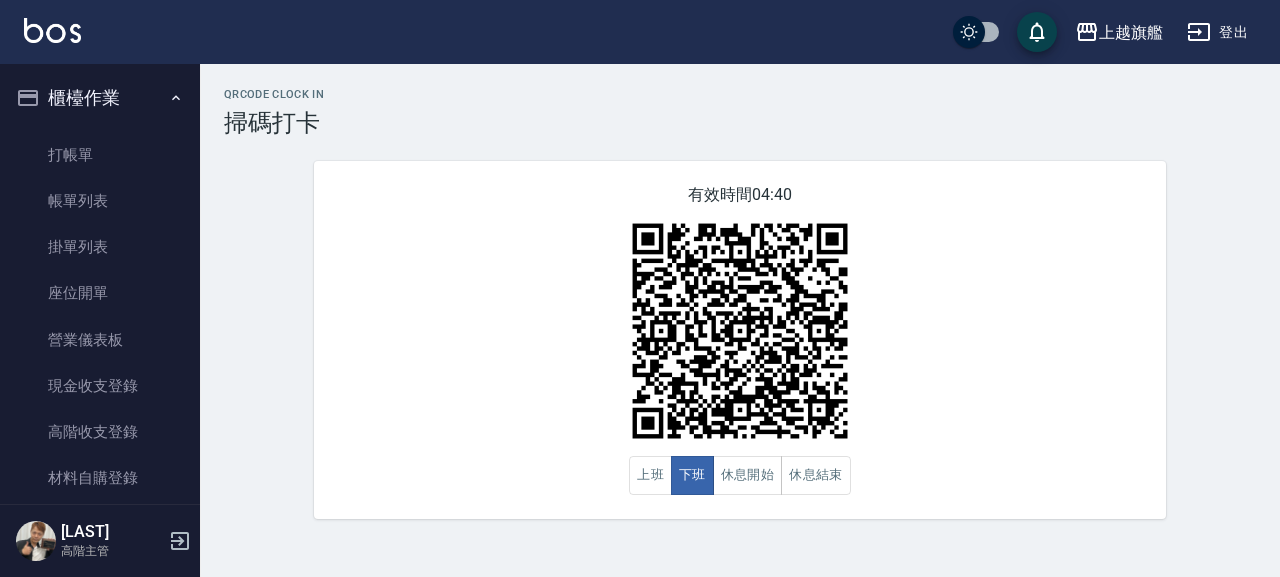 scroll, scrollTop: 0, scrollLeft: 0, axis: both 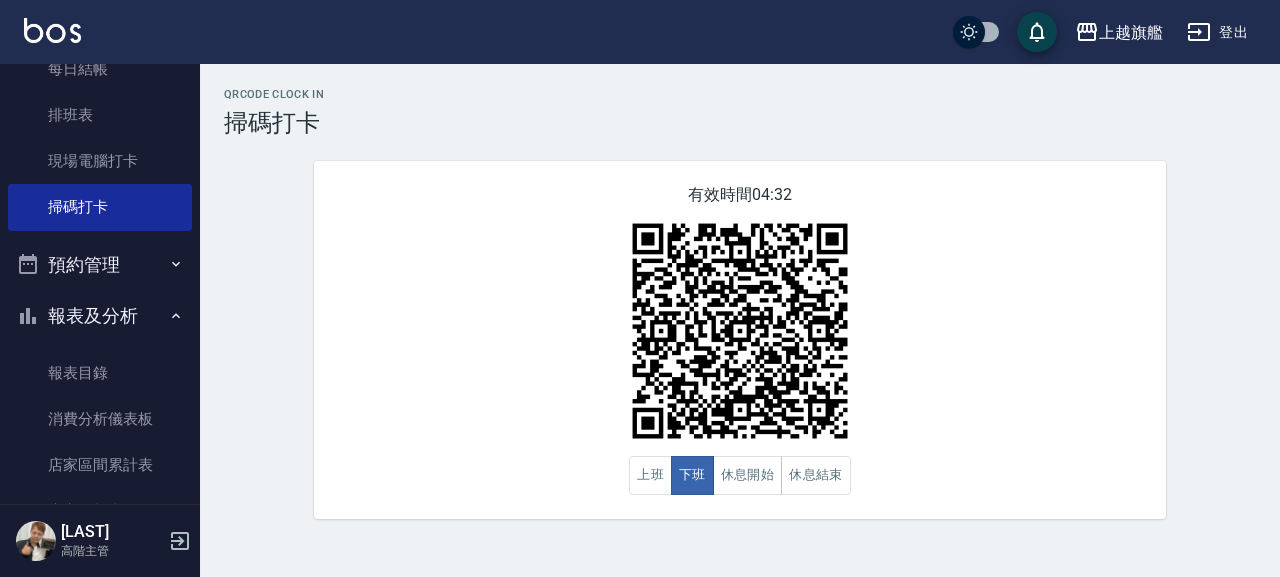 click on "[TEXT] [TEXT] [TEXT] [TIME] [TEXT] [TEXT] [TEXT] [TEXT]" at bounding box center [740, 303] 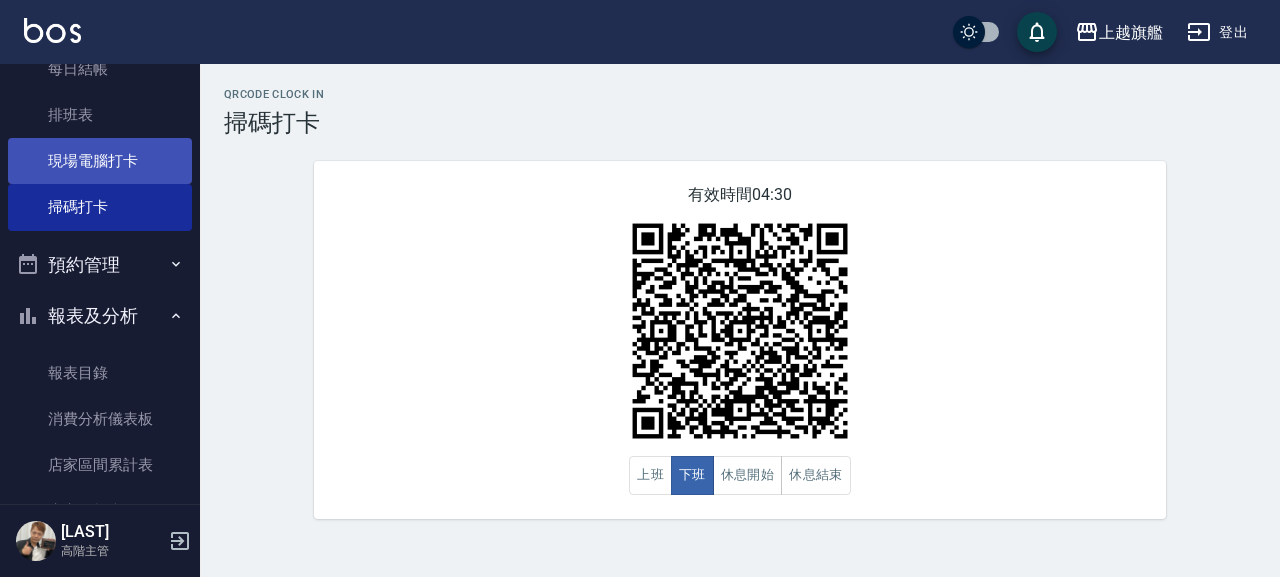 click on "現場電腦打卡" at bounding box center (100, 161) 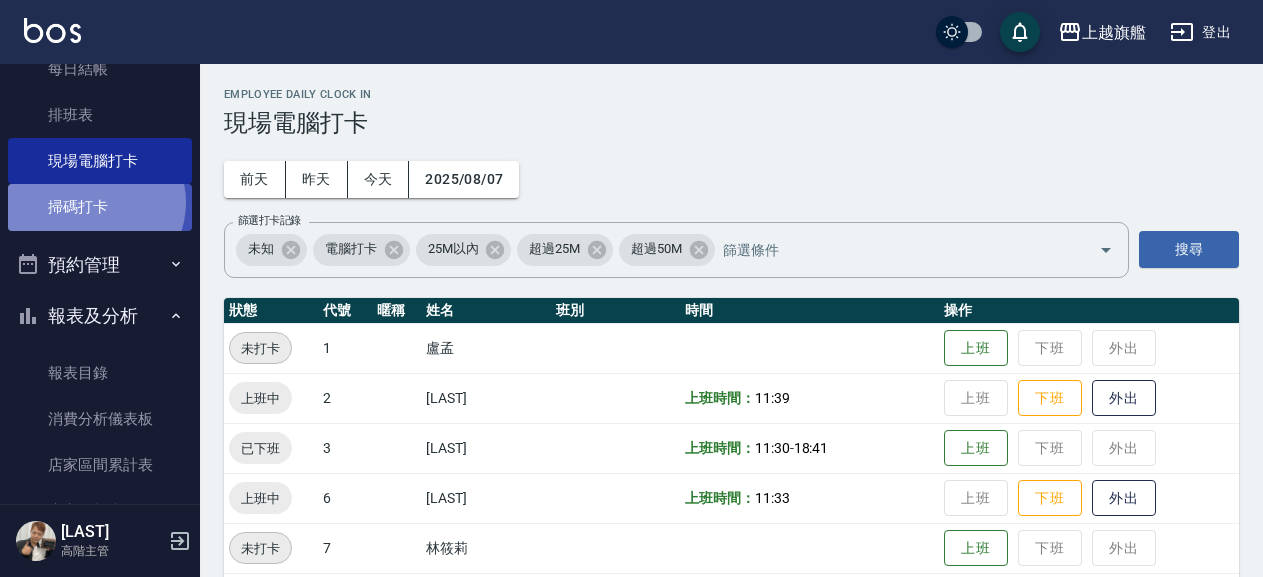 click on "掃碼打卡" at bounding box center (100, 207) 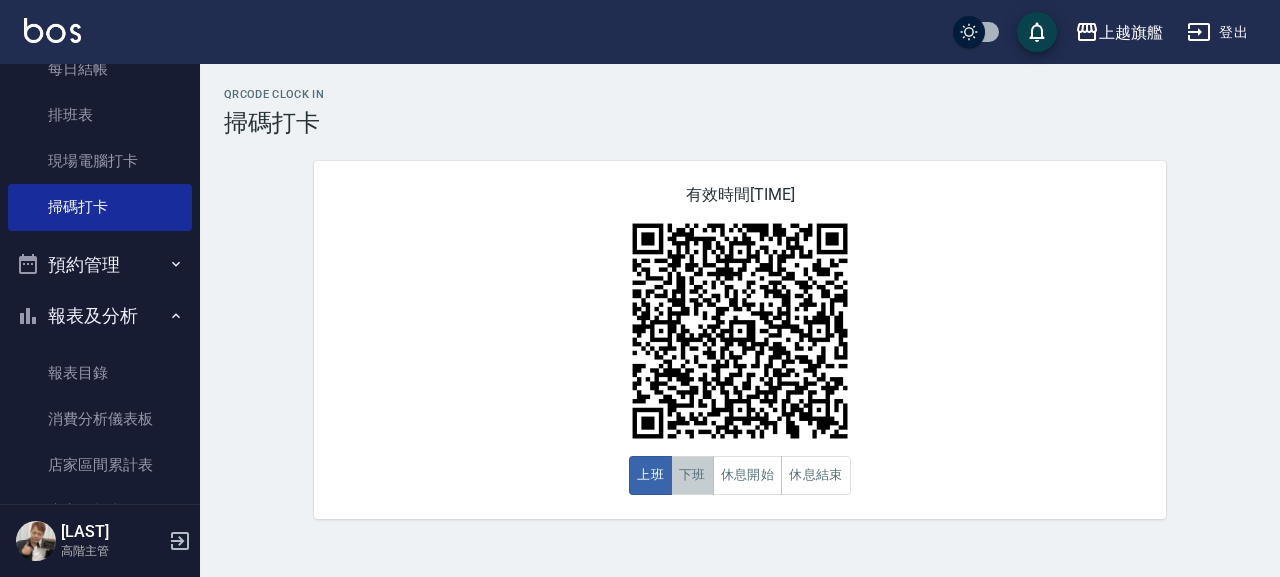 drag, startPoint x: 692, startPoint y: 473, endPoint x: 682, endPoint y: 460, distance: 16.40122 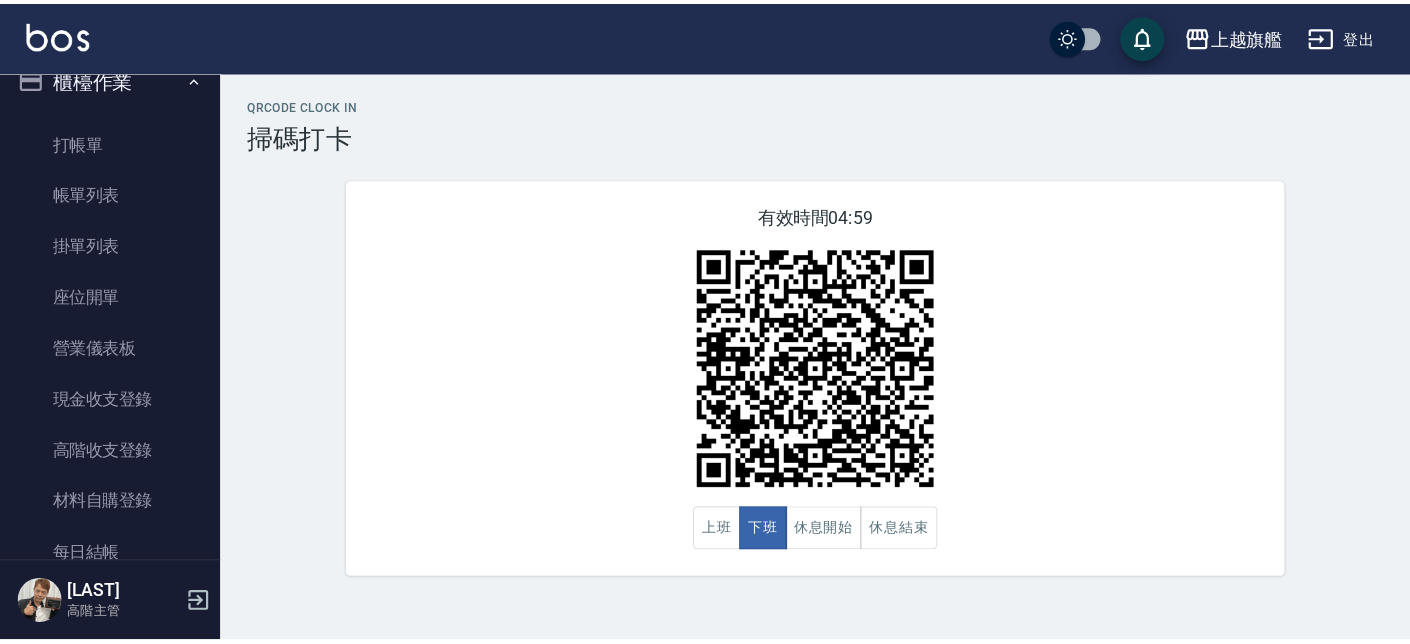 scroll, scrollTop: 0, scrollLeft: 0, axis: both 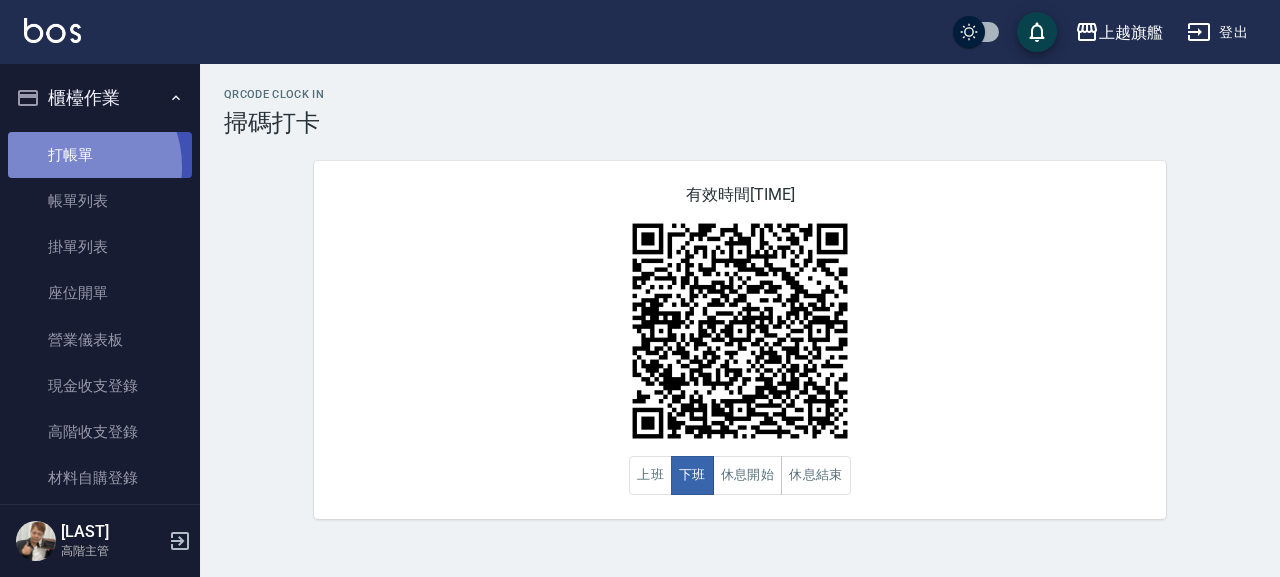 click on "打帳單" at bounding box center [100, 155] 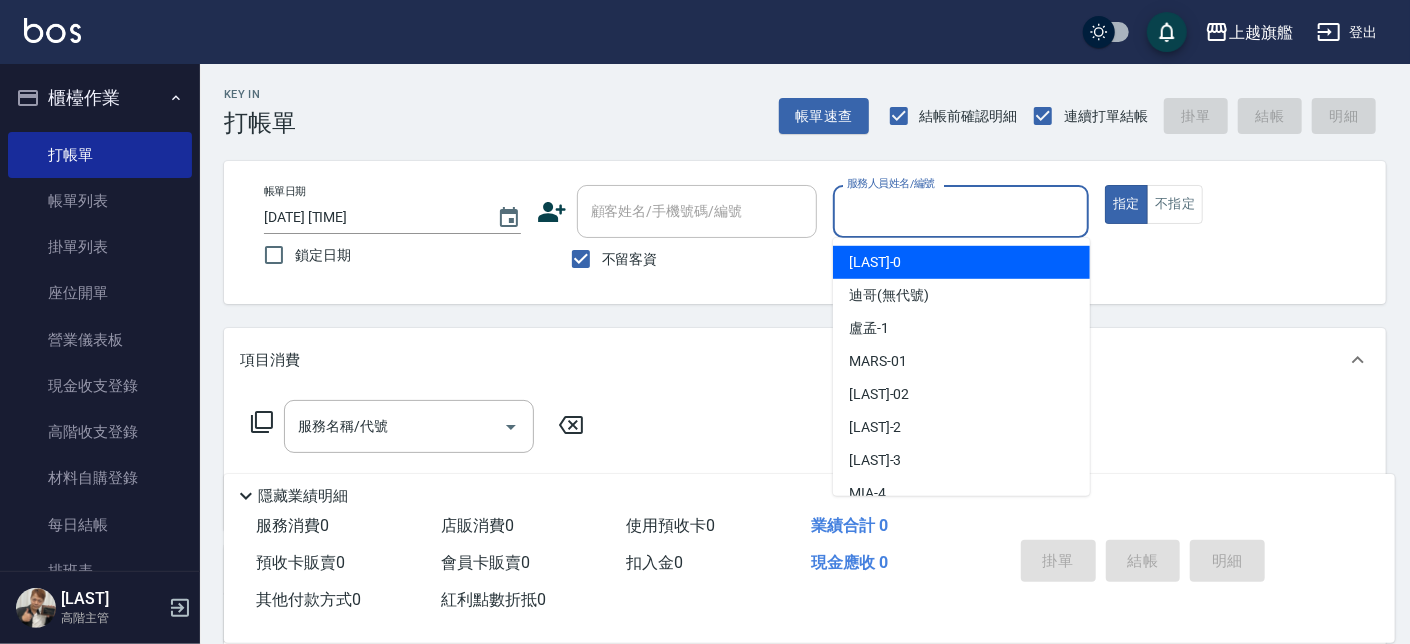 click on "服務人員姓名/編號" at bounding box center (961, 211) 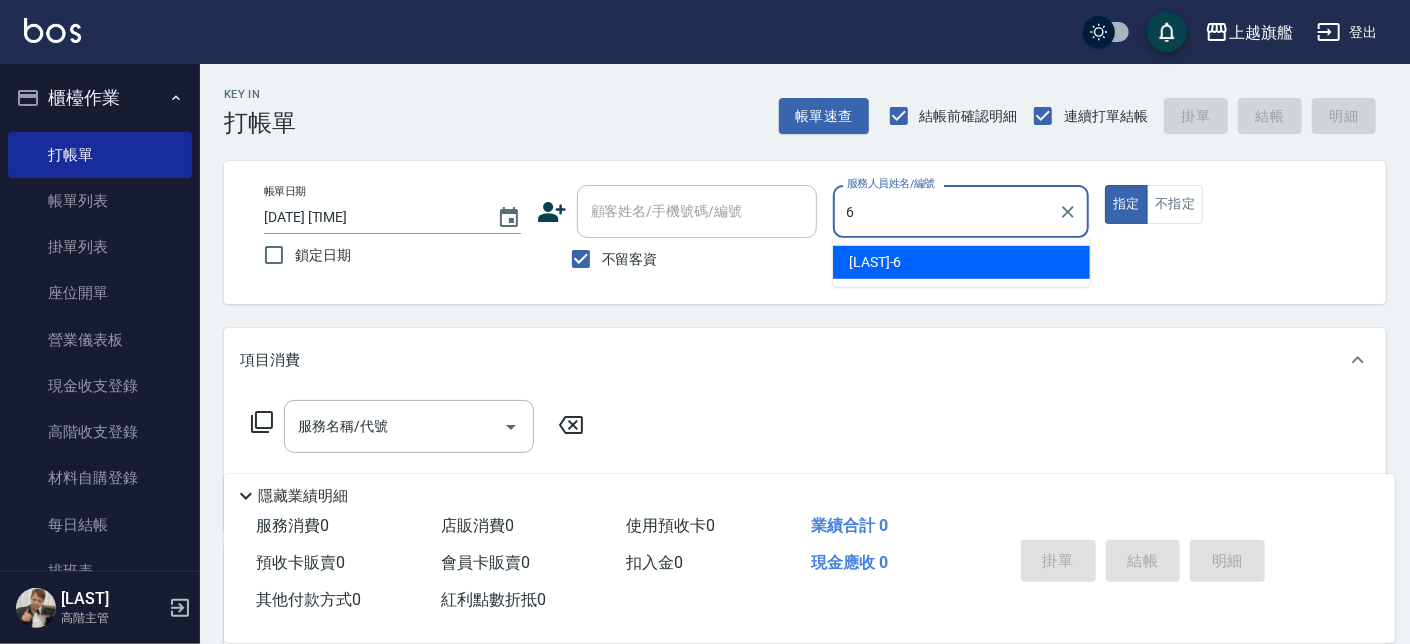 type on "[LAST]-[NUMBER]" 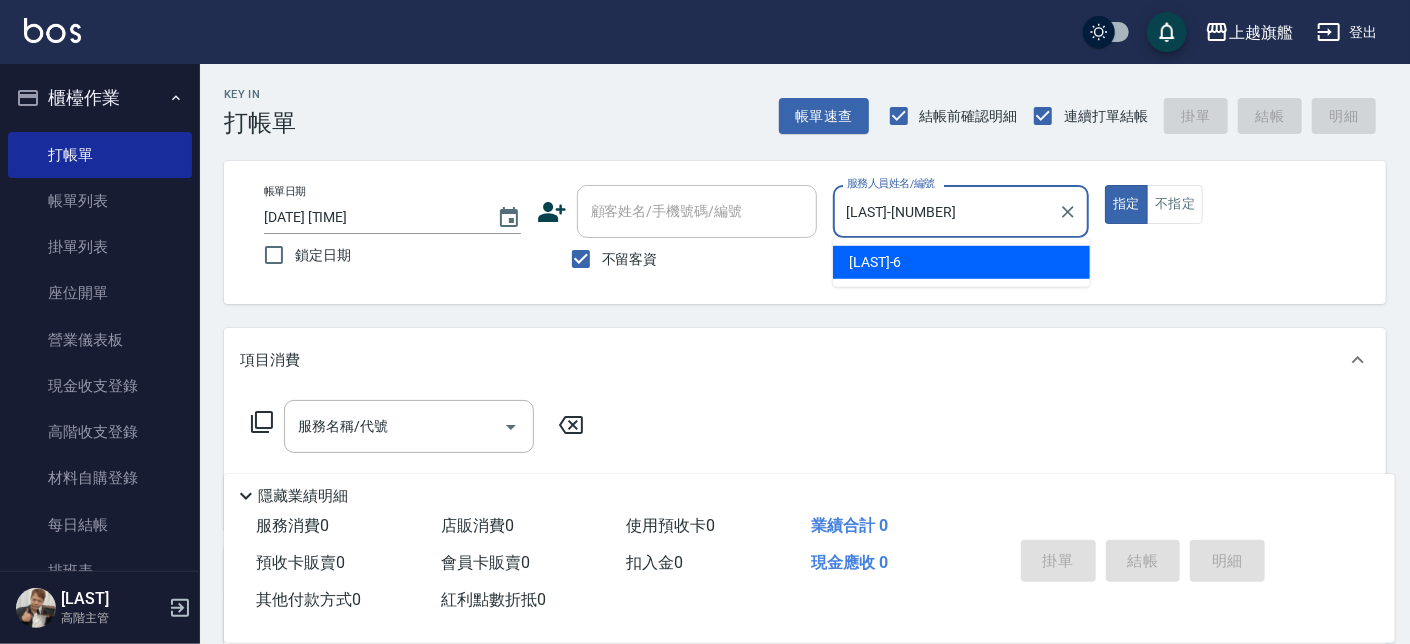 type on "true" 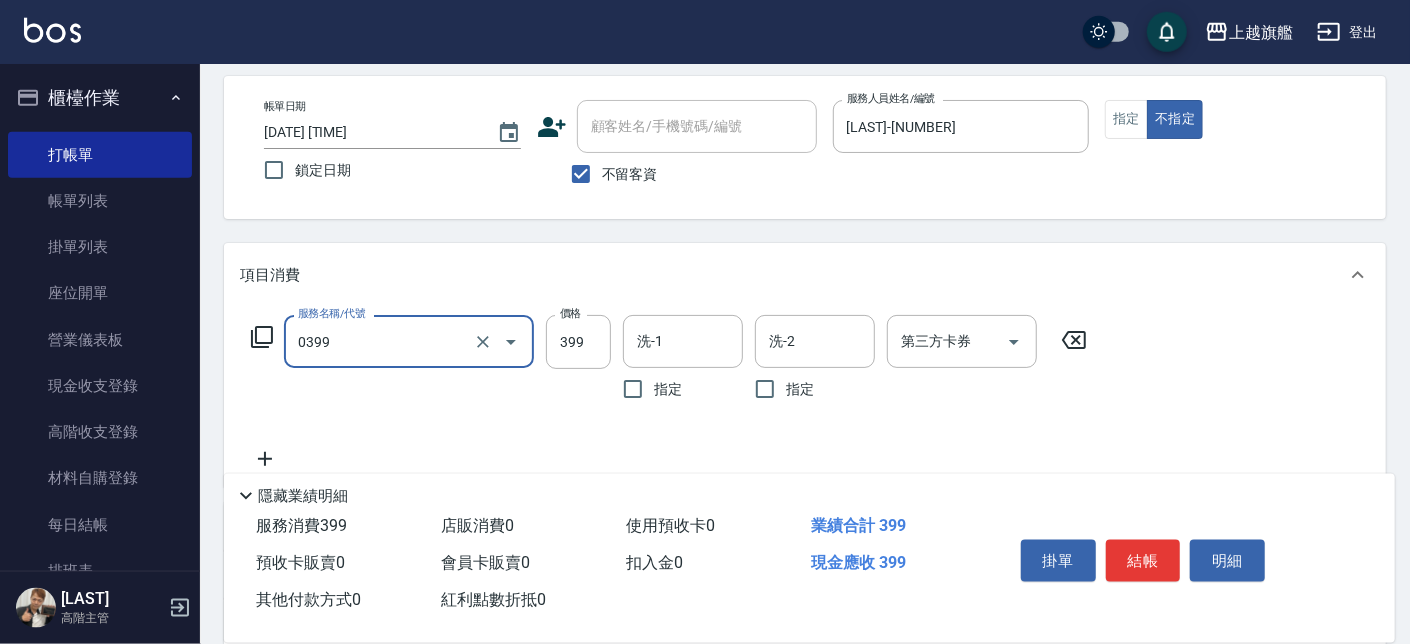 scroll, scrollTop: 113, scrollLeft: 0, axis: vertical 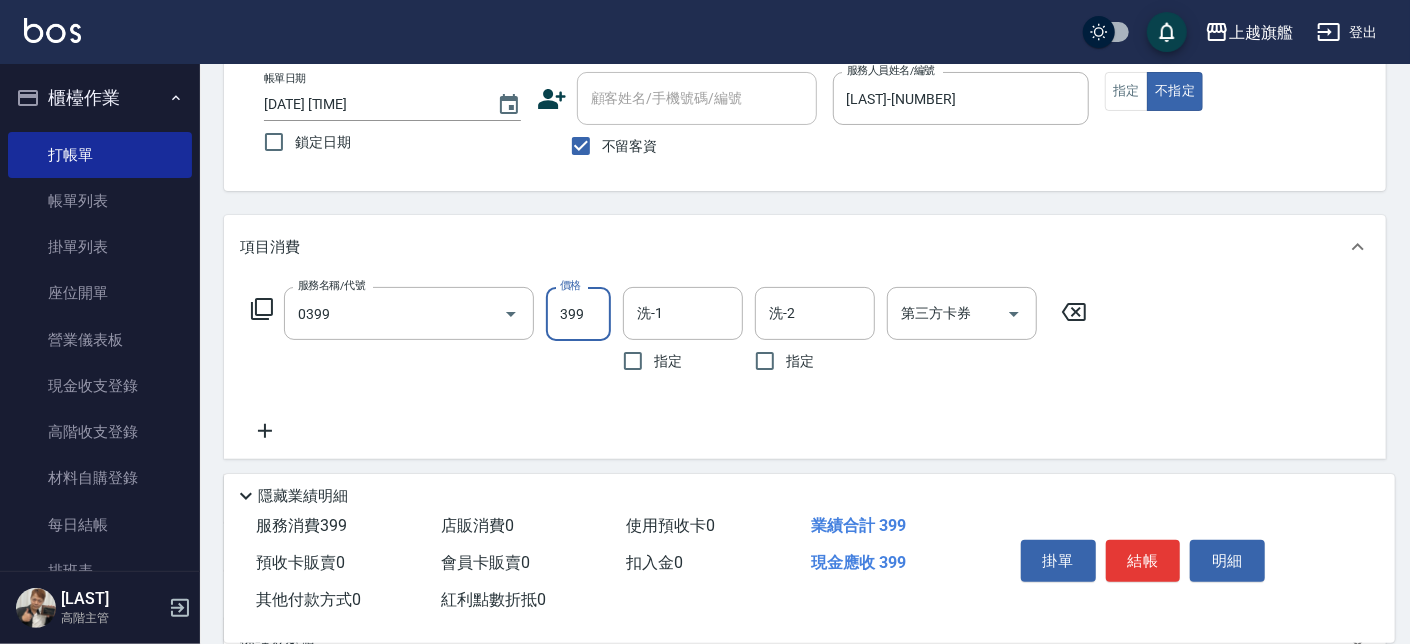 type on "海鹽SPA(0399)" 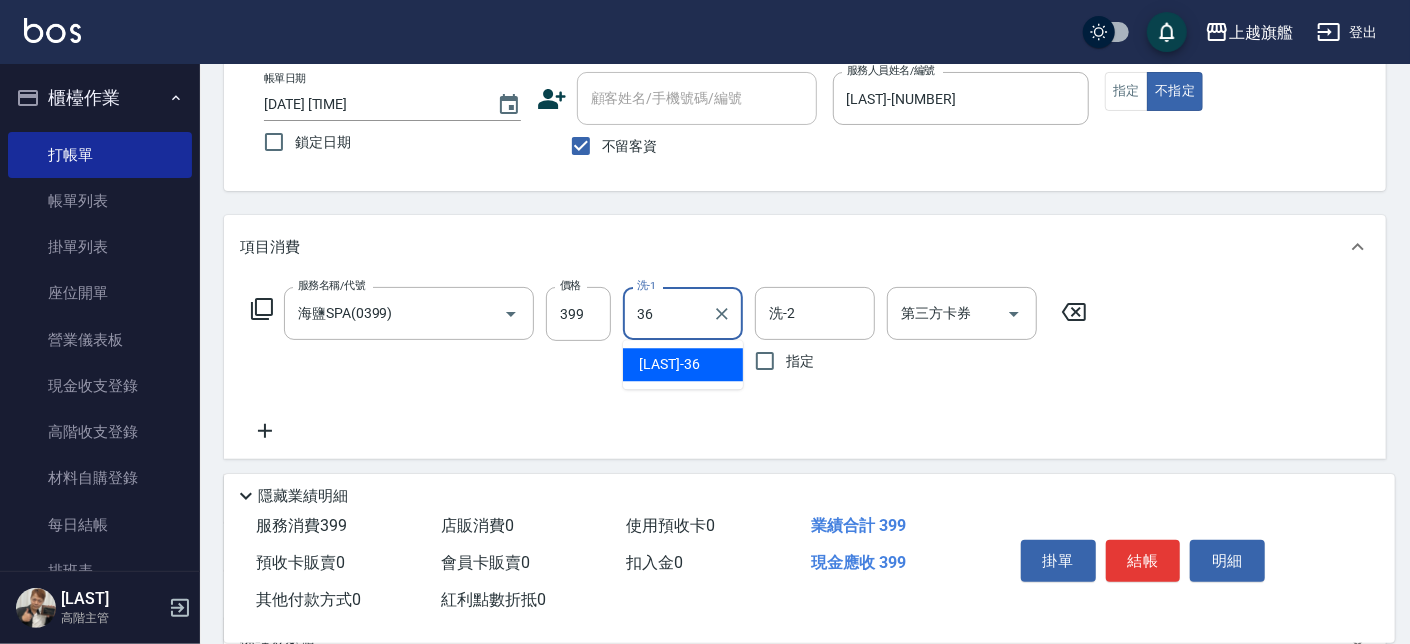 type on "[LAST]-[NUMBER]" 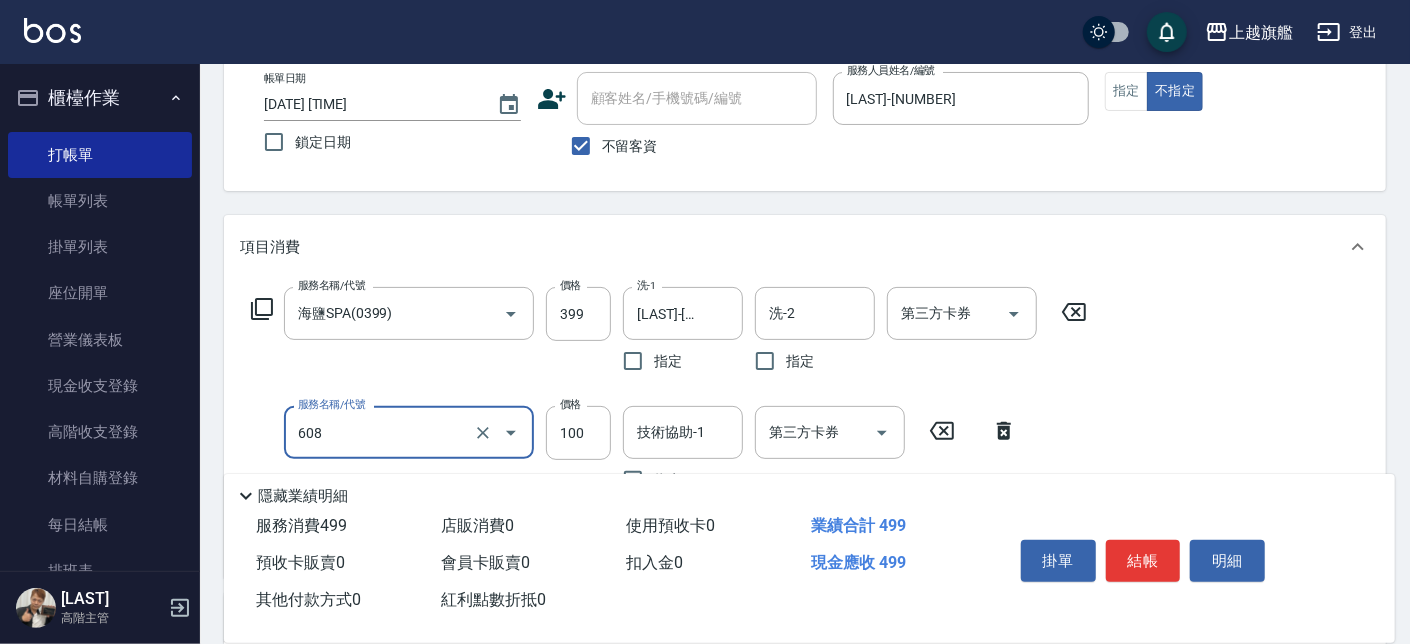 type on "專業/順護100(608)" 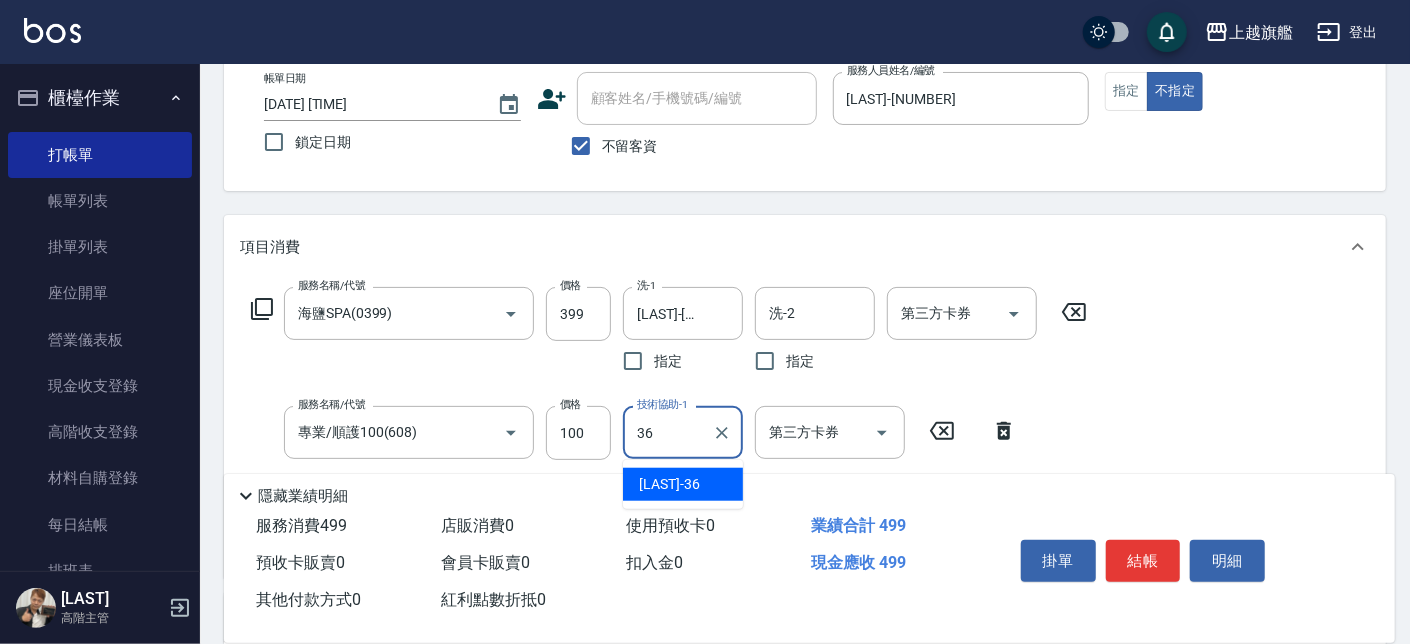 type on "[LAST]-[NUMBER]" 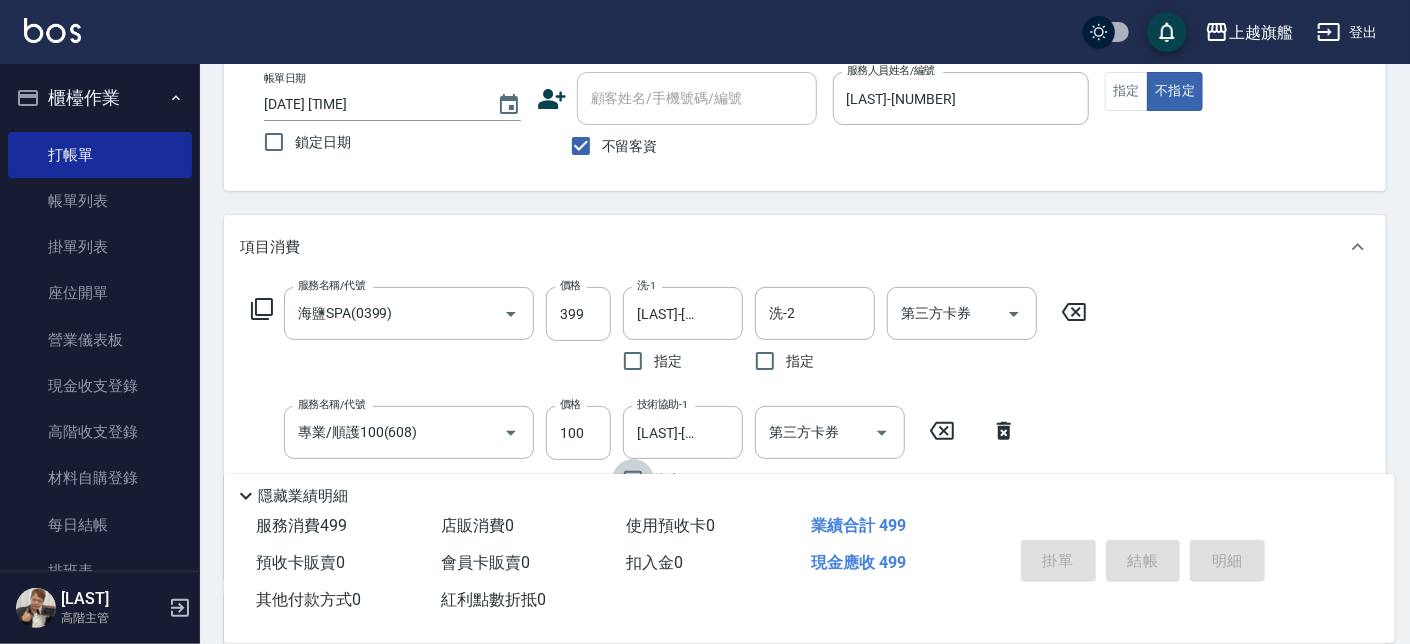 type on "[DATE] [TIME]" 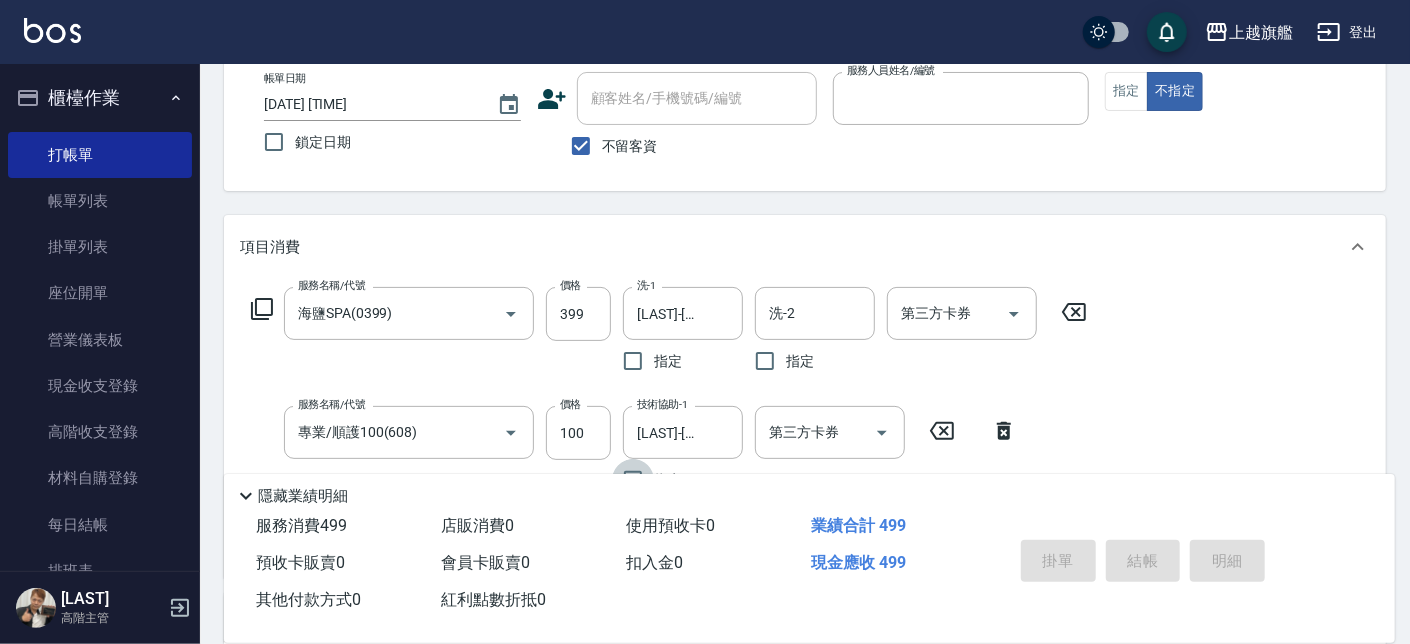 type 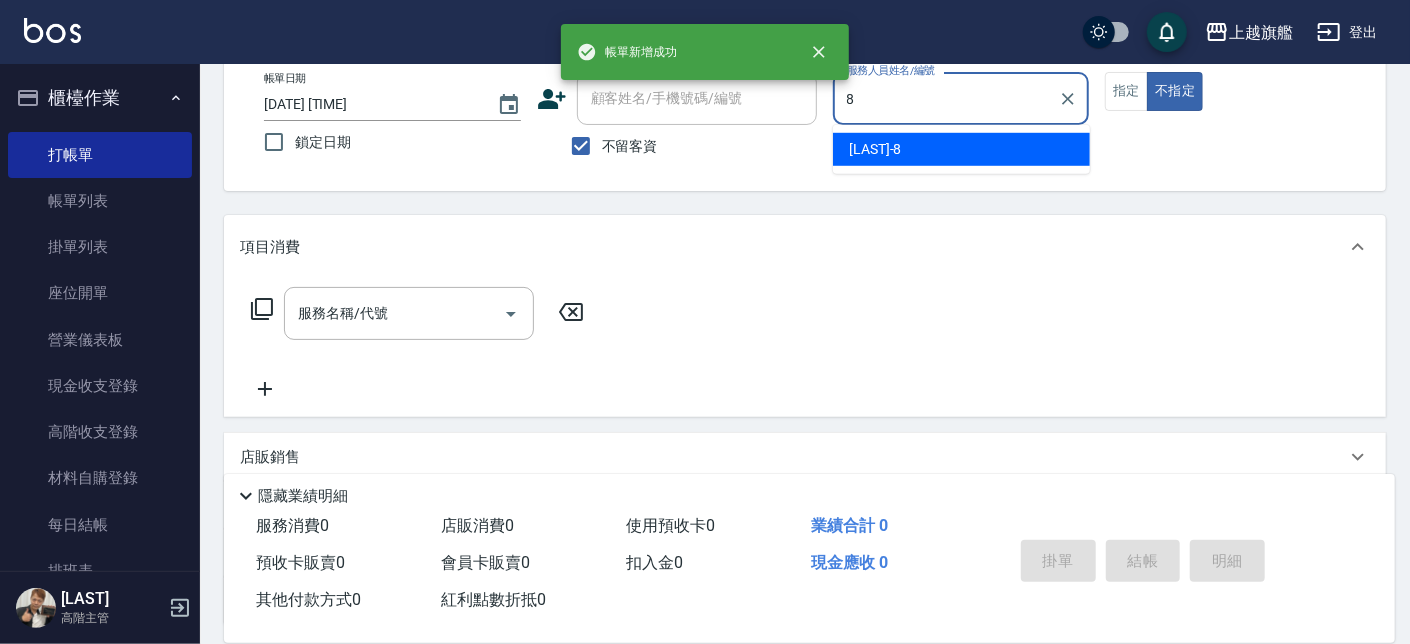 type on "[LAST]-[NUMBER]" 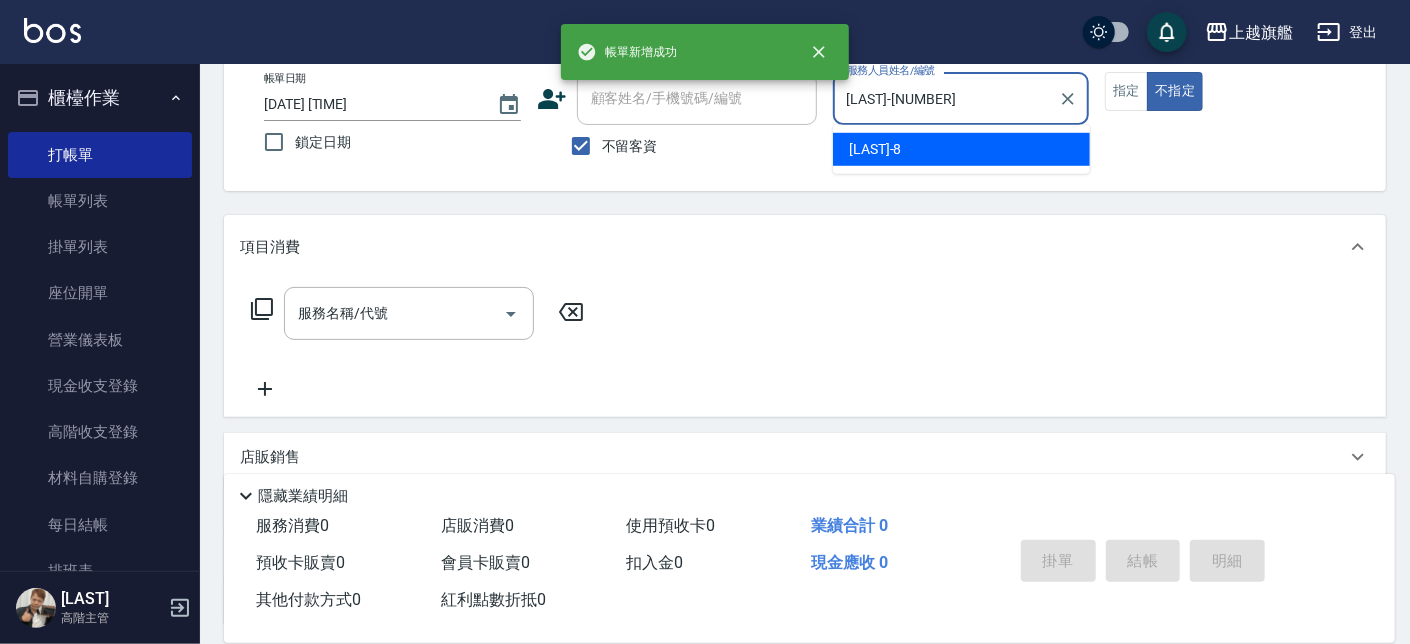 type on "false" 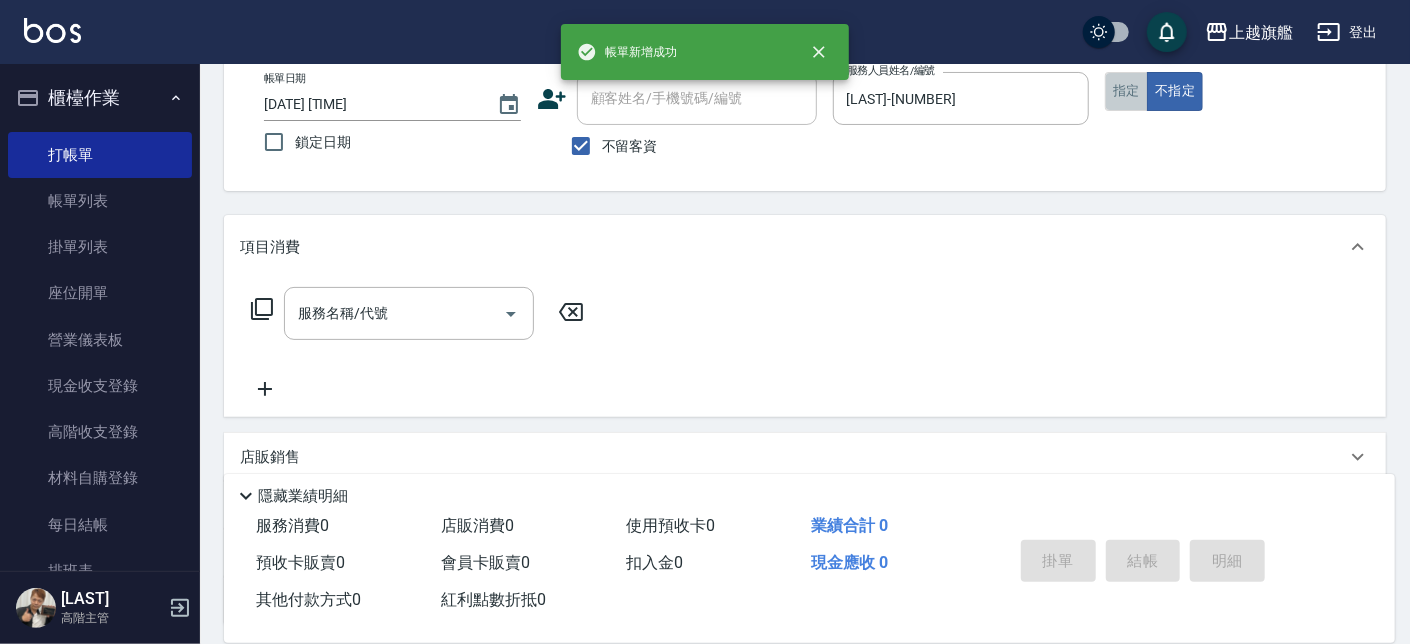 click on "指定" at bounding box center [1126, 91] 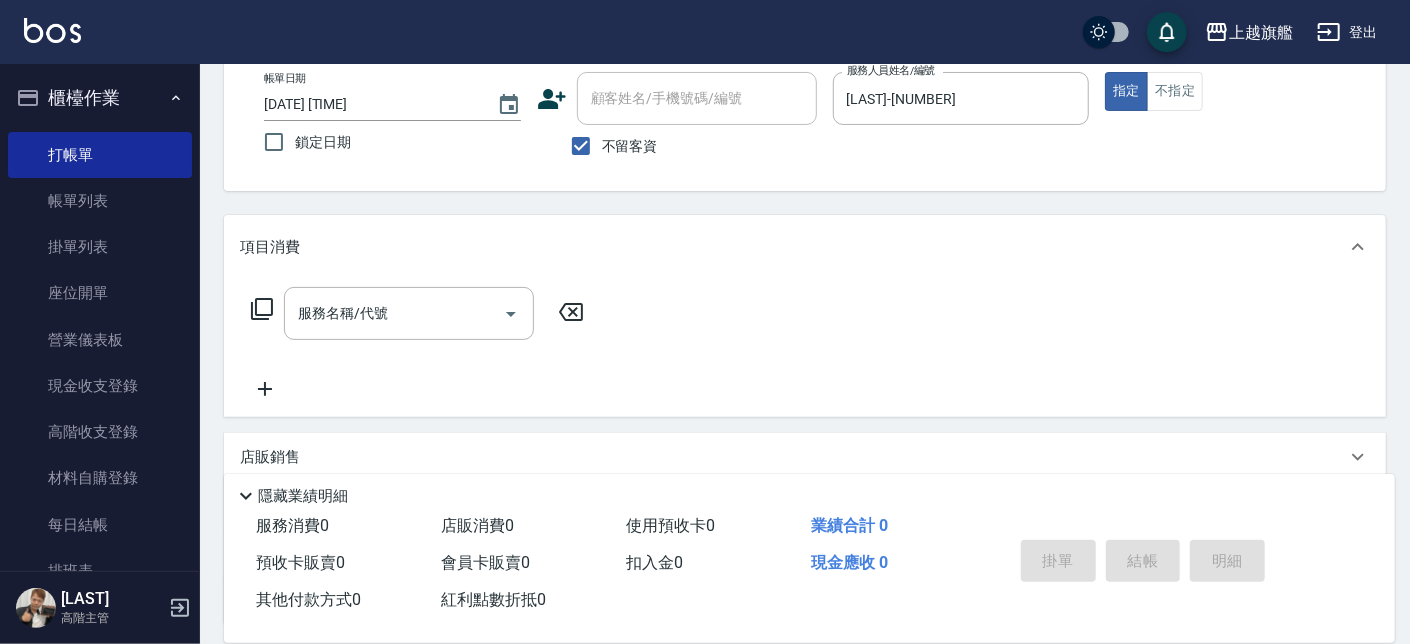click on "不留客資" at bounding box center (630, 146) 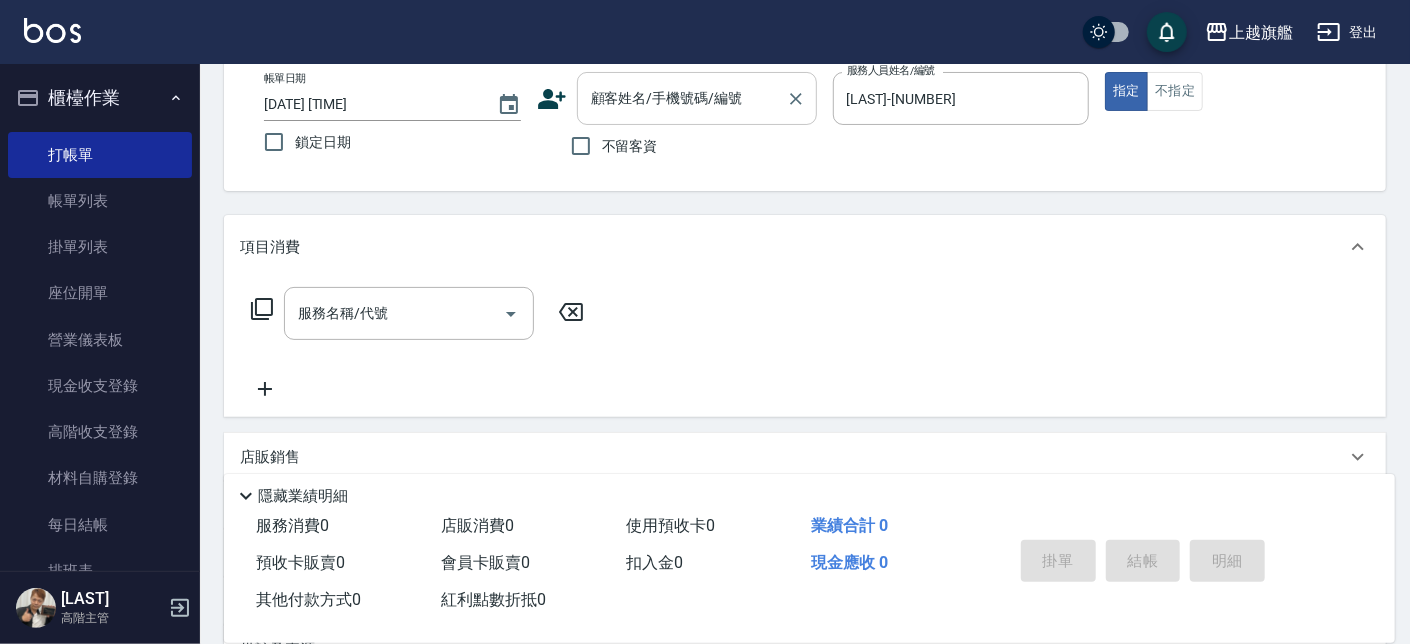 click on "顧客姓名/手機號碼/編號" at bounding box center (682, 98) 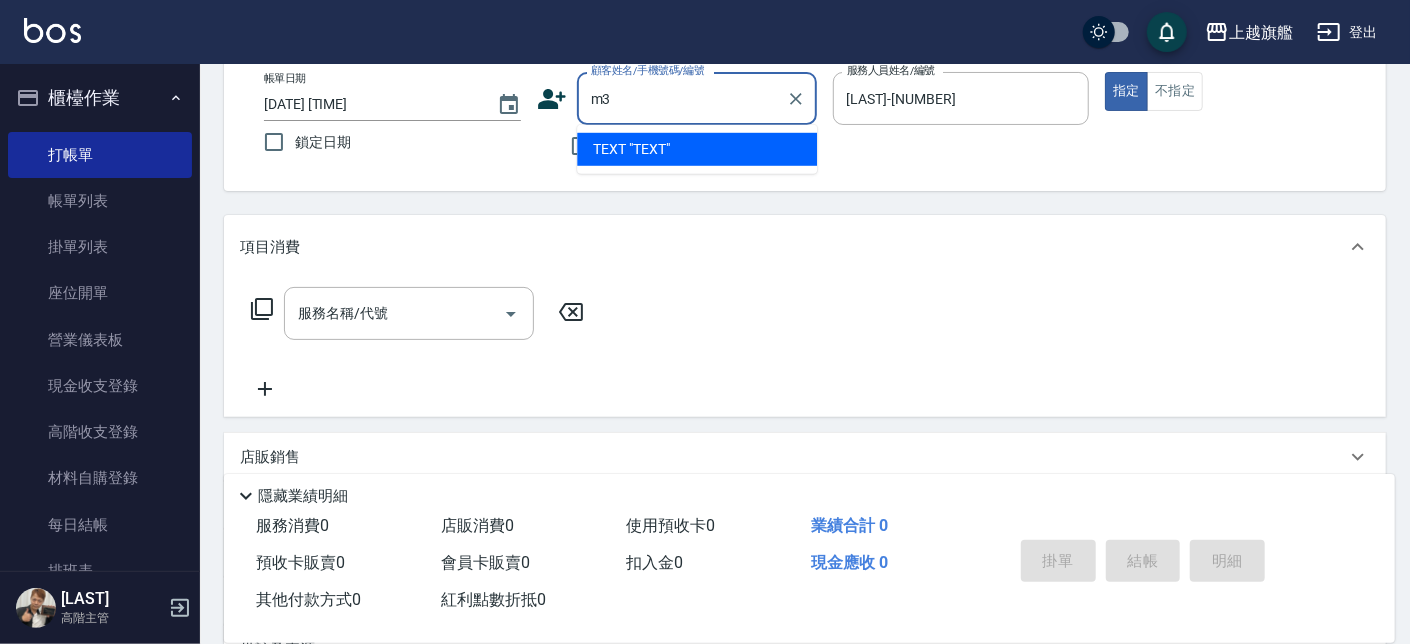 type on "m" 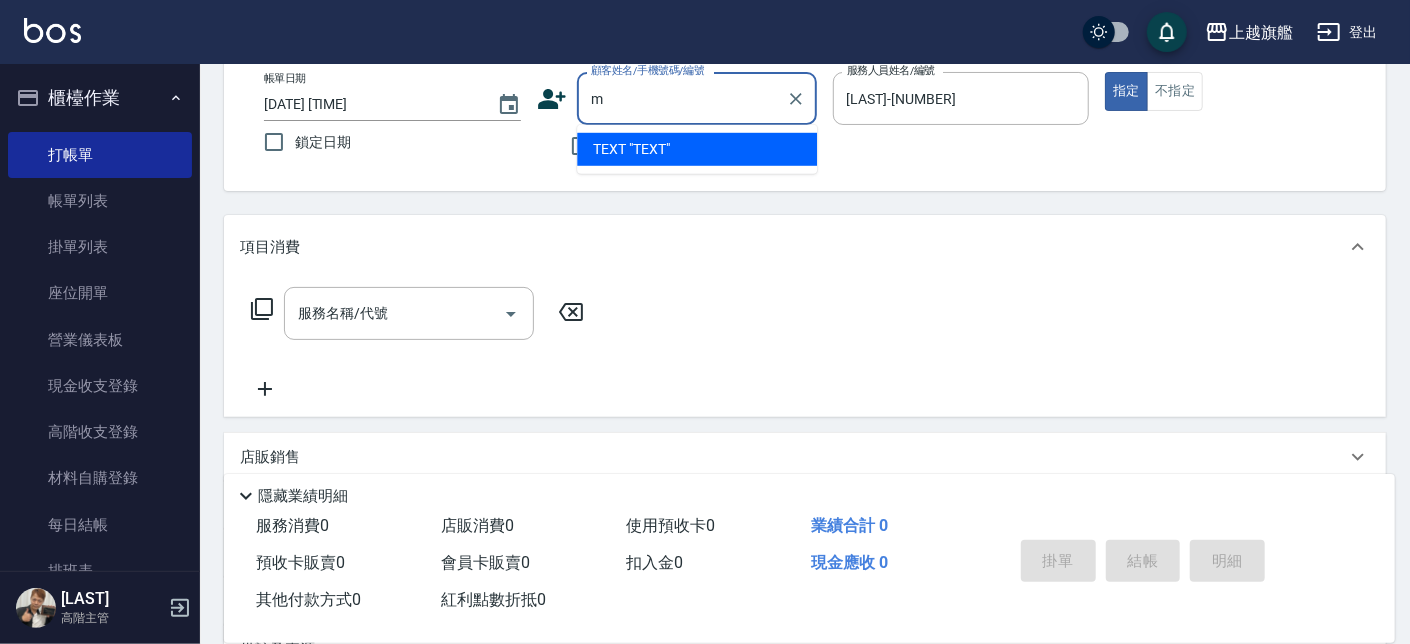 type 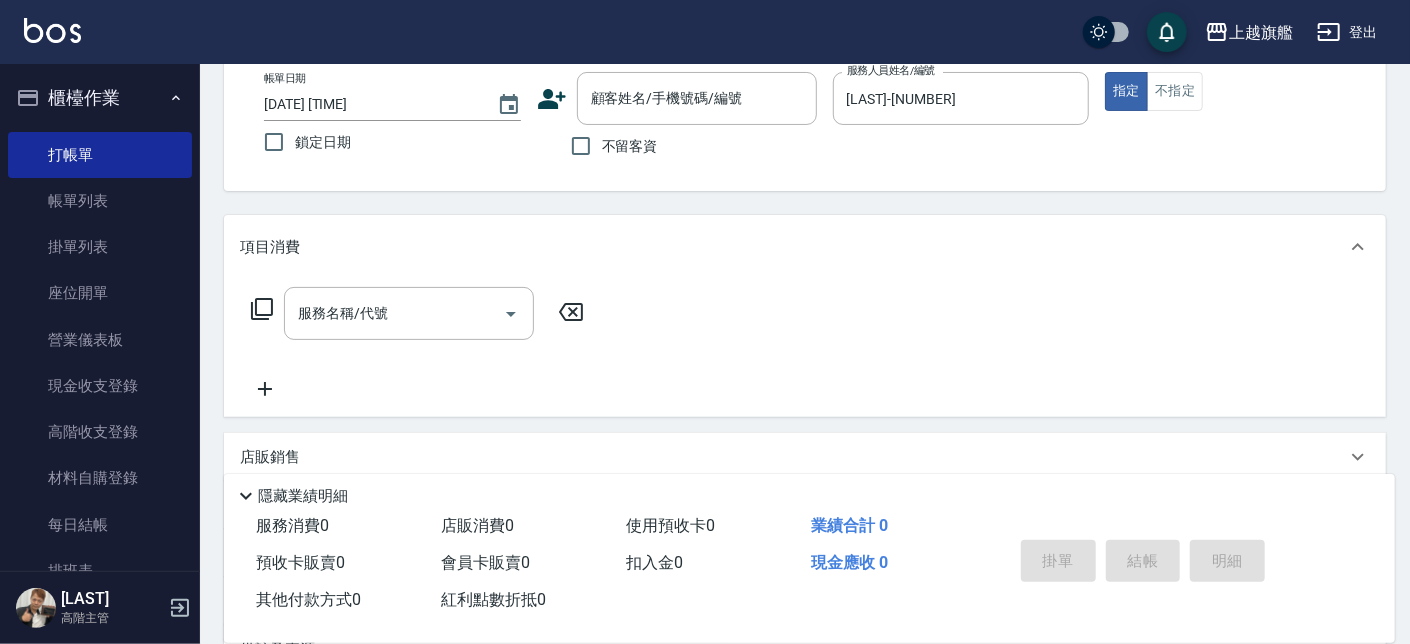 click on "[TEXT] [DATE] [TIME] [TEXT] [TEXT] [TEXT]/[PHONE]/[TEXT] [TEXT]/[PHONE]/[TEXT] [TEXT] [TEXT] [TEXT] [TEXT] [TEXT] [TEXT] [TEXT]-[NUMBER] [TEXT] [TEXT] [TEXT] [TEXT]" at bounding box center (805, 119) 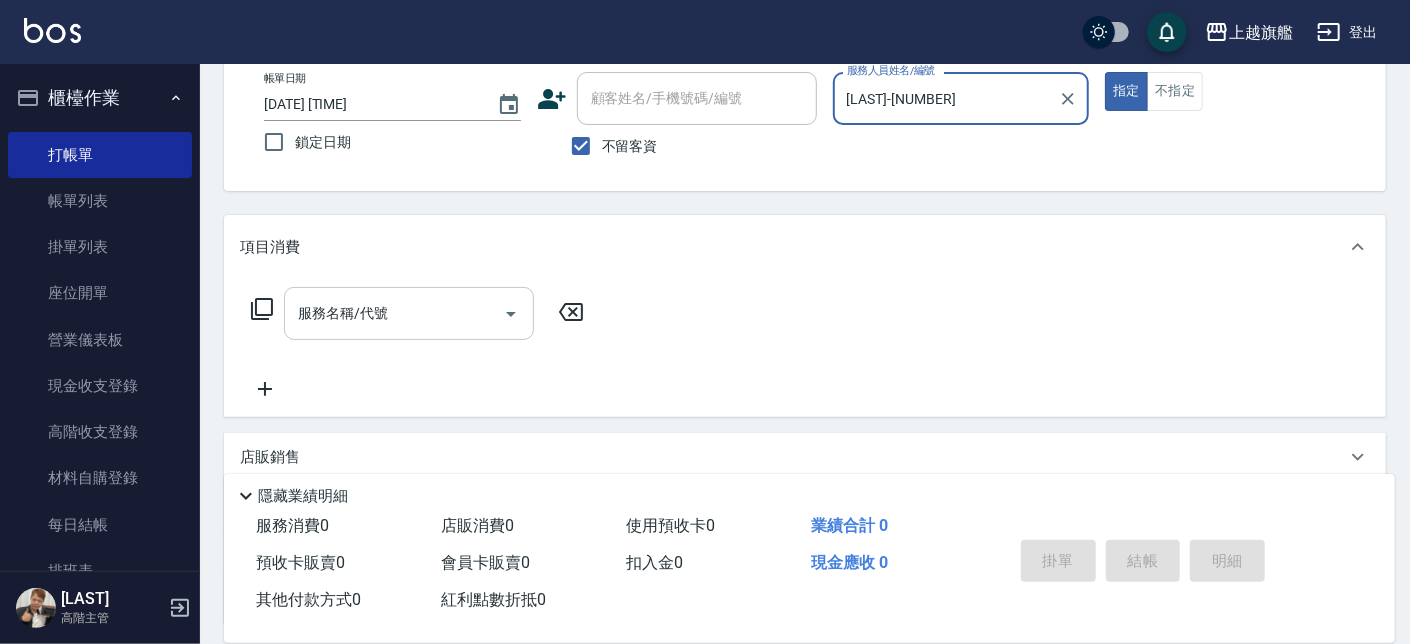 click on "服務名稱/代號" at bounding box center [409, 313] 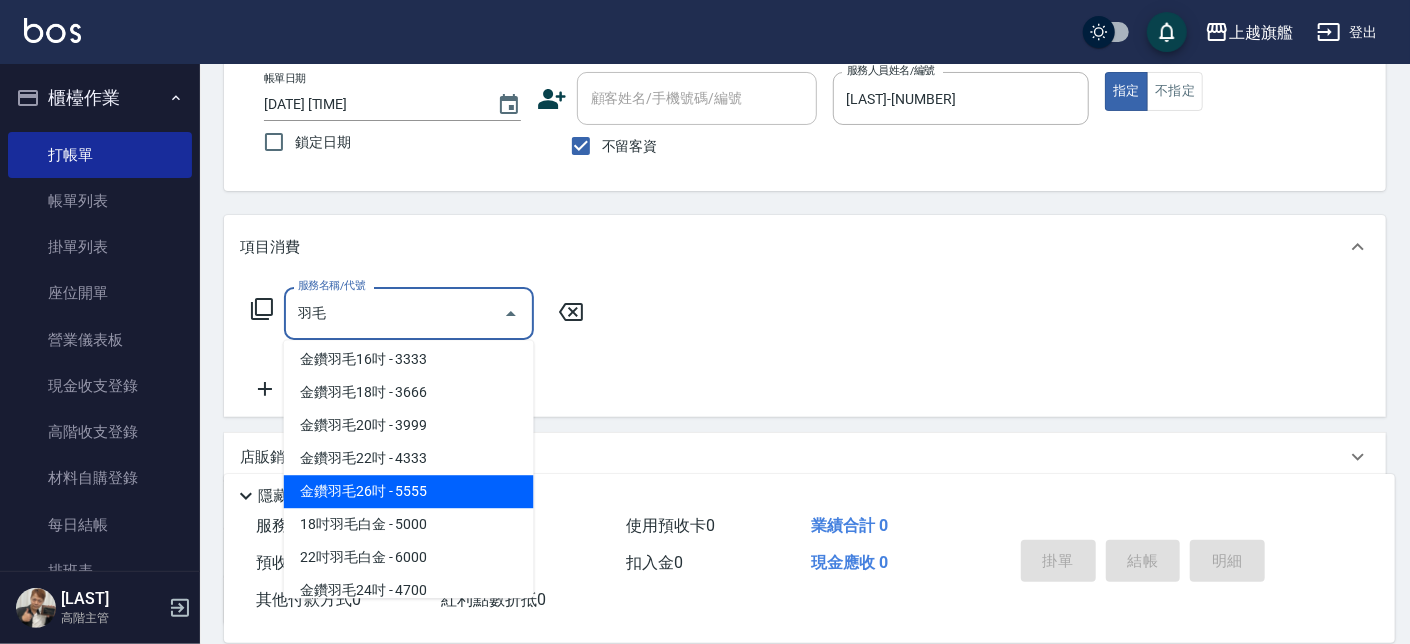 scroll, scrollTop: 550, scrollLeft: 0, axis: vertical 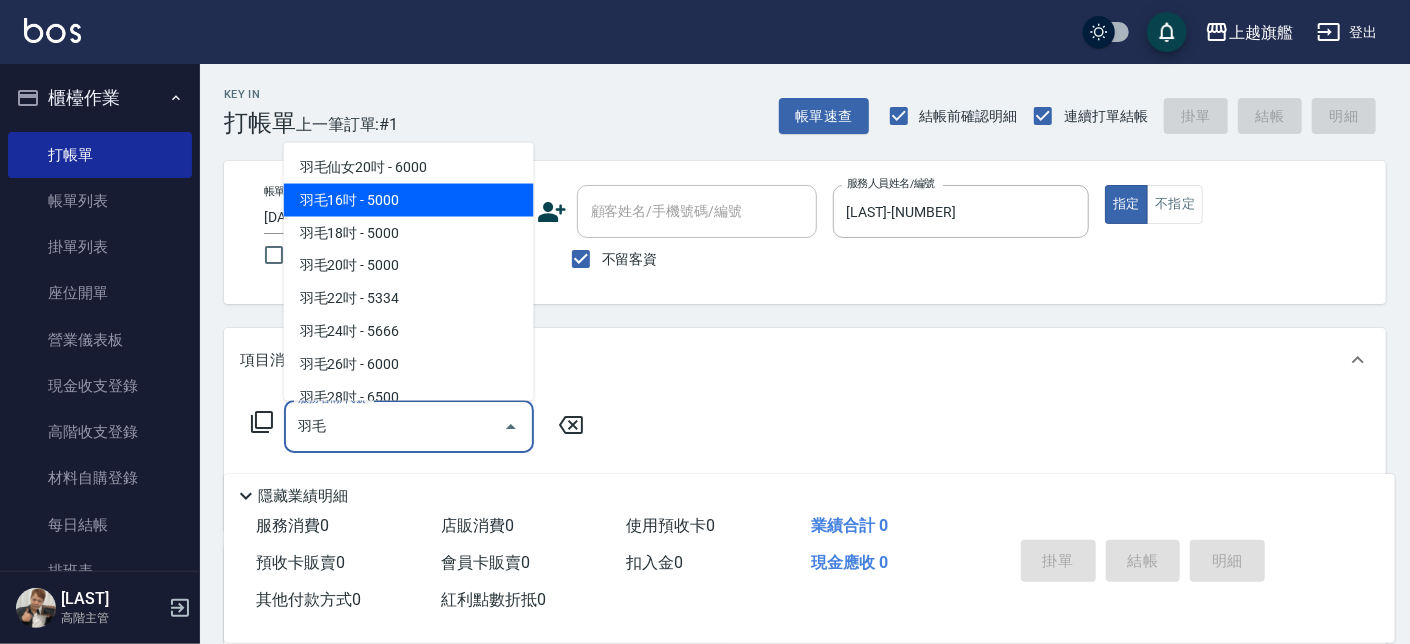 click on "羽毛16吋 - 5000" at bounding box center (409, 200) 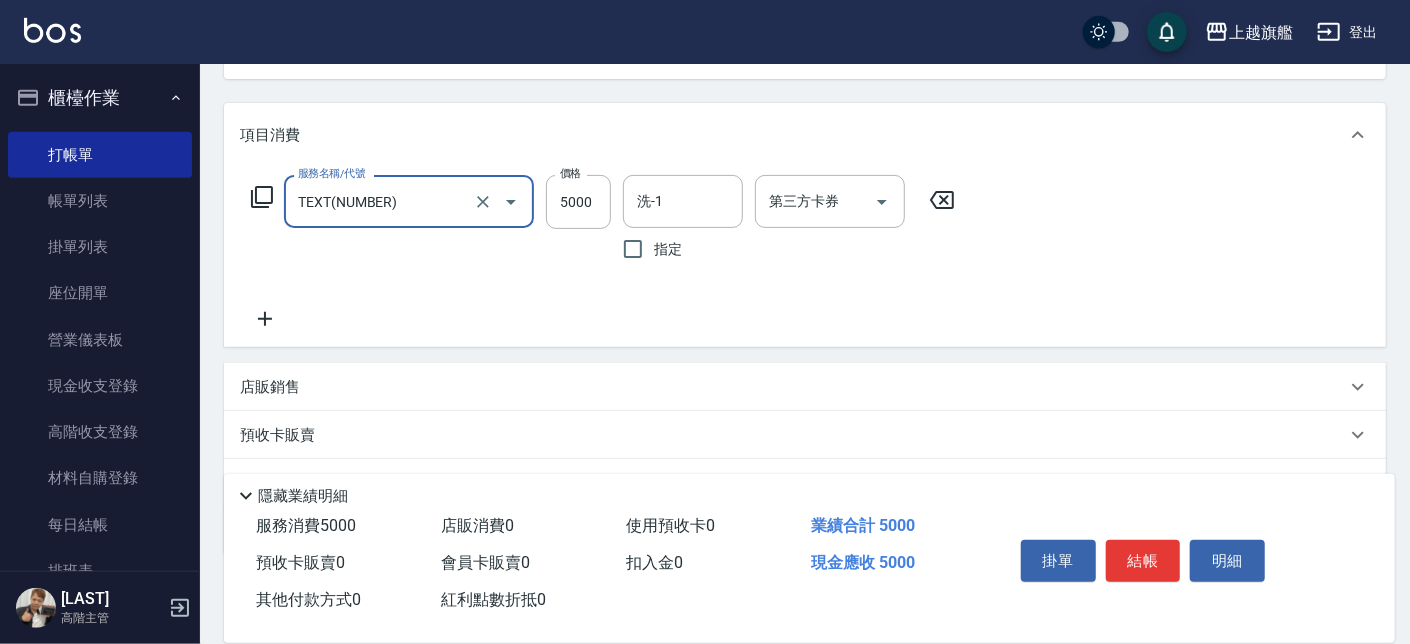 scroll, scrollTop: 227, scrollLeft: 0, axis: vertical 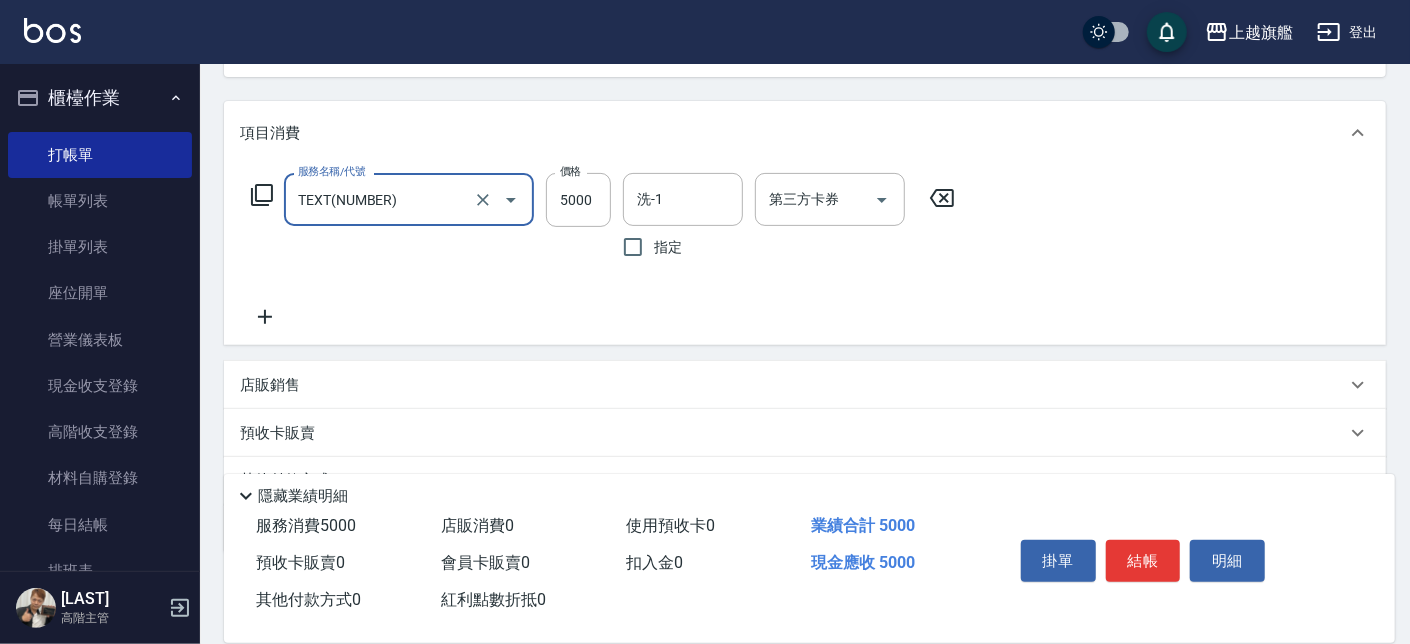 type on "TEXT(NUMBER)" 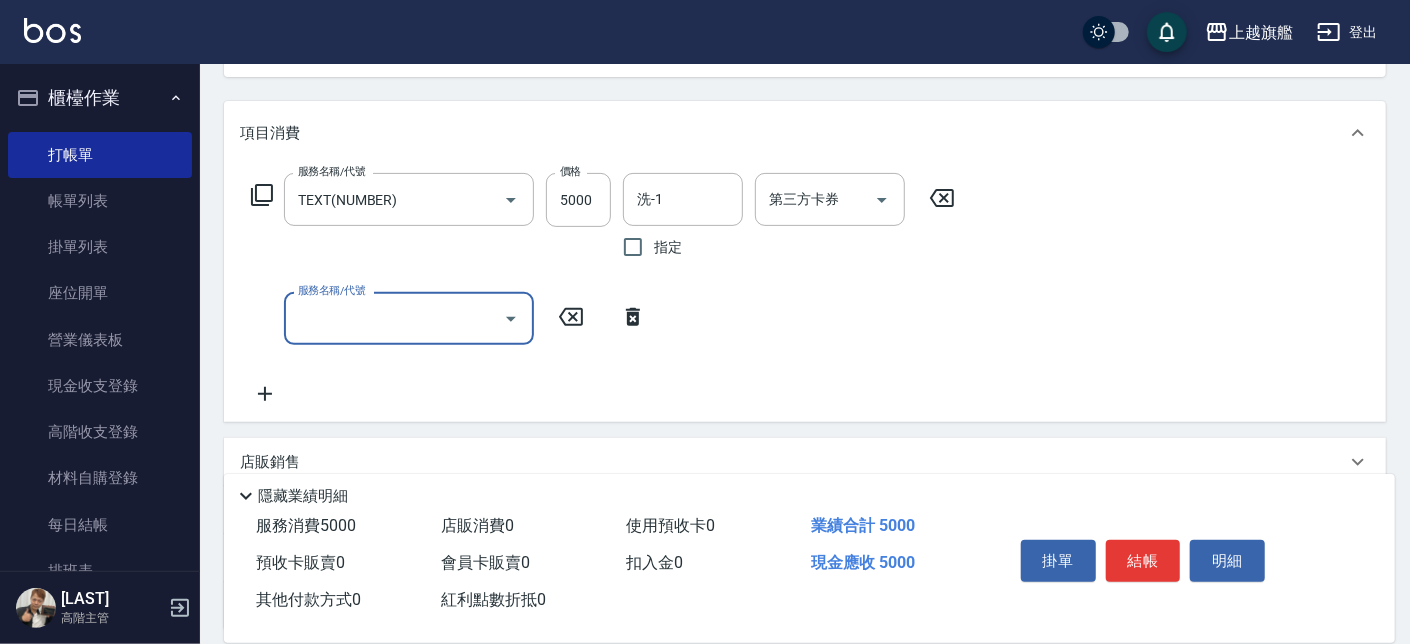 click 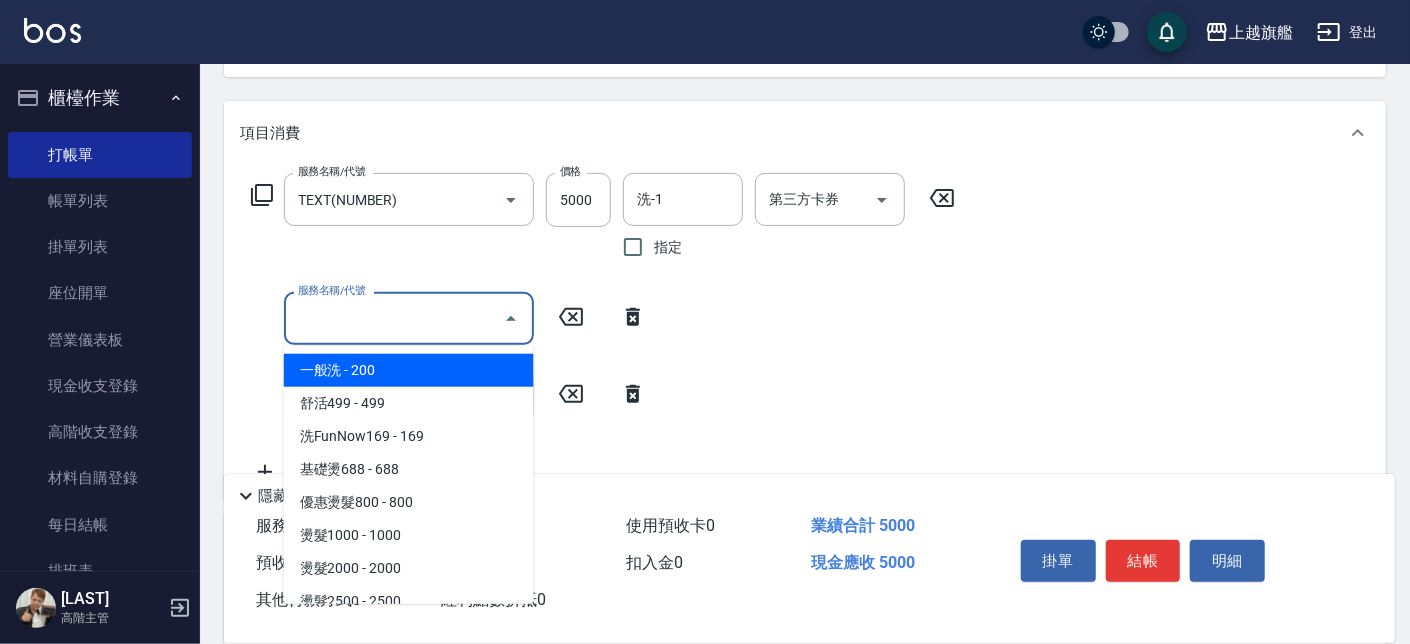 drag, startPoint x: 361, startPoint y: 322, endPoint x: 363, endPoint y: 334, distance: 12.165525 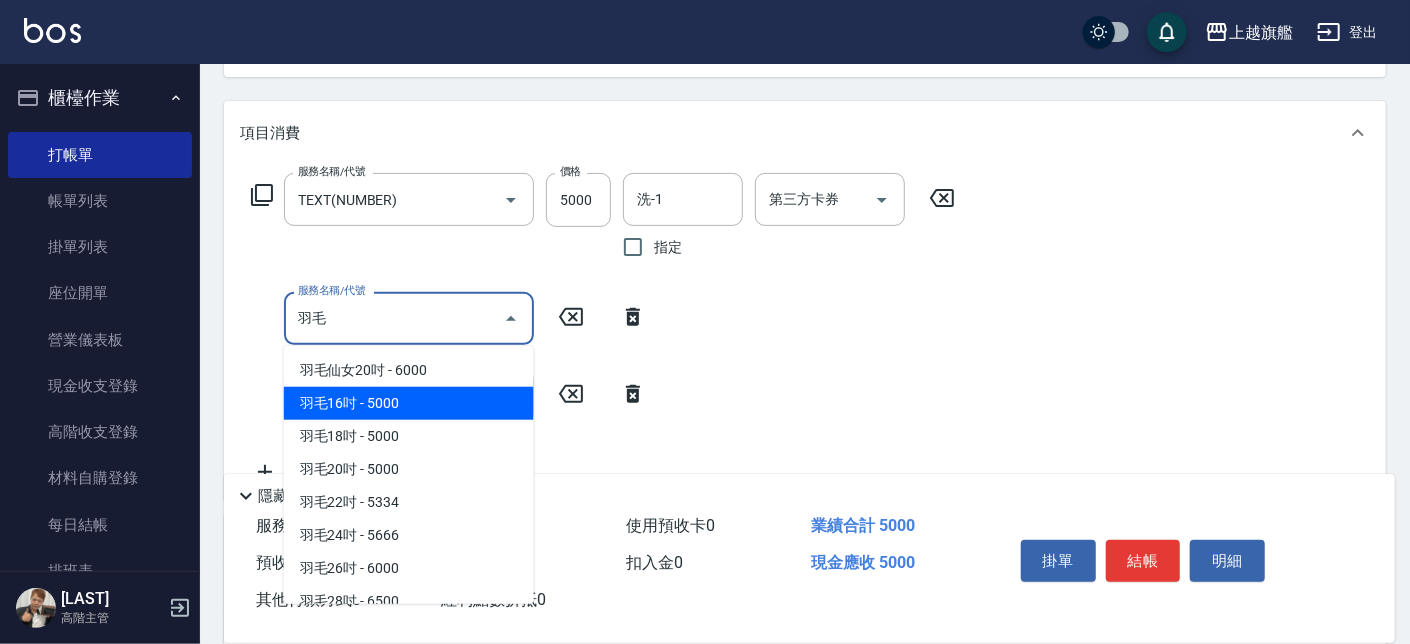 click on "羽毛16吋 - 5000" at bounding box center [409, 403] 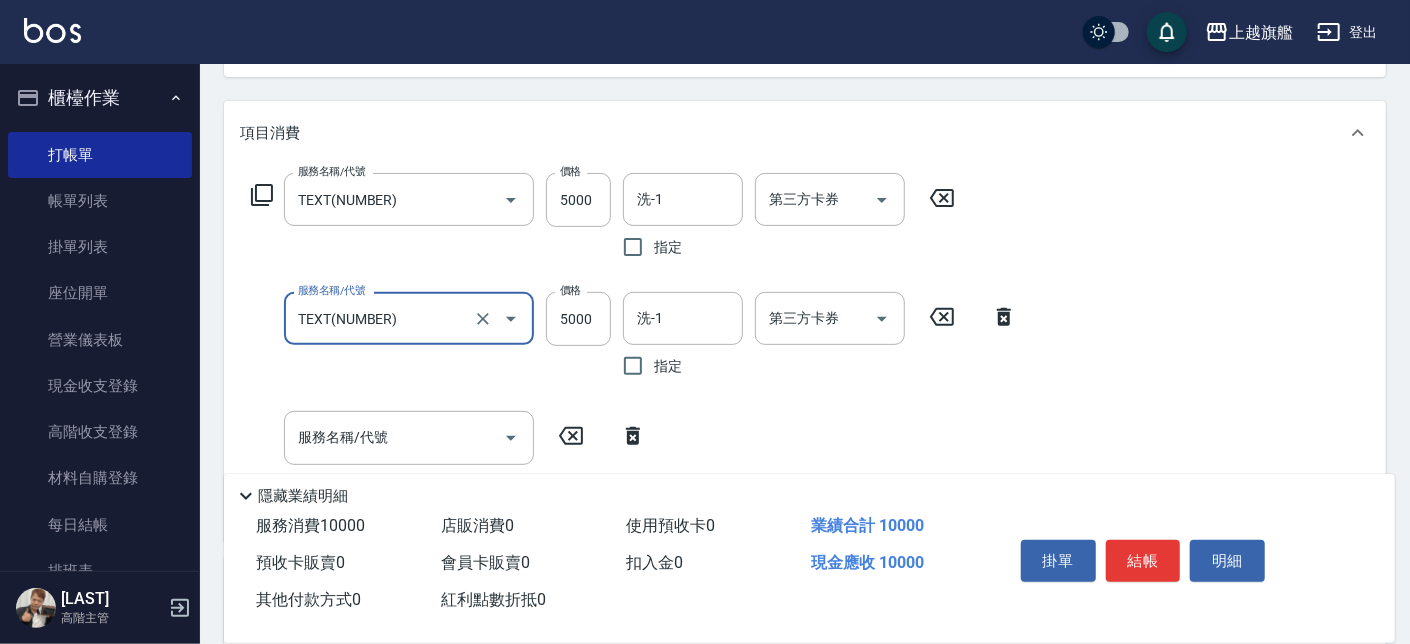 scroll, scrollTop: 341, scrollLeft: 0, axis: vertical 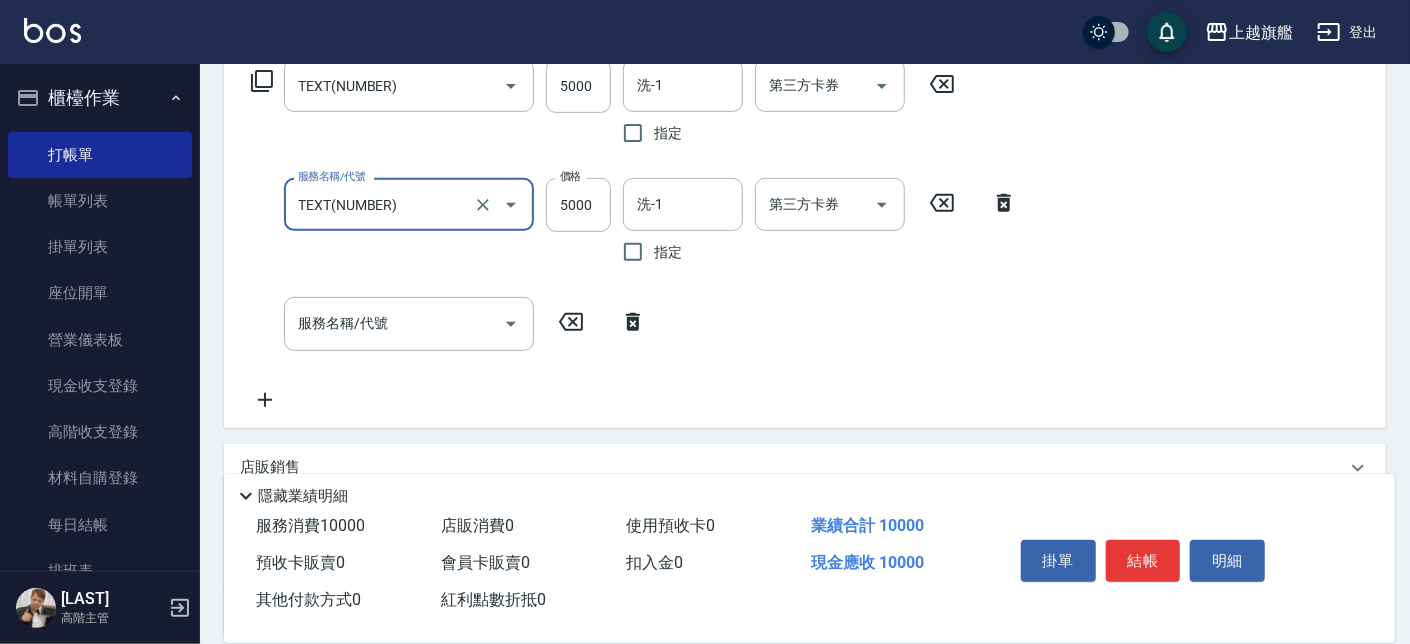 type on "TEXT(NUMBER)" 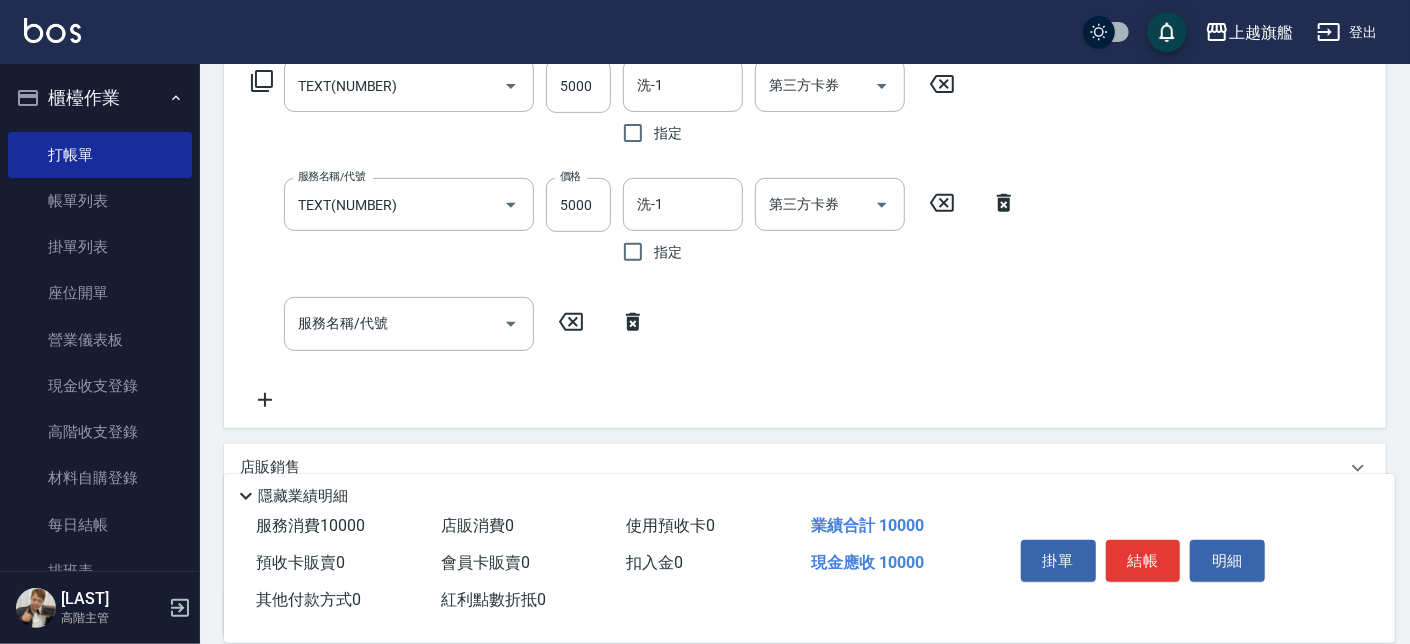 click 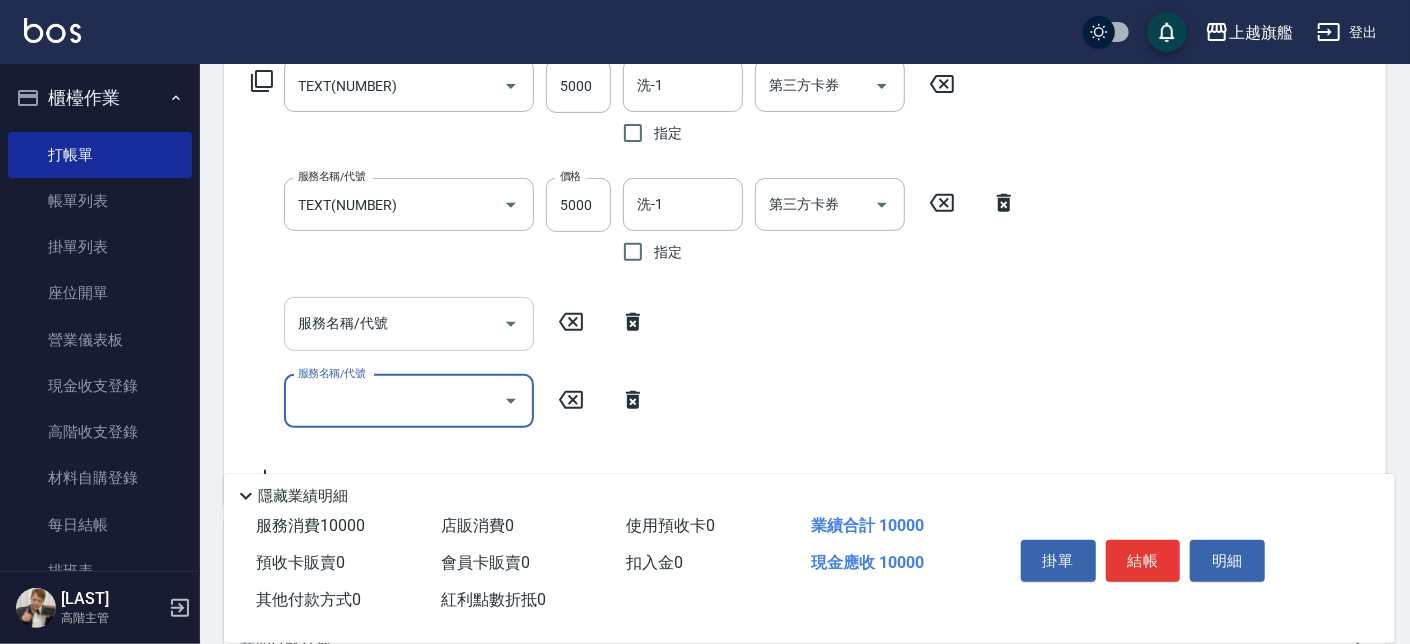 click on "服務名稱/代號" at bounding box center (409, 323) 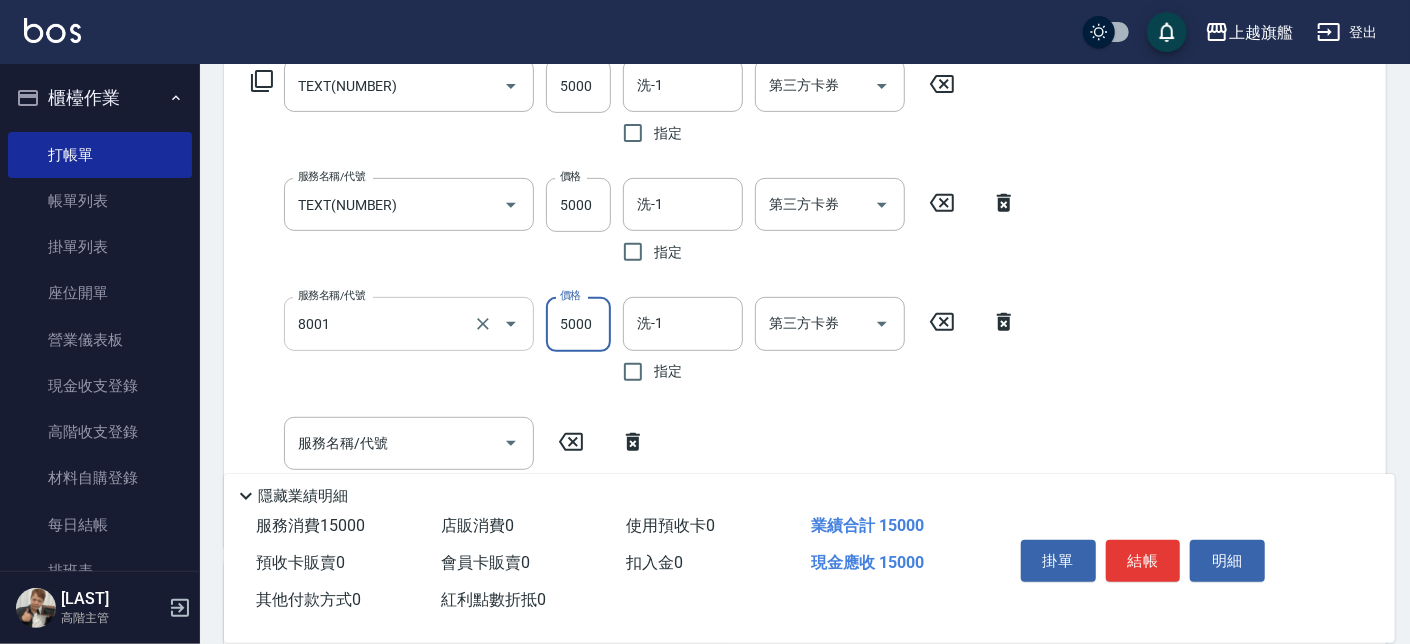 type on "TEXT(NUMBER)" 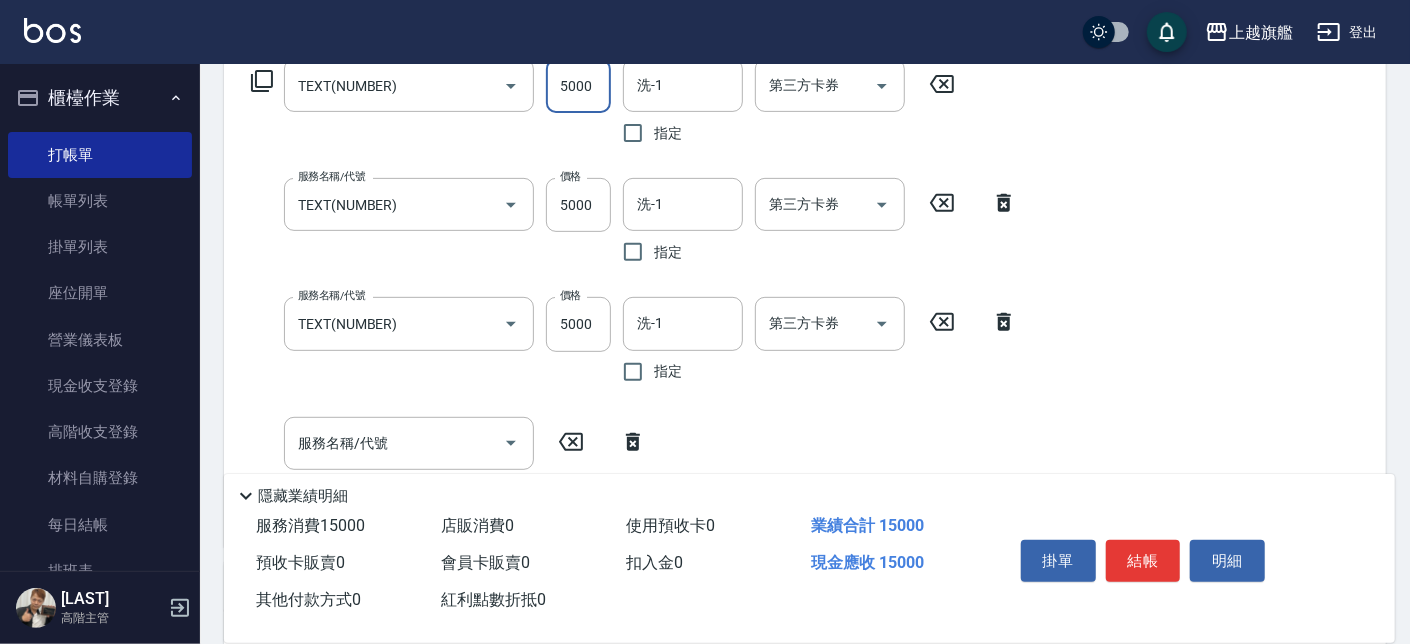click on "5000" at bounding box center [578, 86] 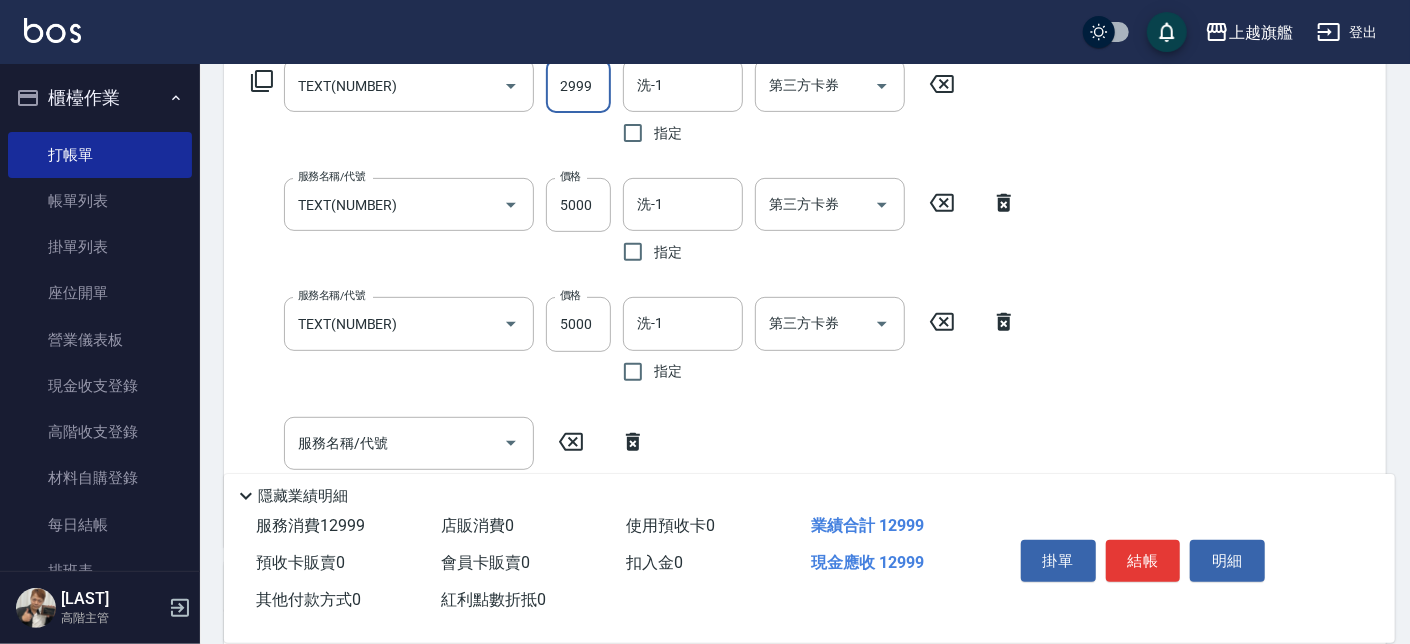 type on "2999" 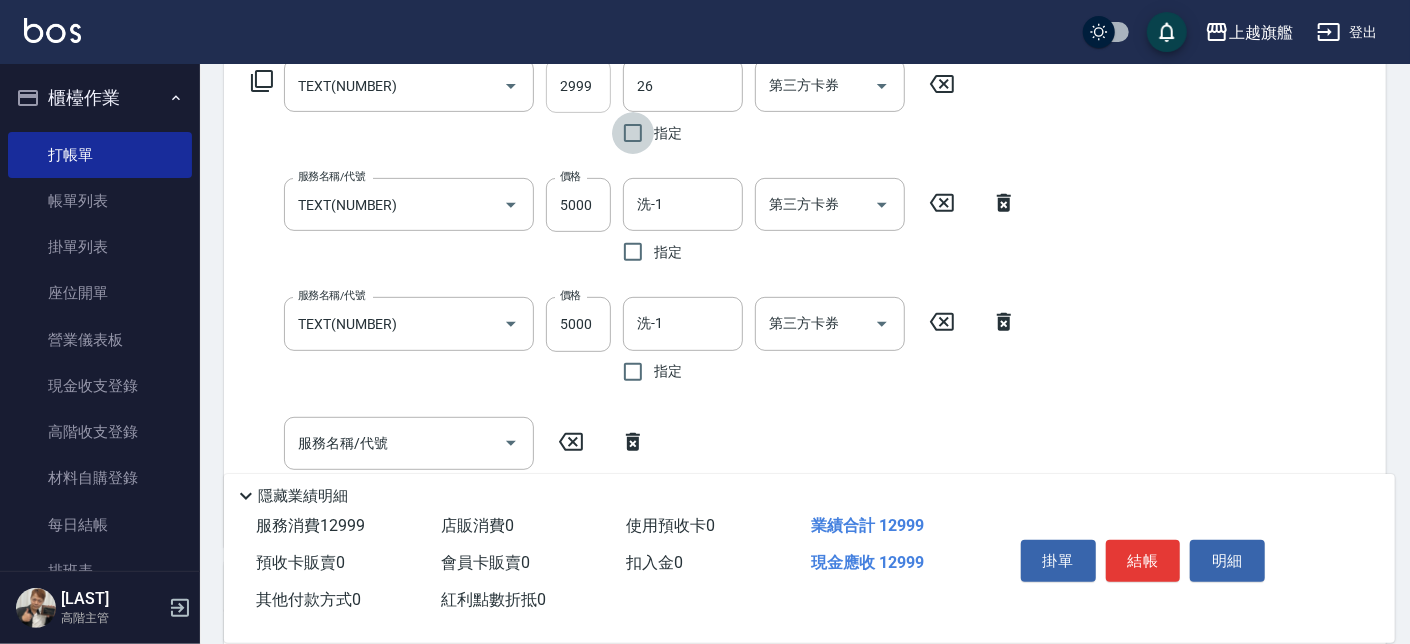 type on "[LAST]-[NUMBER]" 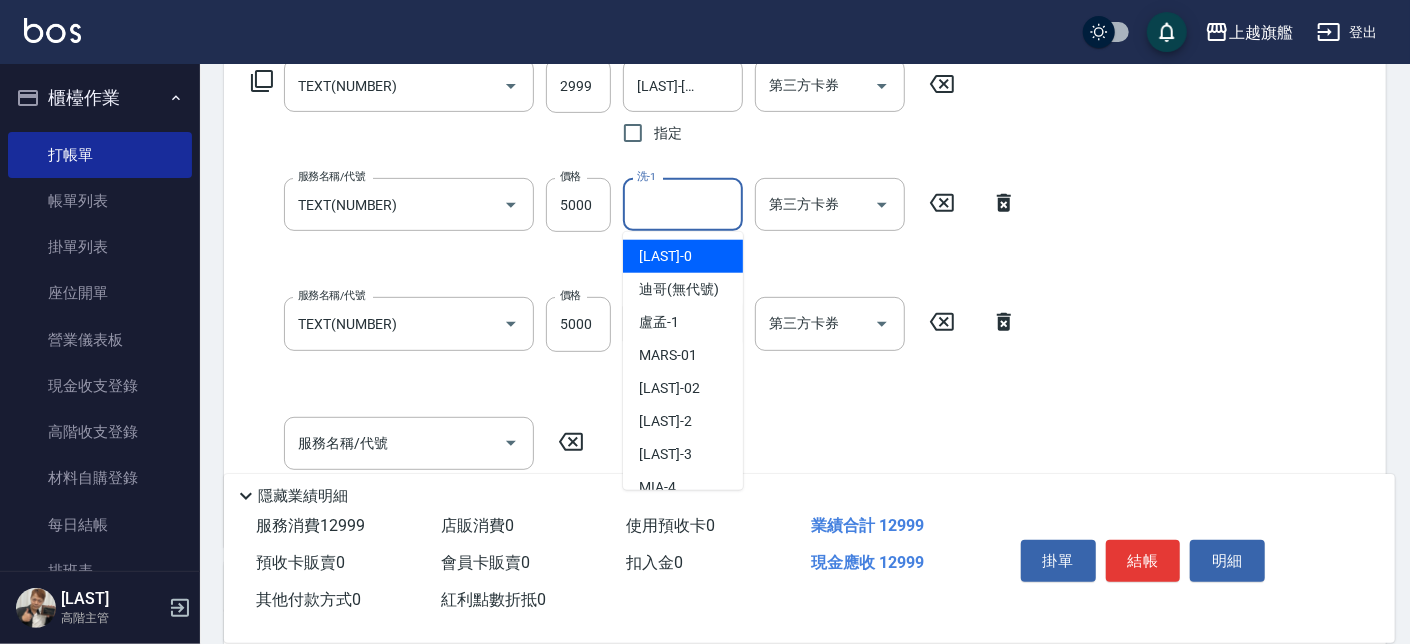 click on "洗-1" at bounding box center [683, 204] 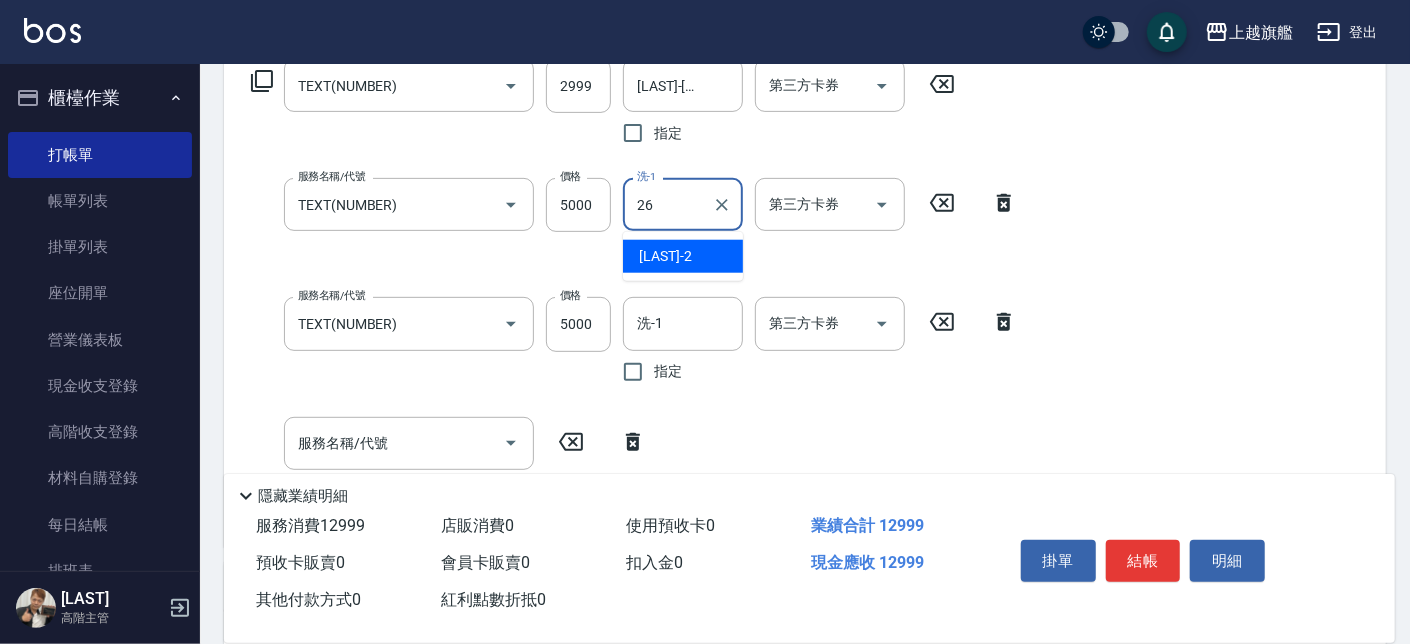 type on "[LAST]-[NUMBER]" 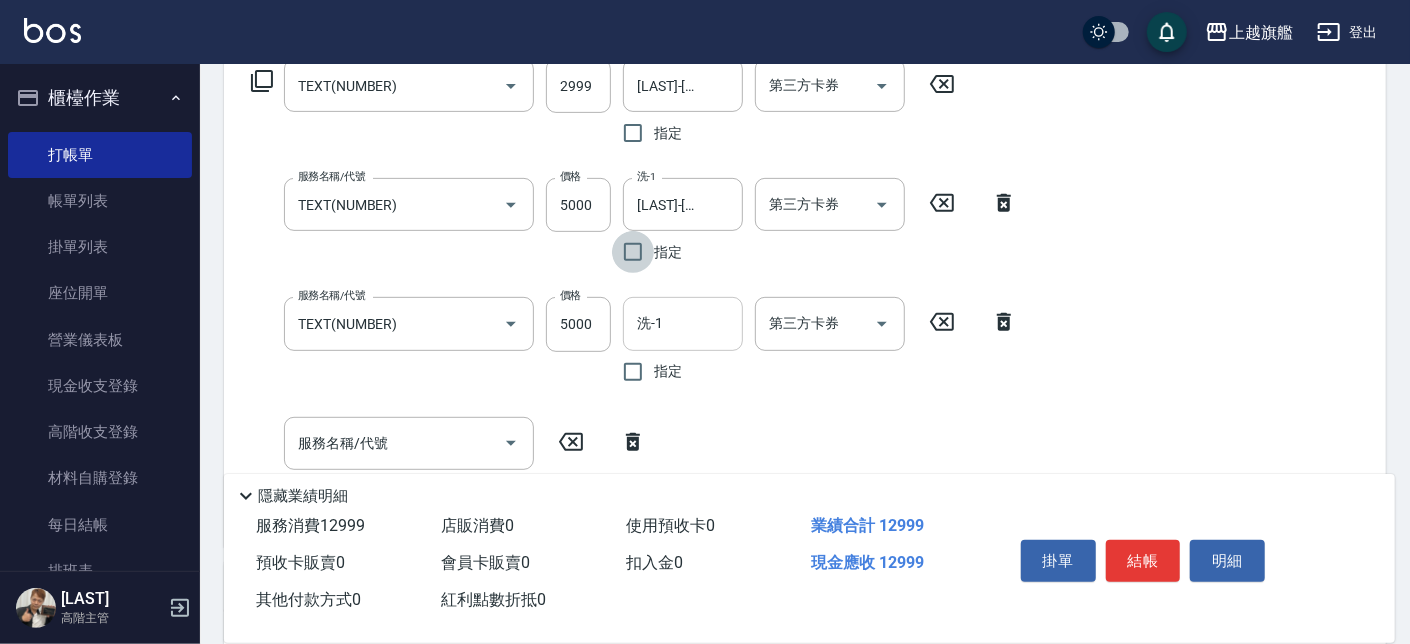 click on "洗-1" at bounding box center (683, 323) 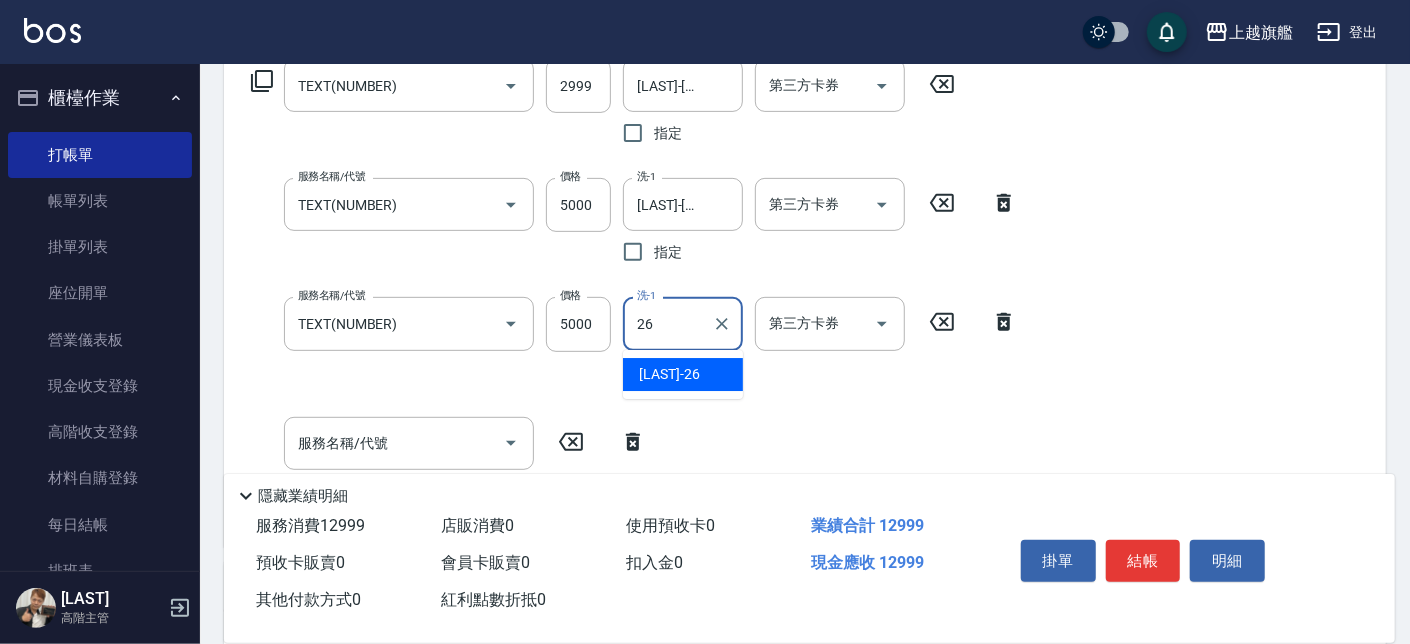 type on "[LAST]-[NUMBER]" 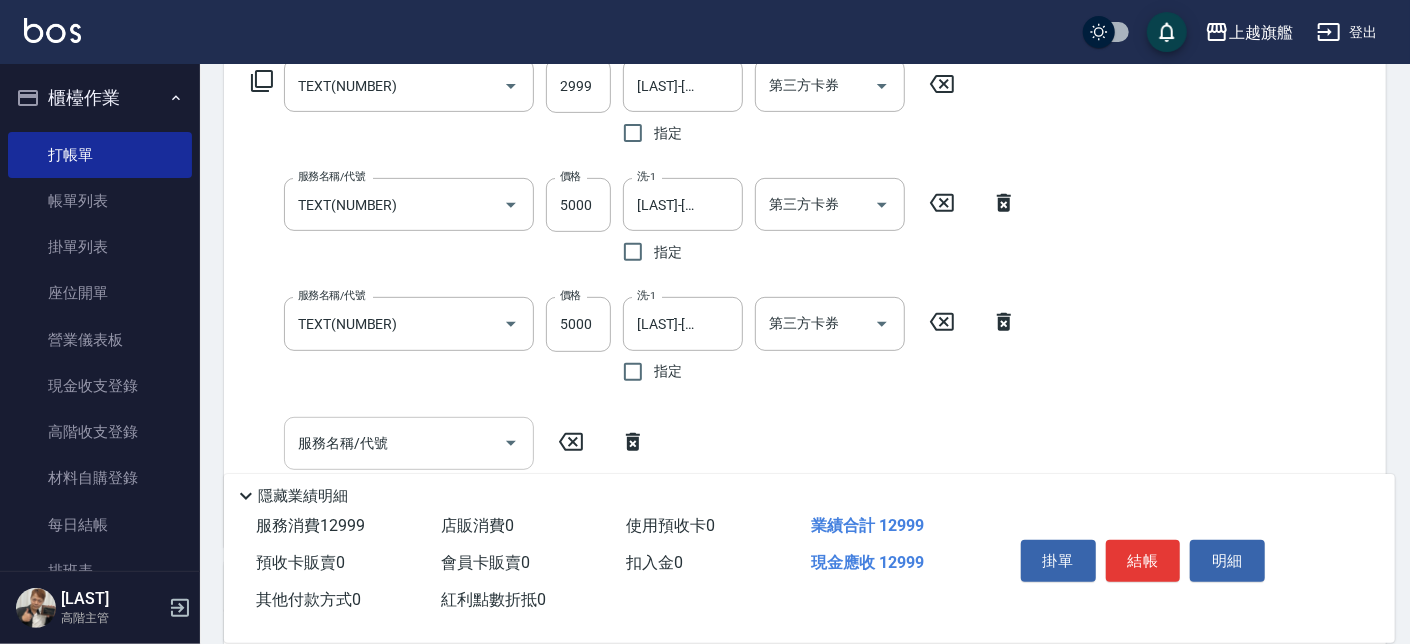 click on "服務名稱/代號" at bounding box center [394, 443] 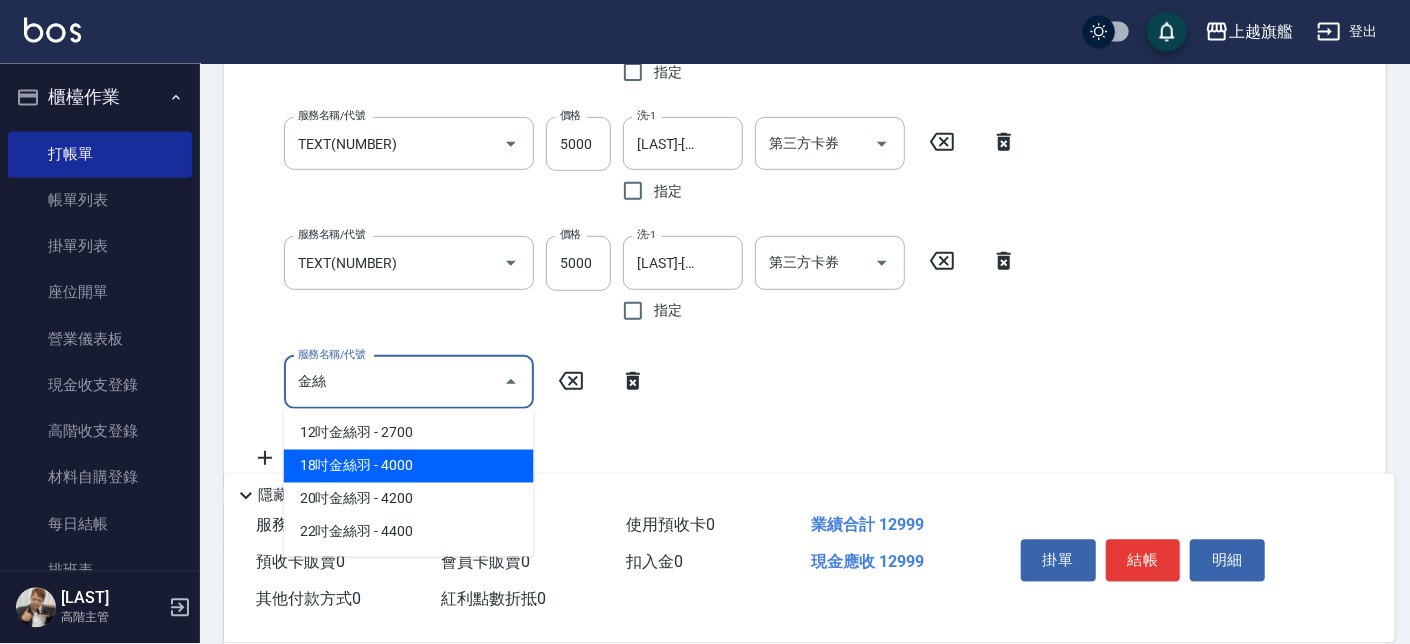 scroll, scrollTop: 455, scrollLeft: 0, axis: vertical 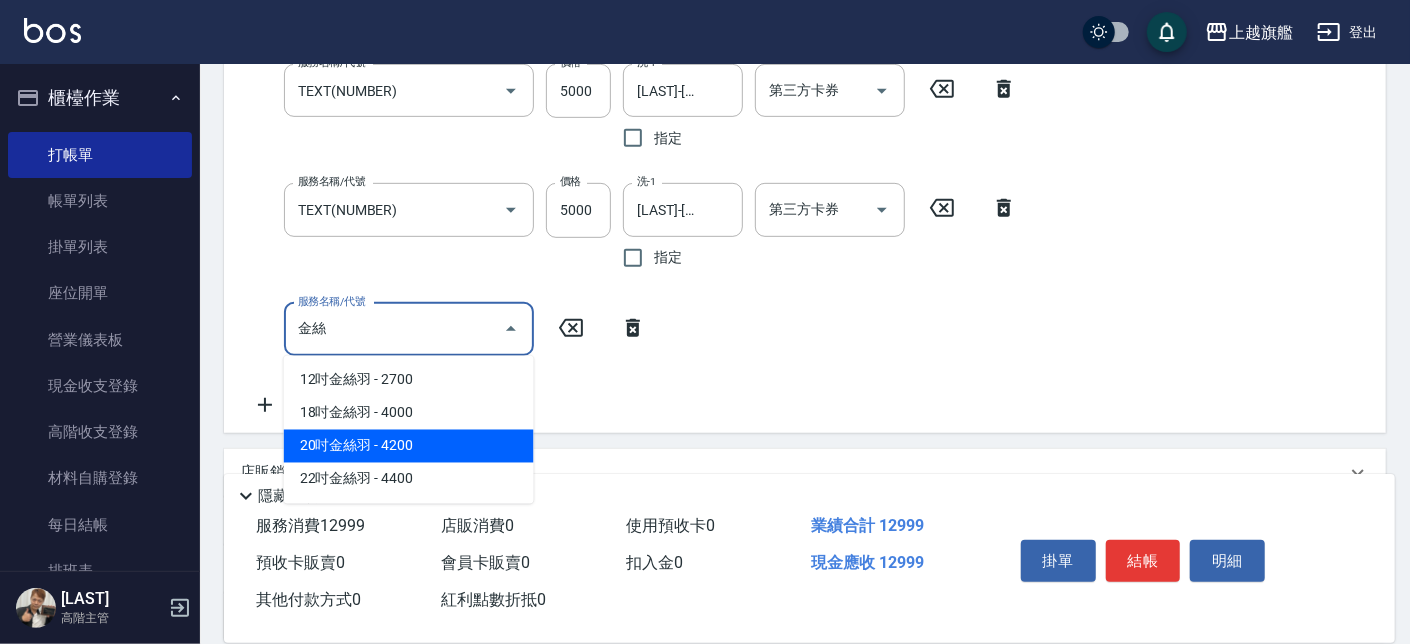 click on "20吋金絲羽 - 4200" at bounding box center (409, 446) 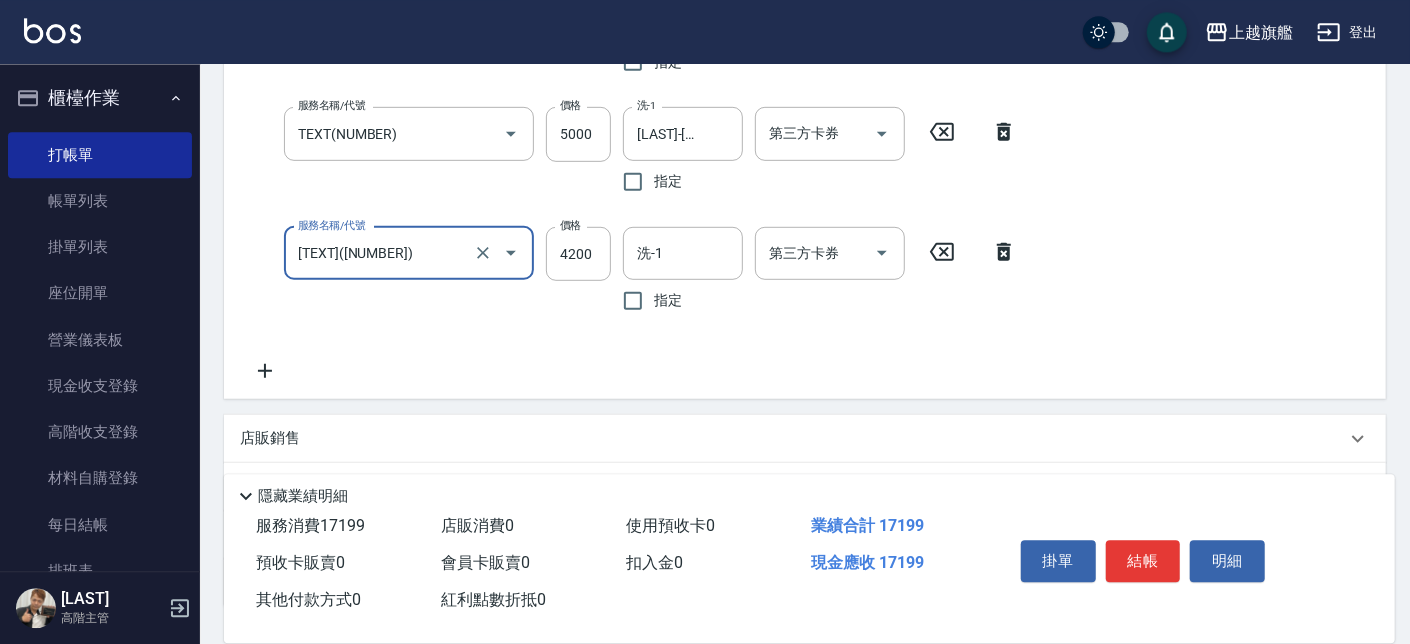 scroll, scrollTop: 569, scrollLeft: 0, axis: vertical 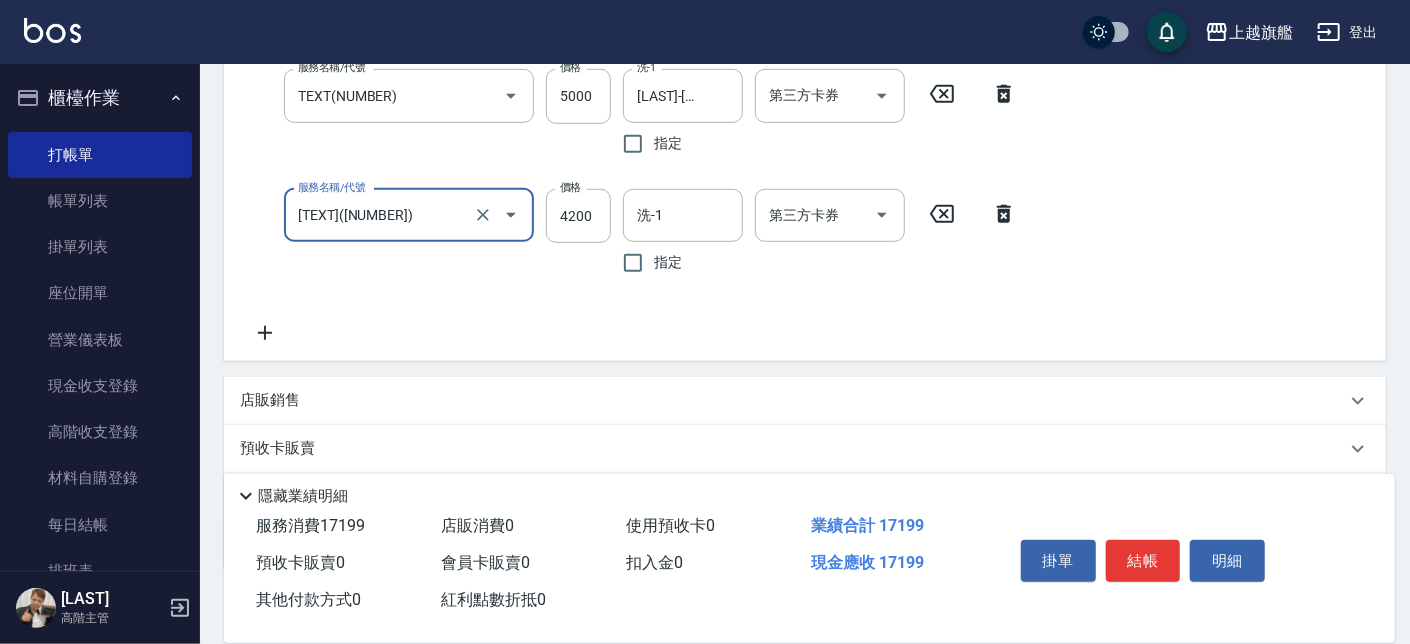 type on "[TEXT]([NUMBER])" 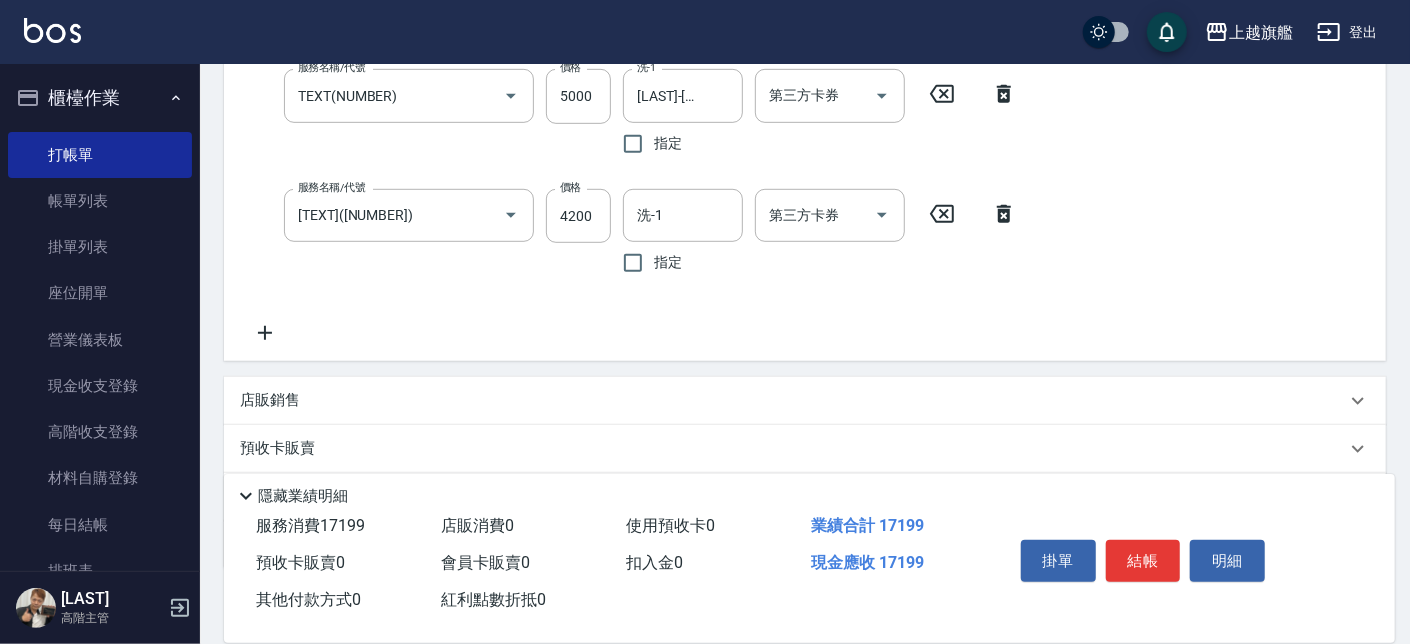 click 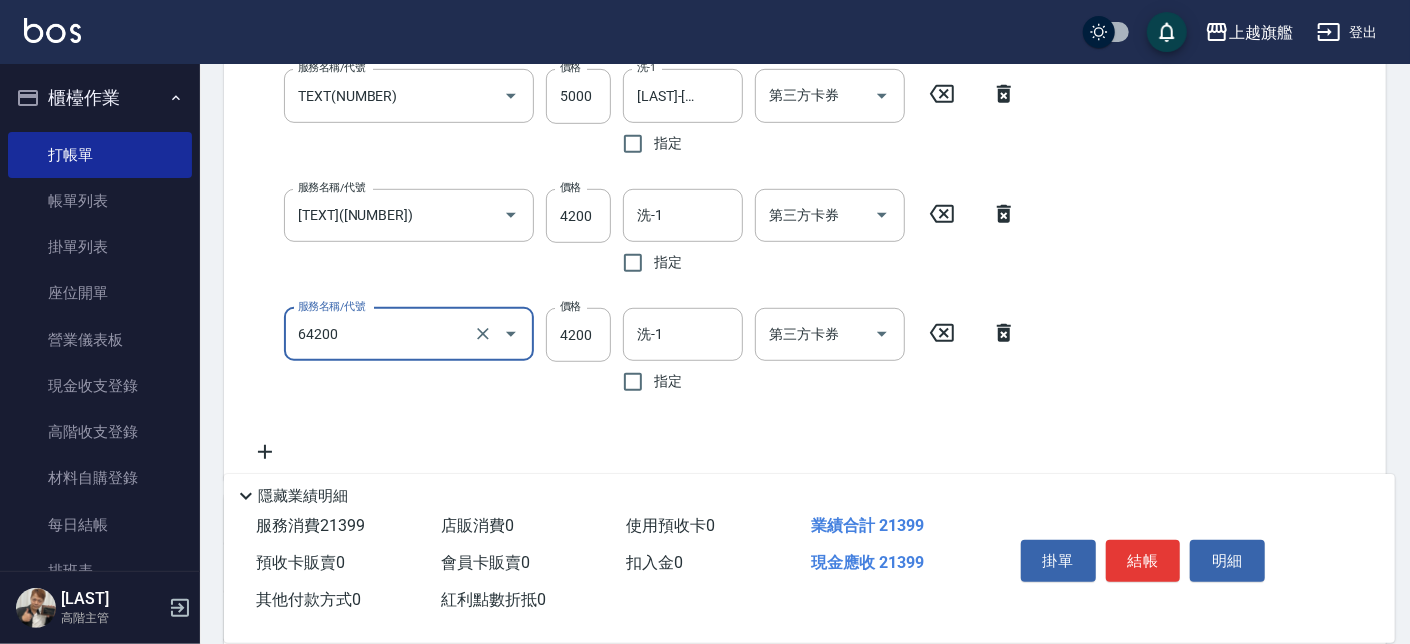type on "[TEXT]([NUMBER])" 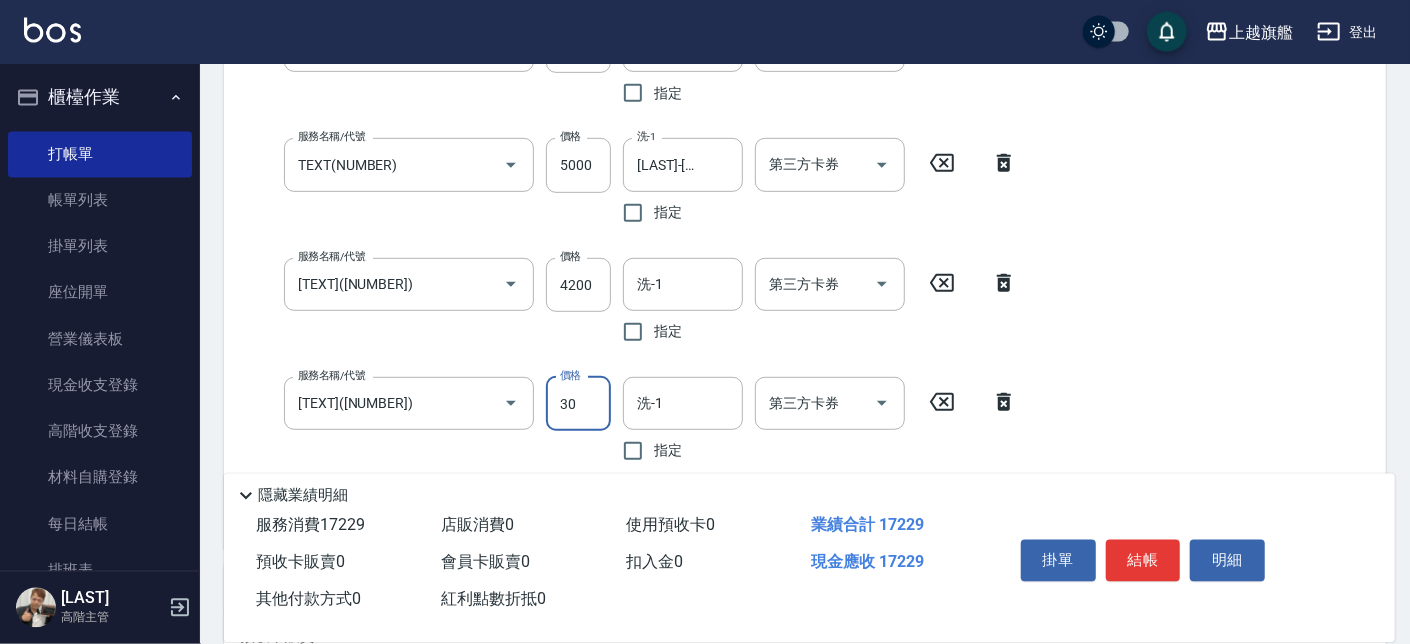 scroll, scrollTop: 532, scrollLeft: 0, axis: vertical 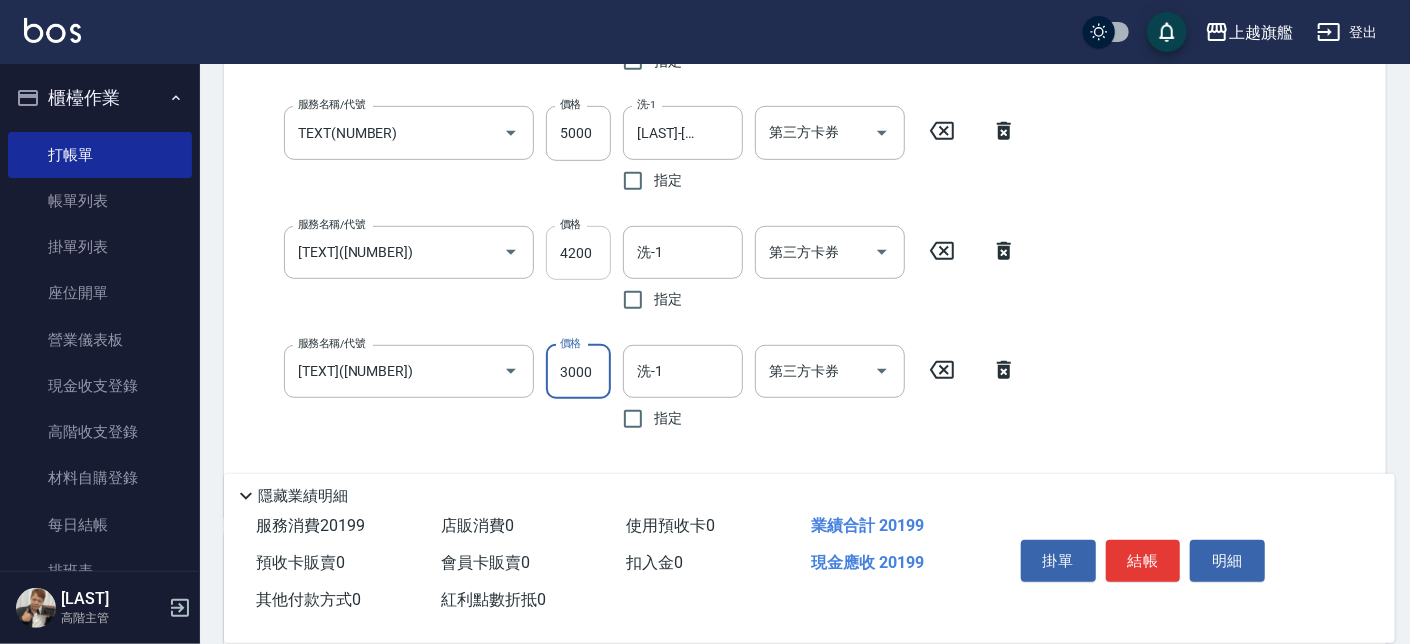 type on "3000" 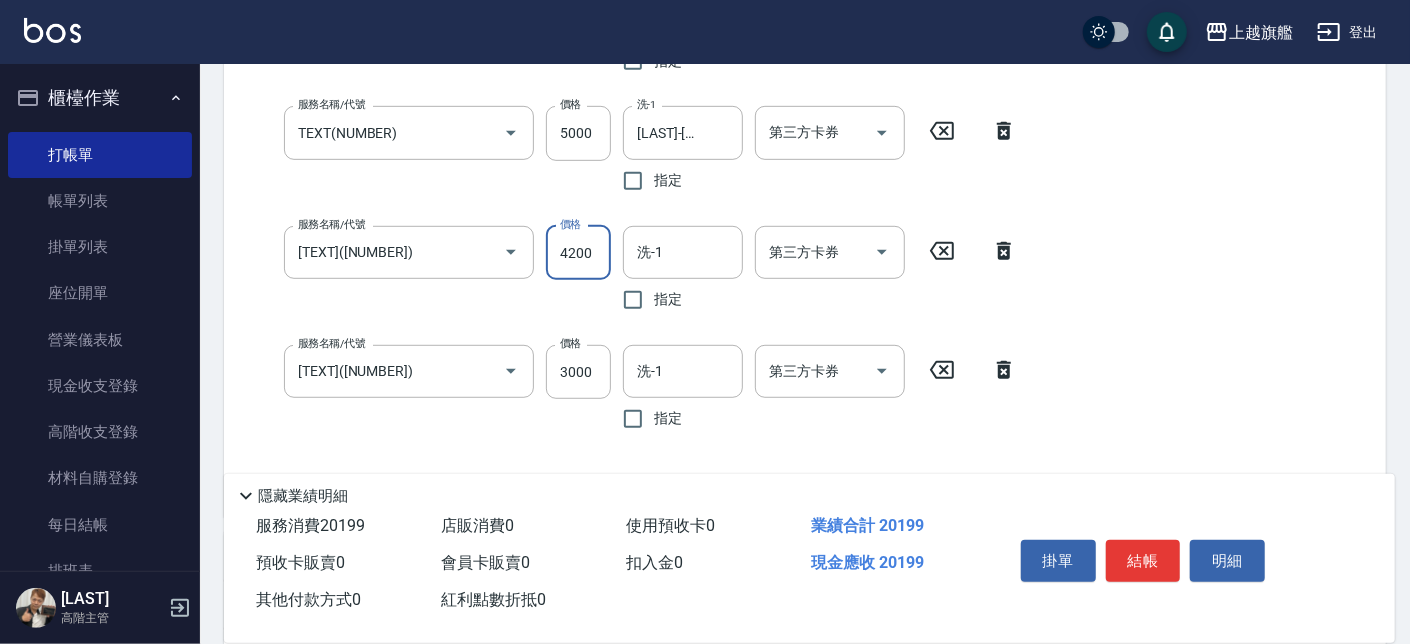 click on "4200" at bounding box center [578, 253] 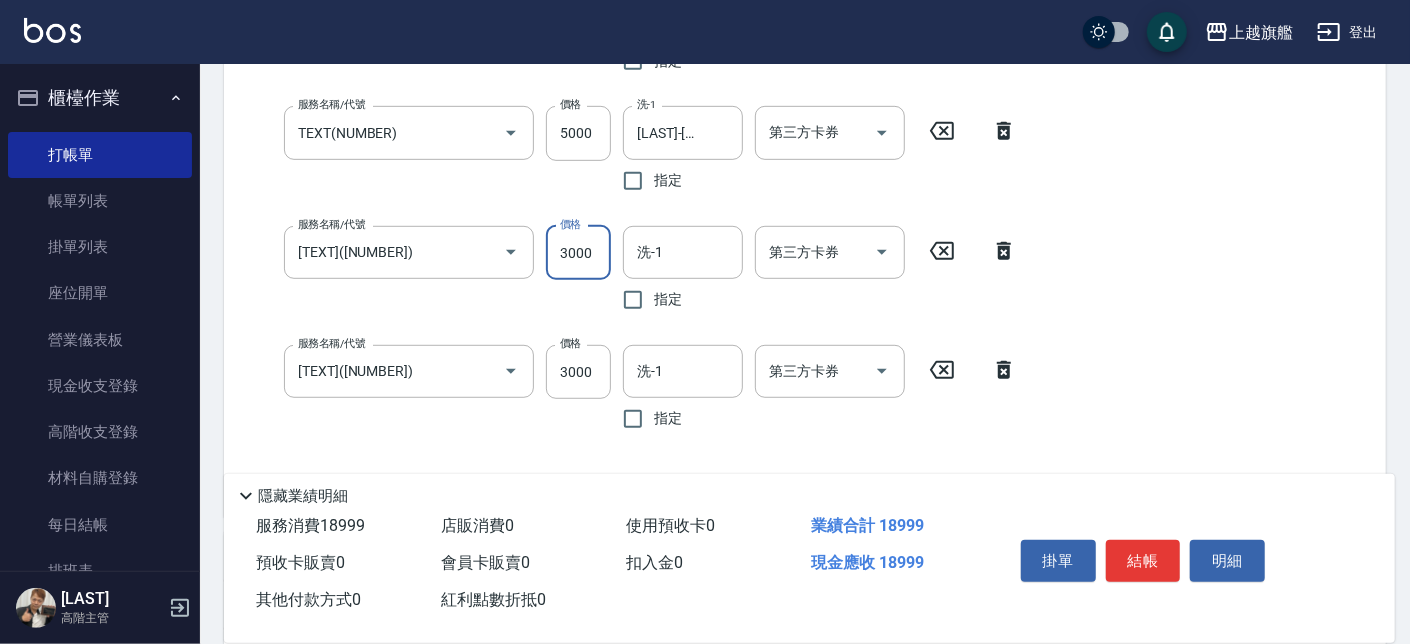 type on "3000" 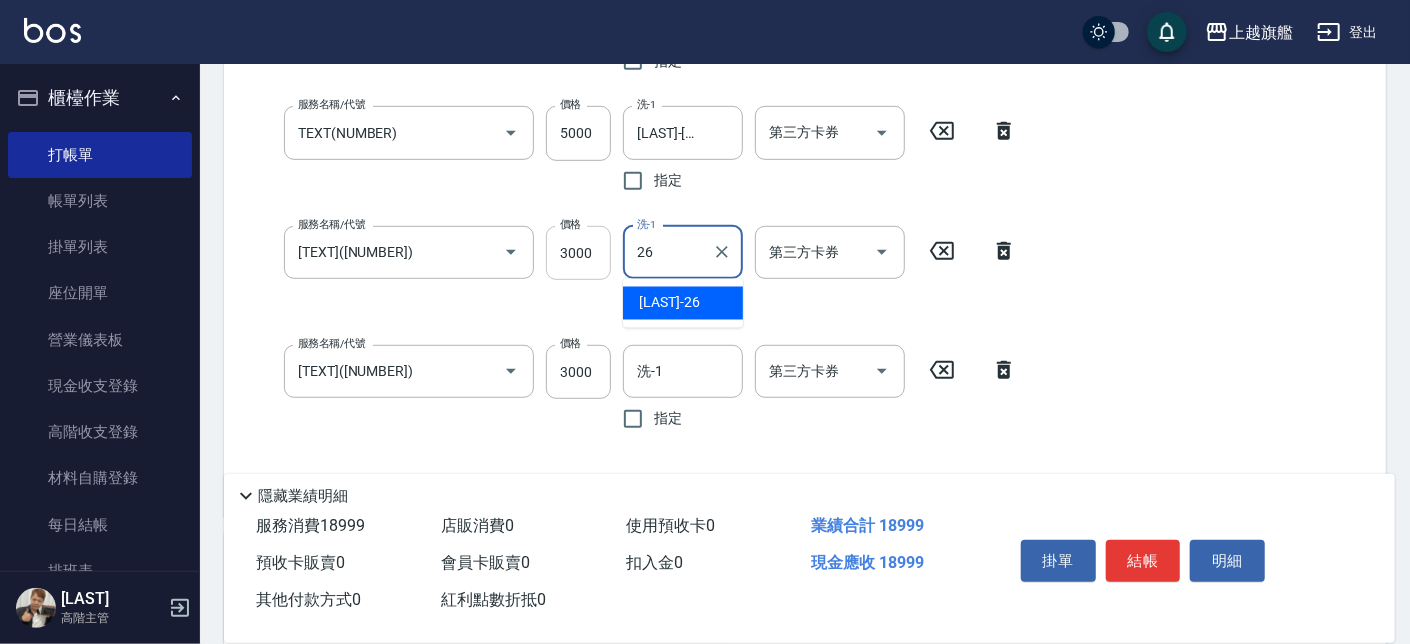 type on "[LAST]-[NUMBER]" 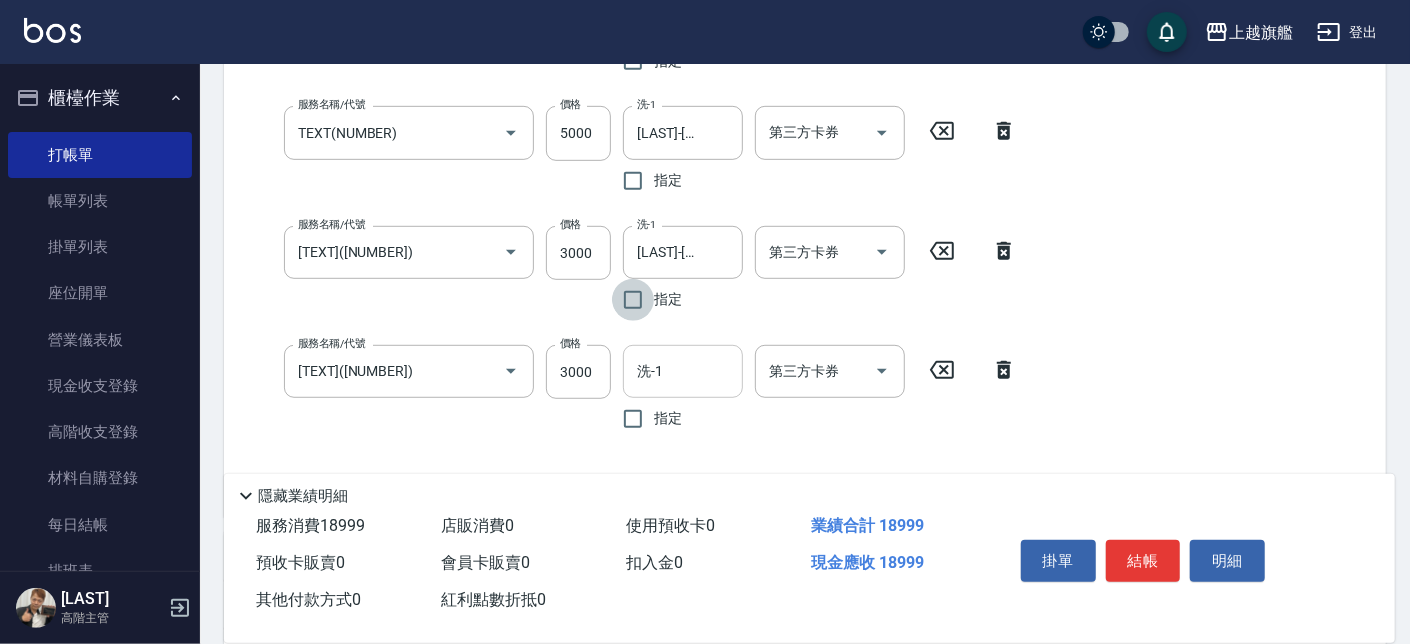 click on "洗-1" at bounding box center [683, 371] 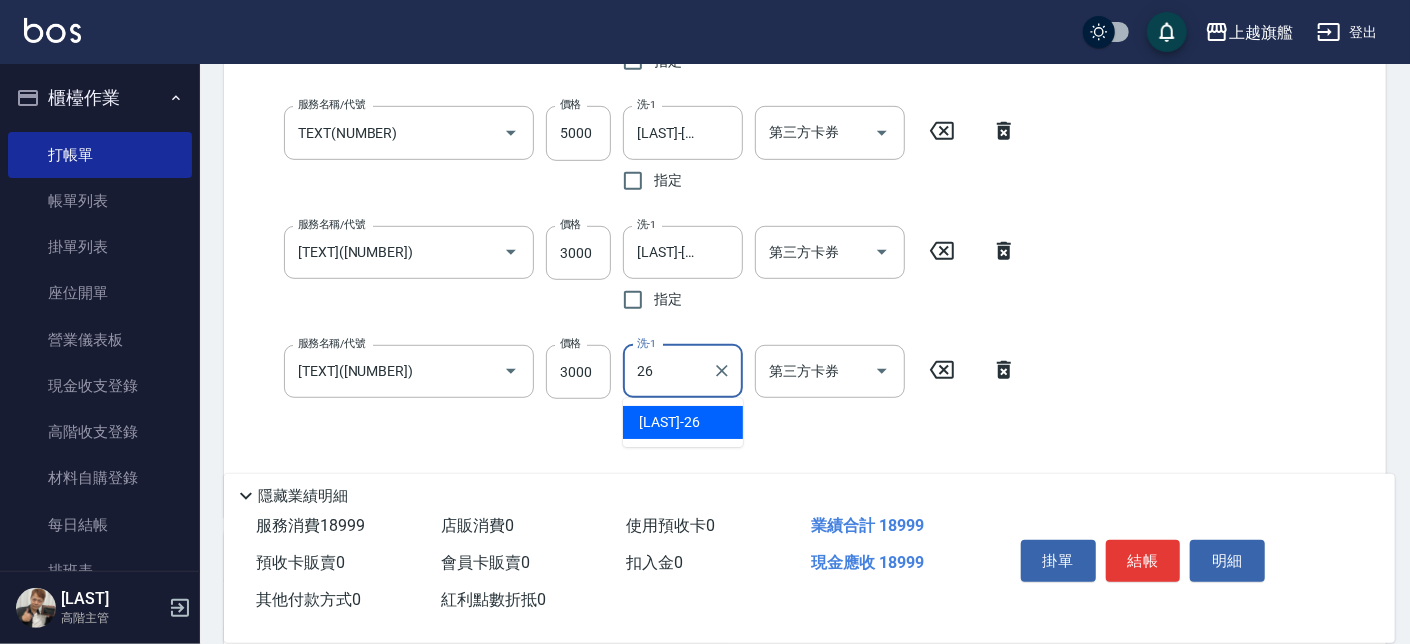 type on "[LAST]-[NUMBER]" 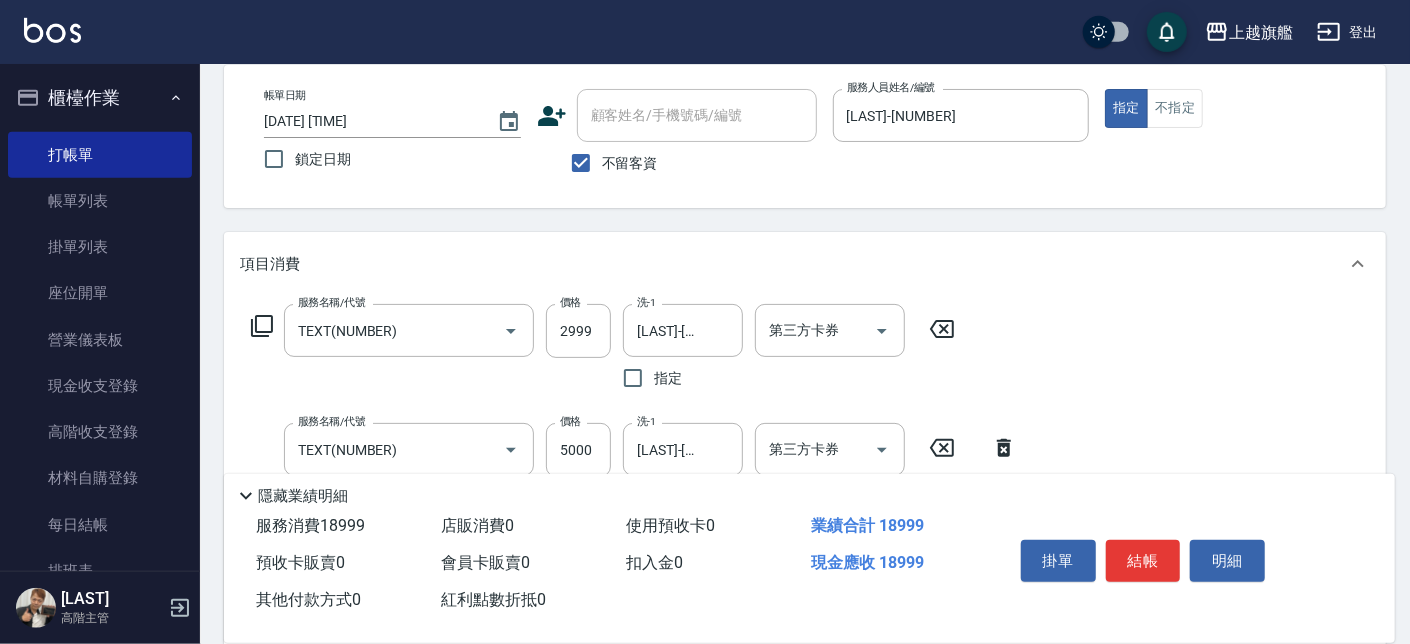 scroll, scrollTop: 569, scrollLeft: 0, axis: vertical 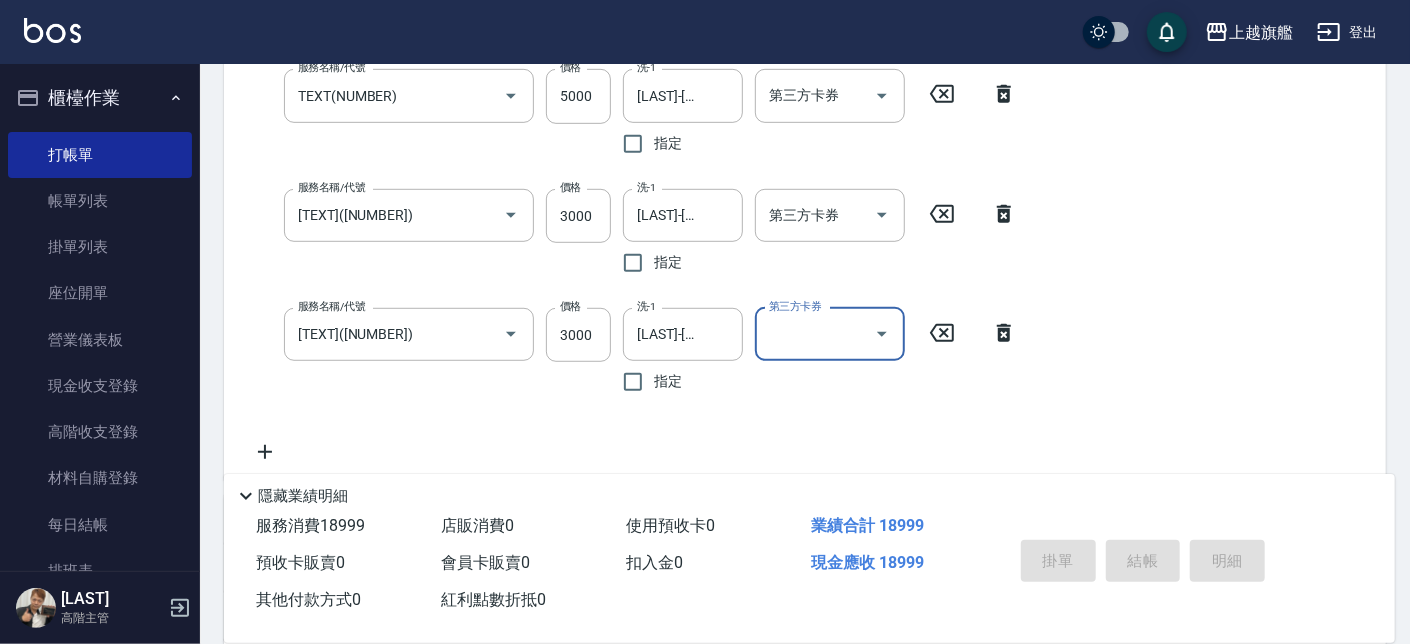 type on "[DATE] [TIME]" 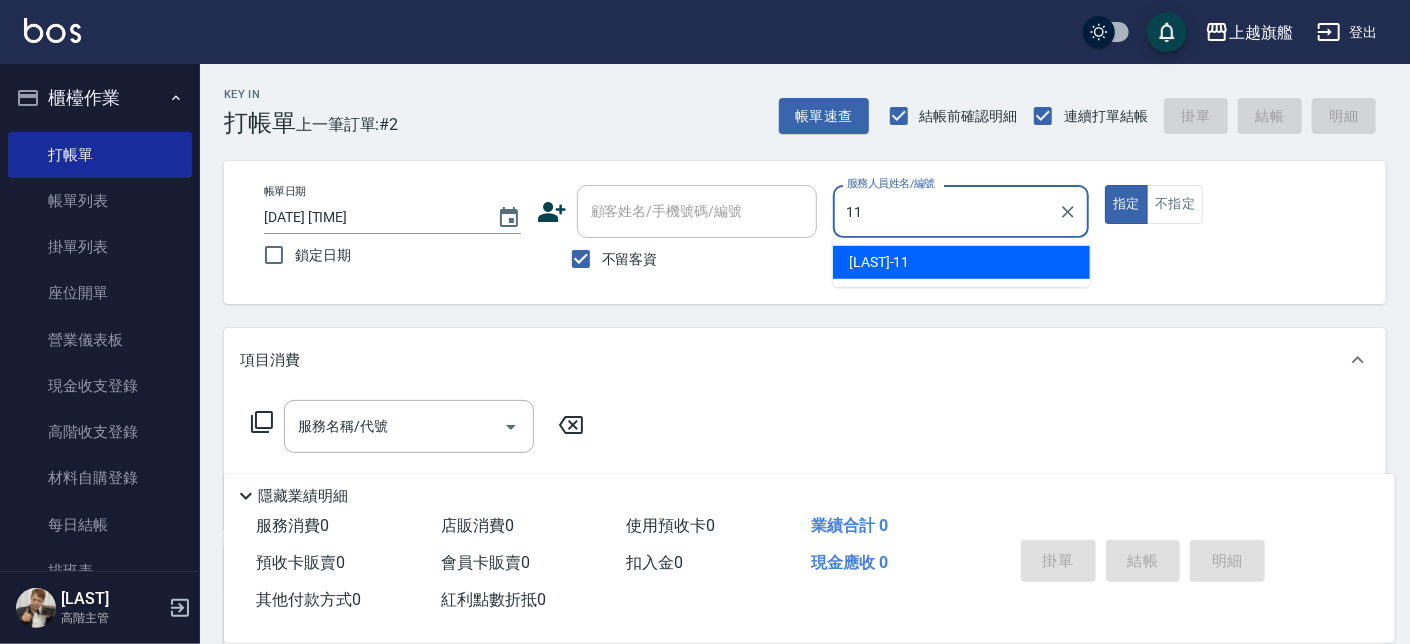 type on "[LAST]-[NUMBER]" 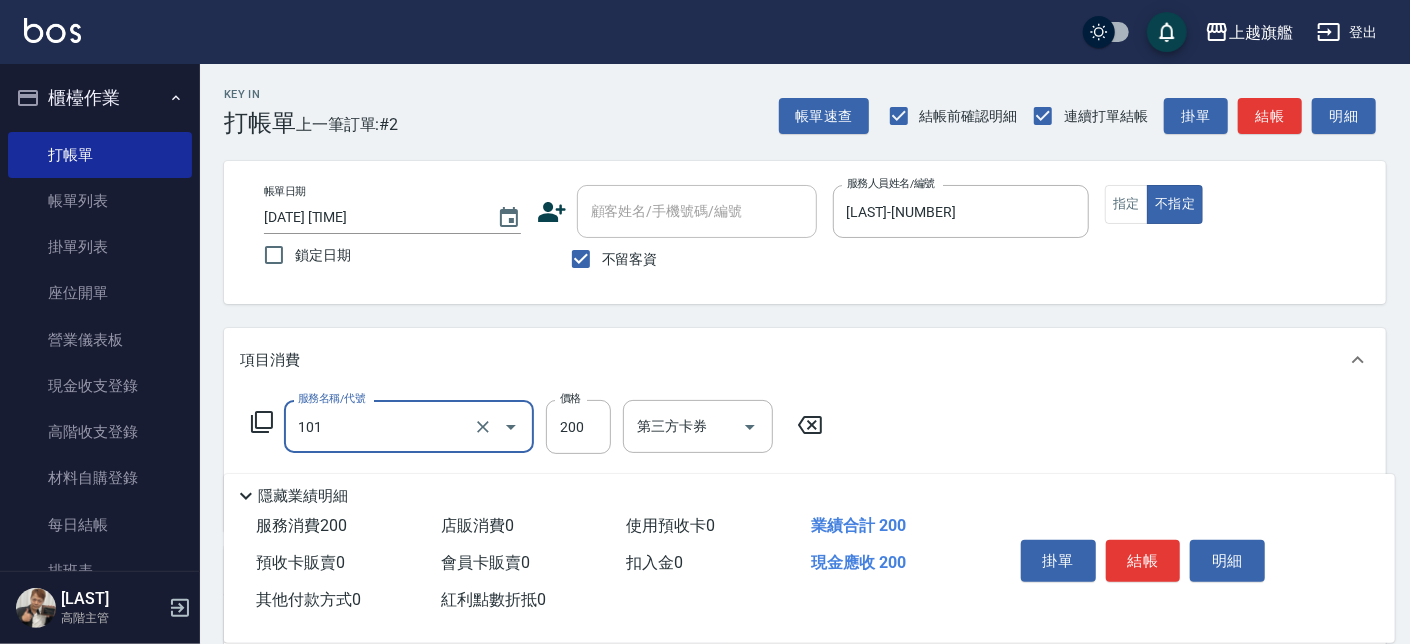 type on "一般洗(101)" 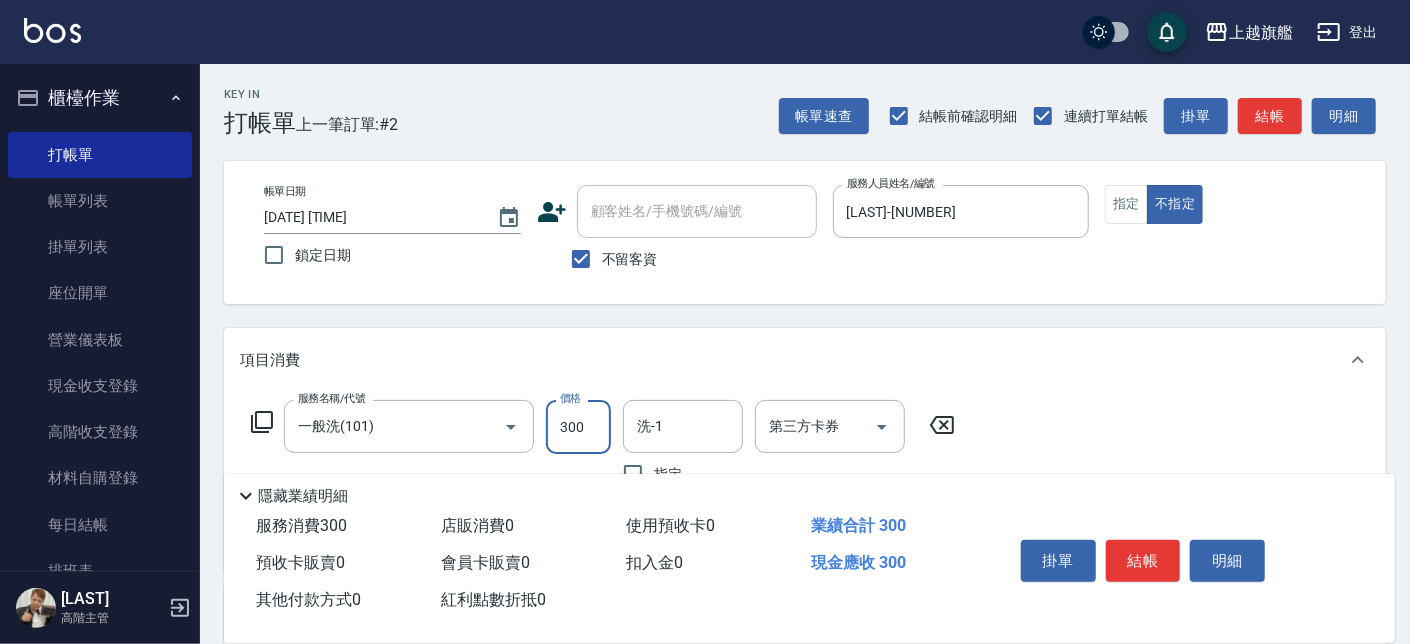 type on "300" 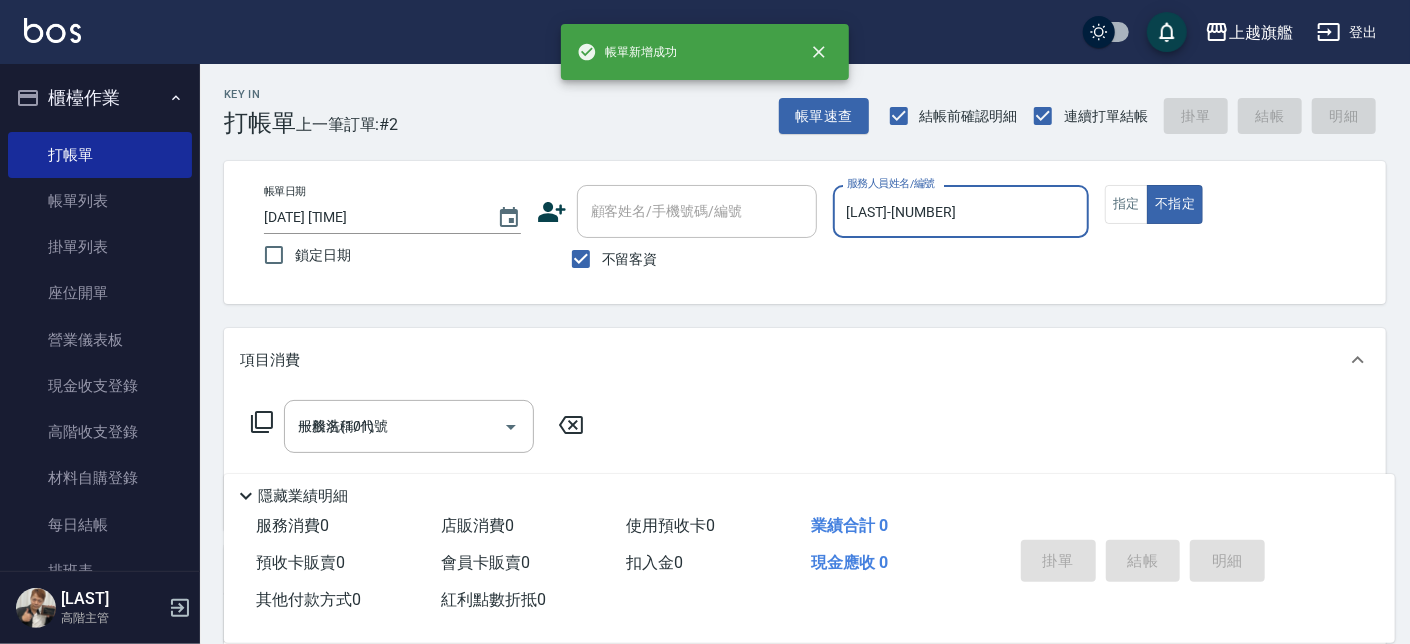 type 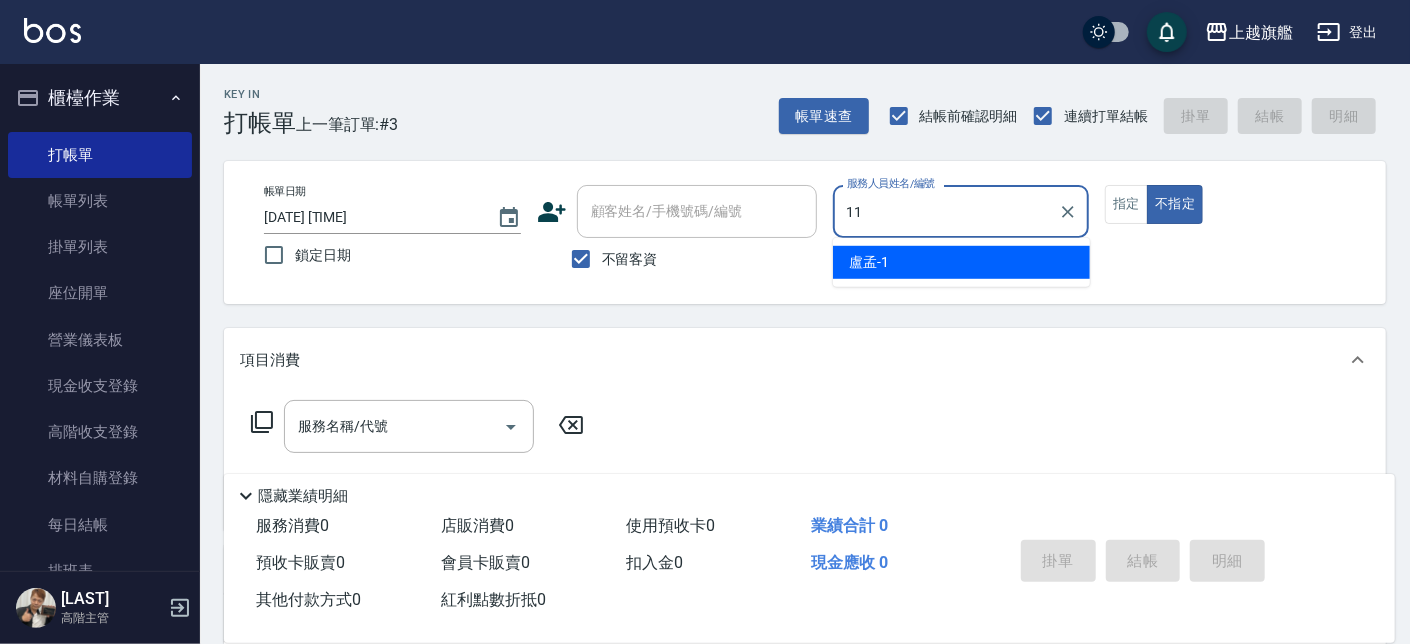 type on "[LAST]-[NUMBER]" 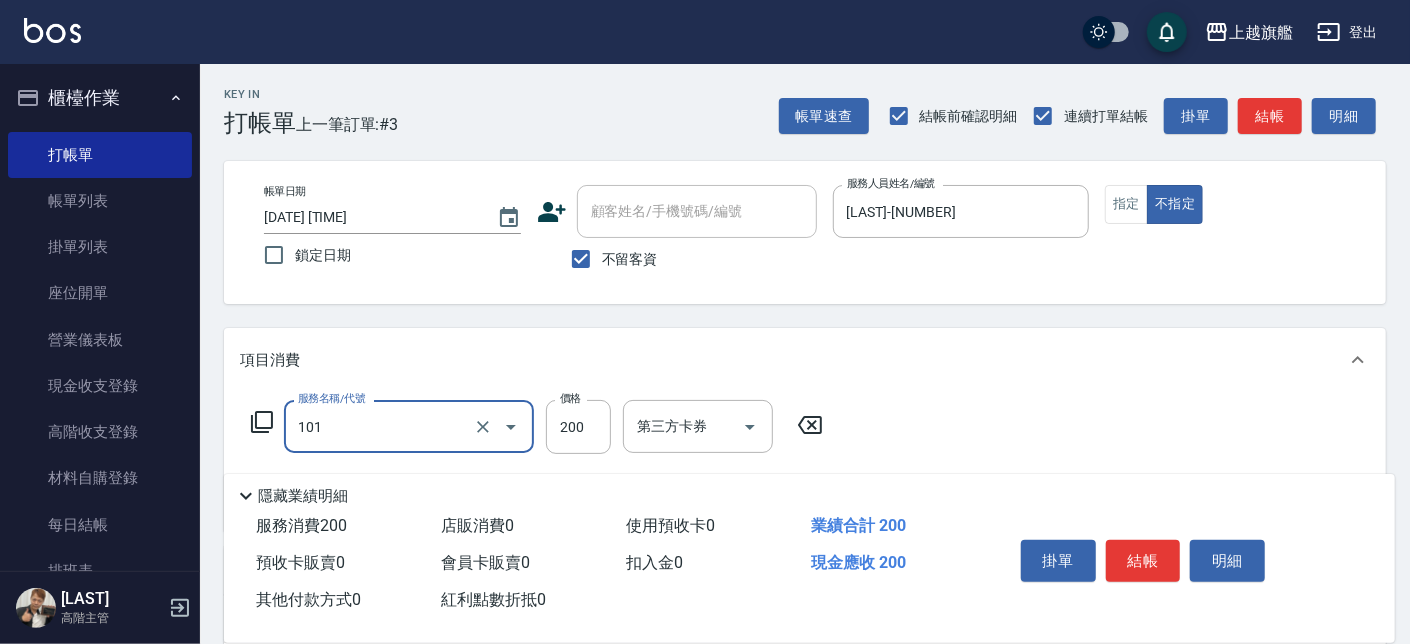 type on "一般洗(101)" 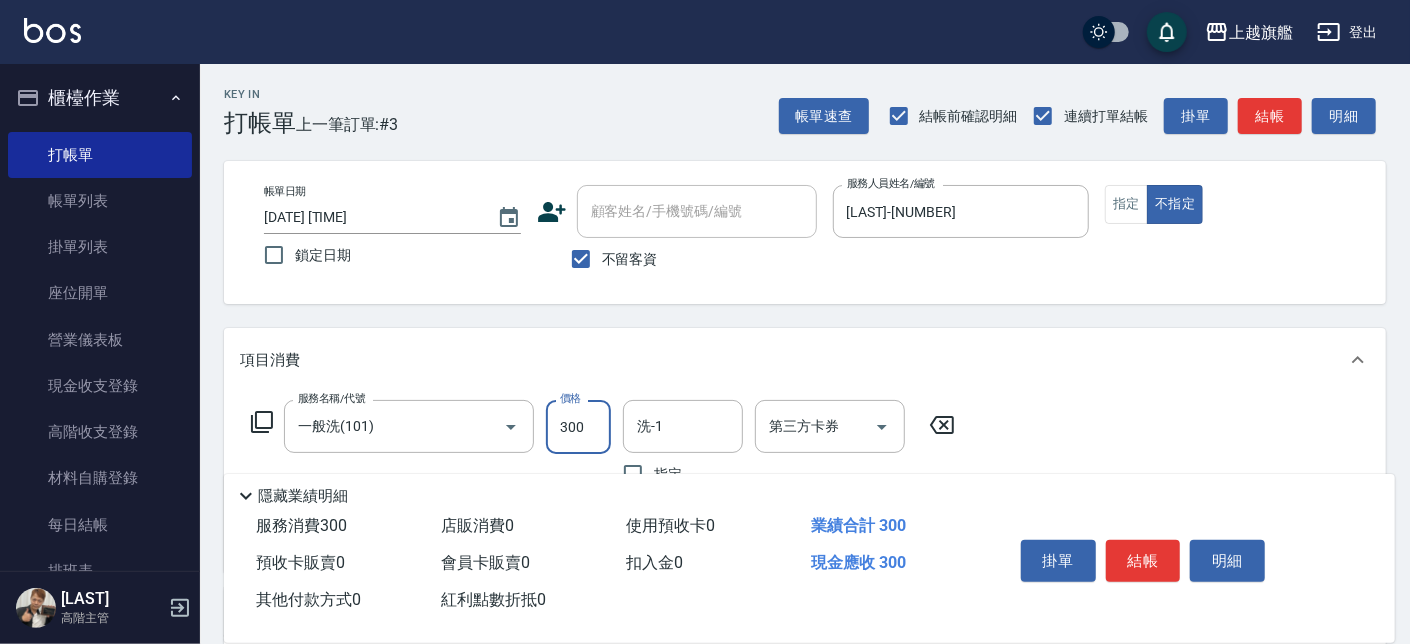 type on "300" 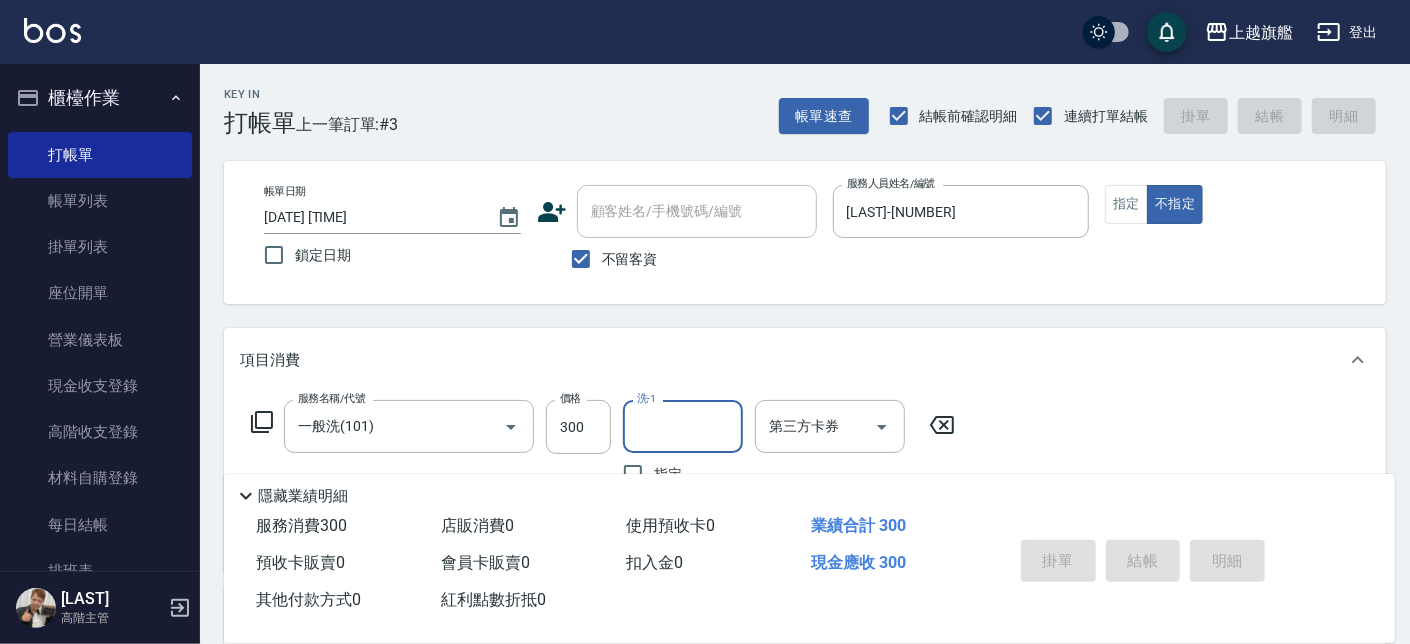 type on "[DATE] [TIME]" 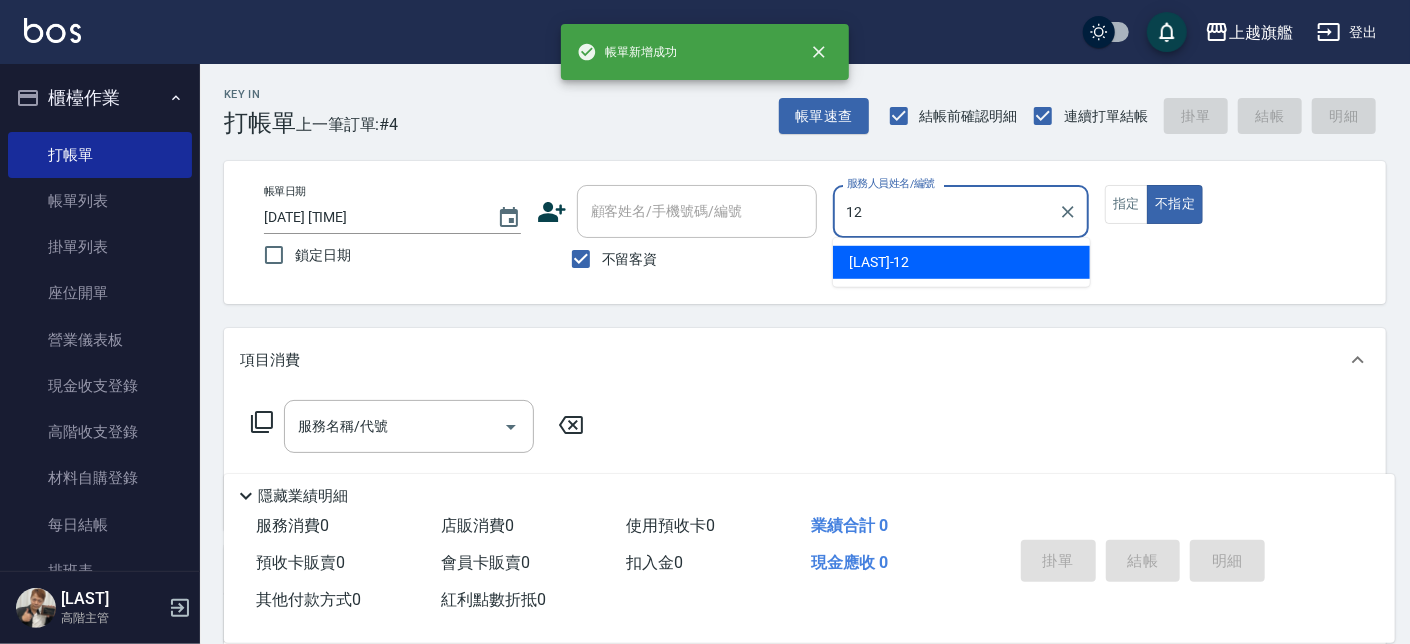 type on "[LAST]-[NUMBER]" 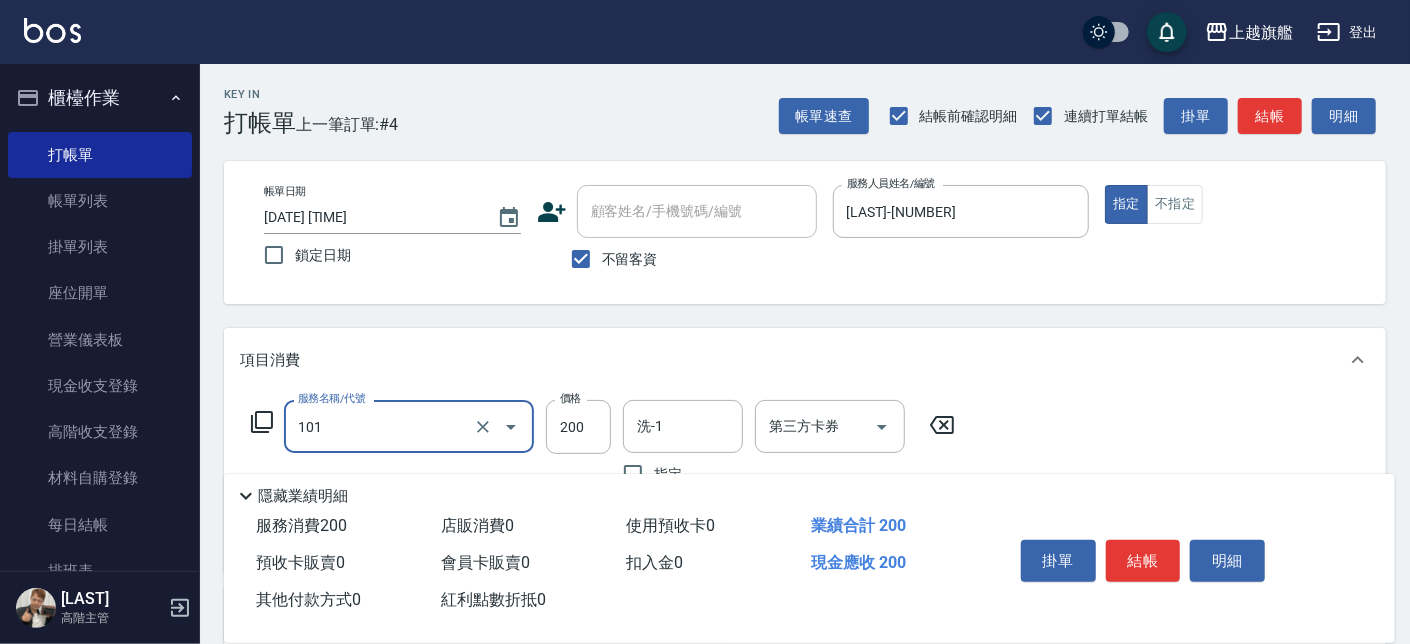 type on "一般洗(101)" 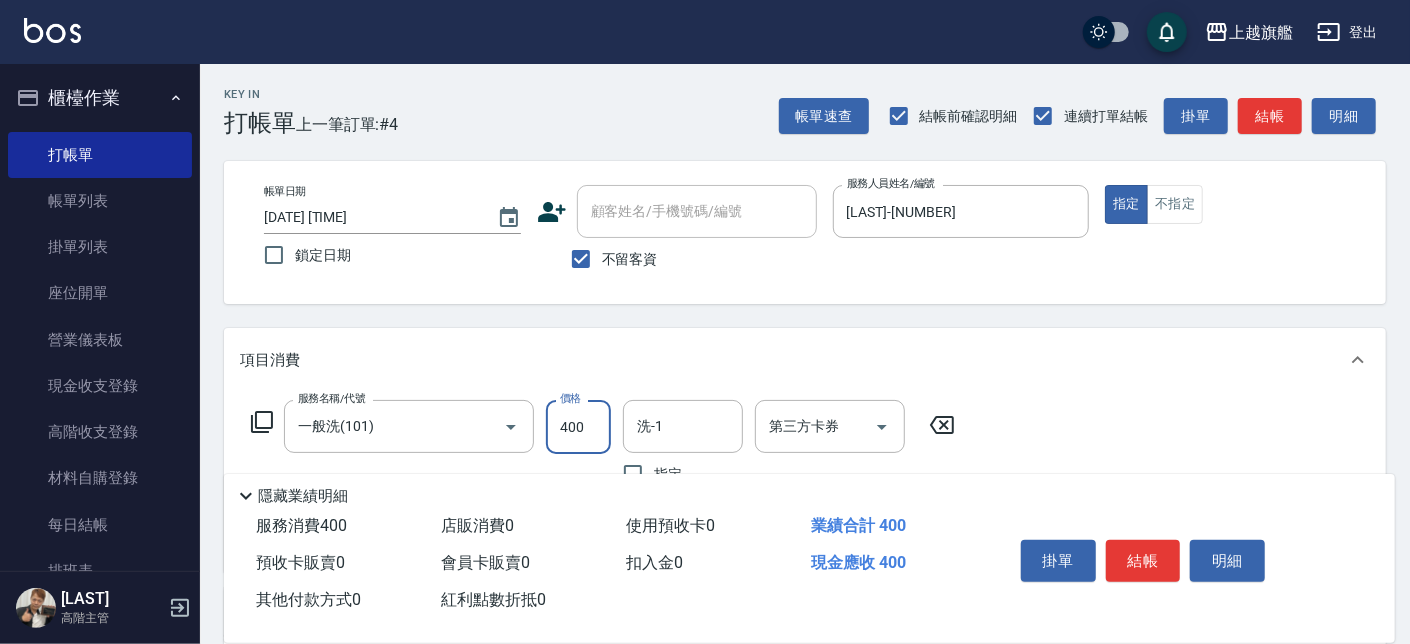 type on "400" 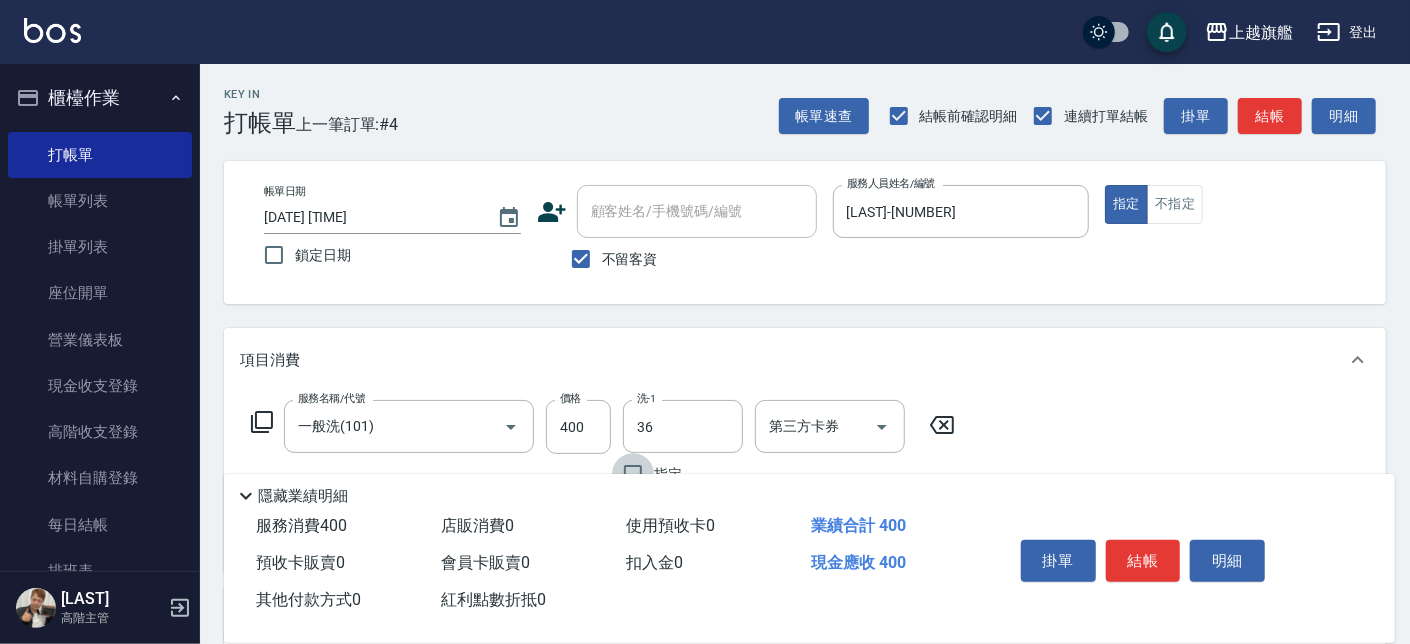 type on "[LAST]-[NUMBER]" 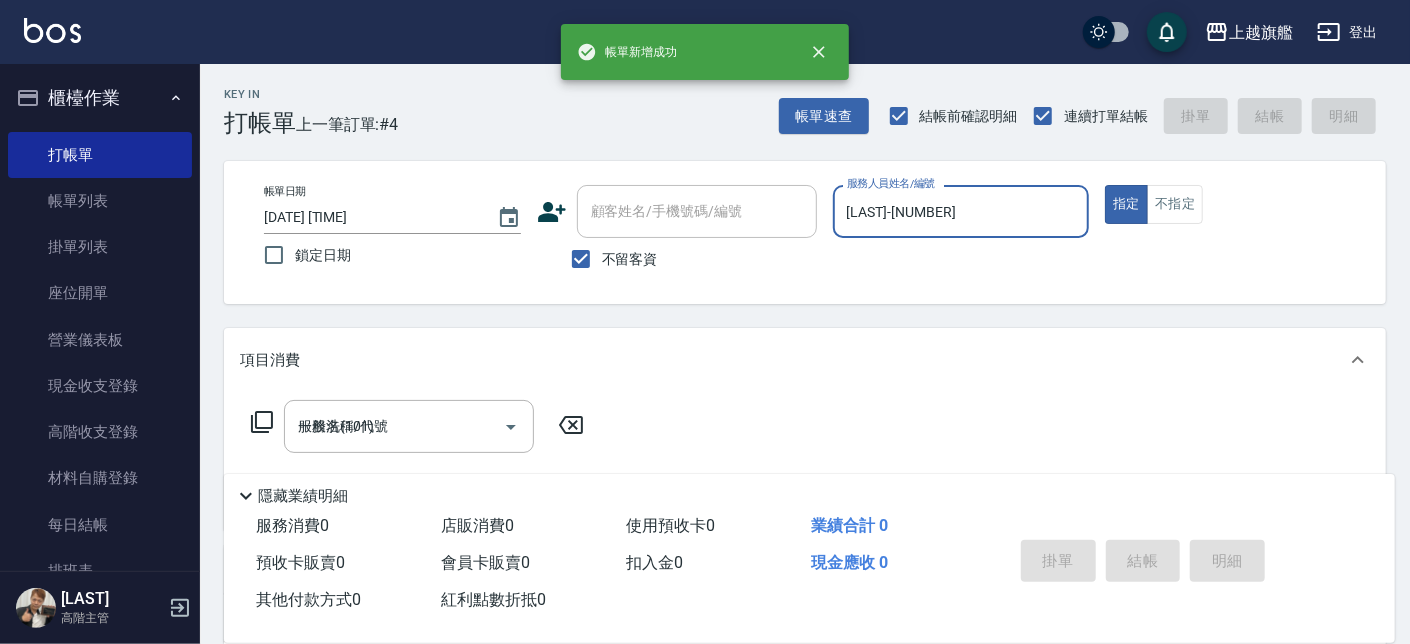 type 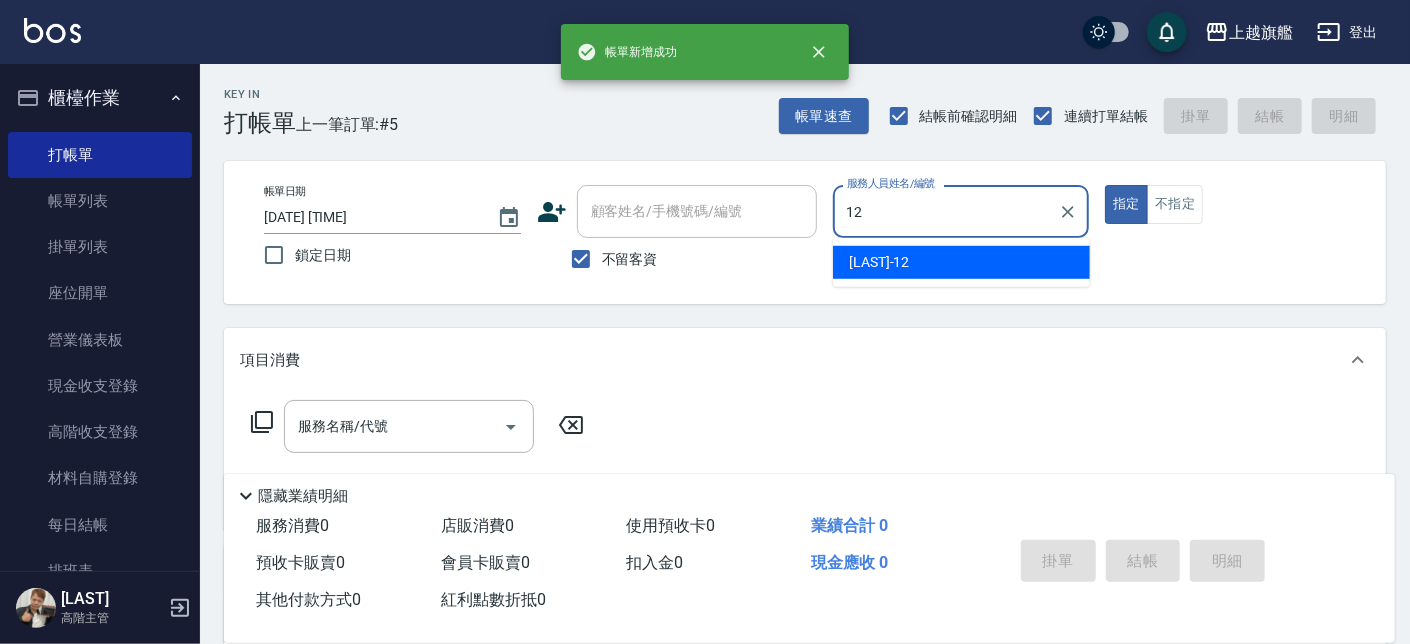 type on "[LAST]-[NUMBER]" 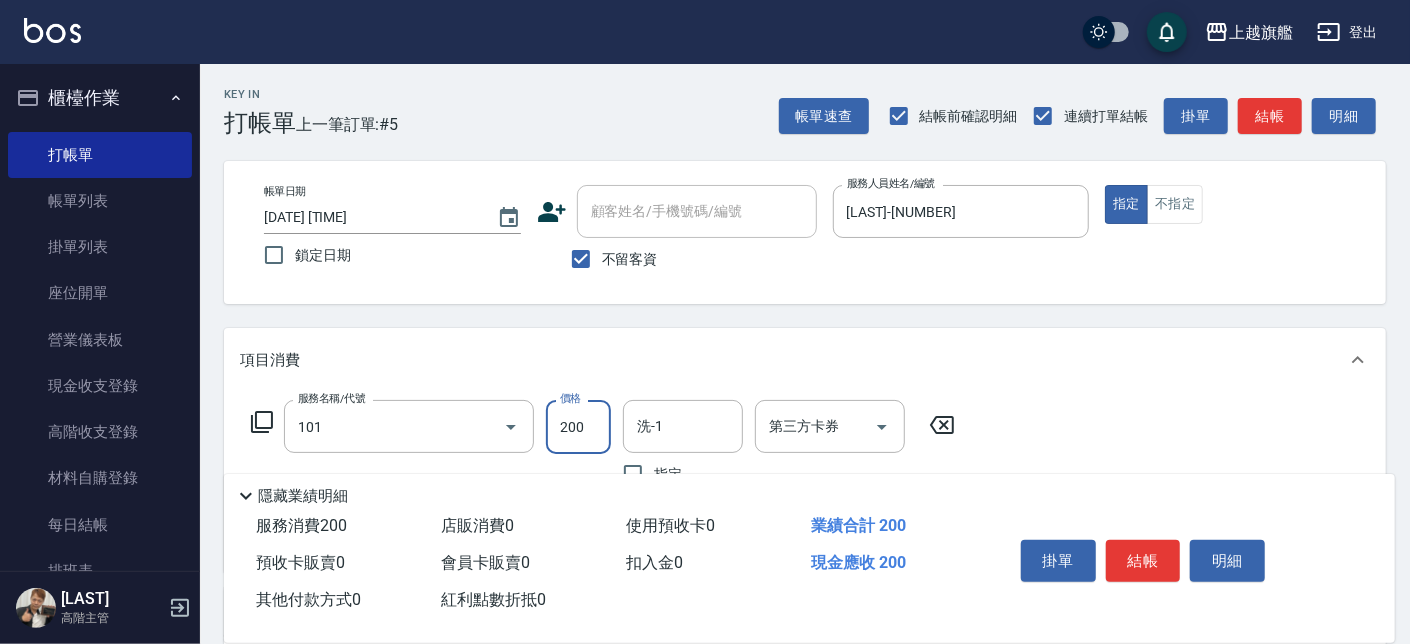 type on "一般洗(101)" 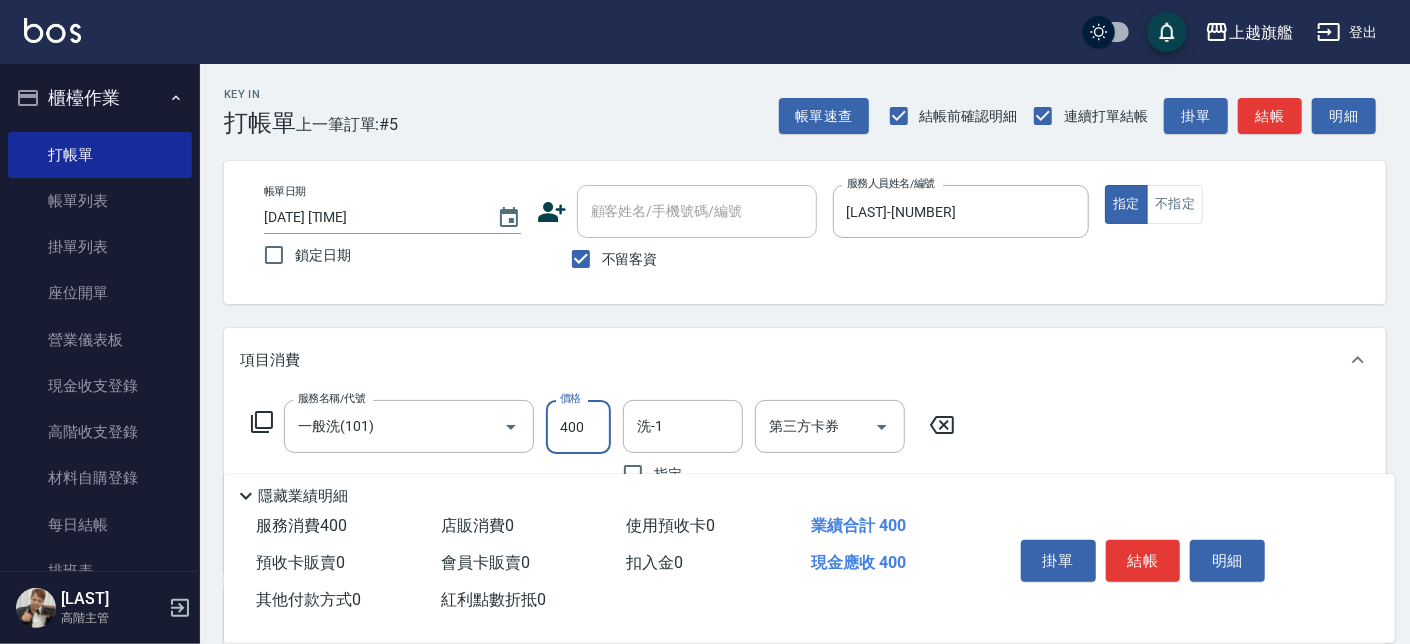 type on "400" 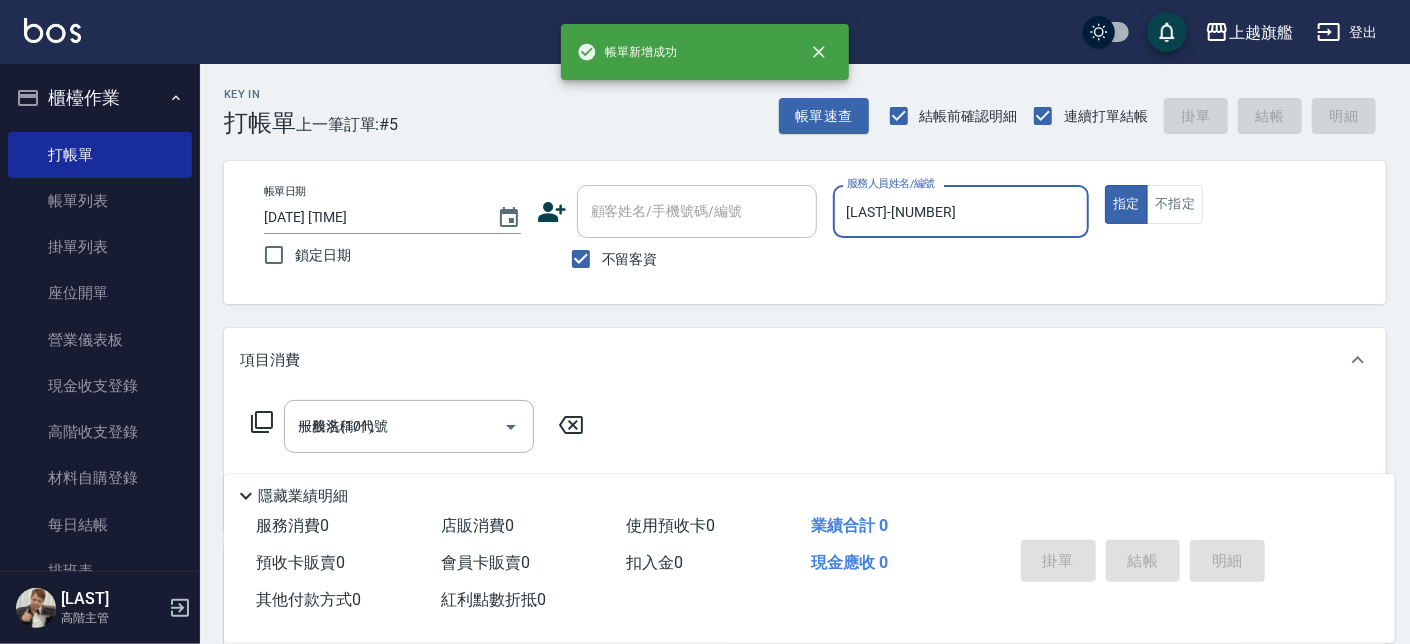 type 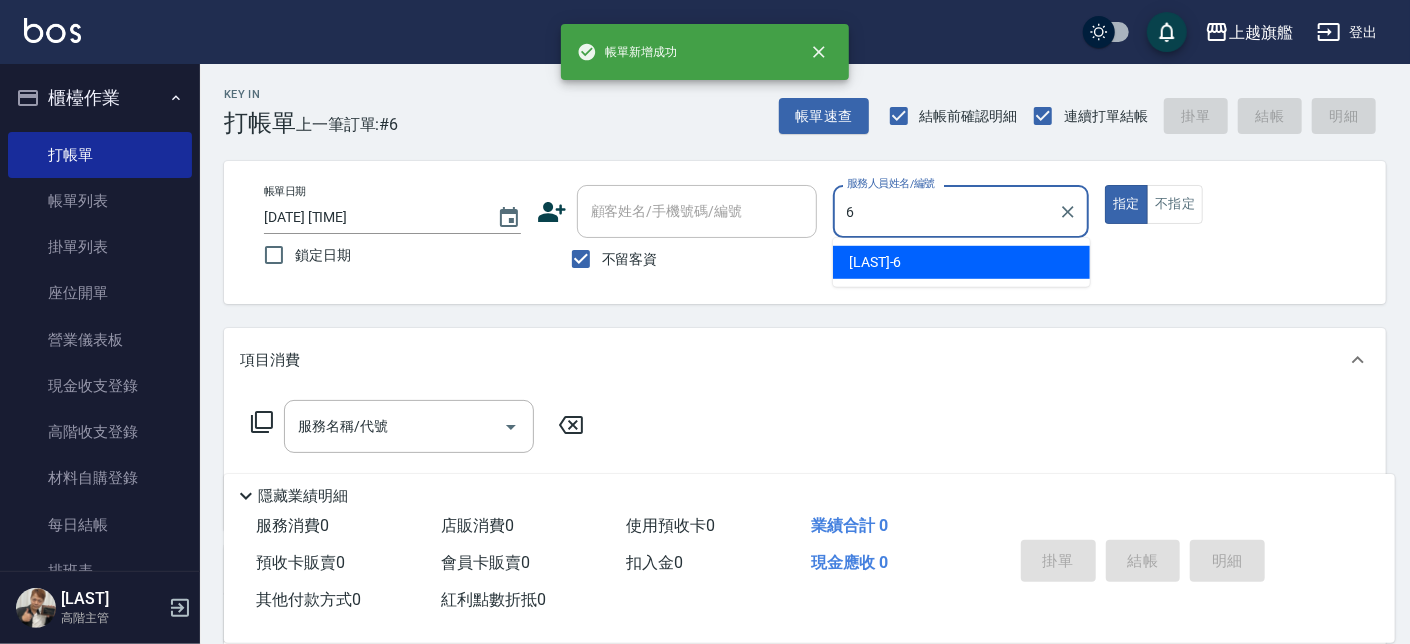 type on "[LAST]-[NUMBER]" 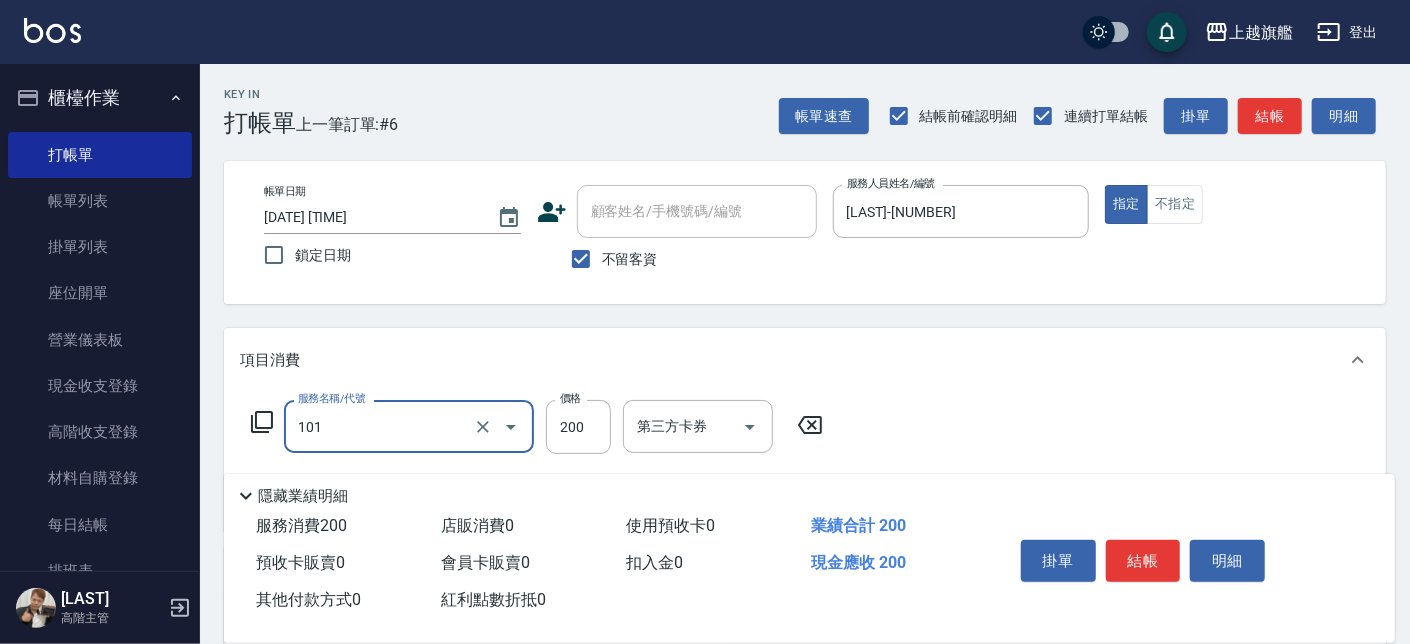 type on "一般洗(101)" 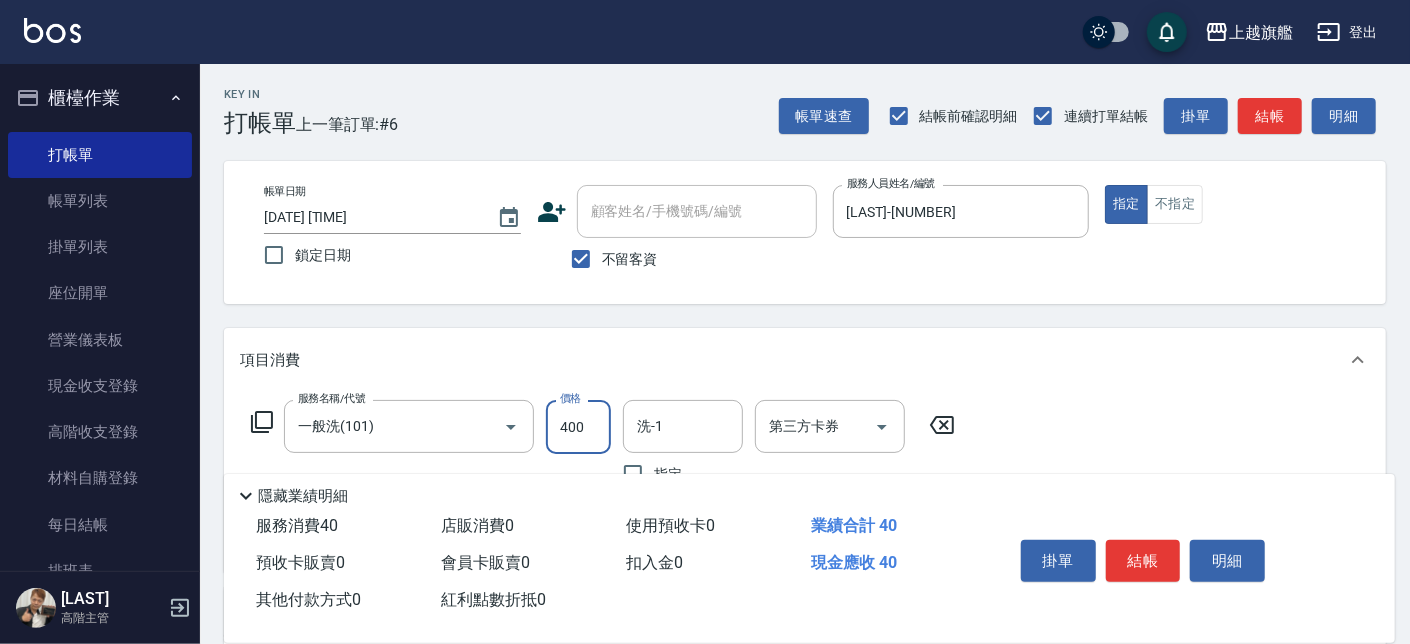 type on "400" 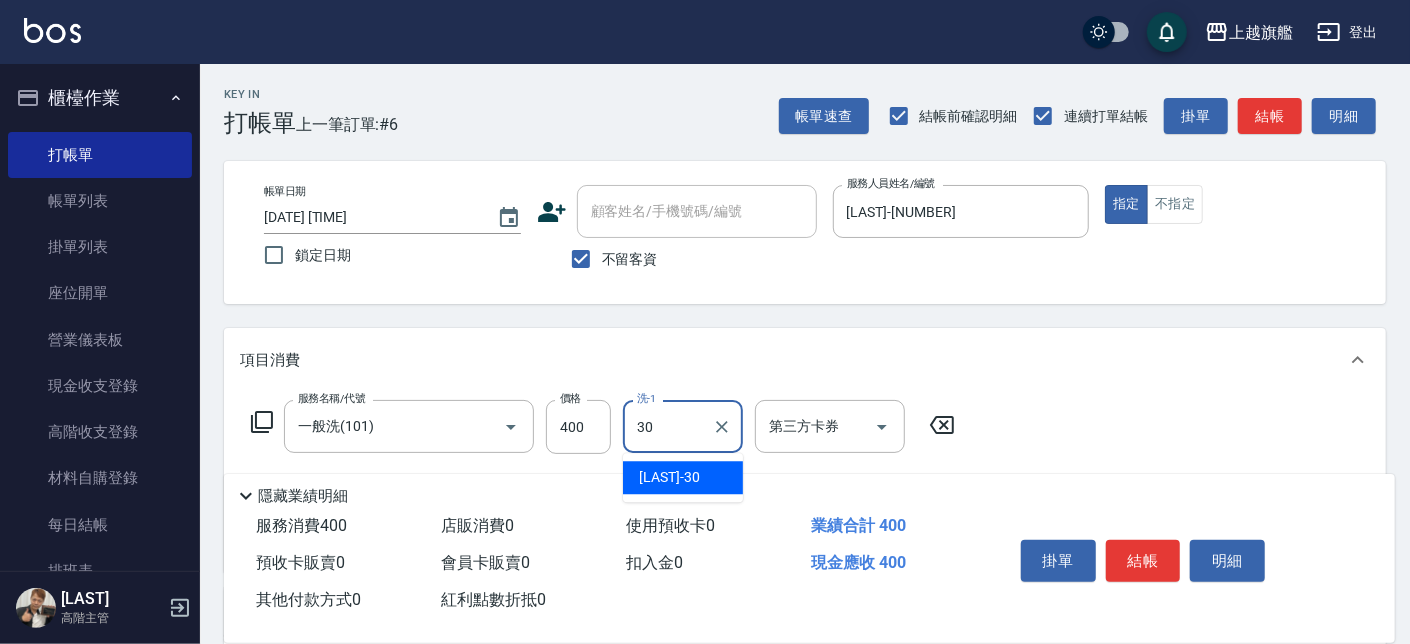 type on "[LAST]-[NUMBER]" 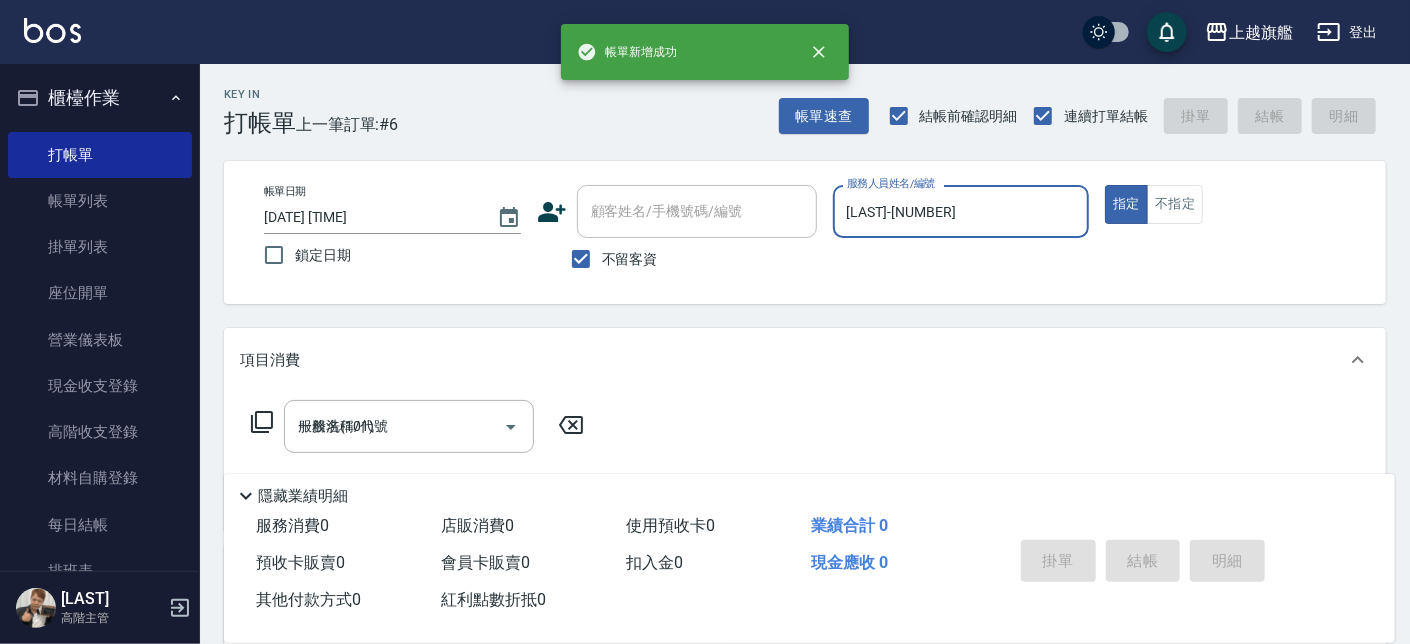 type 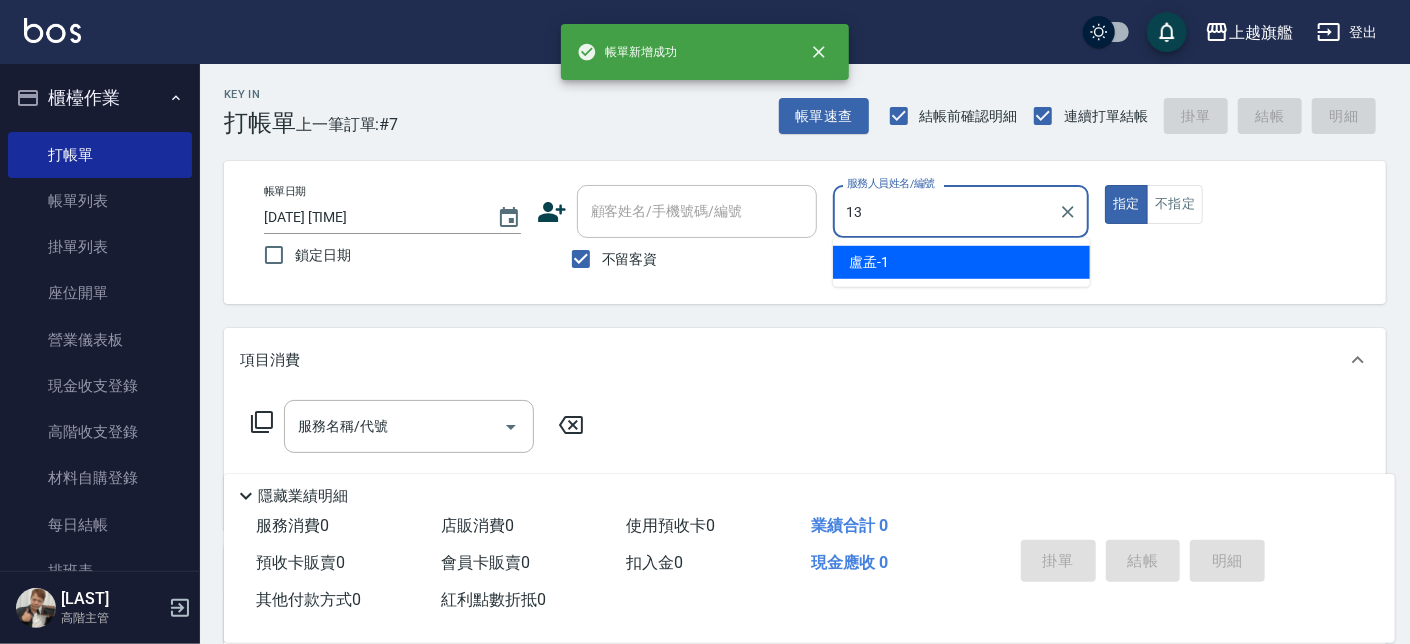 type on "[LAST]-[NUMBER]" 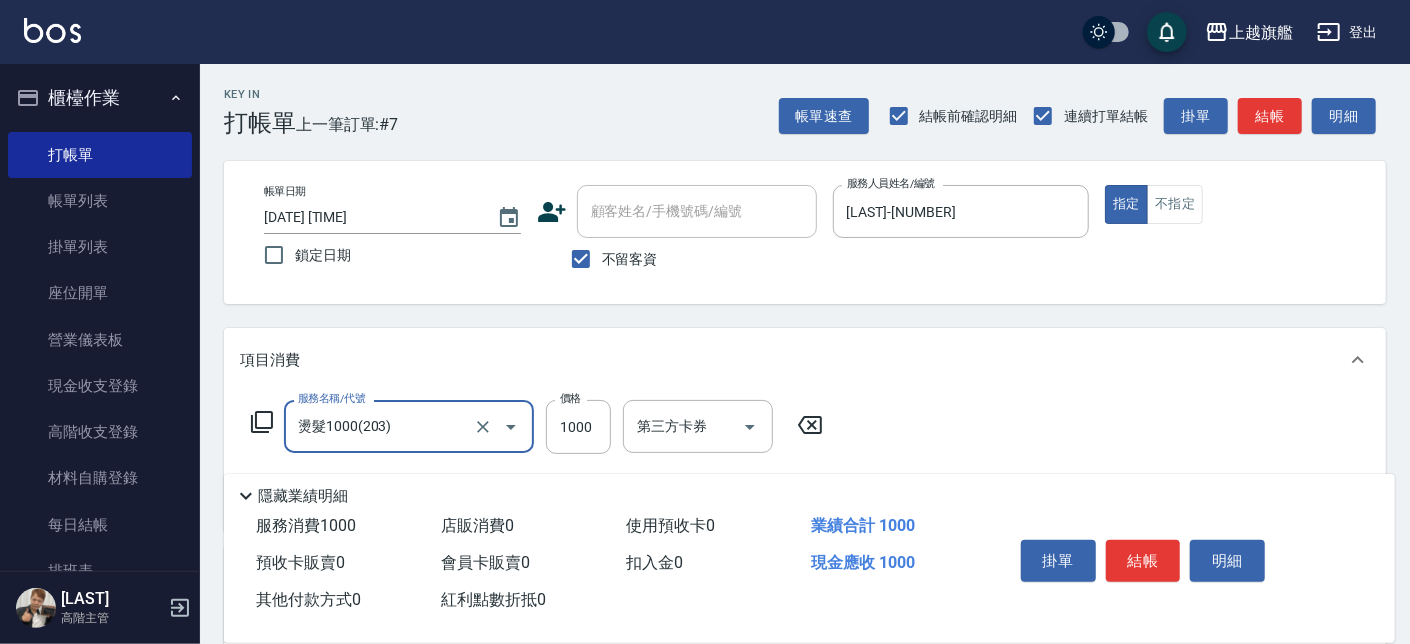 type on "燙髮1000(203)" 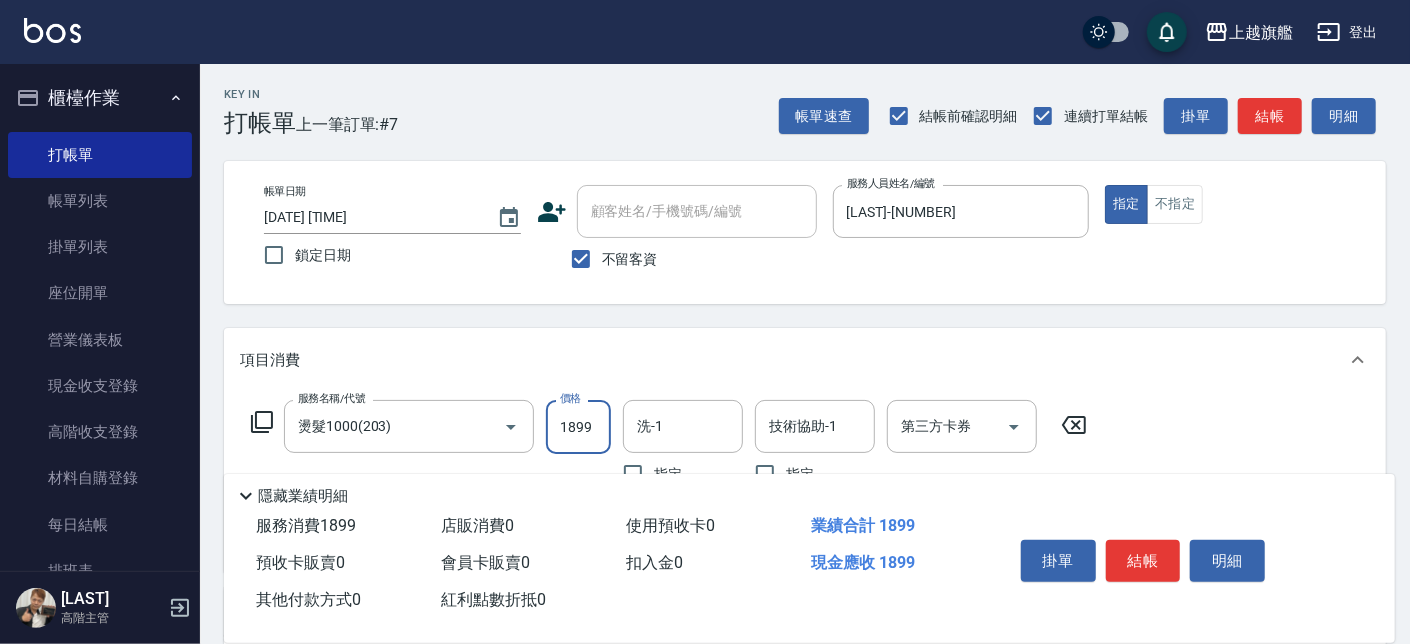 type on "1899" 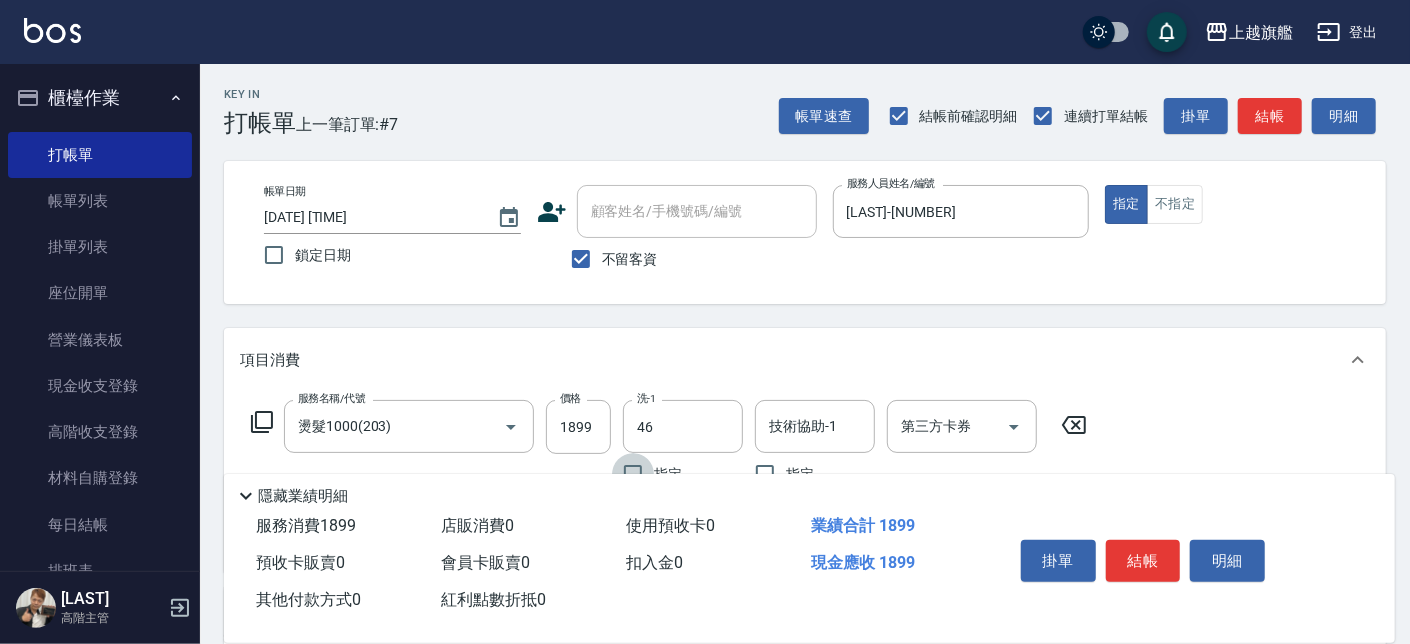 type on "[LAST]-[NUMBER]" 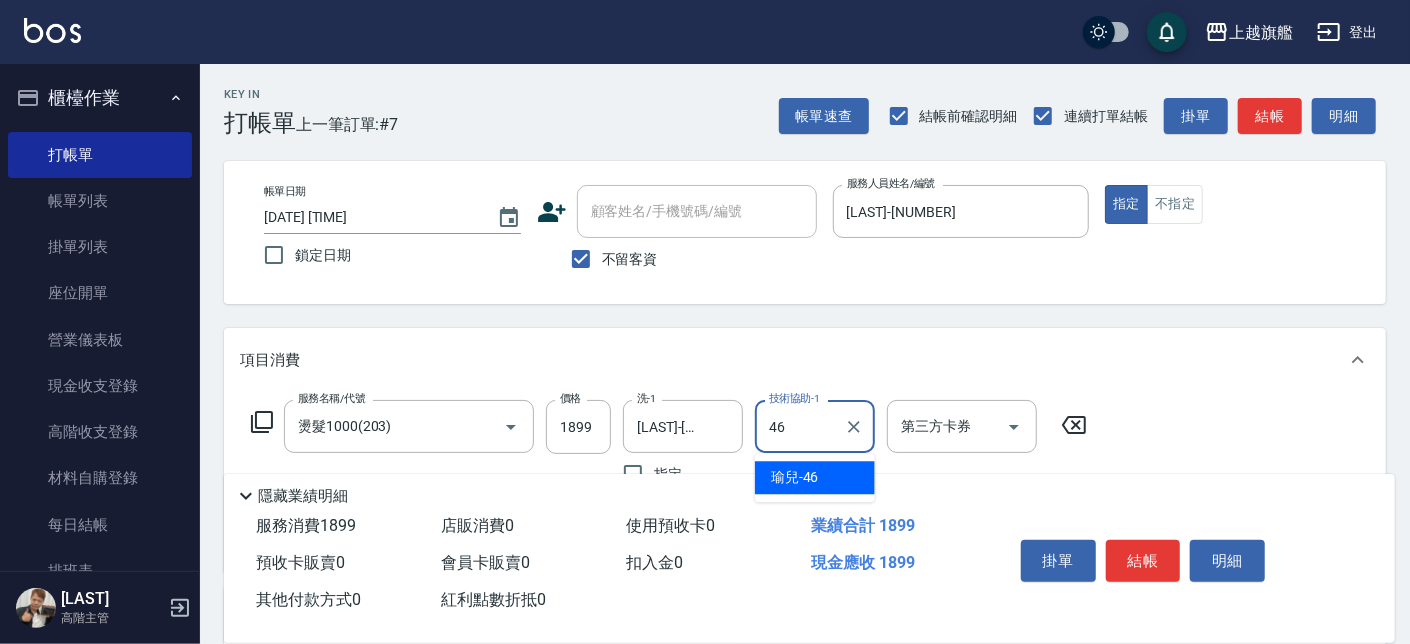 type on "[LAST]-[NUMBER]" 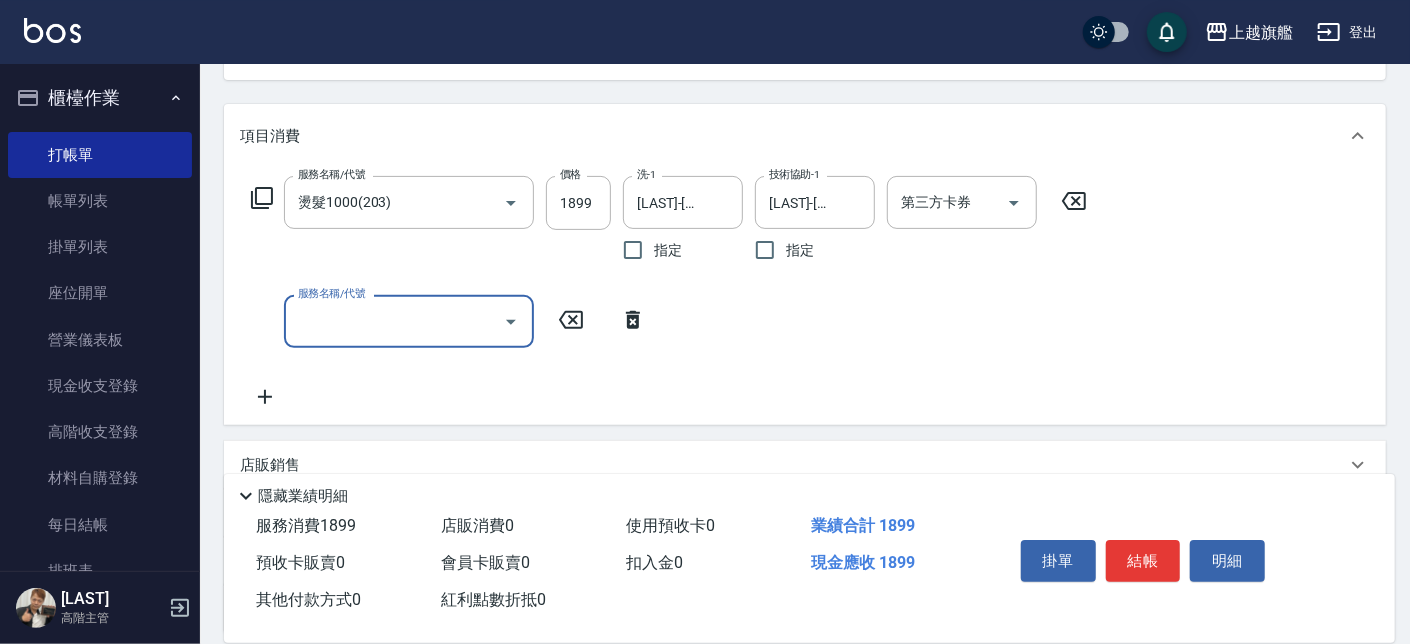 scroll, scrollTop: 227, scrollLeft: 0, axis: vertical 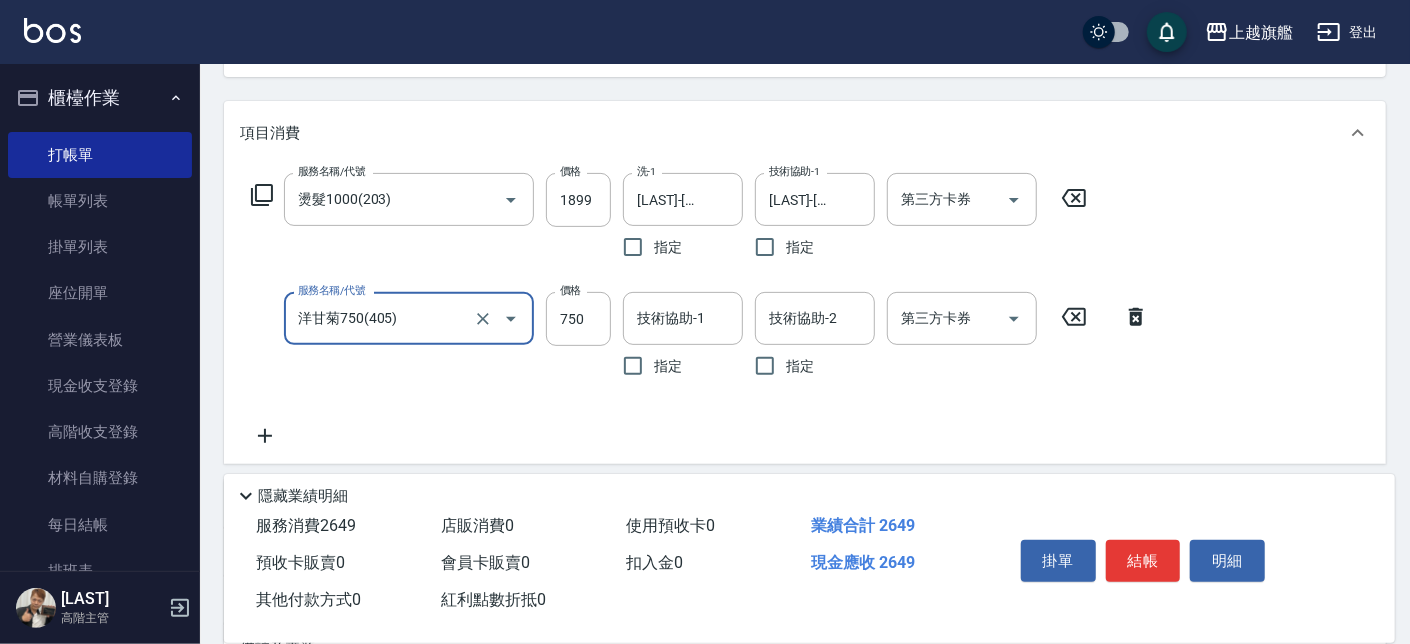 type on "洋甘菊750(405)" 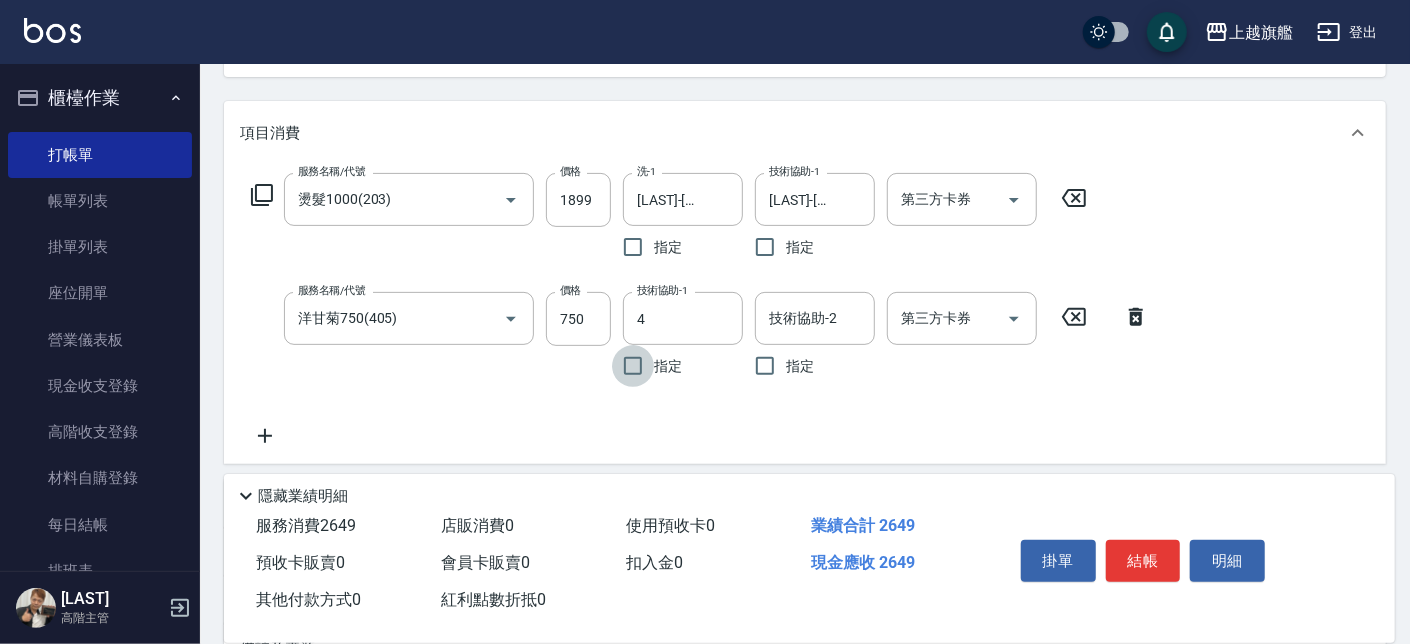type on "MIA-4" 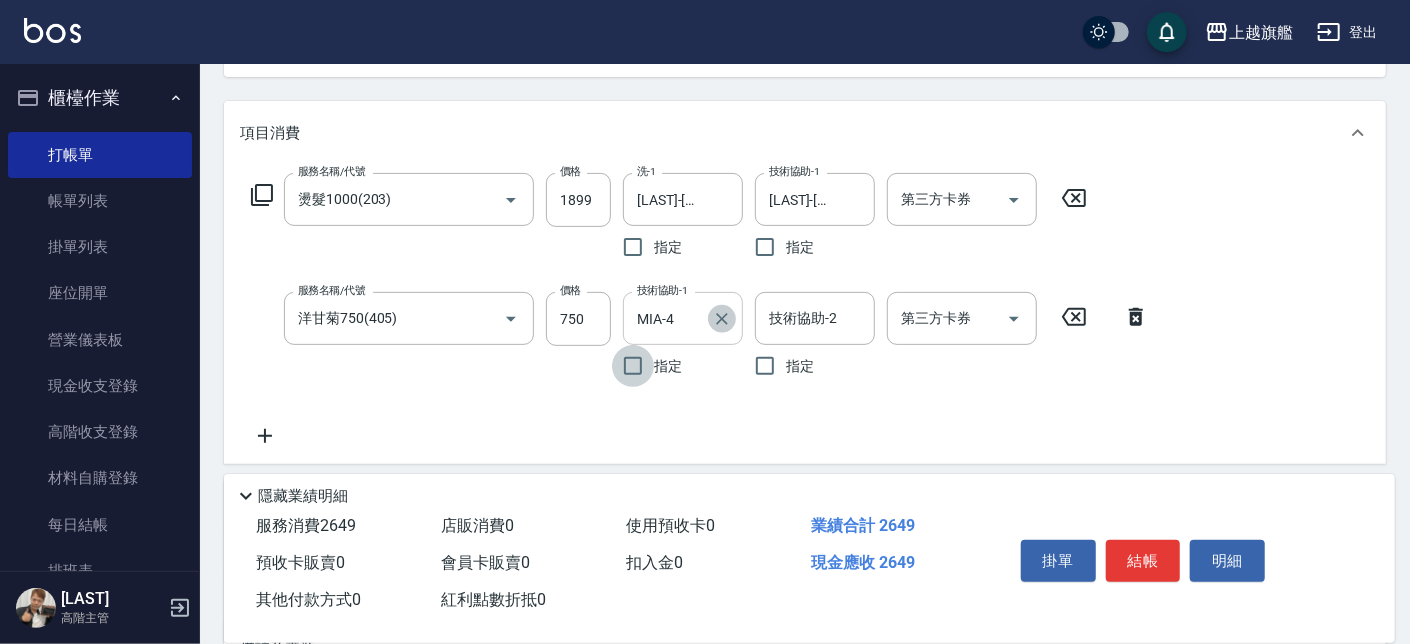 click 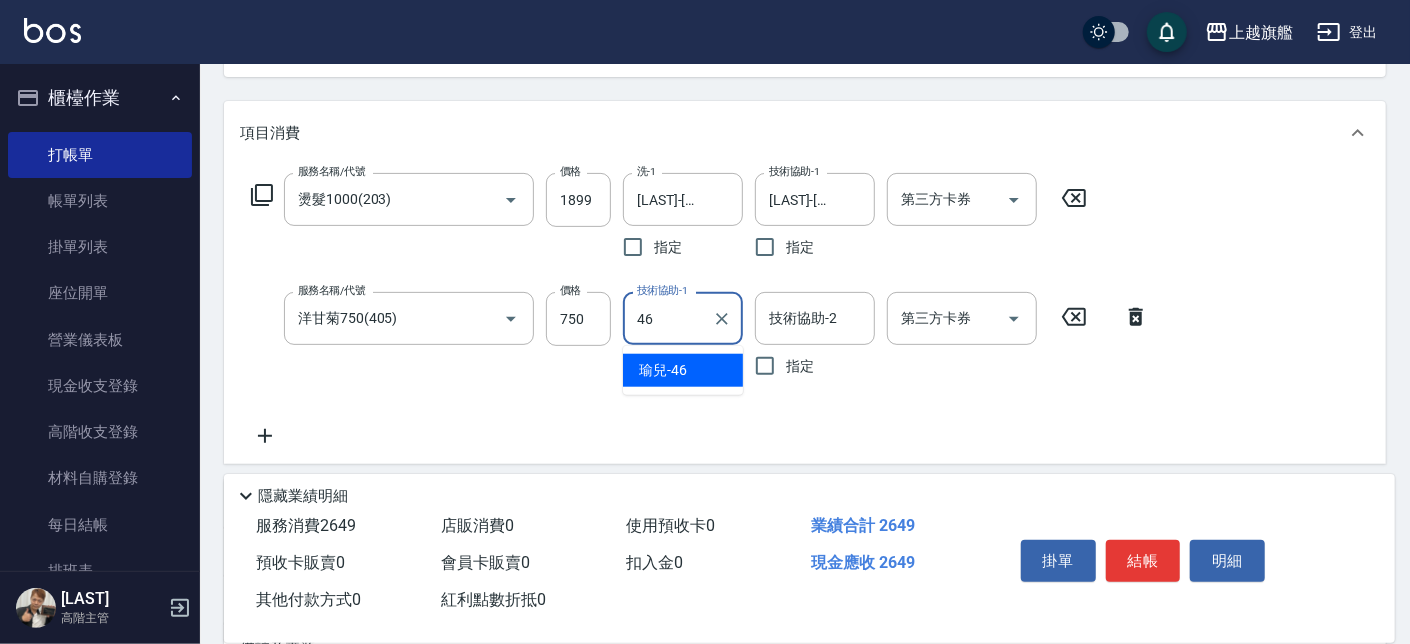 type on "[LAST]-[NUMBER]" 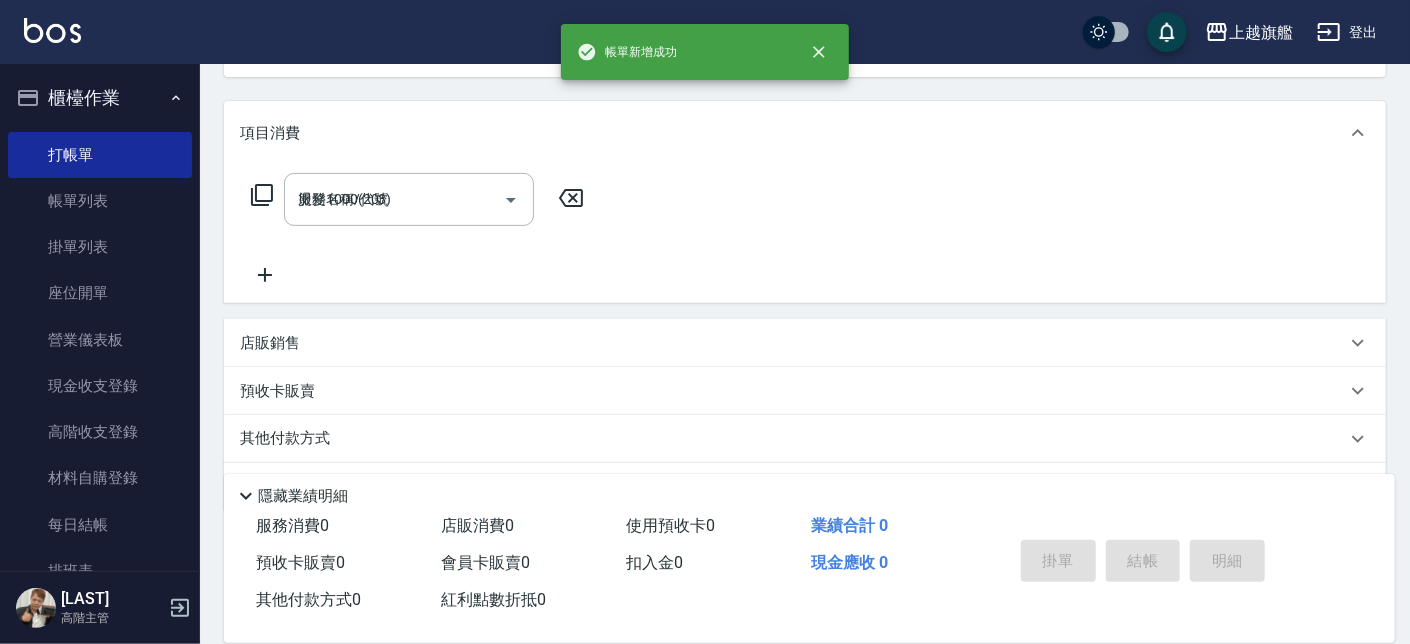 type on "[DATE] [TIME]" 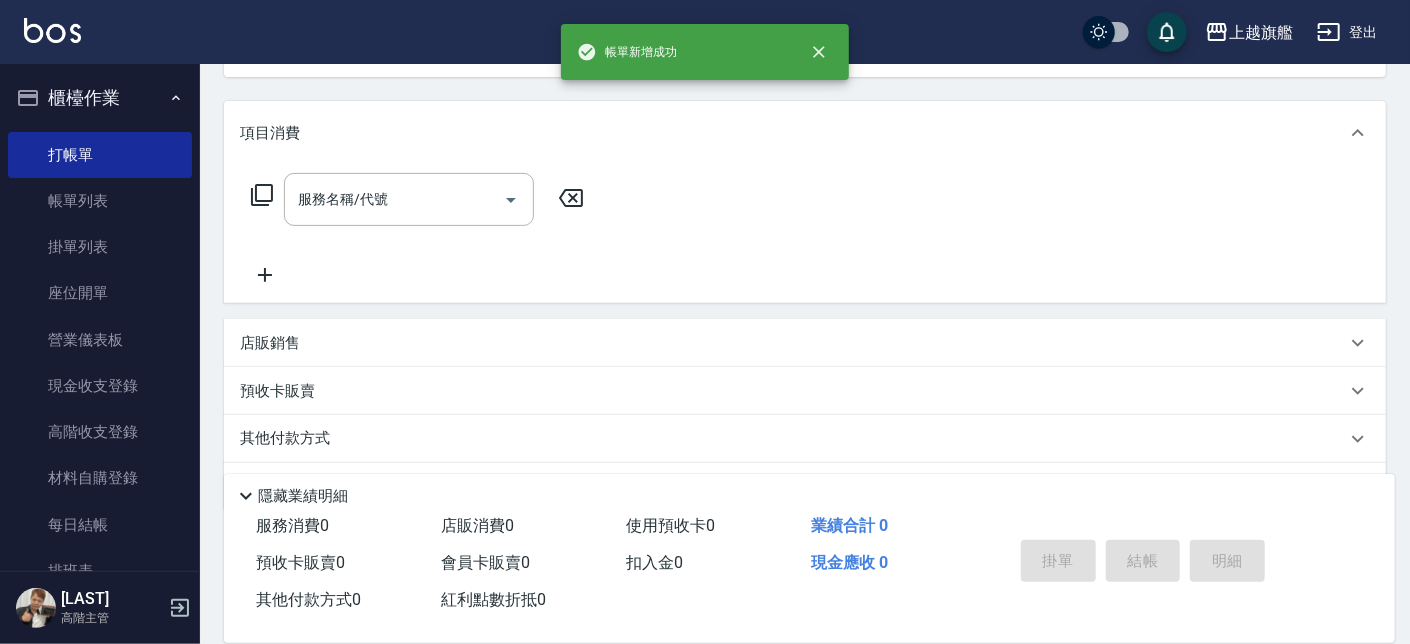 scroll, scrollTop: 0, scrollLeft: 0, axis: both 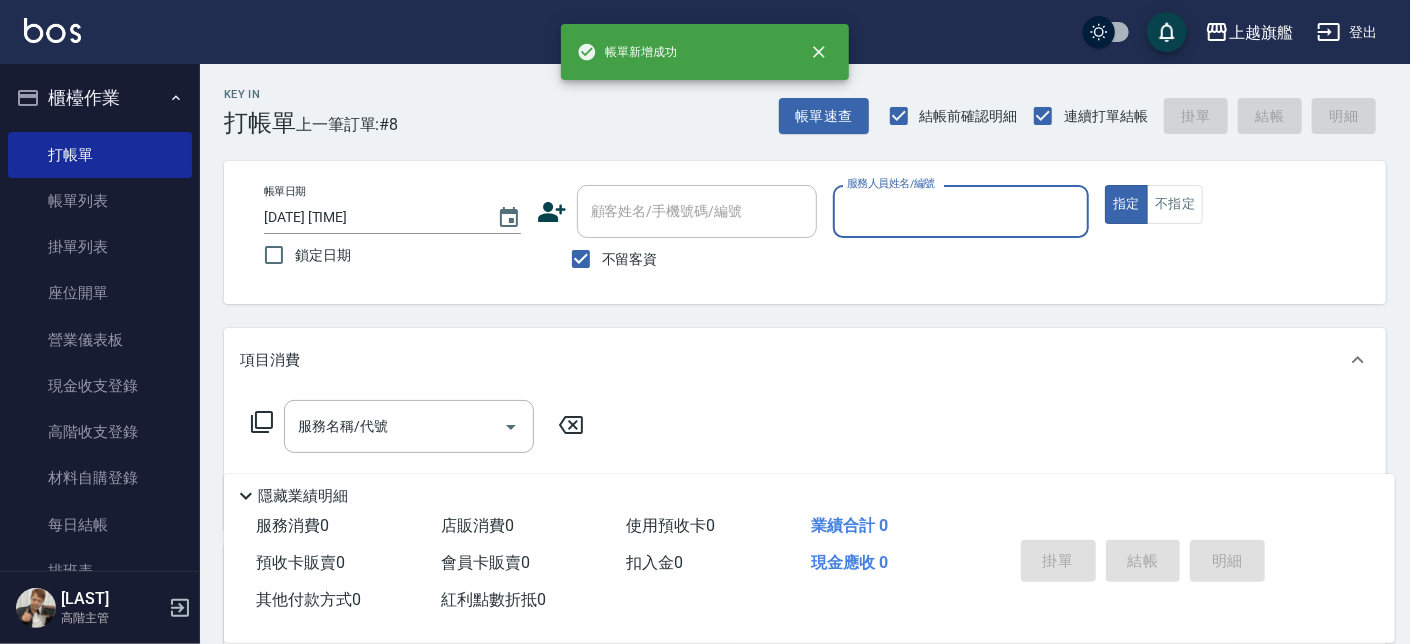 click on "不留客資" at bounding box center (630, 259) 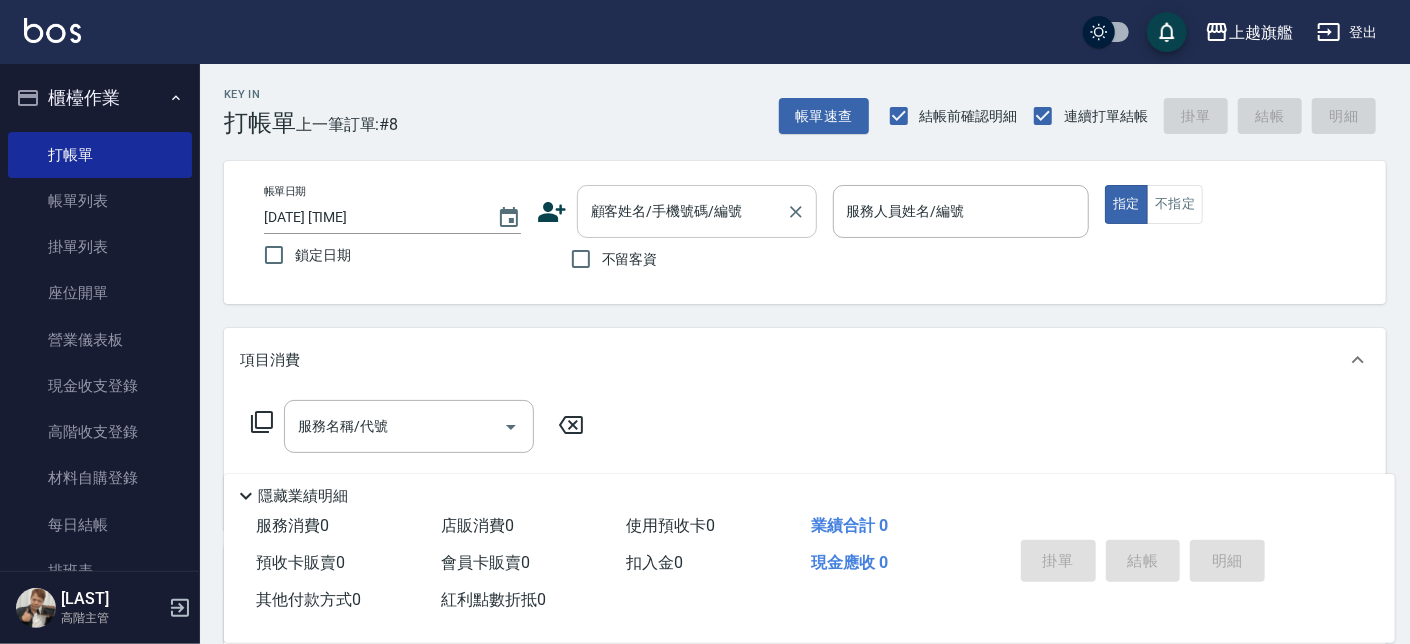 click on "顧客姓名/手機號碼/編號" at bounding box center [682, 211] 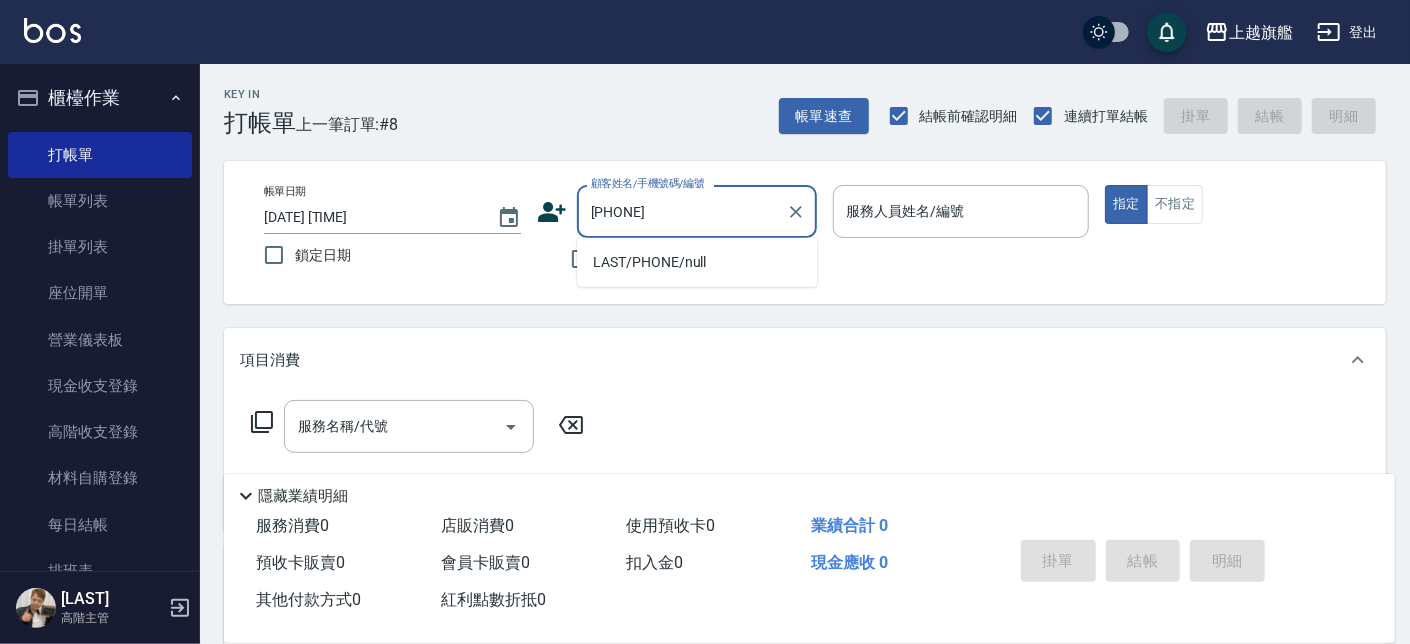 click on "LAST/PHONE/null" at bounding box center [697, 262] 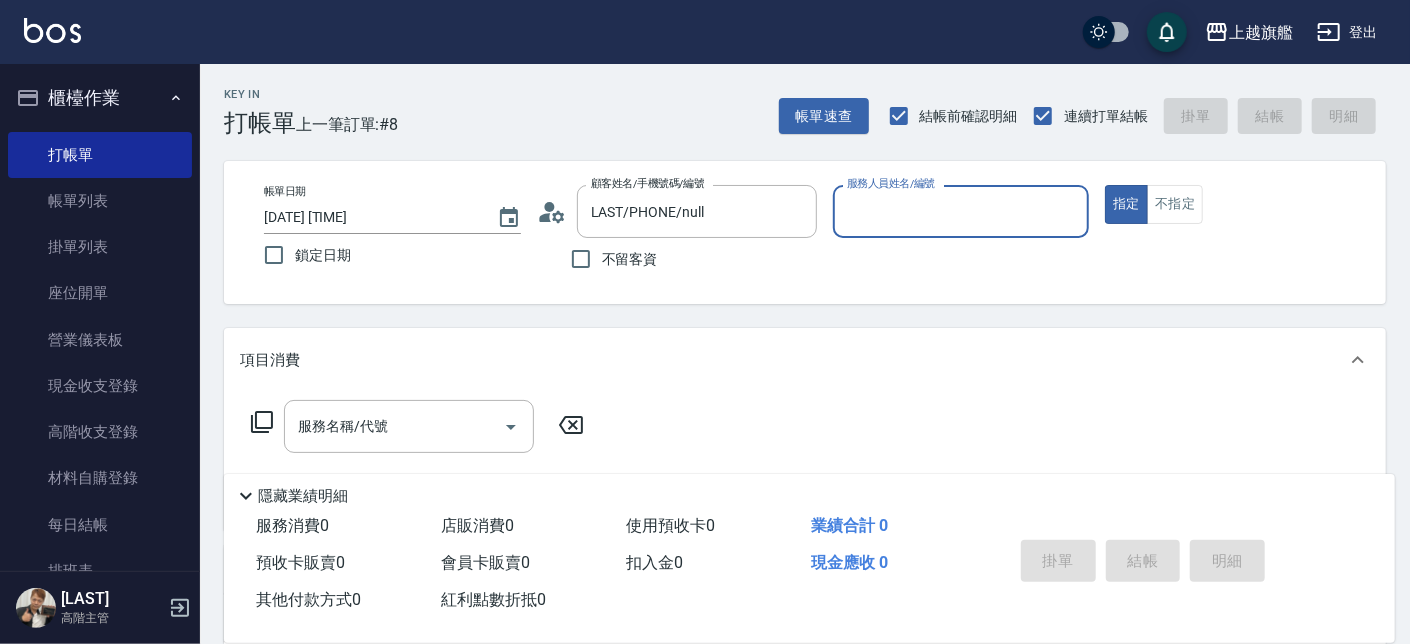 type on "[LAST]-[NUMBER]" 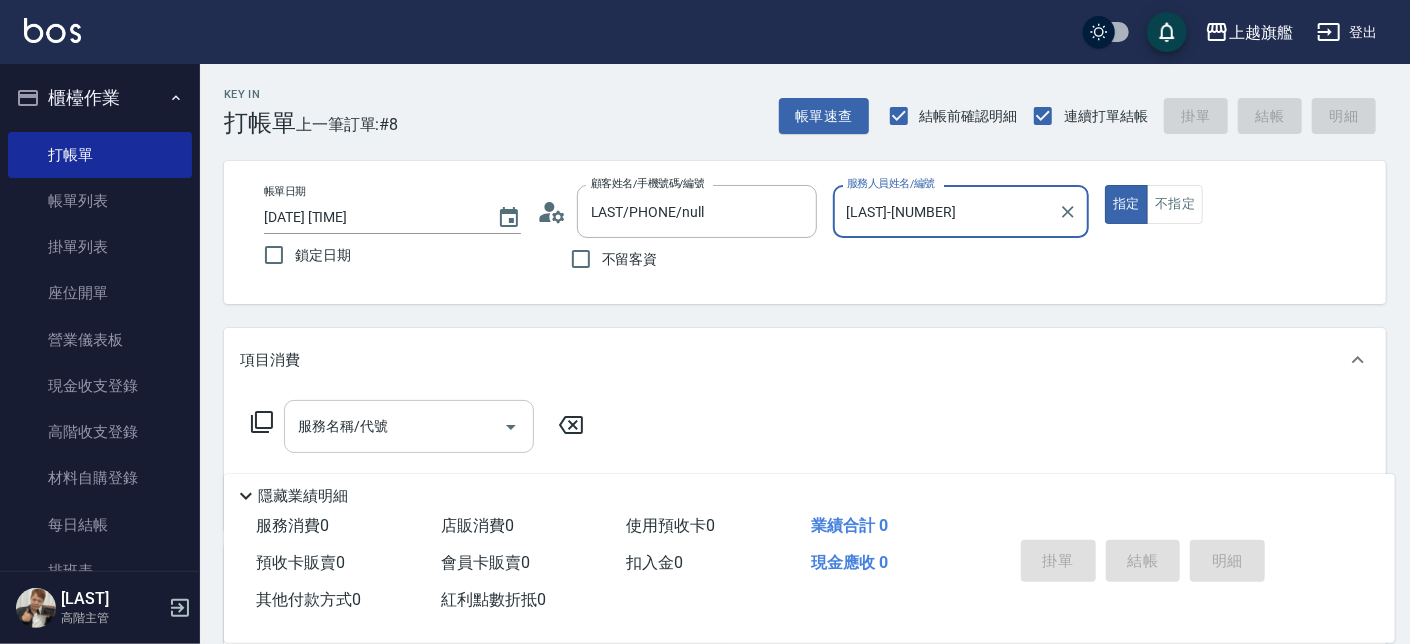 click on "服務名稱/代號" at bounding box center (394, 426) 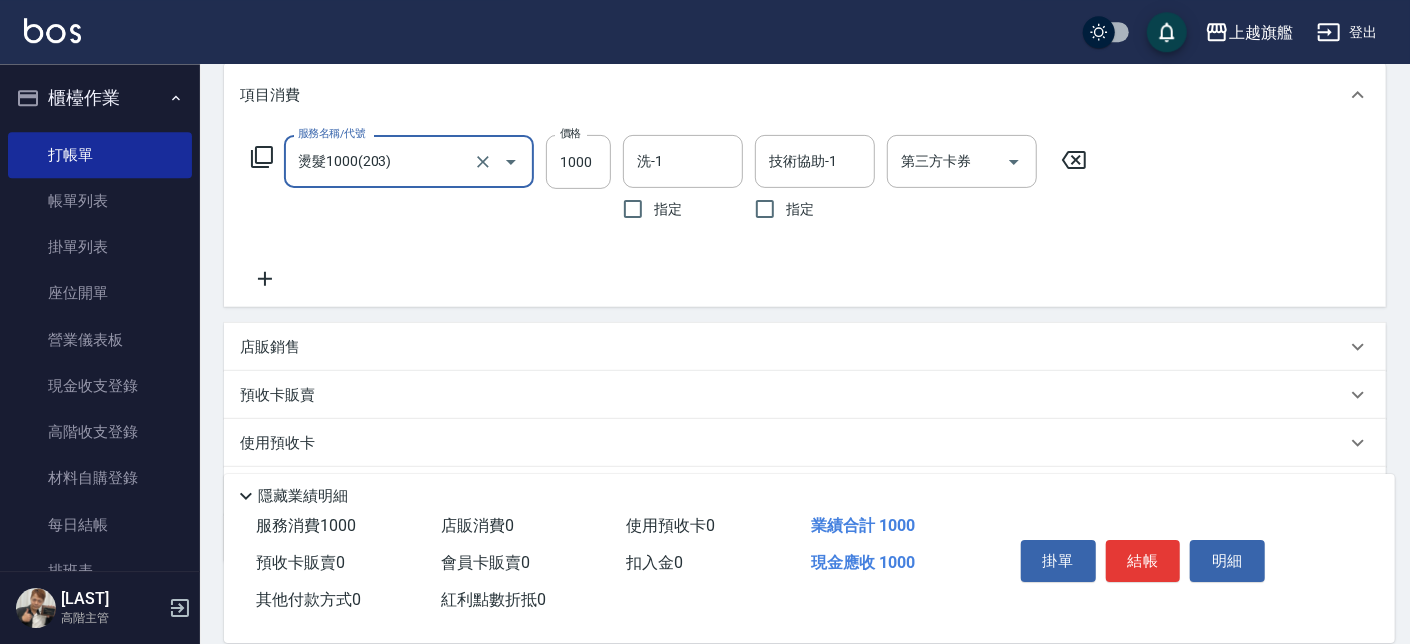 scroll, scrollTop: 374, scrollLeft: 0, axis: vertical 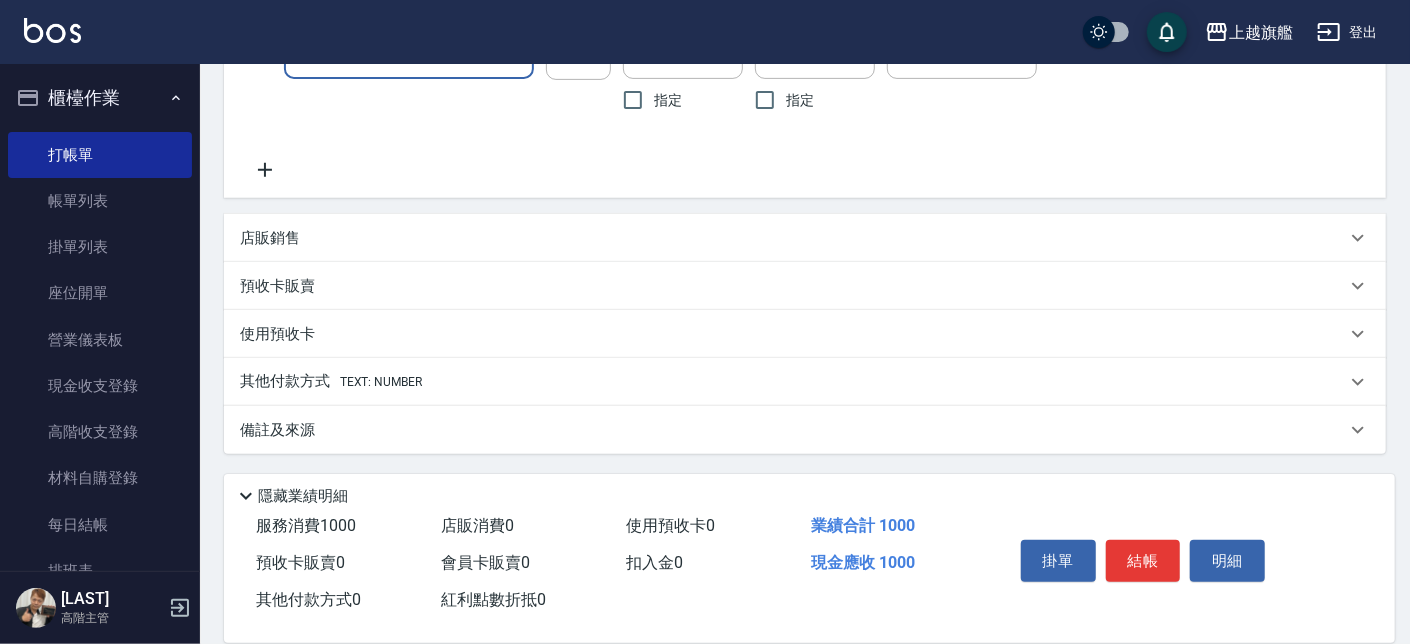 type on "燙髮1000(203)" 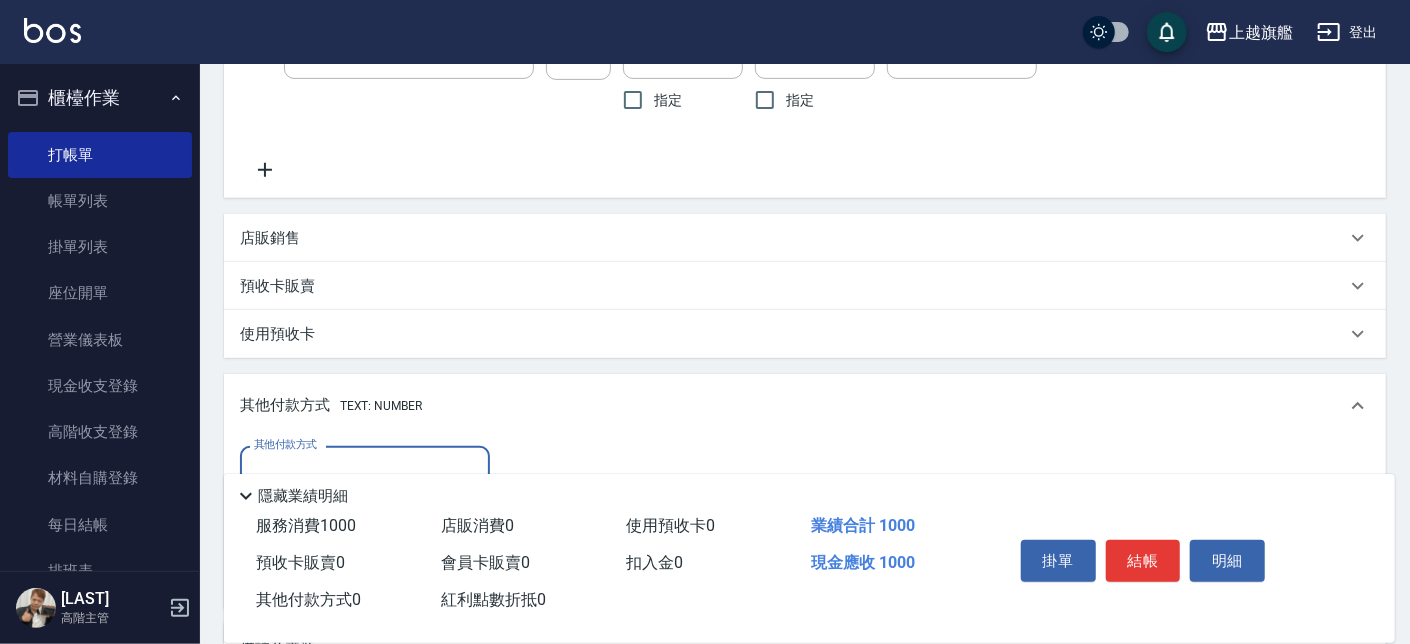 scroll, scrollTop: 0, scrollLeft: 0, axis: both 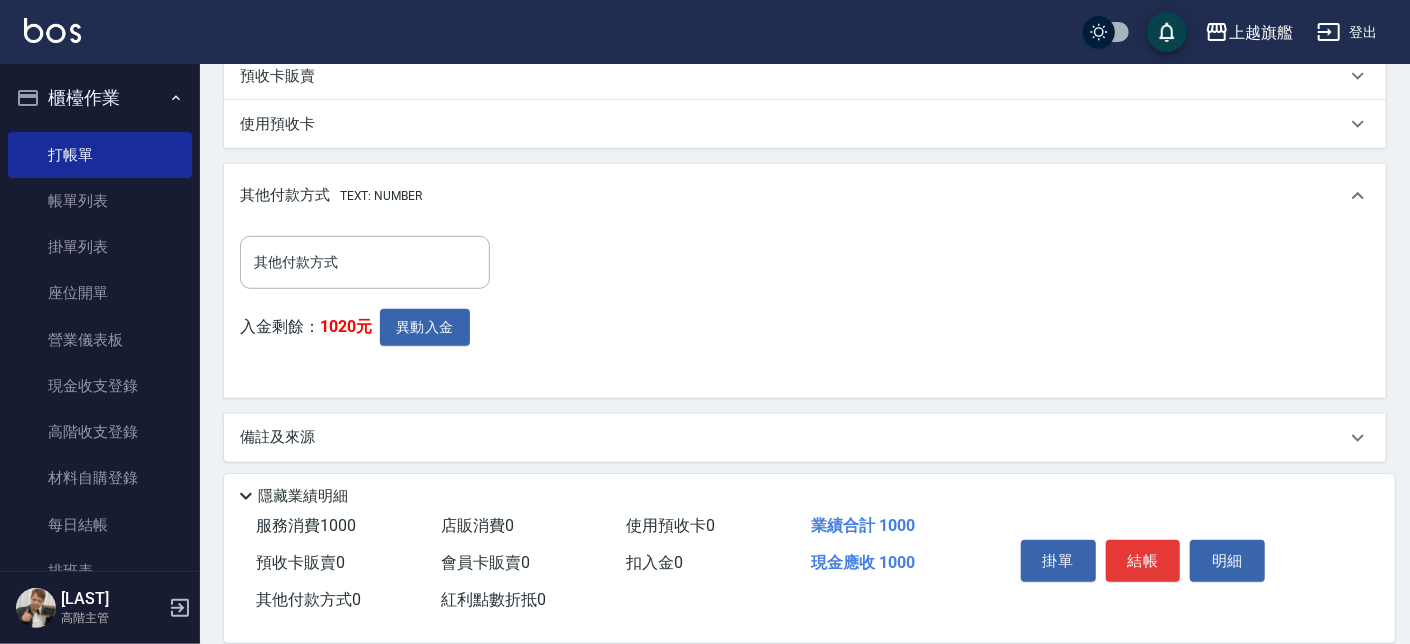 click on "TEXT: NUMBER元 TEXT" at bounding box center (371, 345) 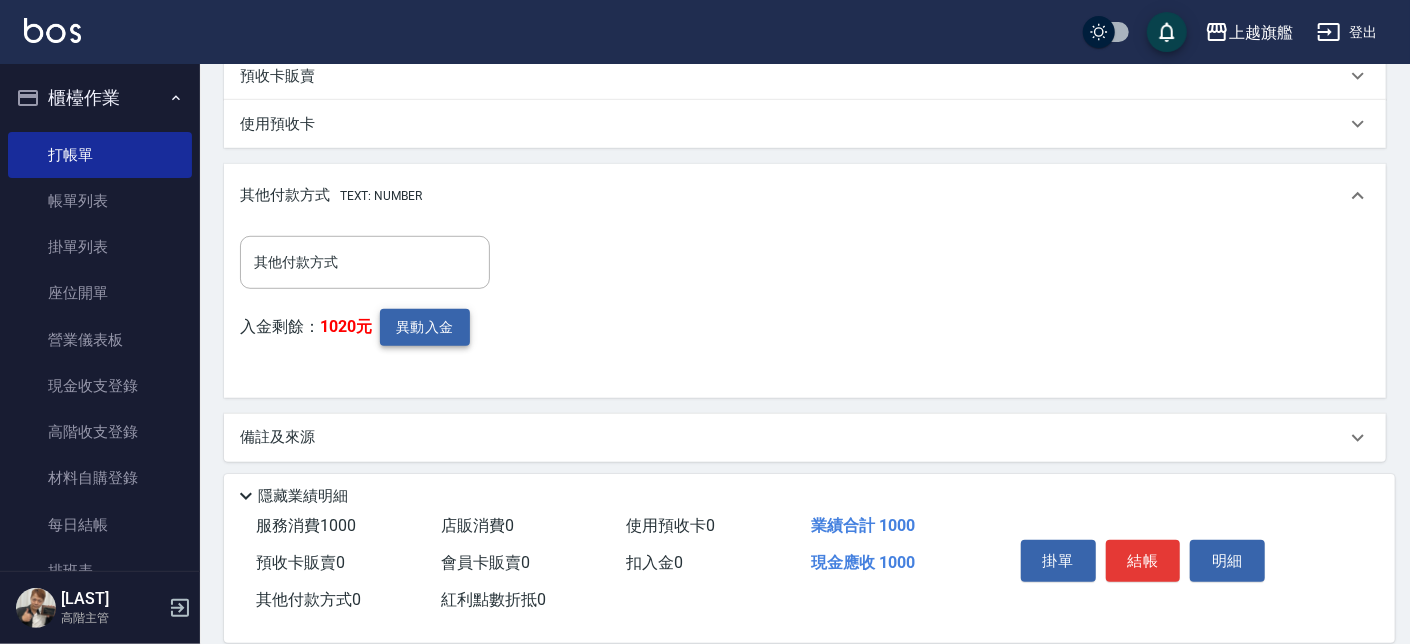 click on "異動入金" at bounding box center [425, 327] 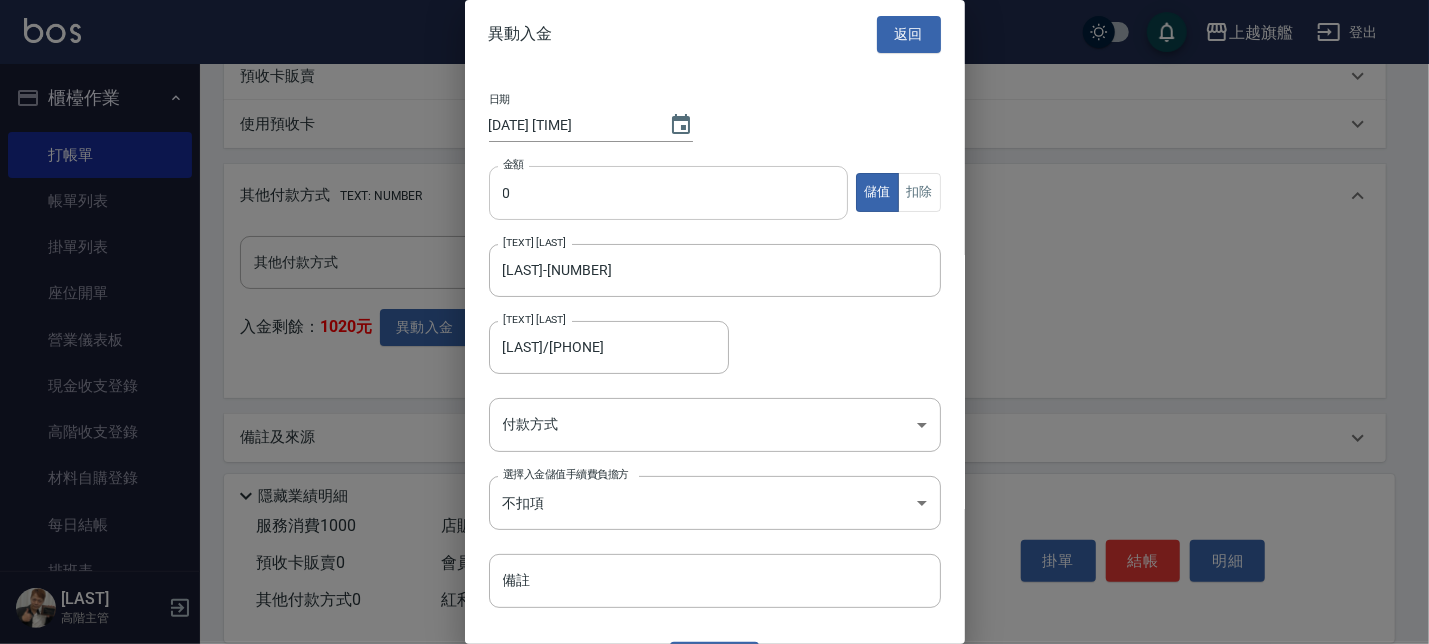 type on "[LAST]/[PHONE]" 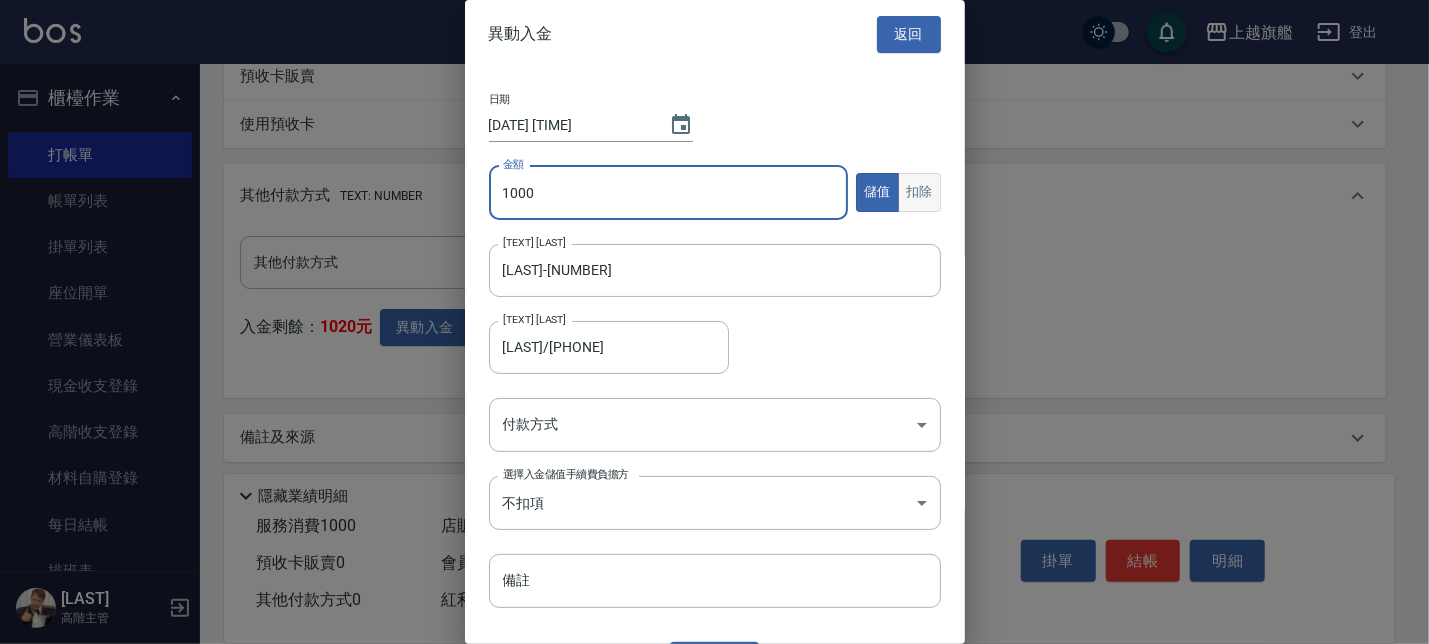 type on "1000" 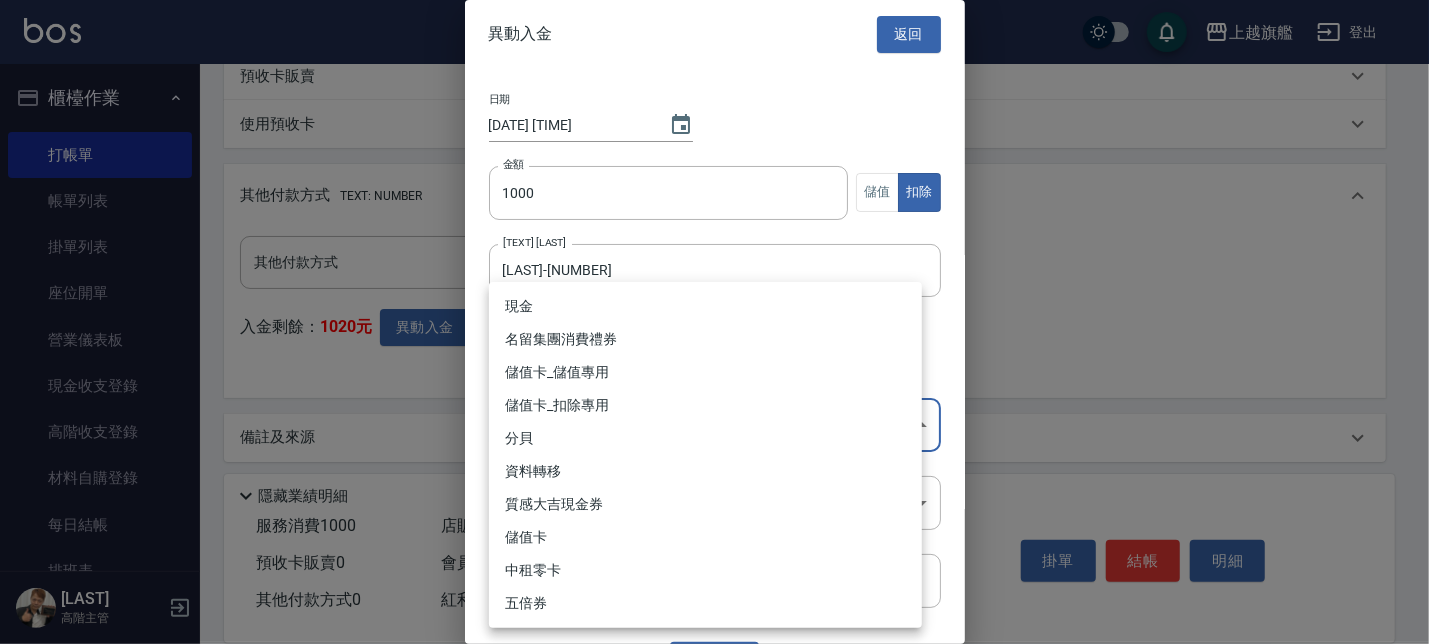 click on "上越旗艦 登出 櫃檯作業 打帳單 帳單列表 掛單列表 座位開單 營業儀表板 現金收支登錄 高階收支登錄 材料自購登錄 每日結帳 排班表 現場電腦打卡 掃碼打卡 預約管理 預約管理 單日預約紀錄 單週預約紀錄 報表及分析 報表目錄 消費分析儀表板 店家區間累計表 店家日報表 店家排行榜 互助日報表 互助月報表 互助排行榜 互助點數明細 互助業績報表 全店業績分析表 每日業績分析表 營業統計分析表 營業項目月分析表 設計師業績表 設計師日報表 設計師業績分析表 設計師業績月報表 設計師抽成報表 設計師排行榜 商品銷售排行榜 商品消耗明細 商品進銷貨報表 商品庫存表 商品庫存盤點表 會員卡銷售報表 服務扣項明細表 單一服務項目查詢 店販抽成明細 店販分類抽成明細 顧客入金餘額表 顧客卡券餘額表 每日非現金明細 每日收支明細 收支分類明細表 收支匯款表 0" at bounding box center (714, 34) 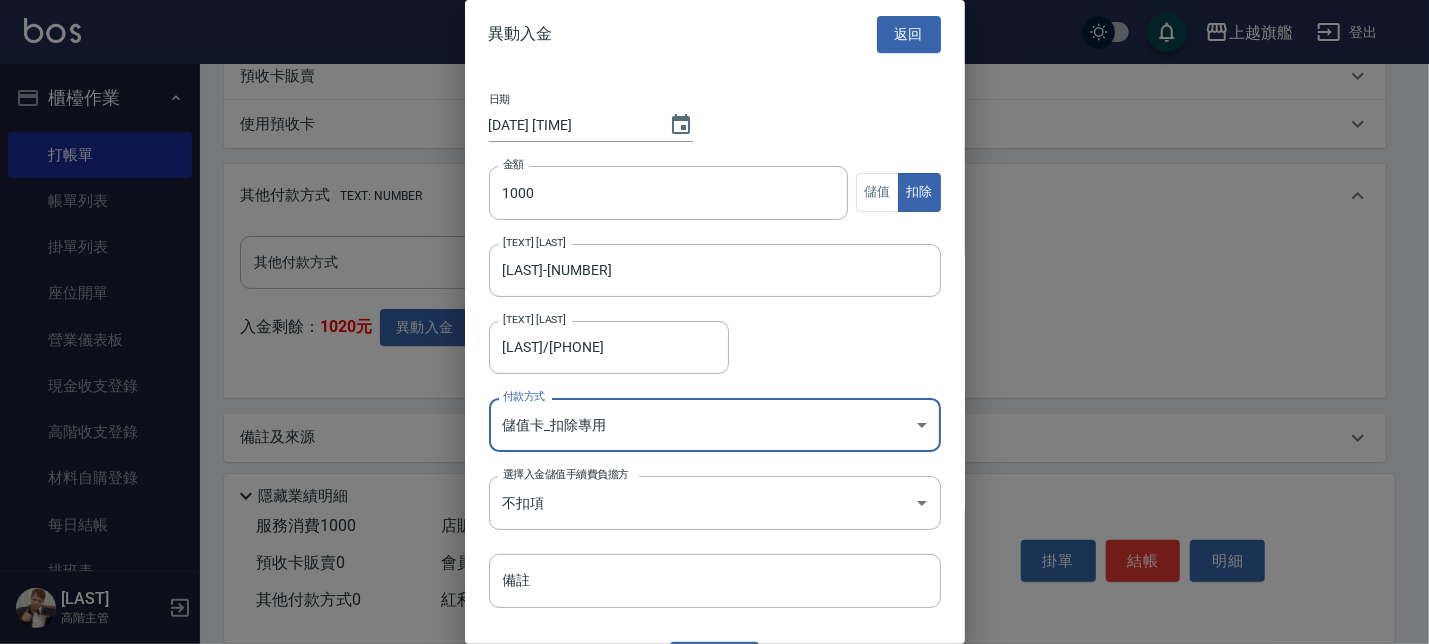 scroll, scrollTop: 44, scrollLeft: 0, axis: vertical 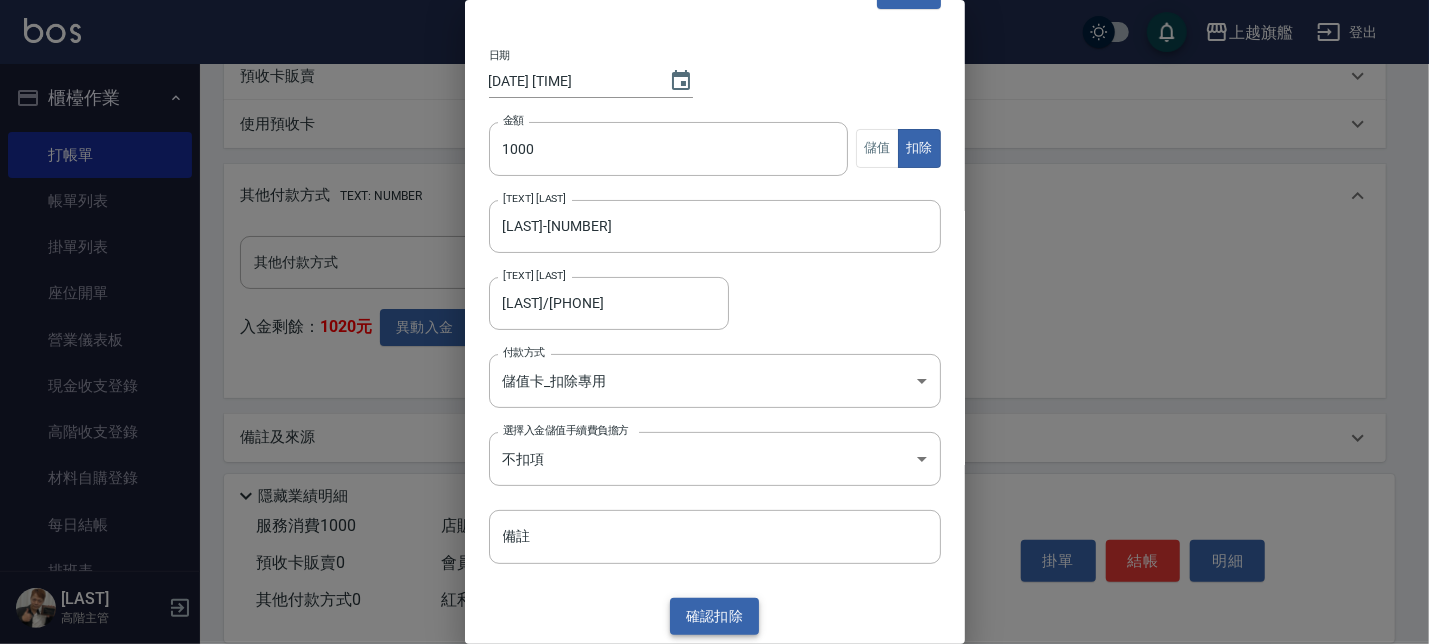click on "確認 扣除" at bounding box center [715, 616] 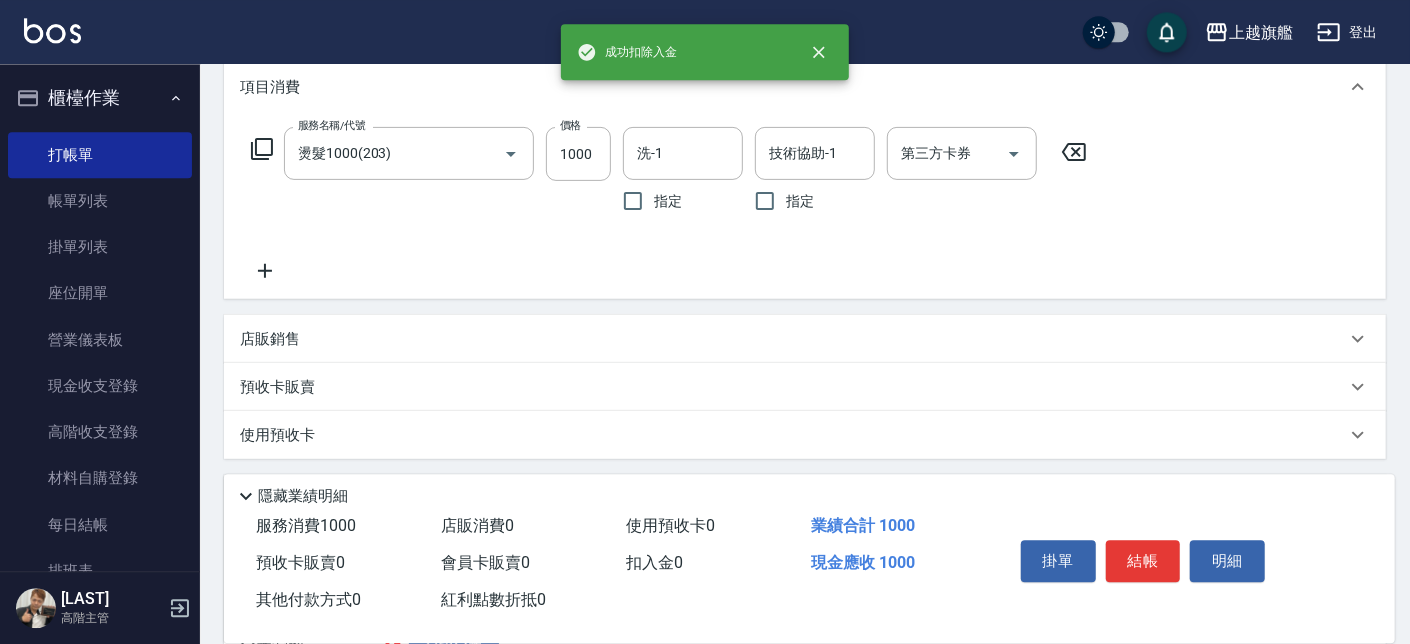 scroll, scrollTop: 271, scrollLeft: 0, axis: vertical 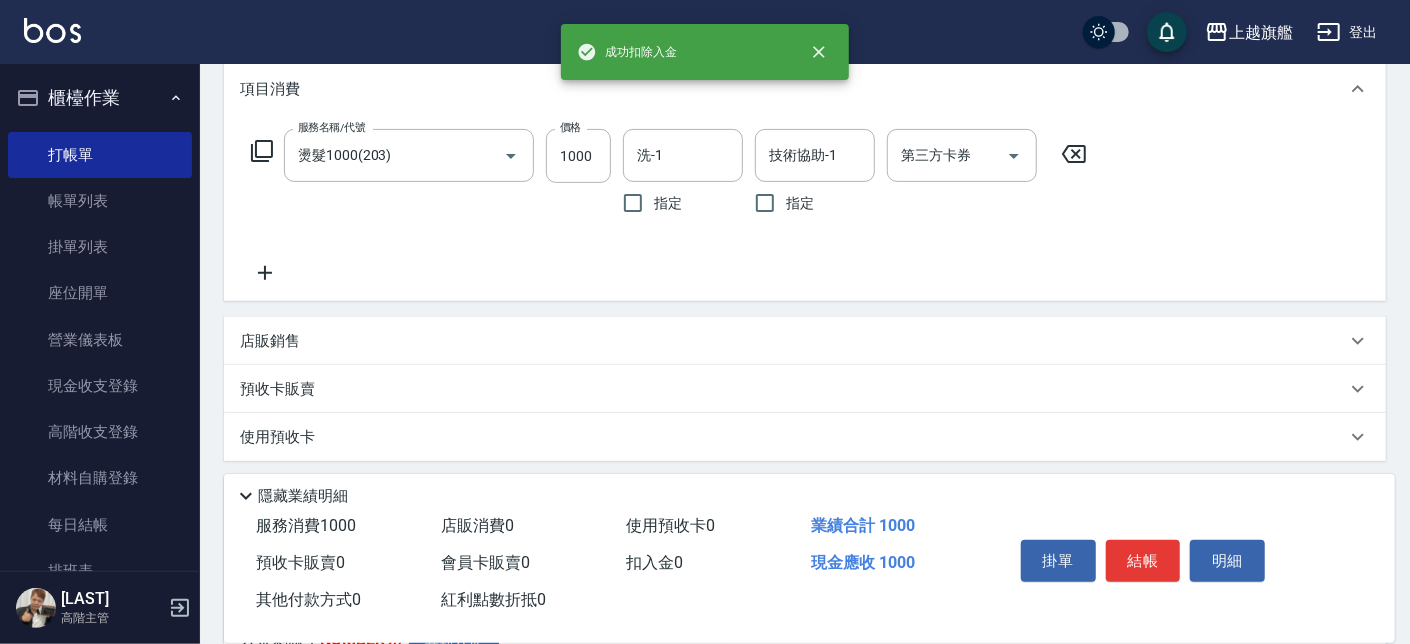 click on "預收卡販賣" at bounding box center (793, 389) 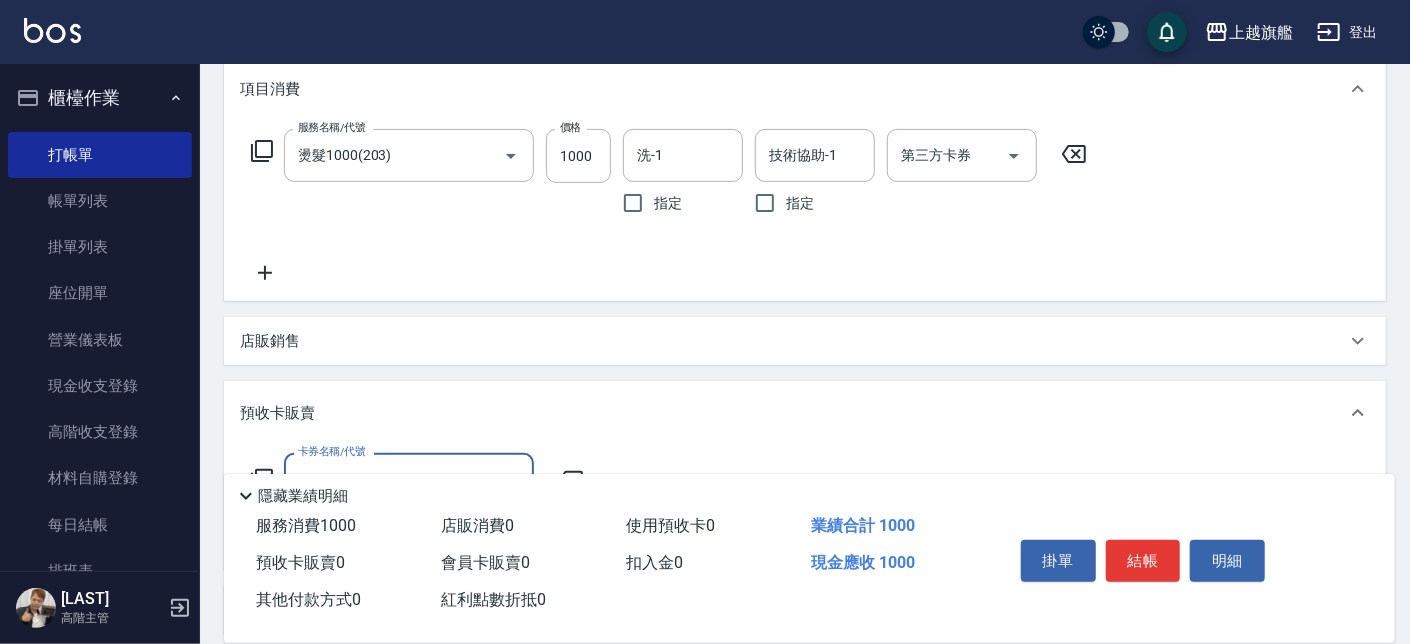 scroll, scrollTop: 0, scrollLeft: 0, axis: both 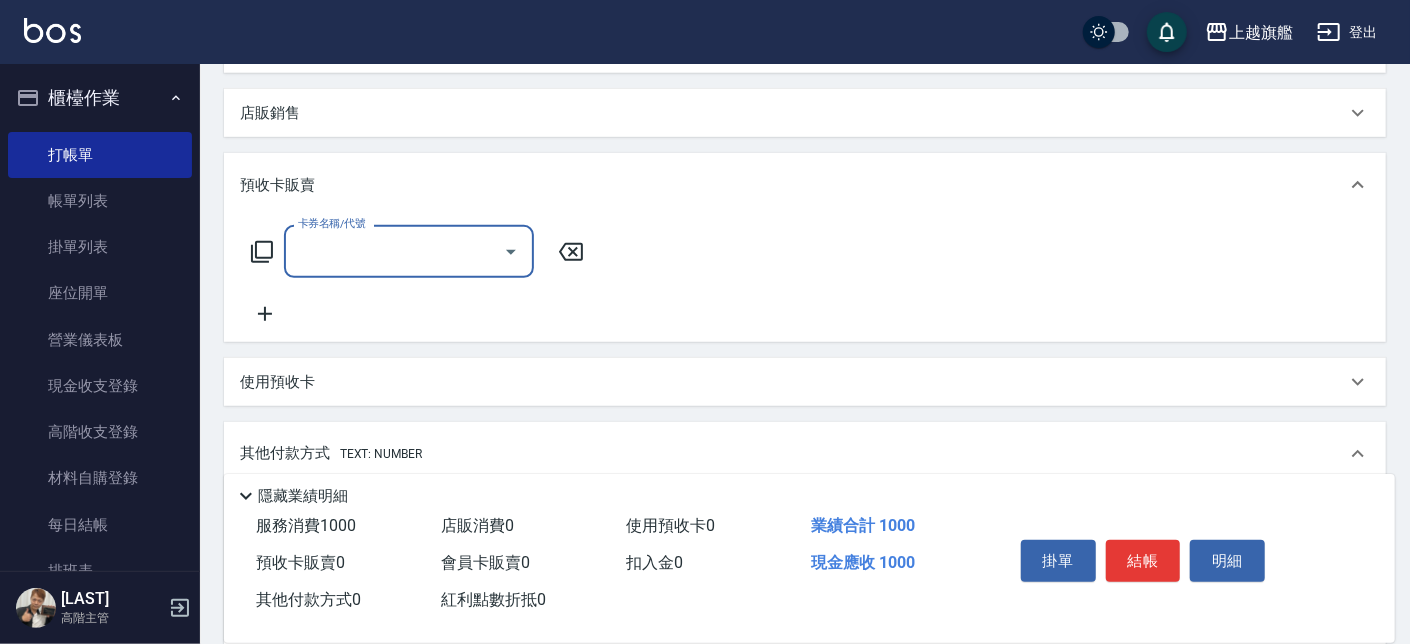 click on "卡券名稱/代號" at bounding box center (394, 251) 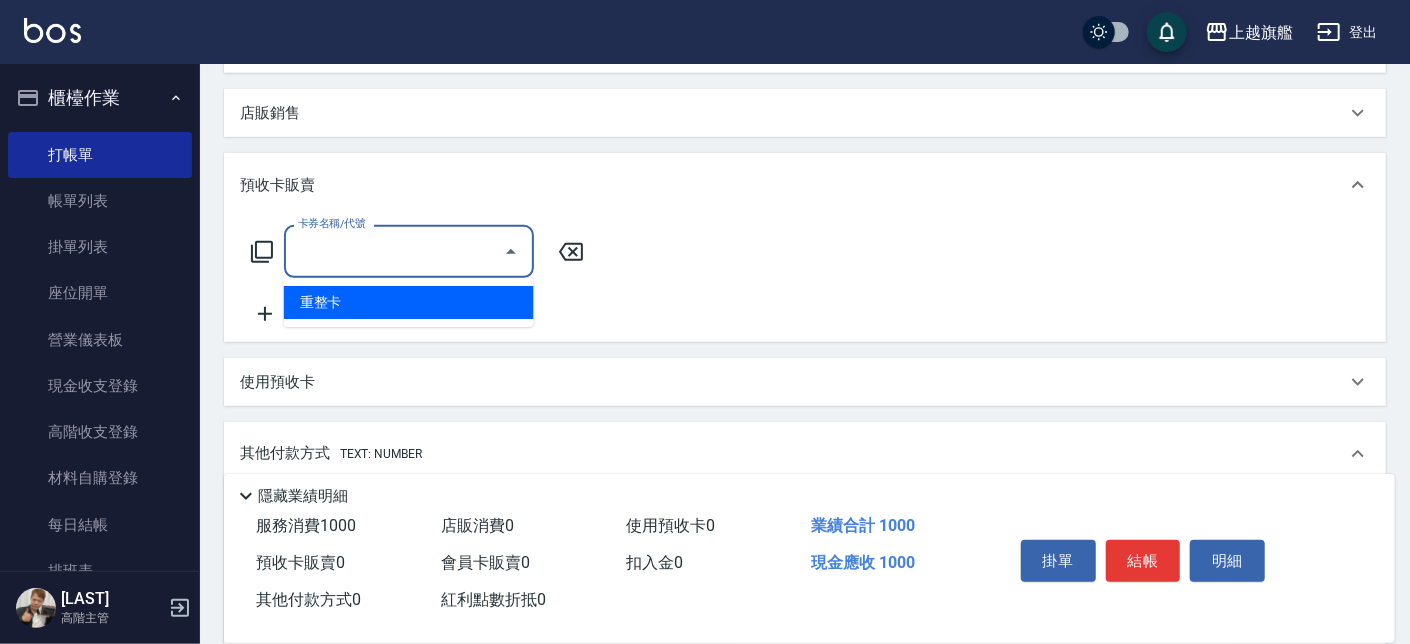 click on "重整卡" at bounding box center [409, 302] 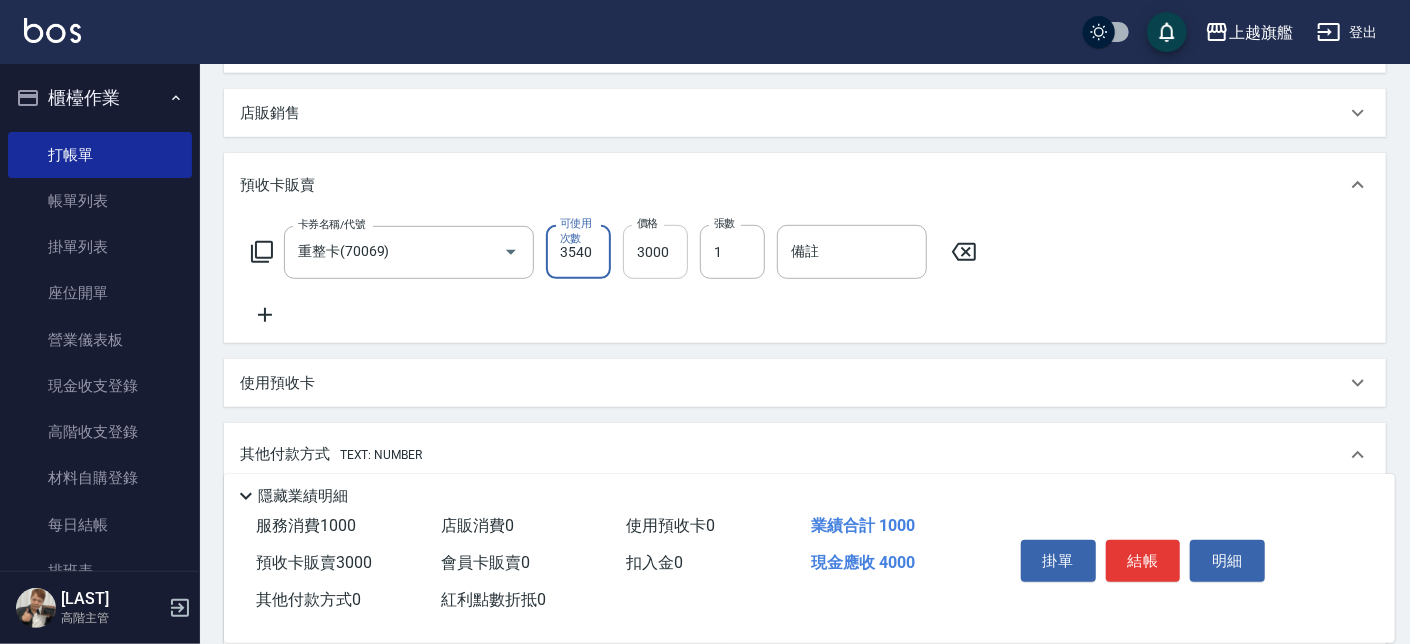 scroll, scrollTop: 0, scrollLeft: 0, axis: both 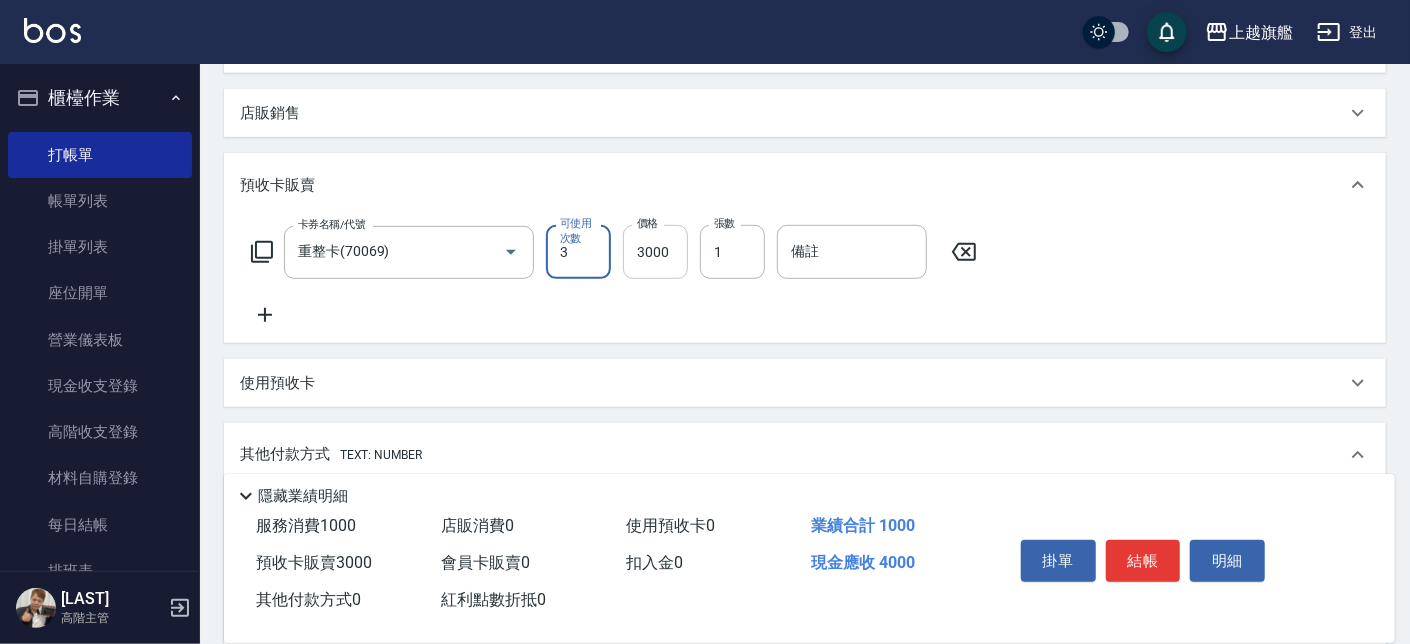 type on "3" 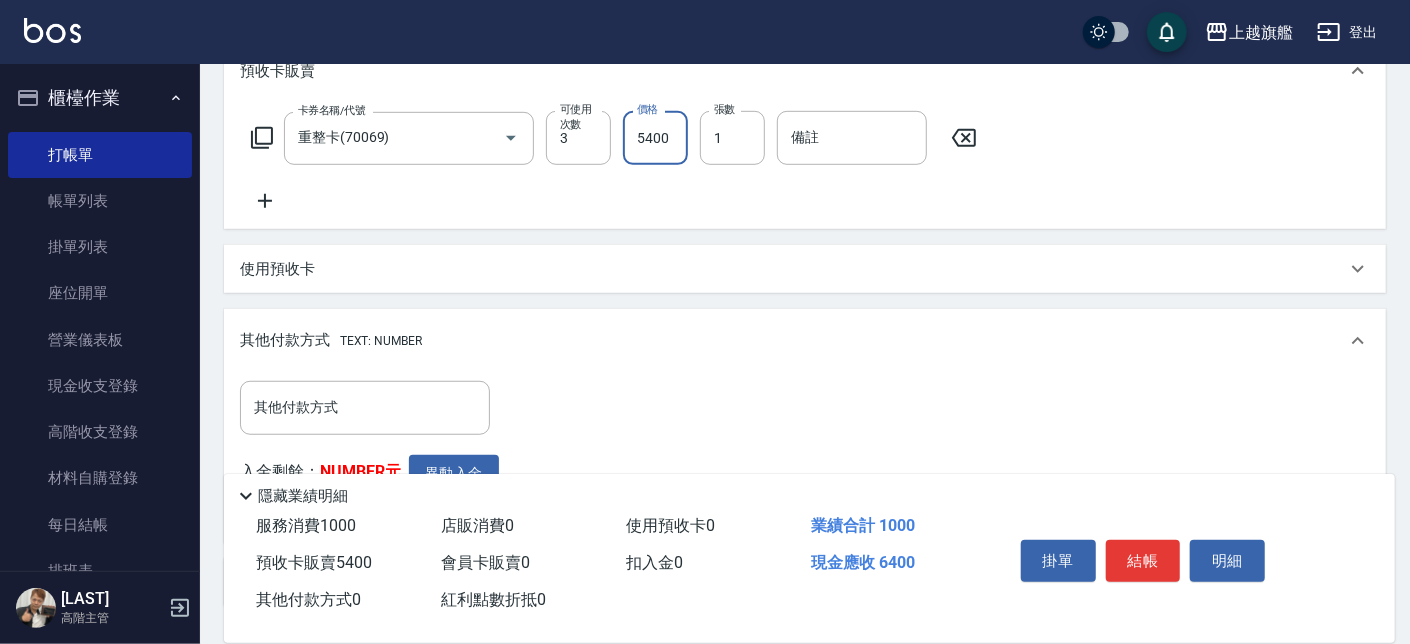scroll, scrollTop: 766, scrollLeft: 0, axis: vertical 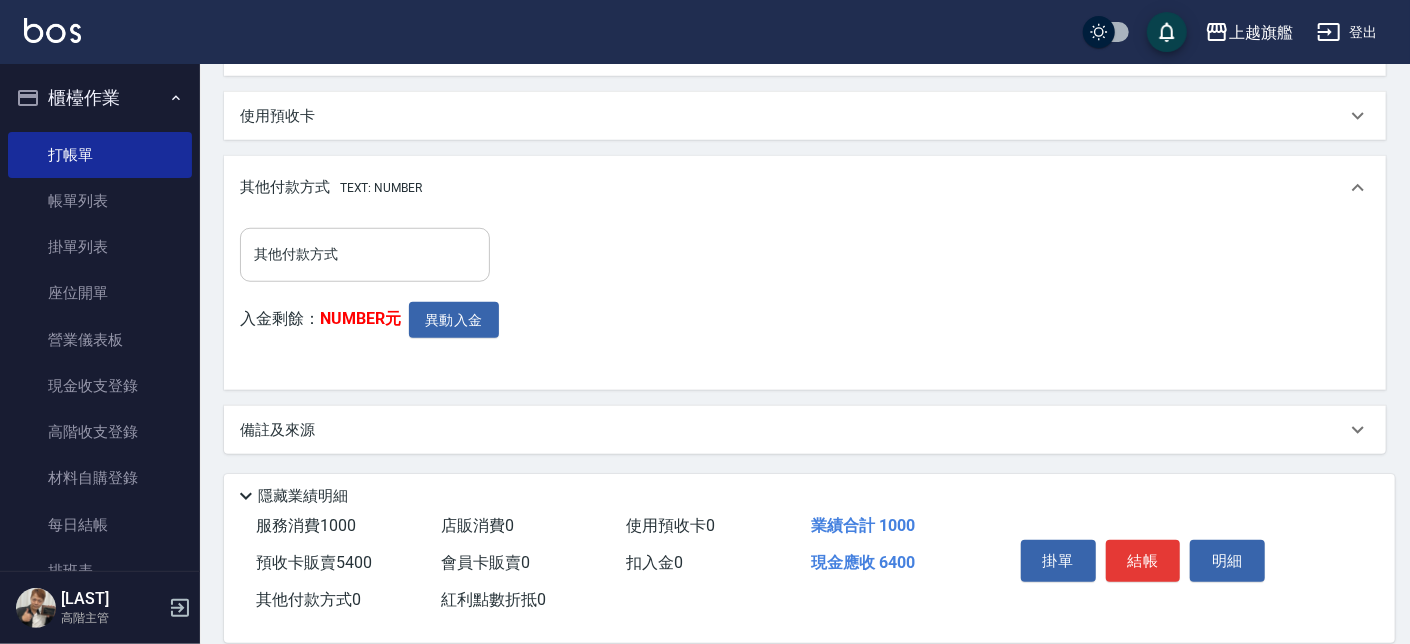 type on "5400" 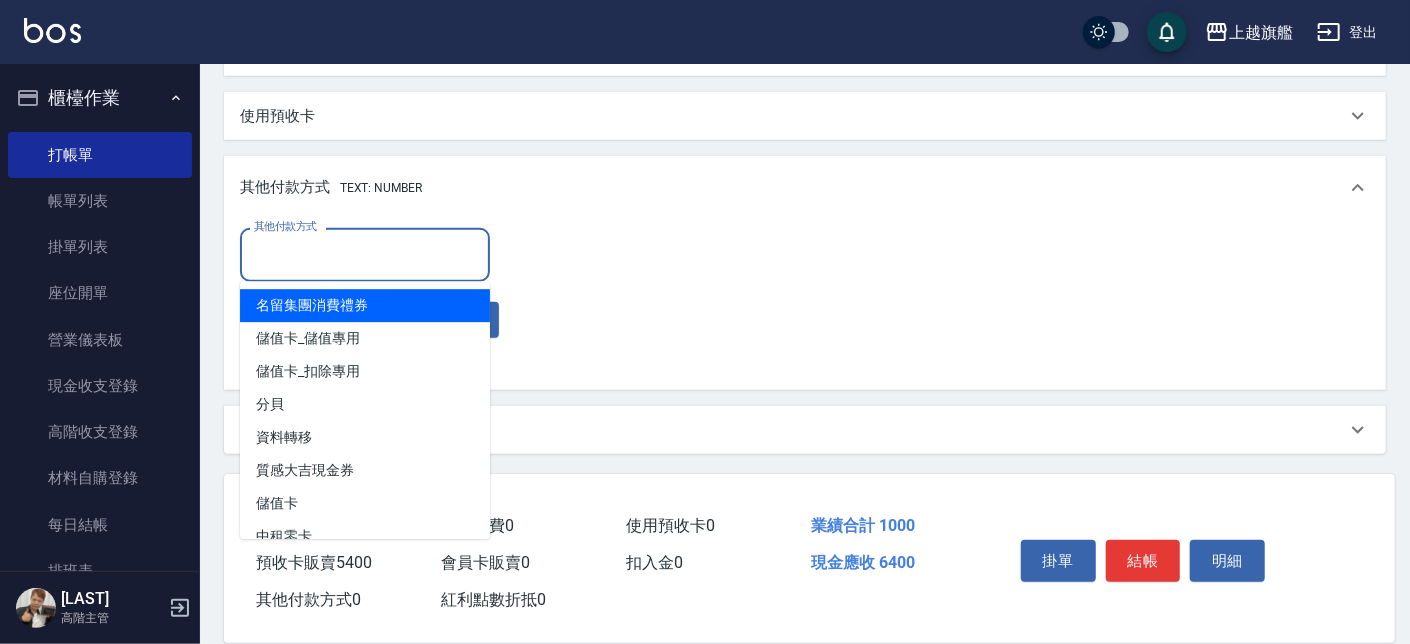 click on "其他付款方式" at bounding box center (365, 254) 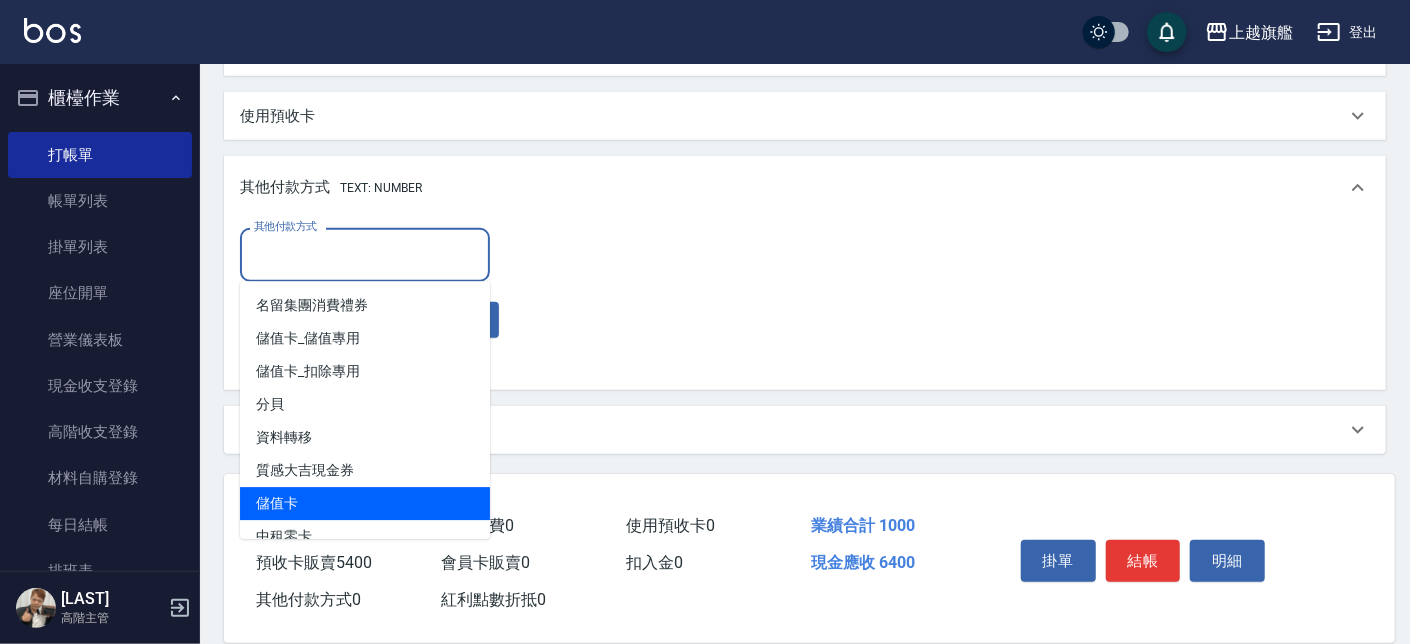scroll, scrollTop: 54, scrollLeft: 0, axis: vertical 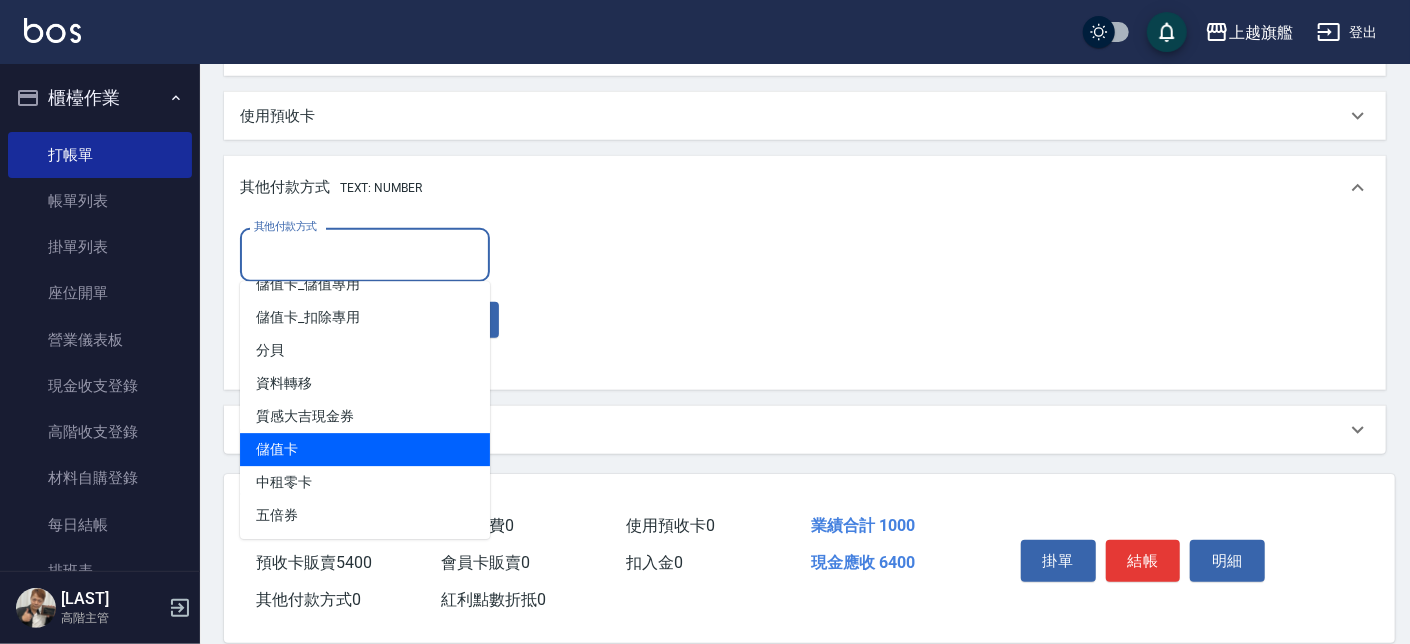 drag, startPoint x: 346, startPoint y: 478, endPoint x: 334, endPoint y: 459, distance: 22.472204 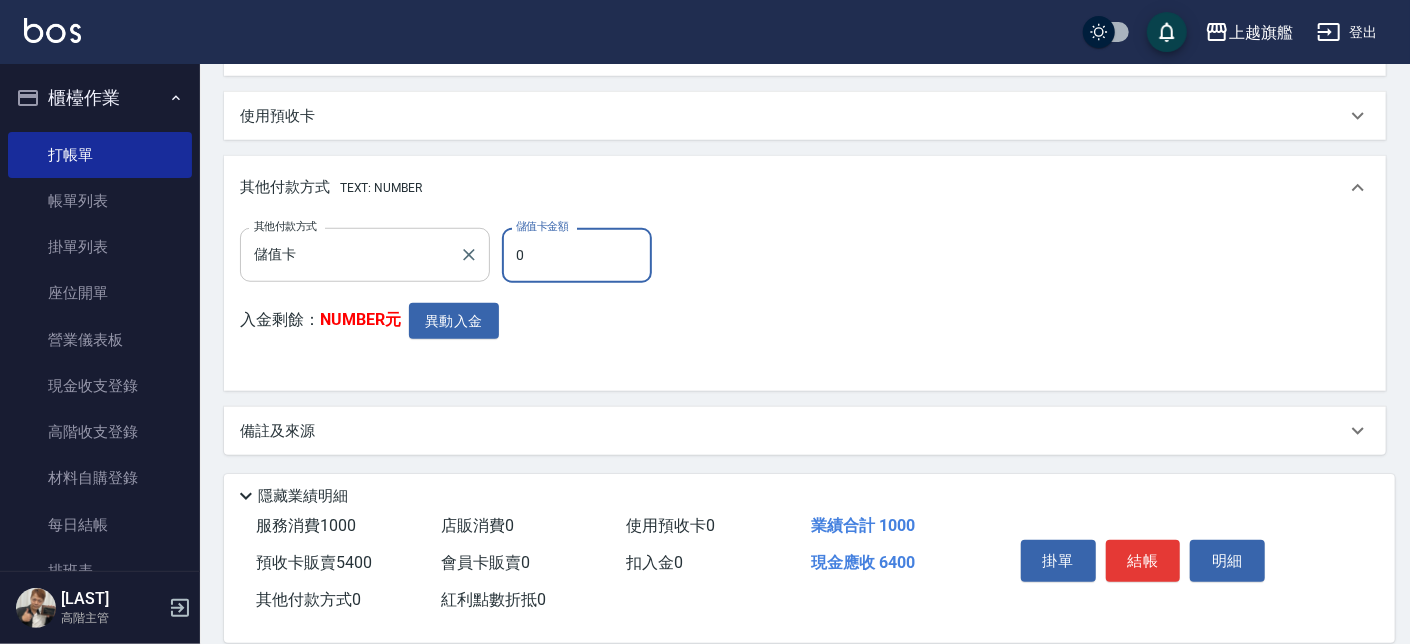 drag, startPoint x: 518, startPoint y: 247, endPoint x: 469, endPoint y: 233, distance: 50.96077 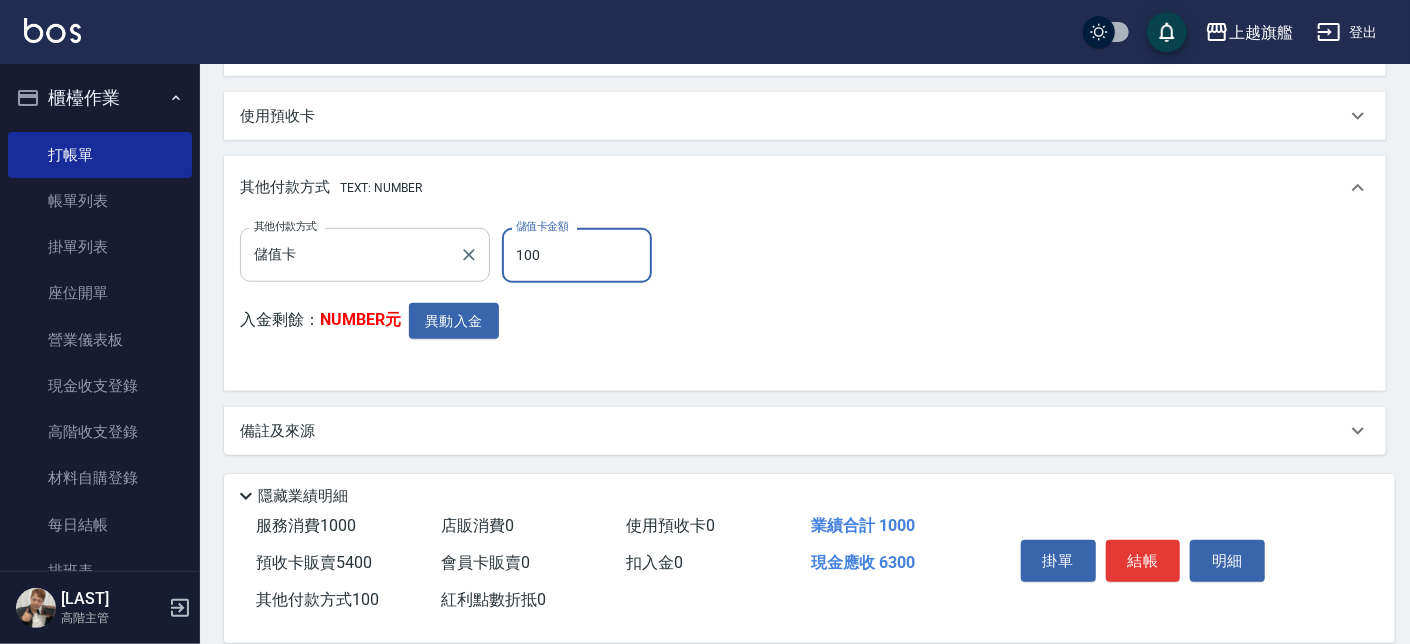 type on "1000" 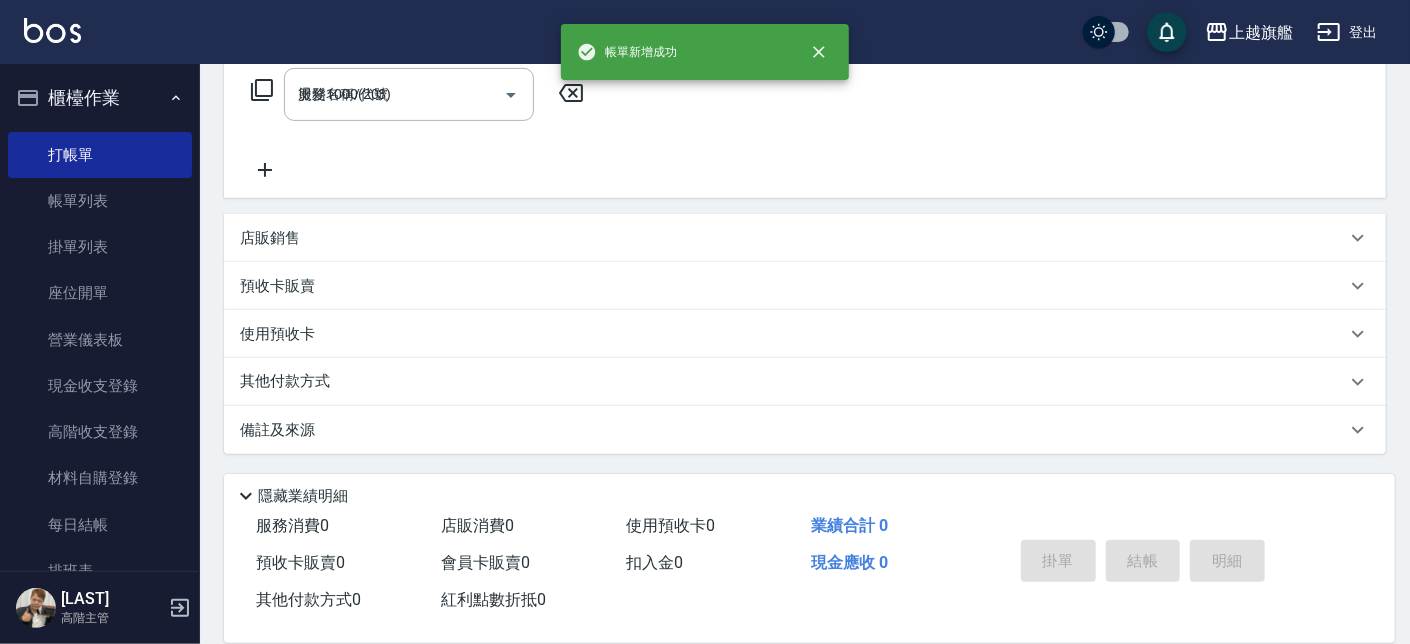 type on "[DATE] [TIME]" 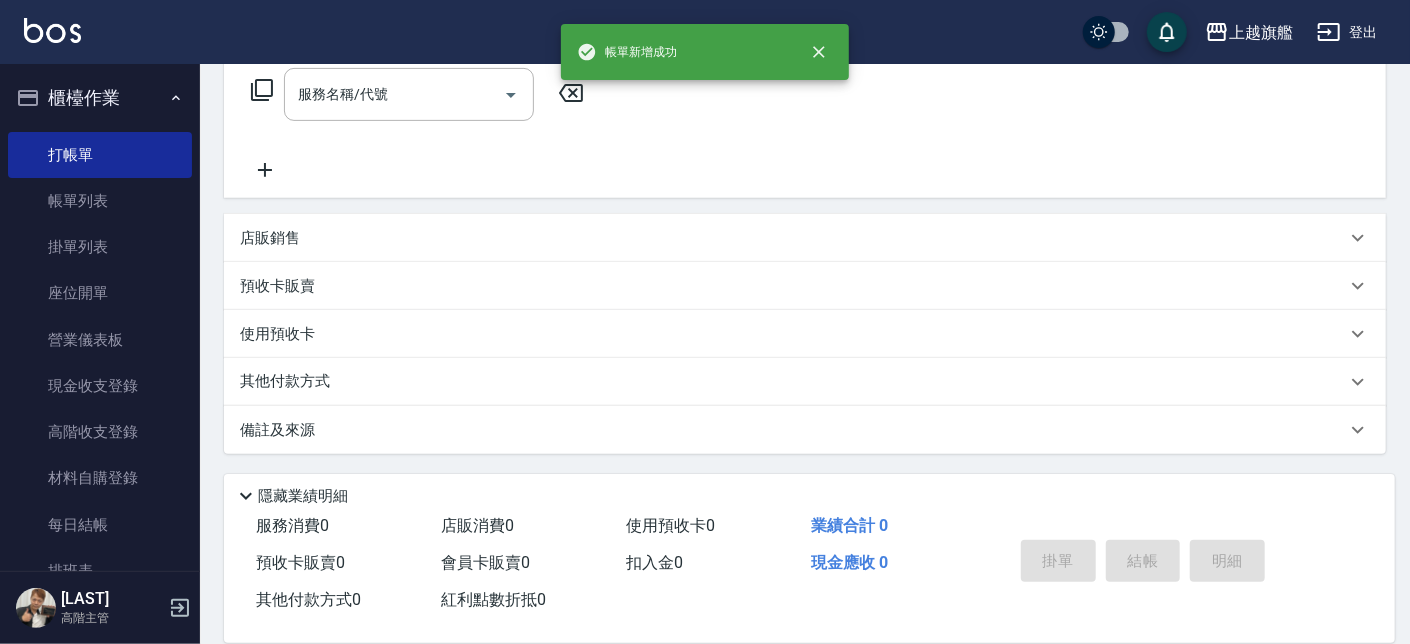 scroll, scrollTop: 0, scrollLeft: 0, axis: both 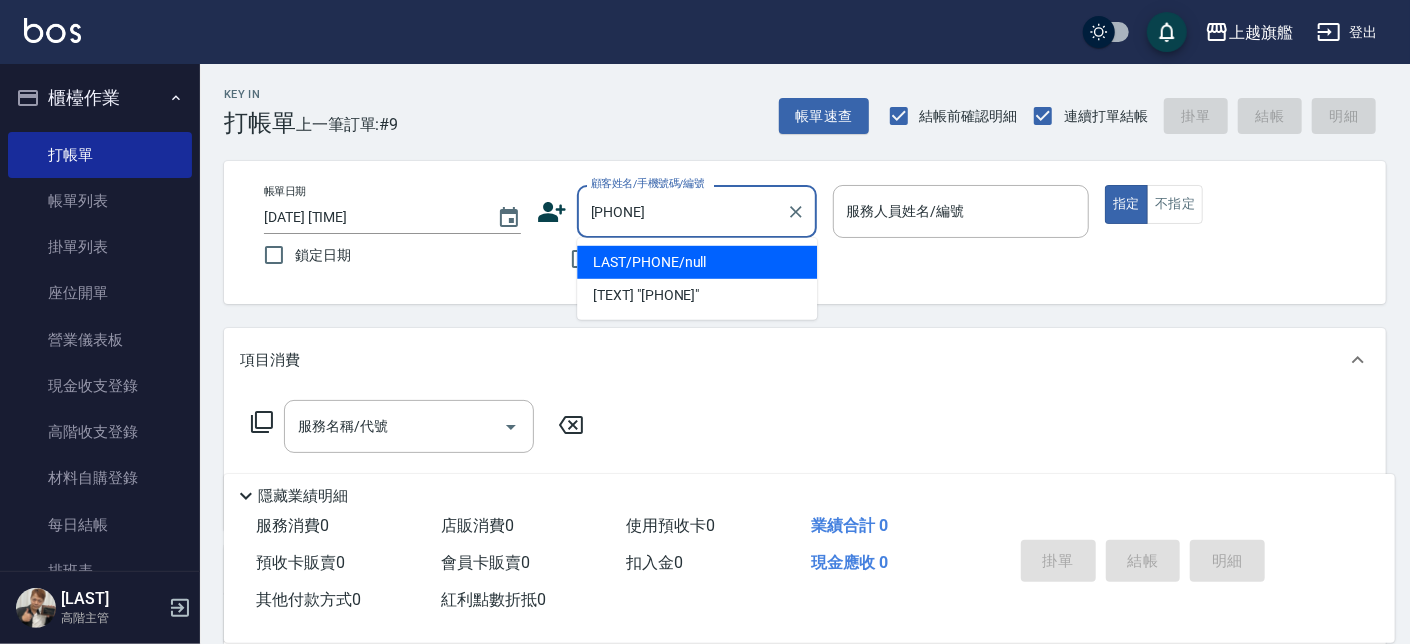 type on "LAST/PHONE/null" 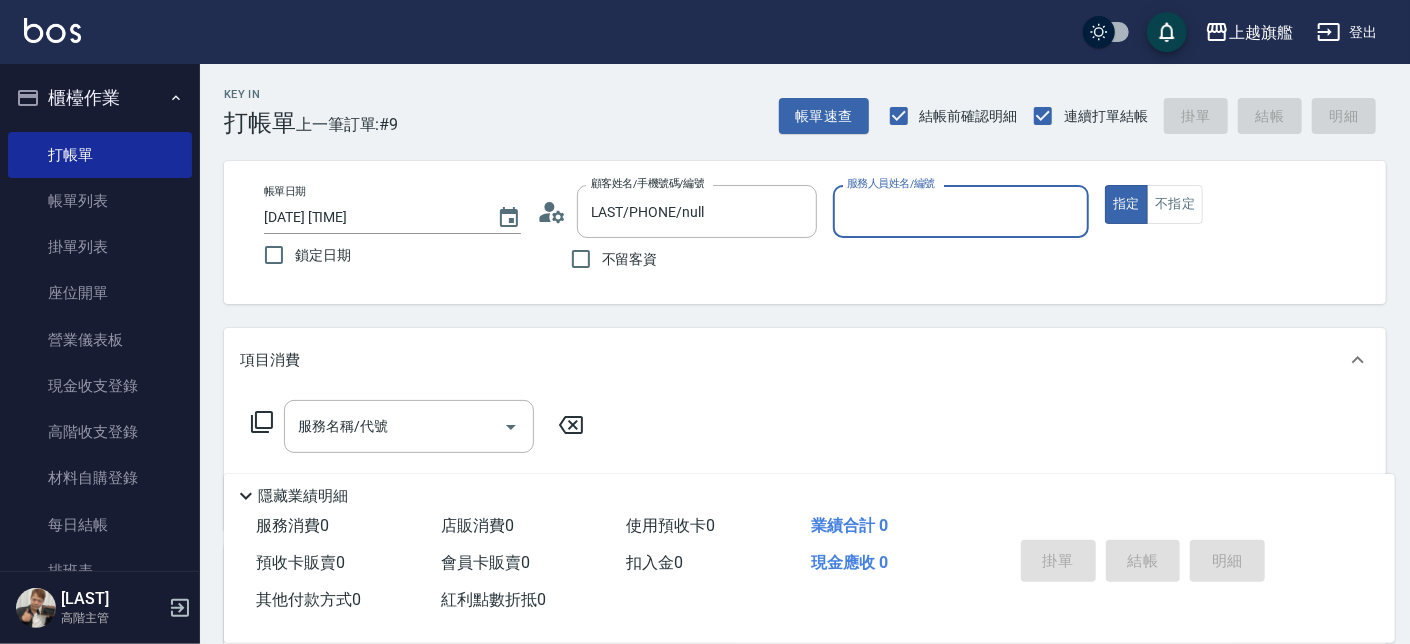 type on "[LAST]-[NUMBER]" 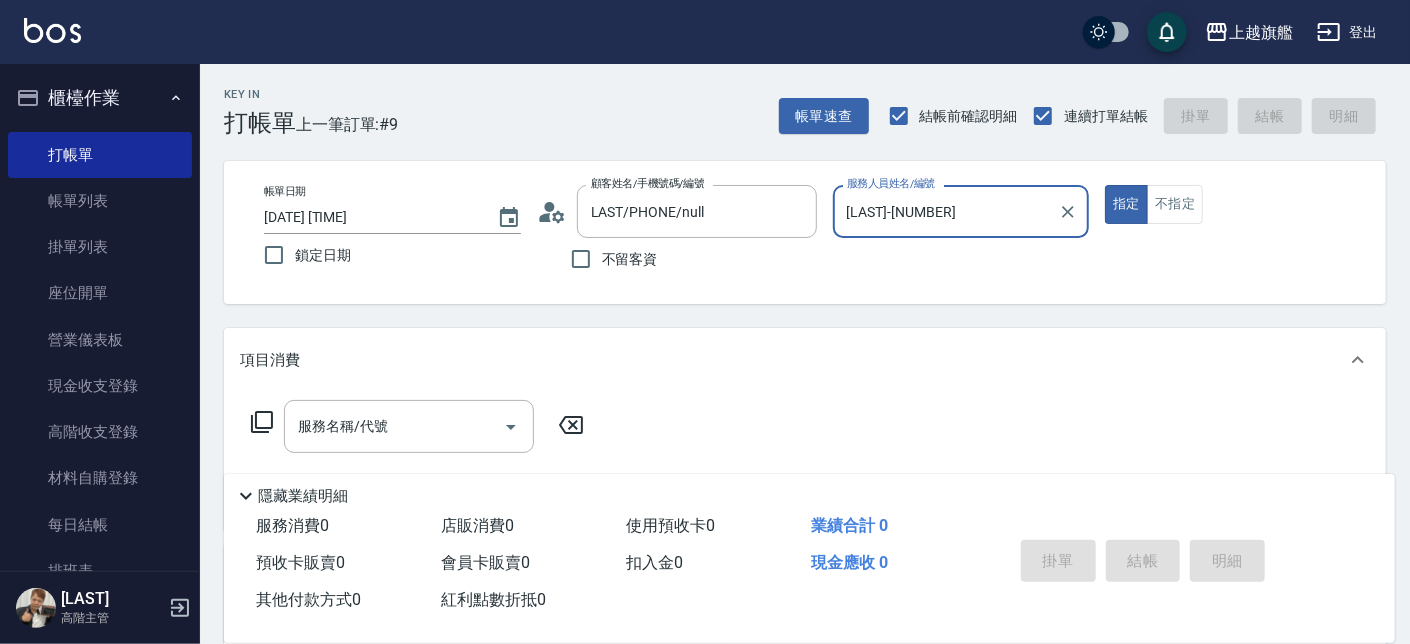 click on "指定" at bounding box center [1126, 204] 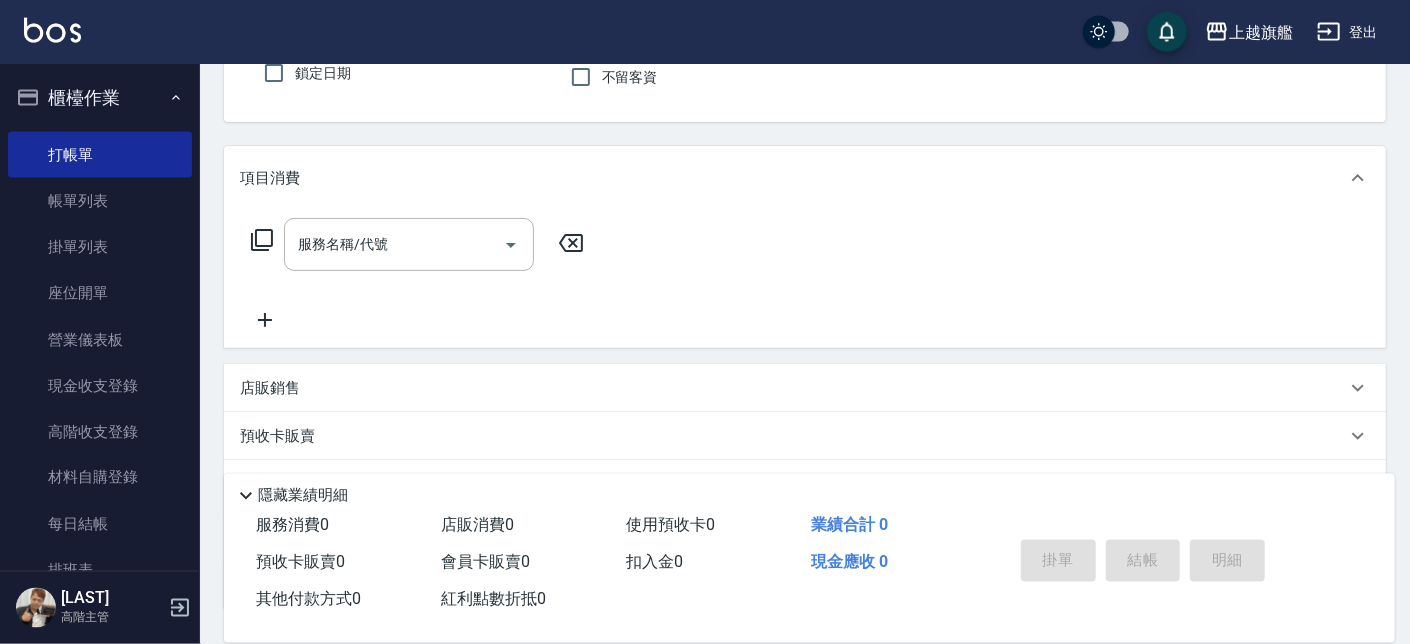 scroll, scrollTop: 337, scrollLeft: 0, axis: vertical 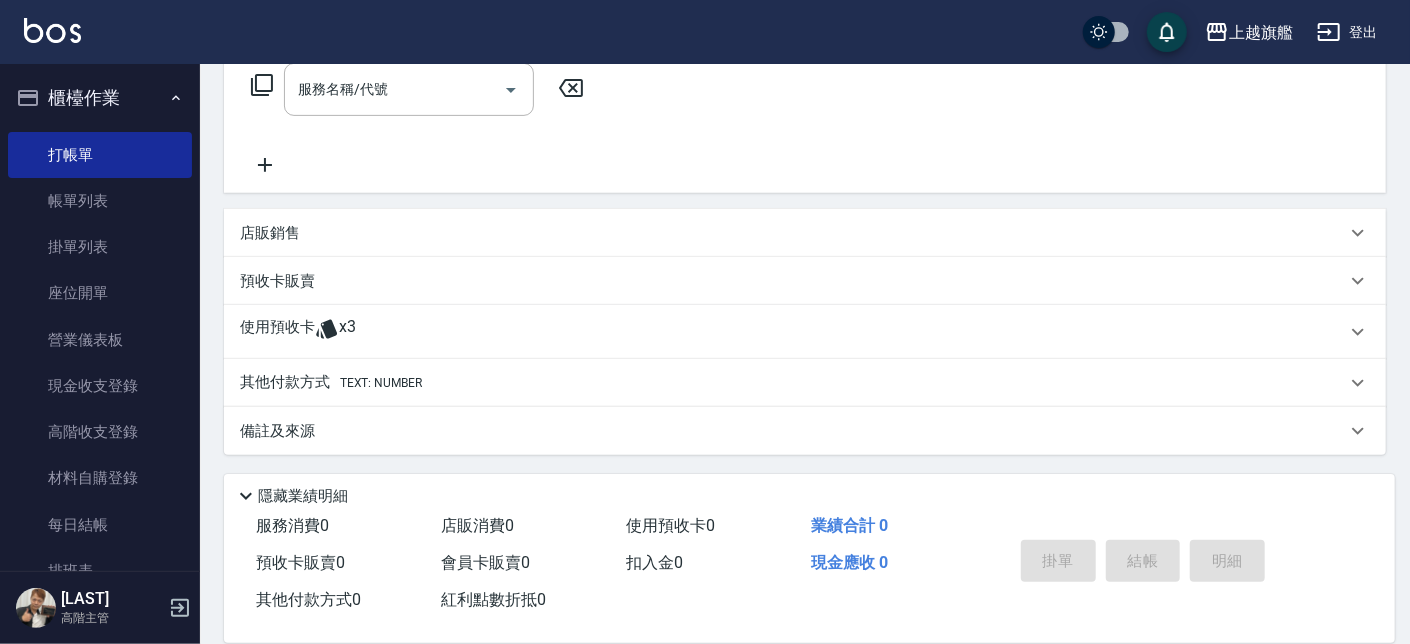 click on "使用預收卡 x3" at bounding box center (793, 332) 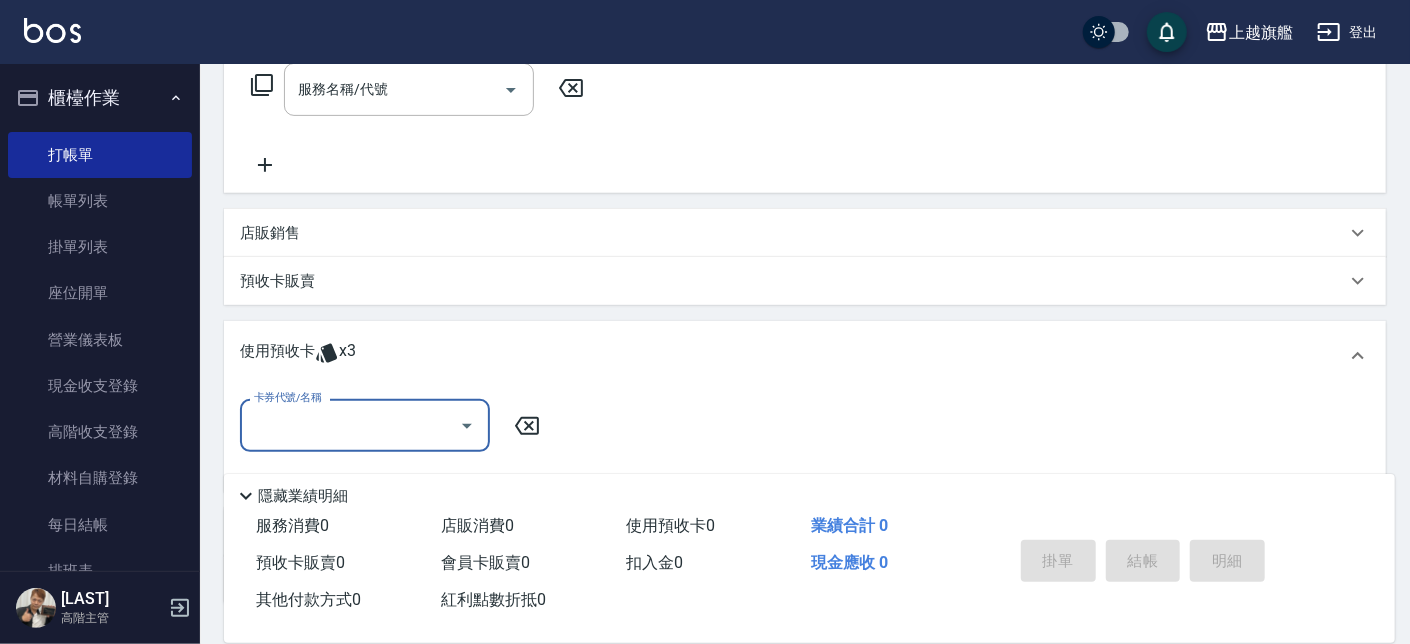 scroll, scrollTop: 0, scrollLeft: 0, axis: both 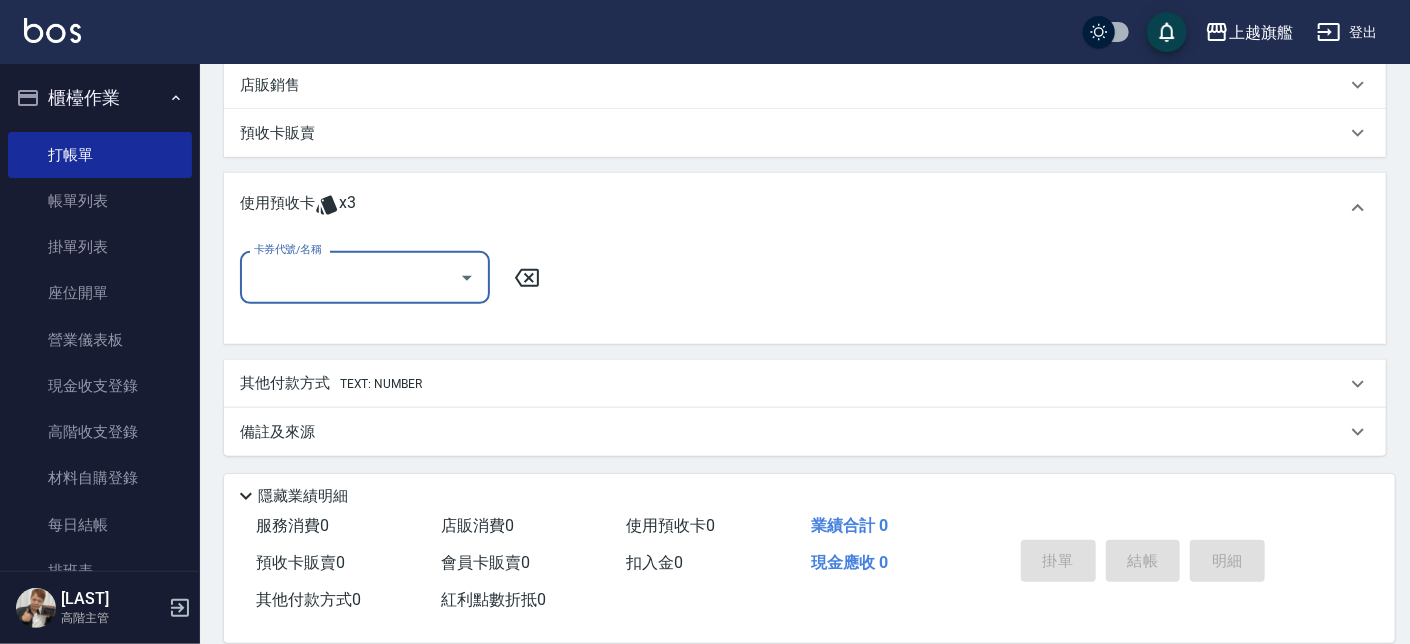 click on "卡券代號/名稱" at bounding box center (350, 277) 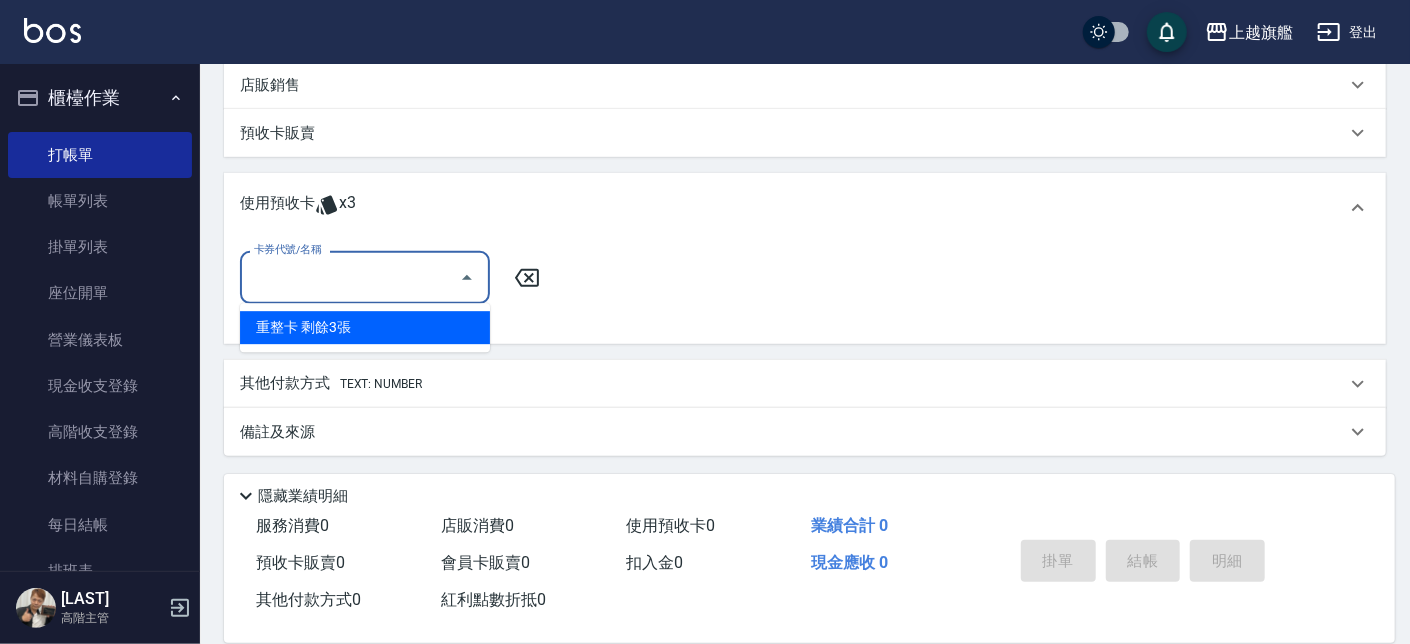 click on "重整卡 剩餘3張" at bounding box center (365, 327) 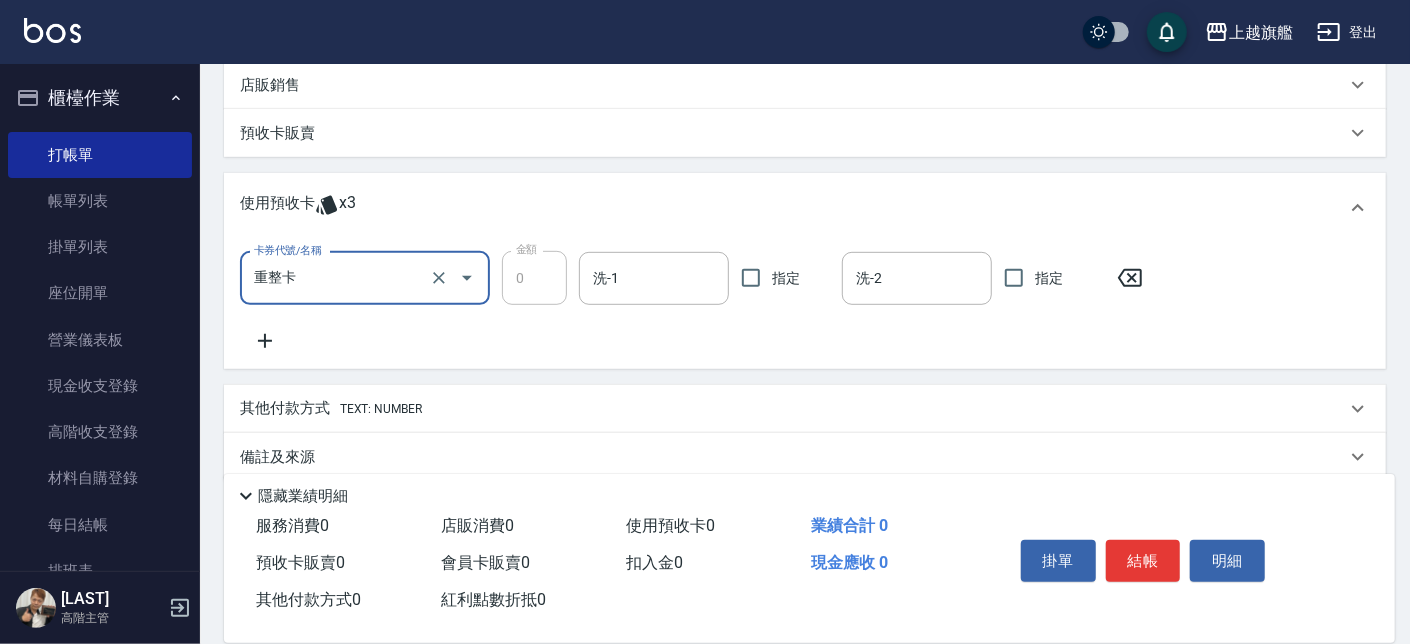 type on "重整卡" 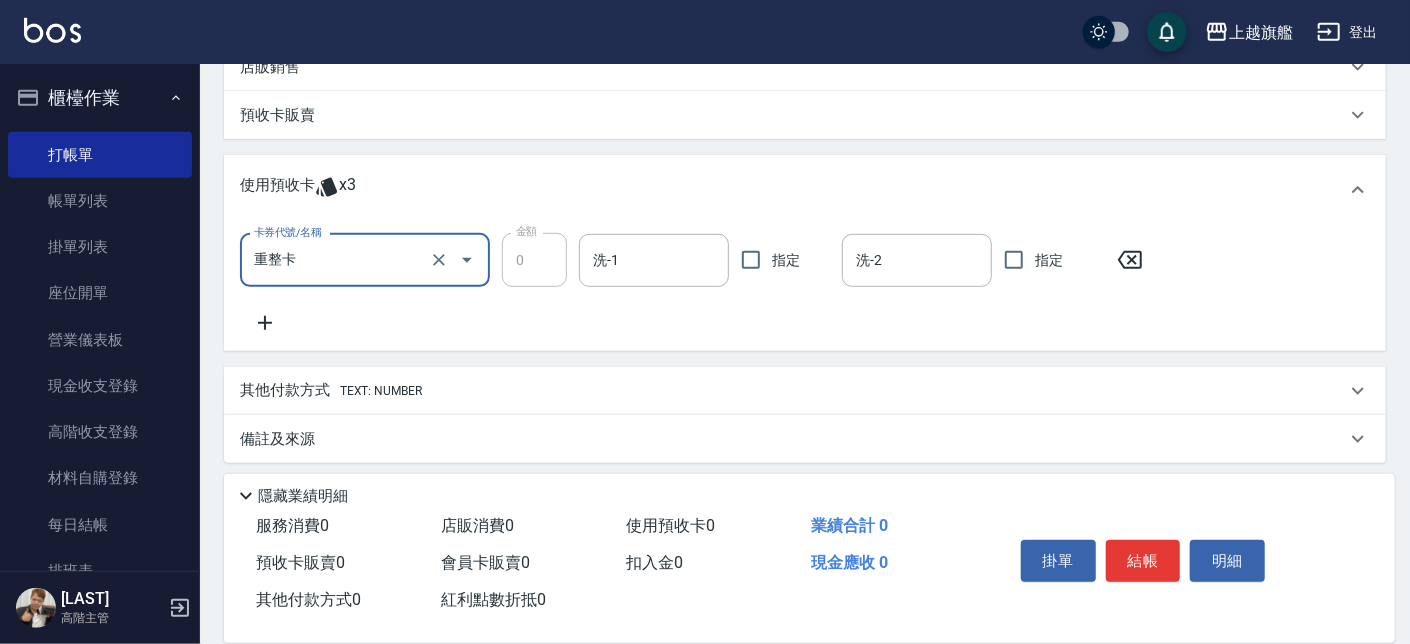 scroll, scrollTop: 511, scrollLeft: 0, axis: vertical 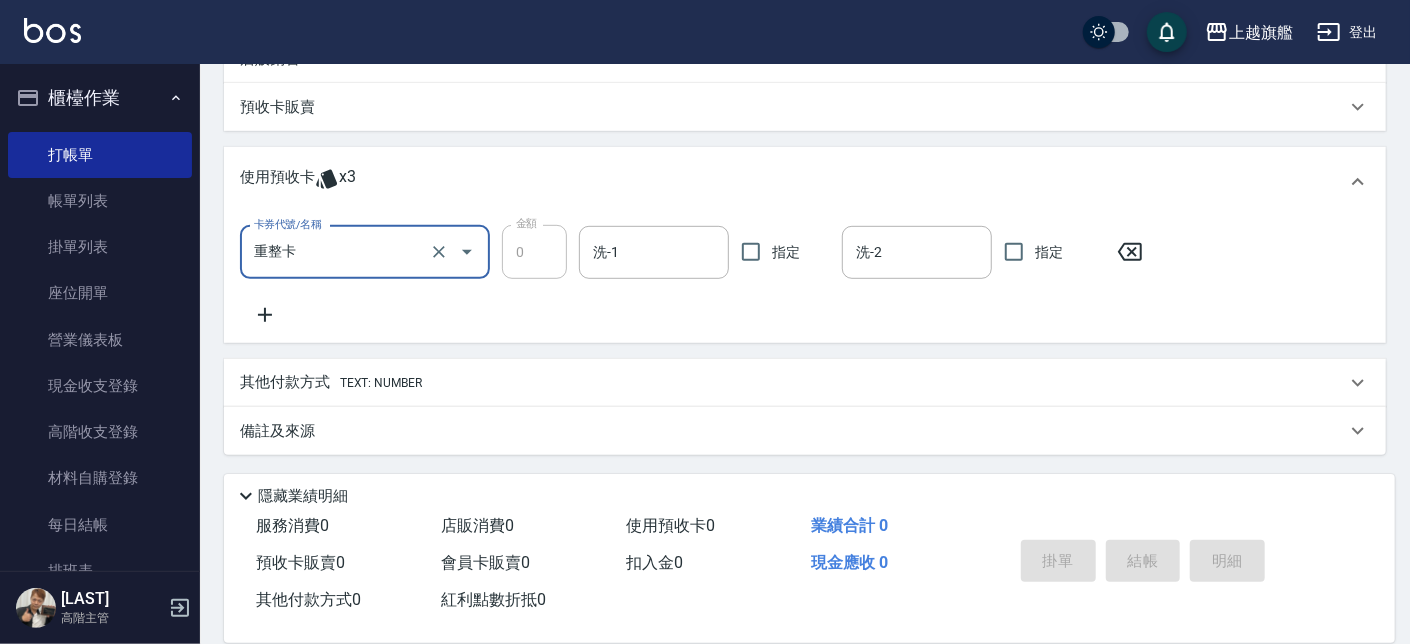 type 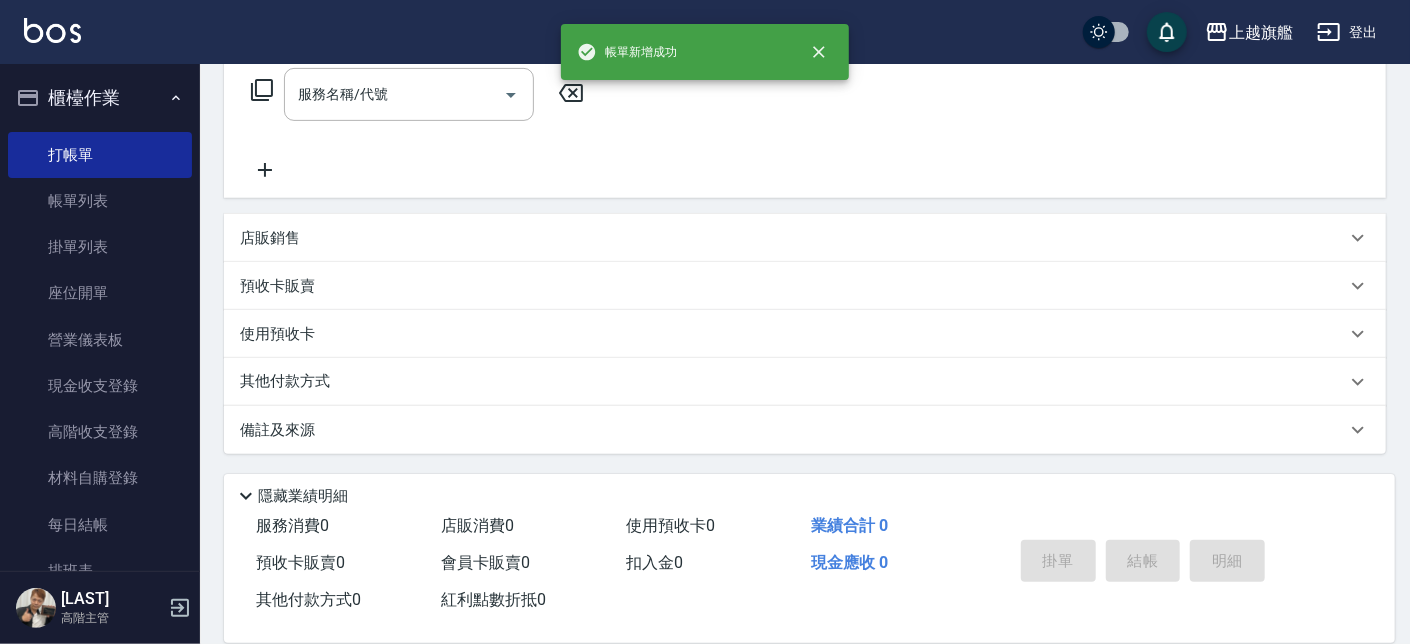 scroll, scrollTop: 0, scrollLeft: 0, axis: both 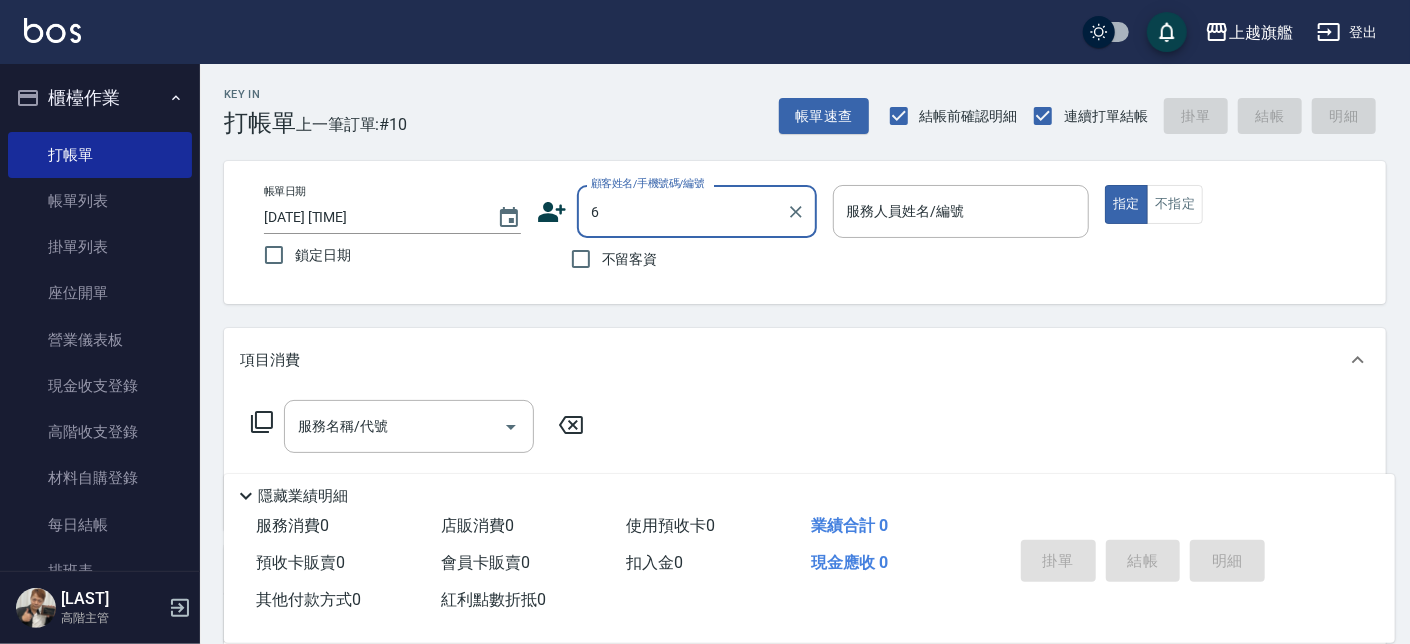 type on "6" 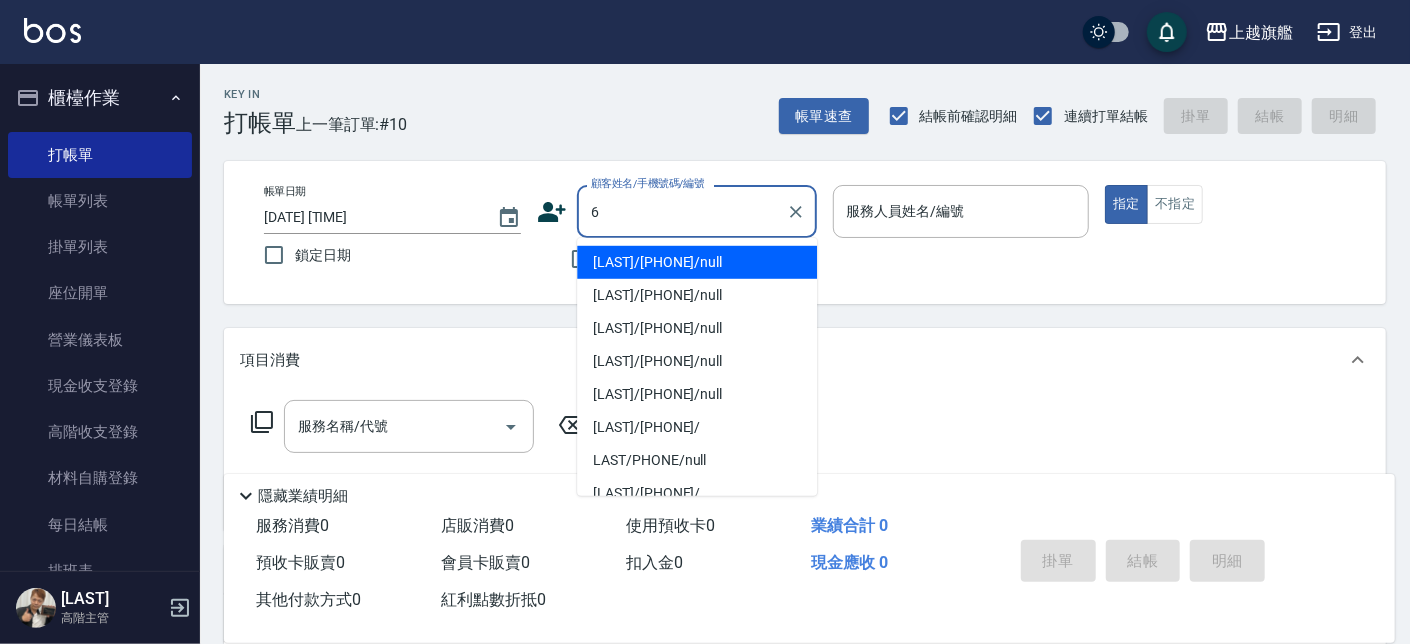 drag, startPoint x: 663, startPoint y: 210, endPoint x: 570, endPoint y: 208, distance: 93.0215 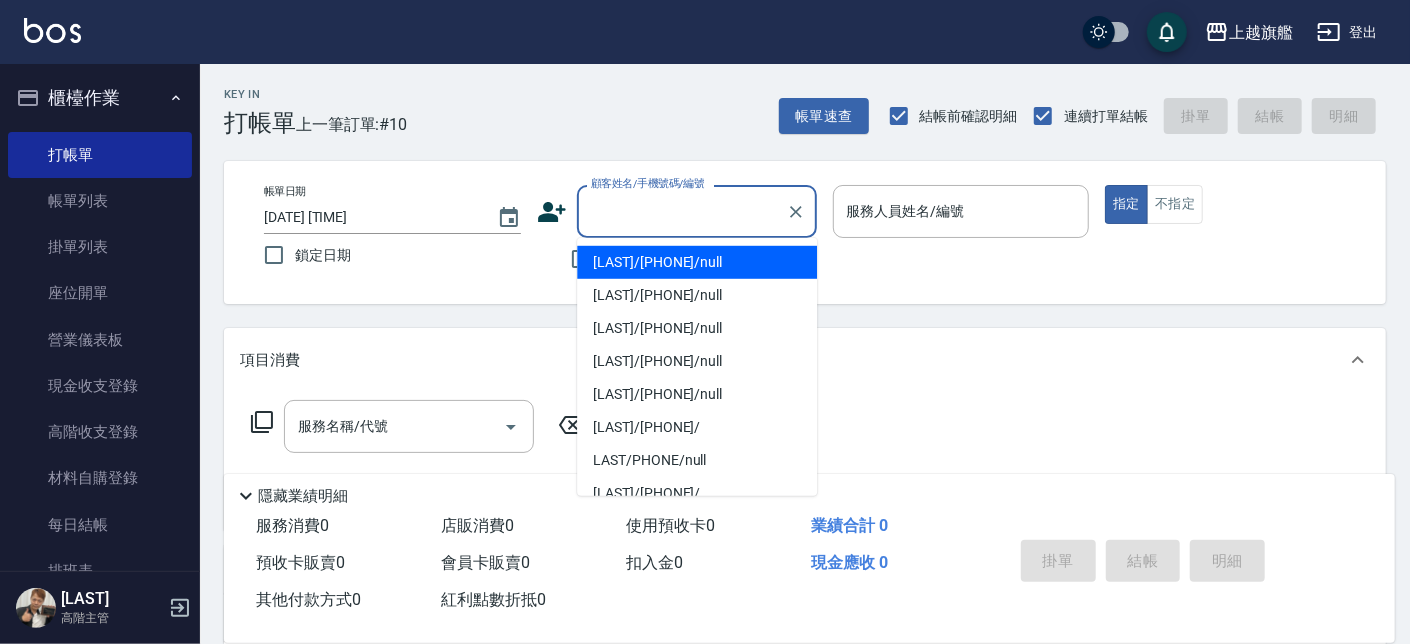 type 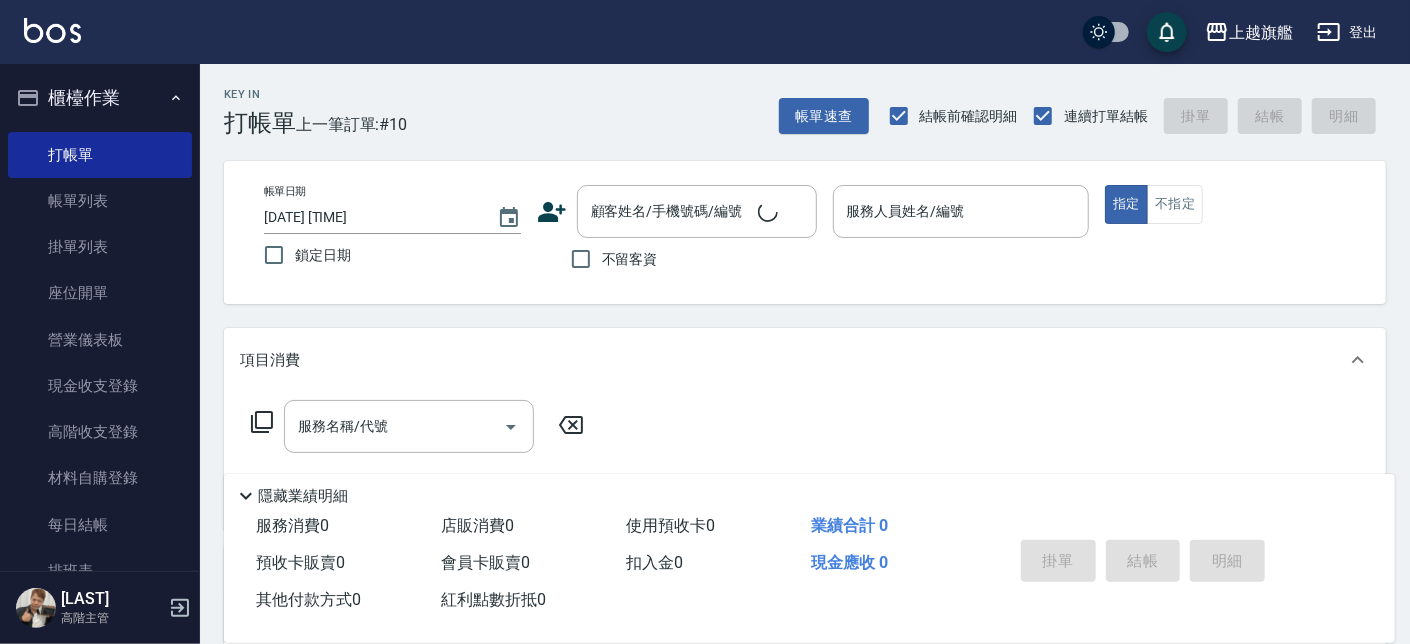 click on "不留客資" at bounding box center (677, 259) 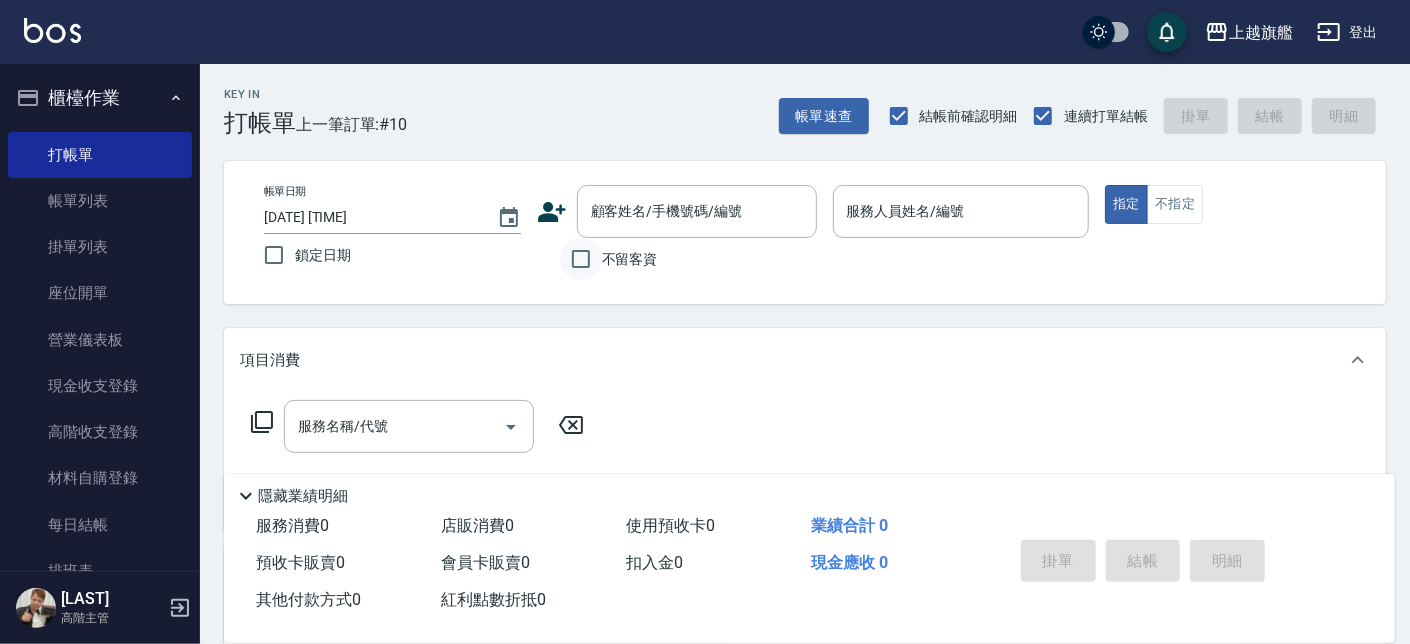 click on "不留客資" at bounding box center [581, 259] 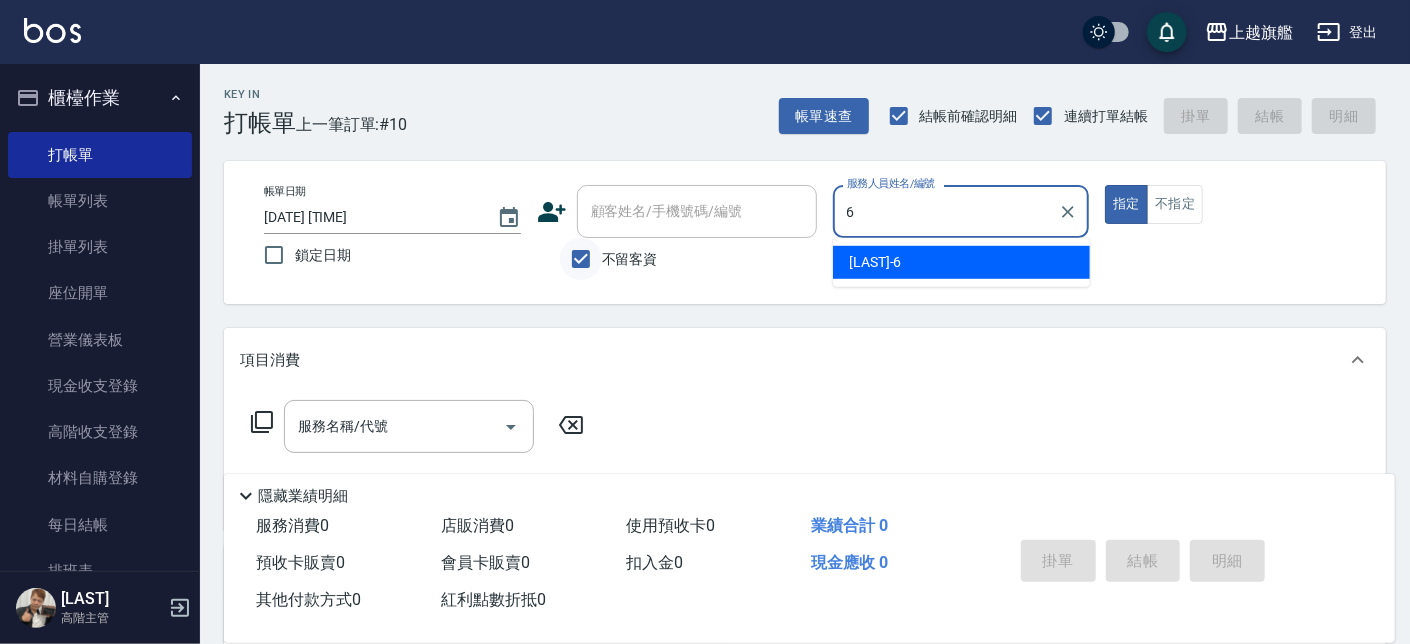 type on "[LAST]-[NUMBER]" 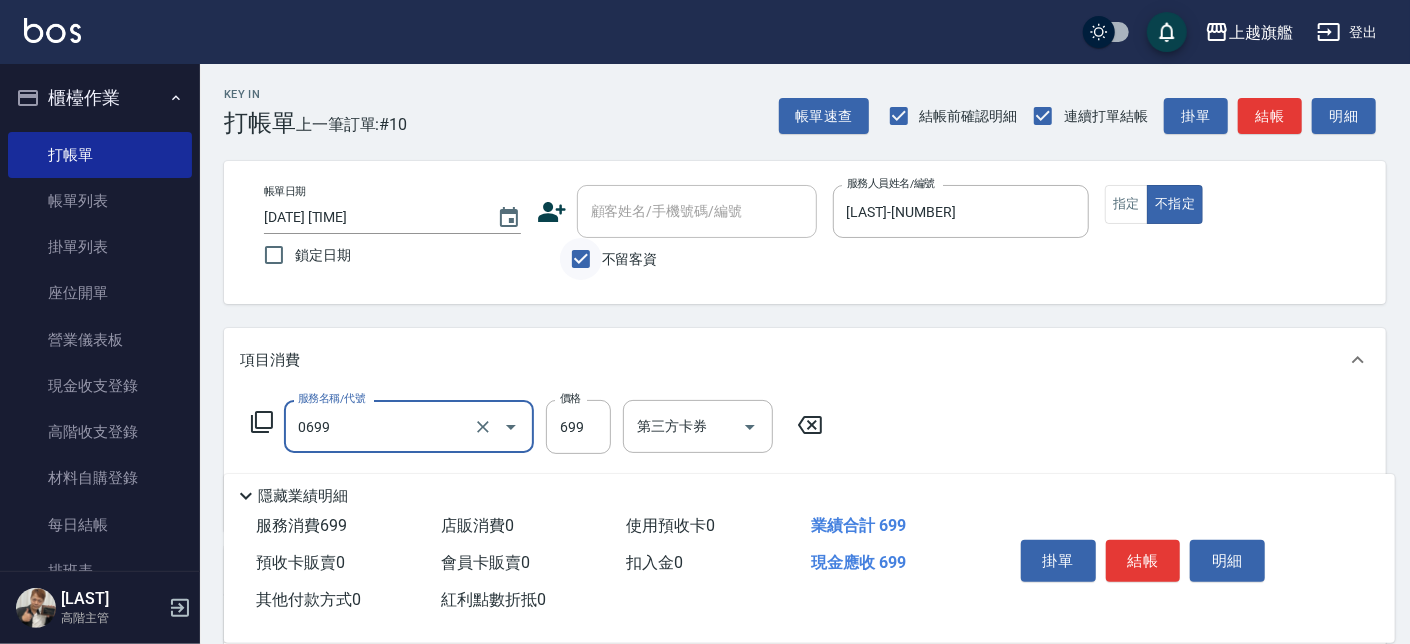 type on "精油SPA(0699)" 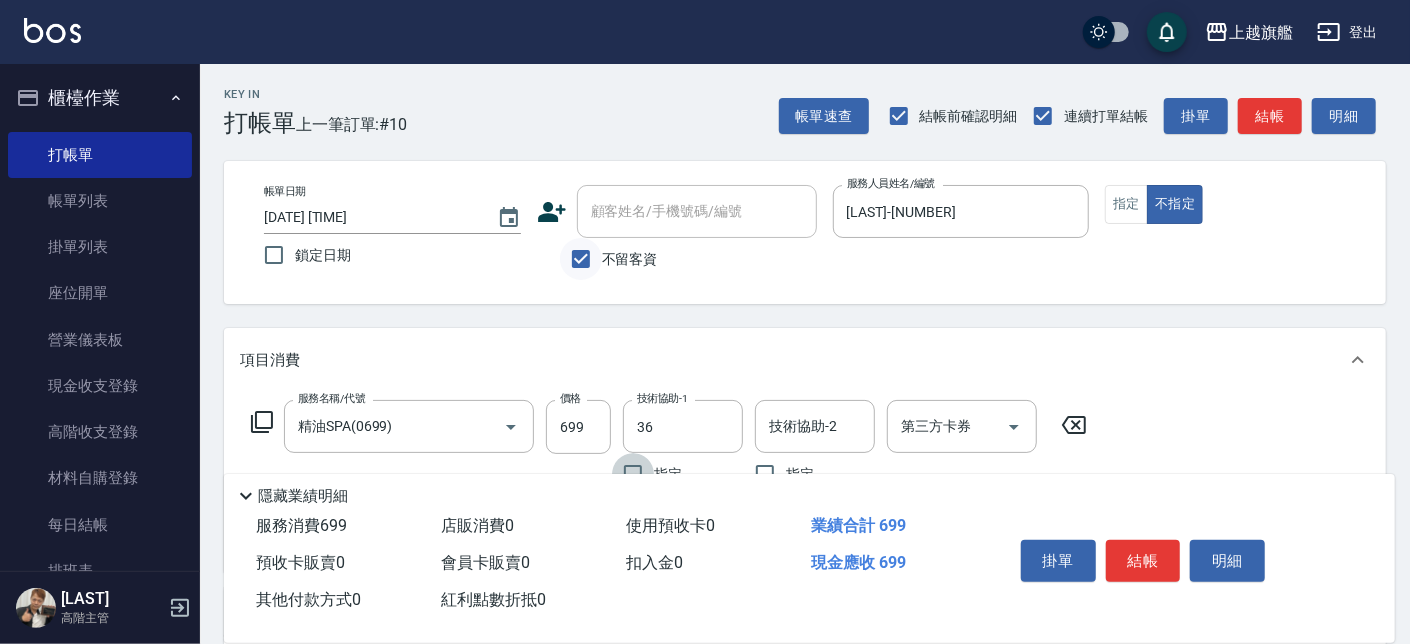 type on "[LAST]-[NUMBER]" 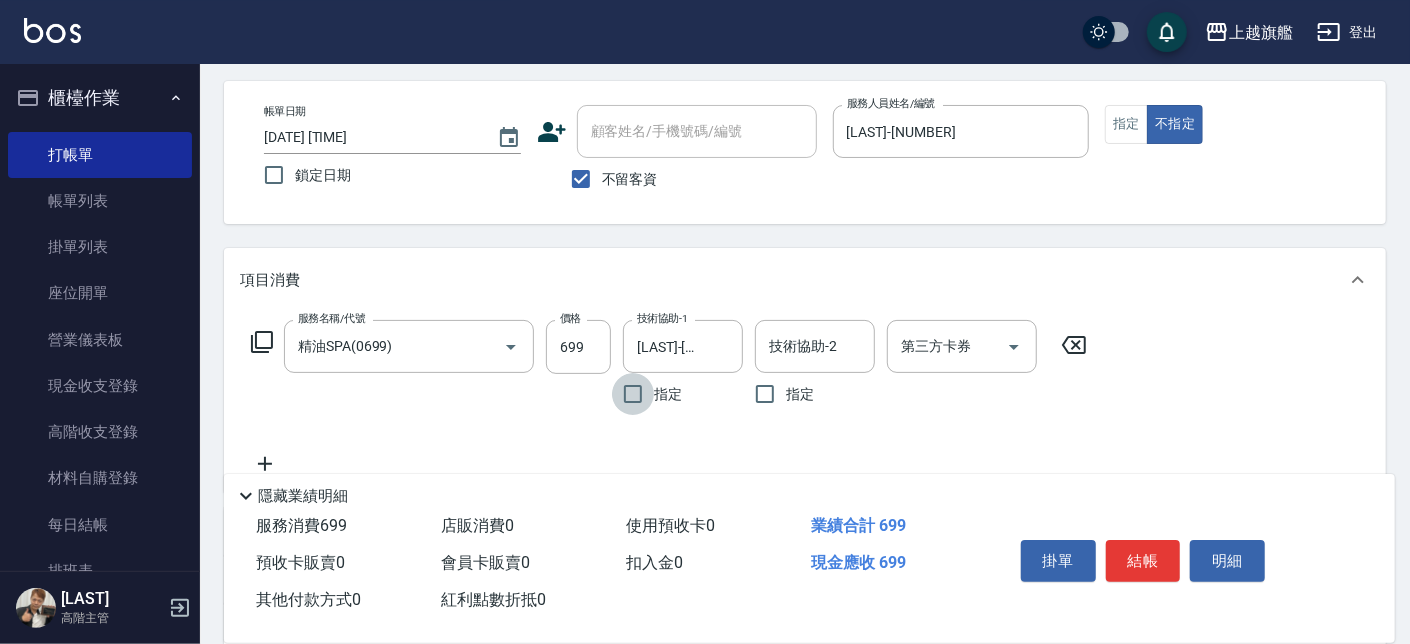 scroll, scrollTop: 113, scrollLeft: 0, axis: vertical 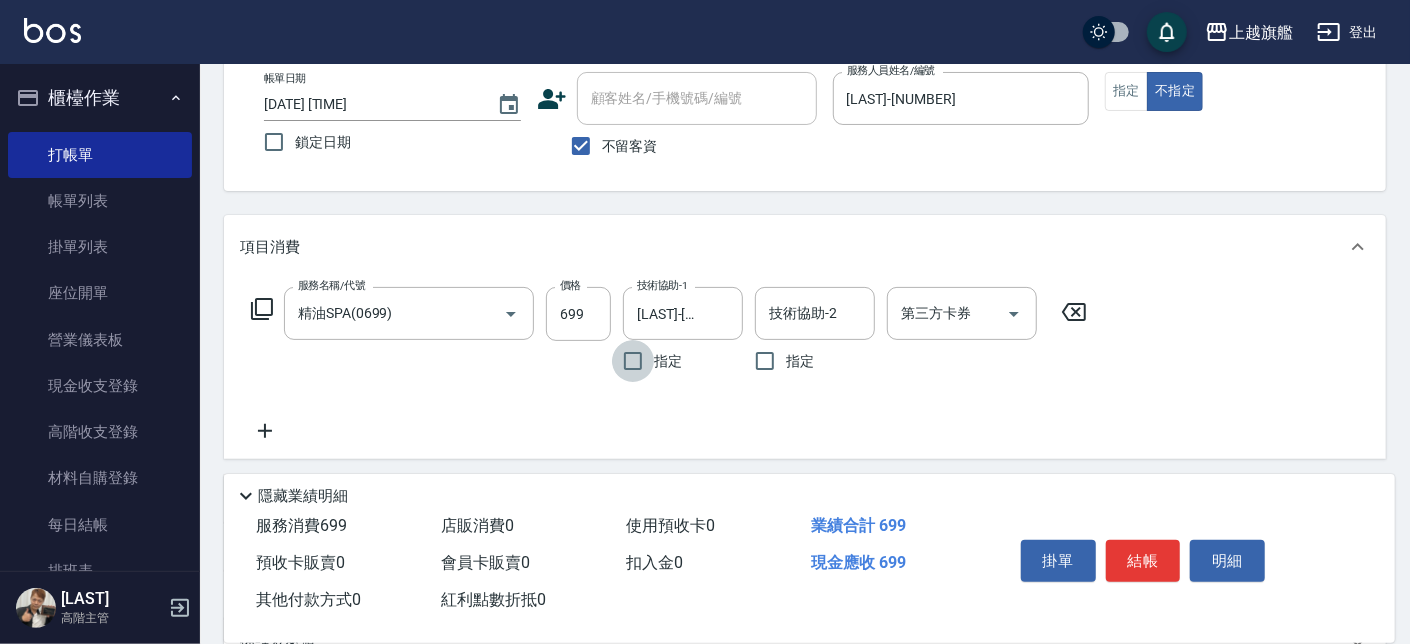 click 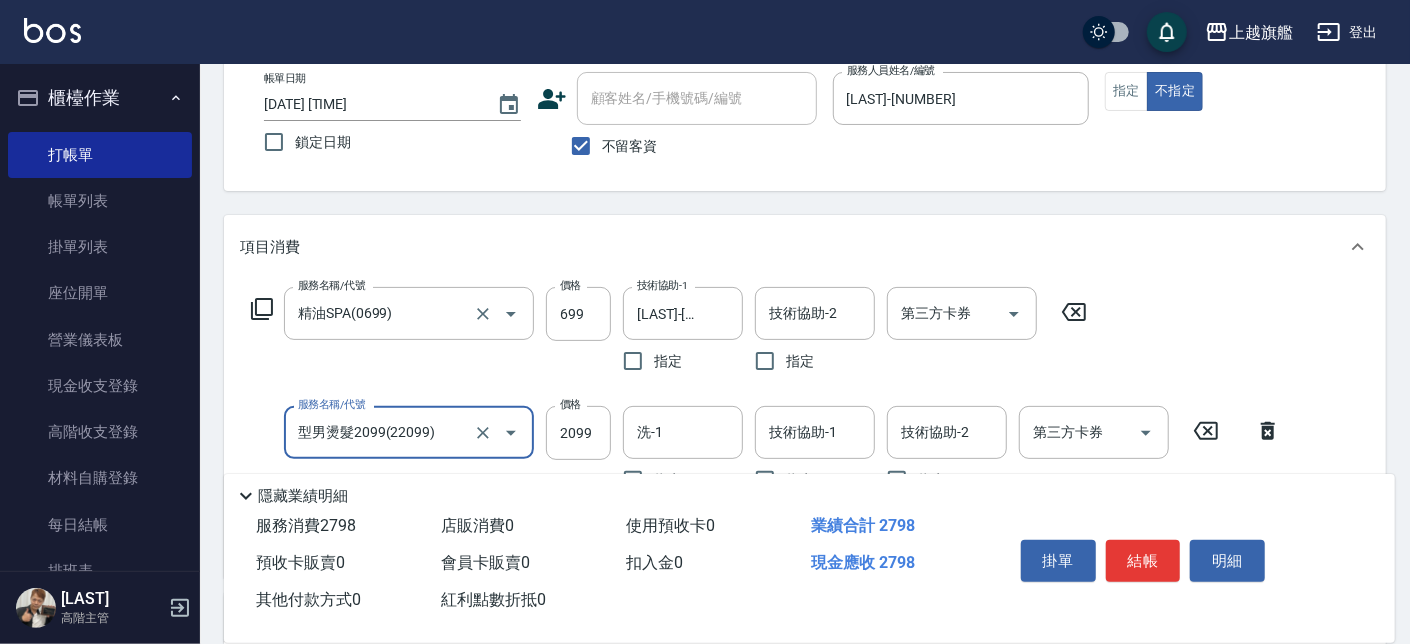 type on "型男燙髮2099(22099)" 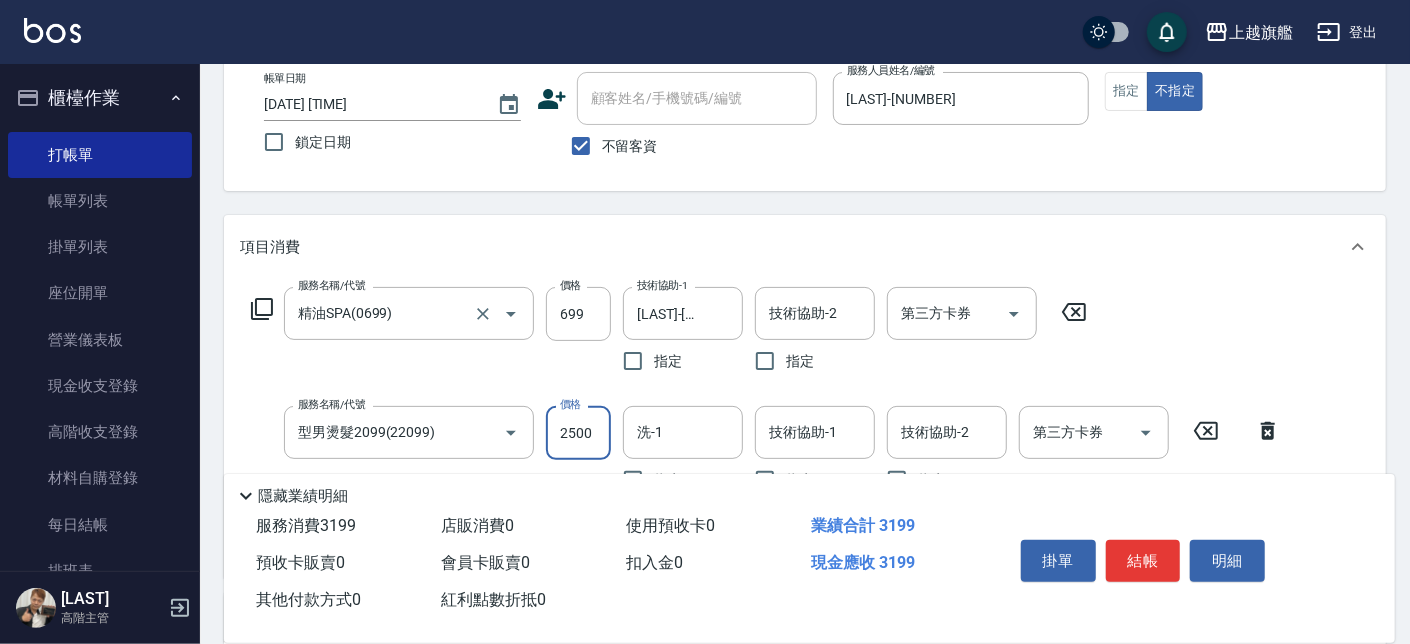 type on "2500" 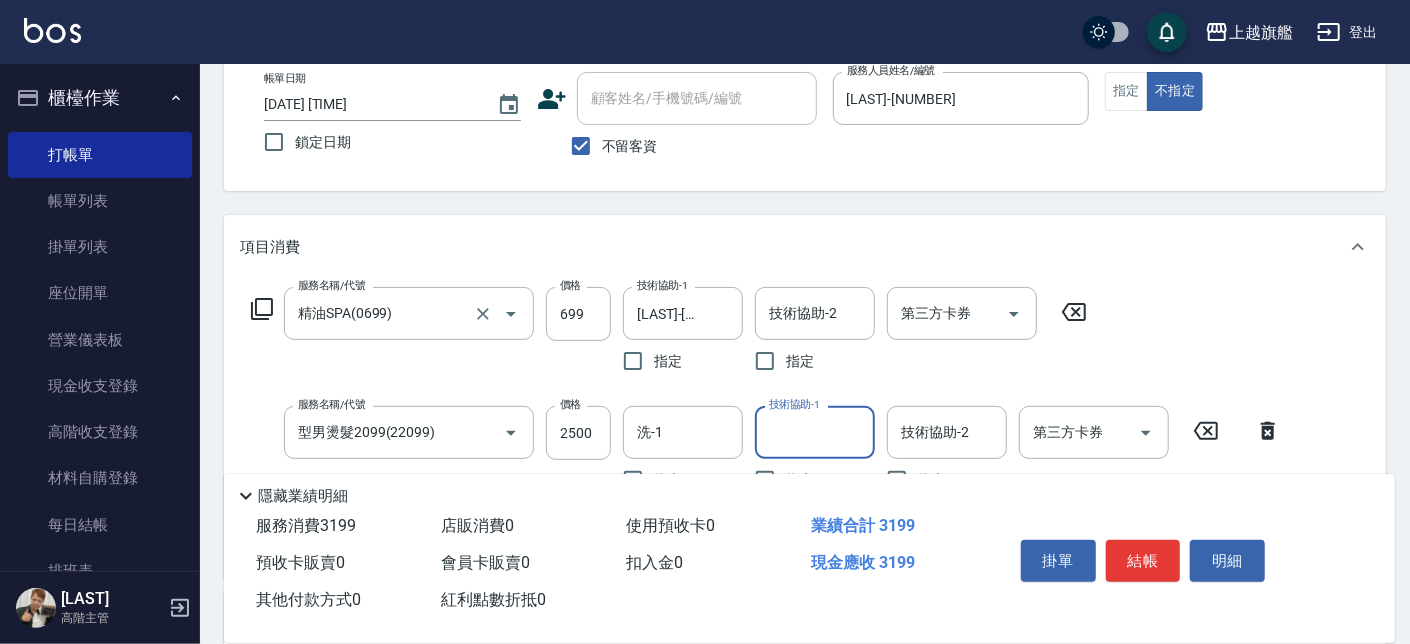 type on "2" 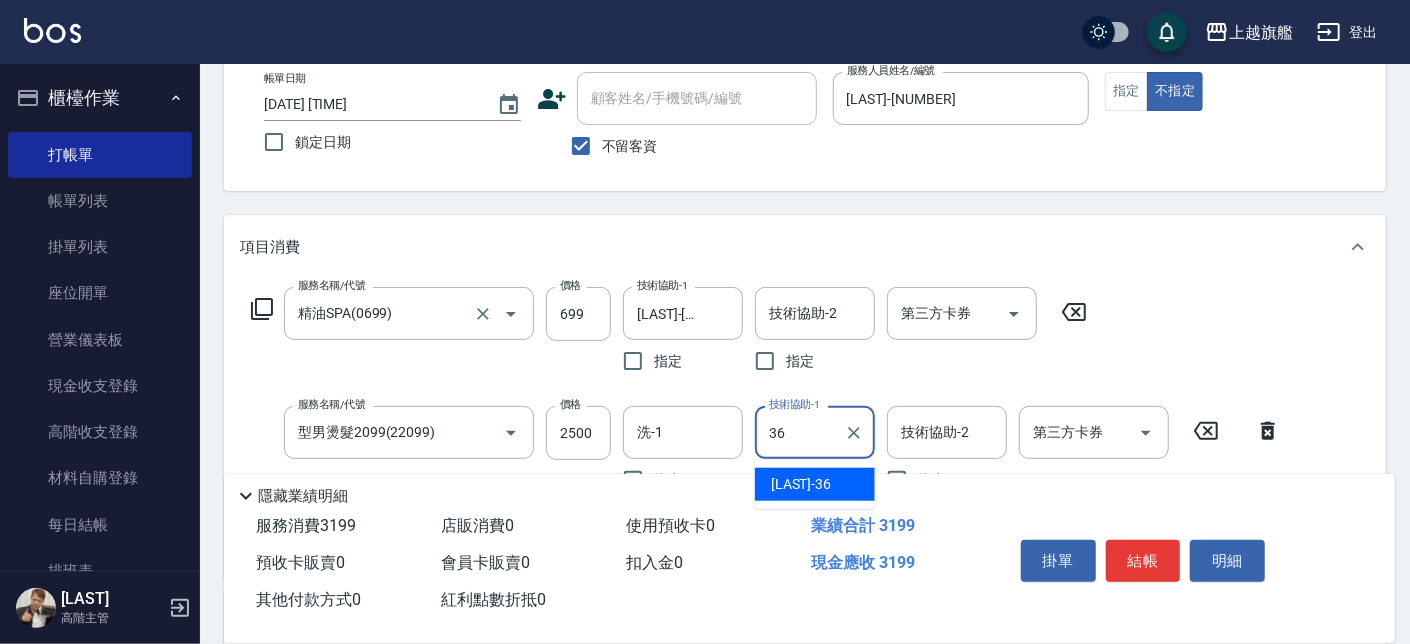 type on "[LAST]-[NUMBER]" 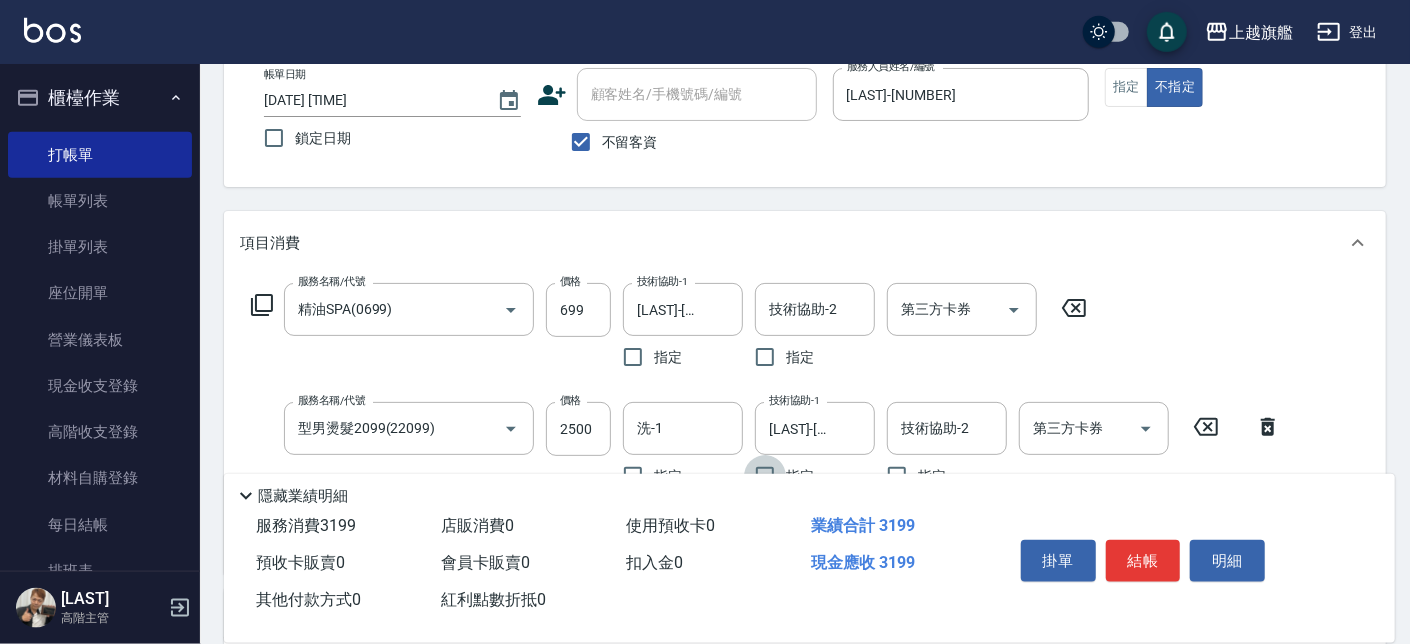 scroll, scrollTop: 0, scrollLeft: 0, axis: both 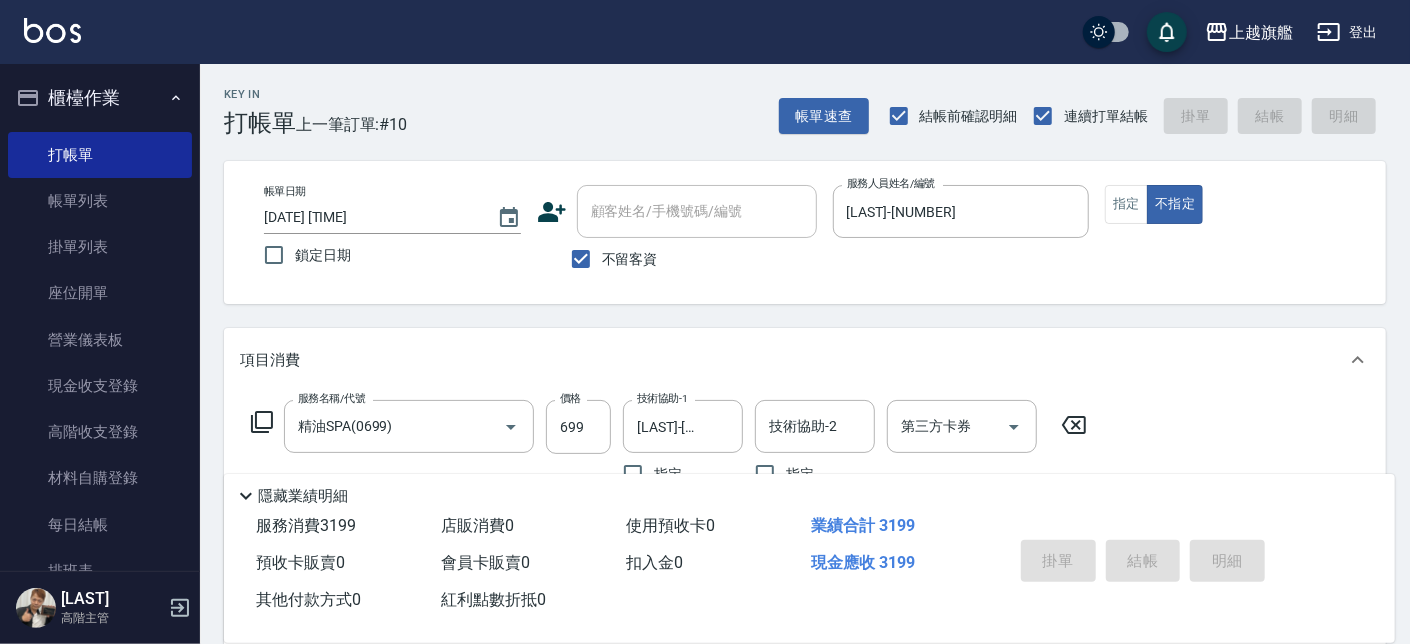 type on "[DATE] [TIME]" 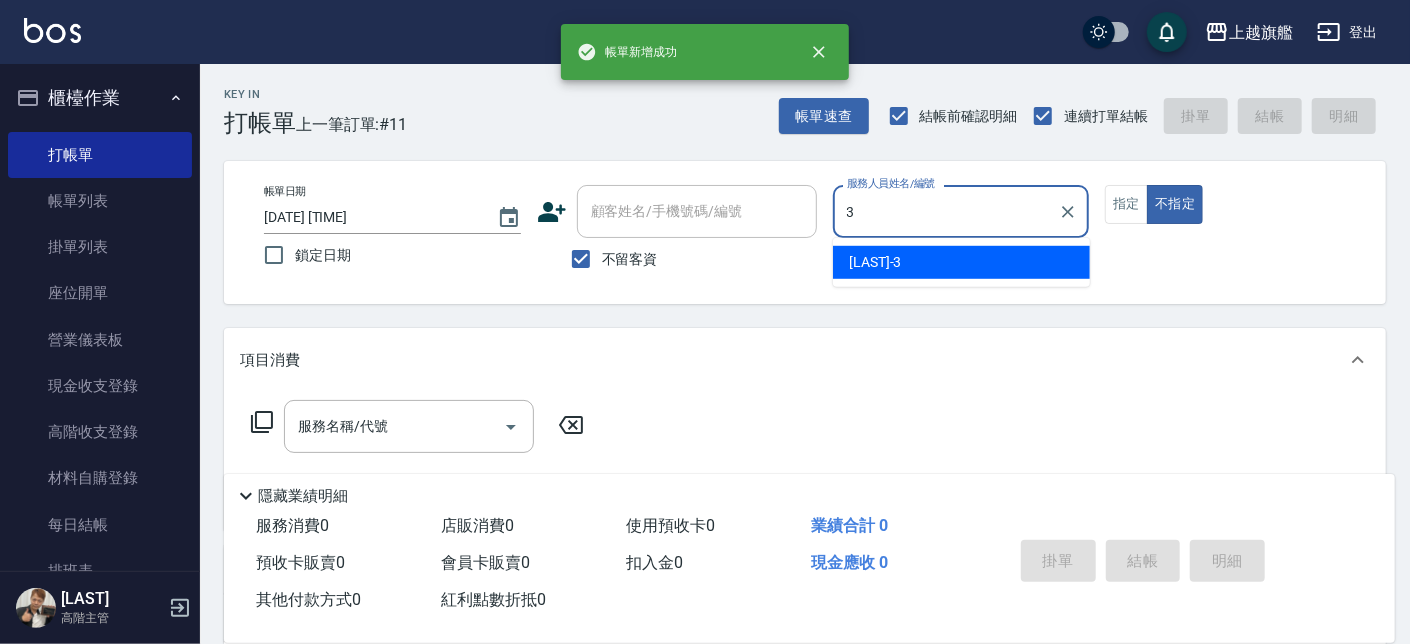 type on "[LAST]-[NUMBER]" 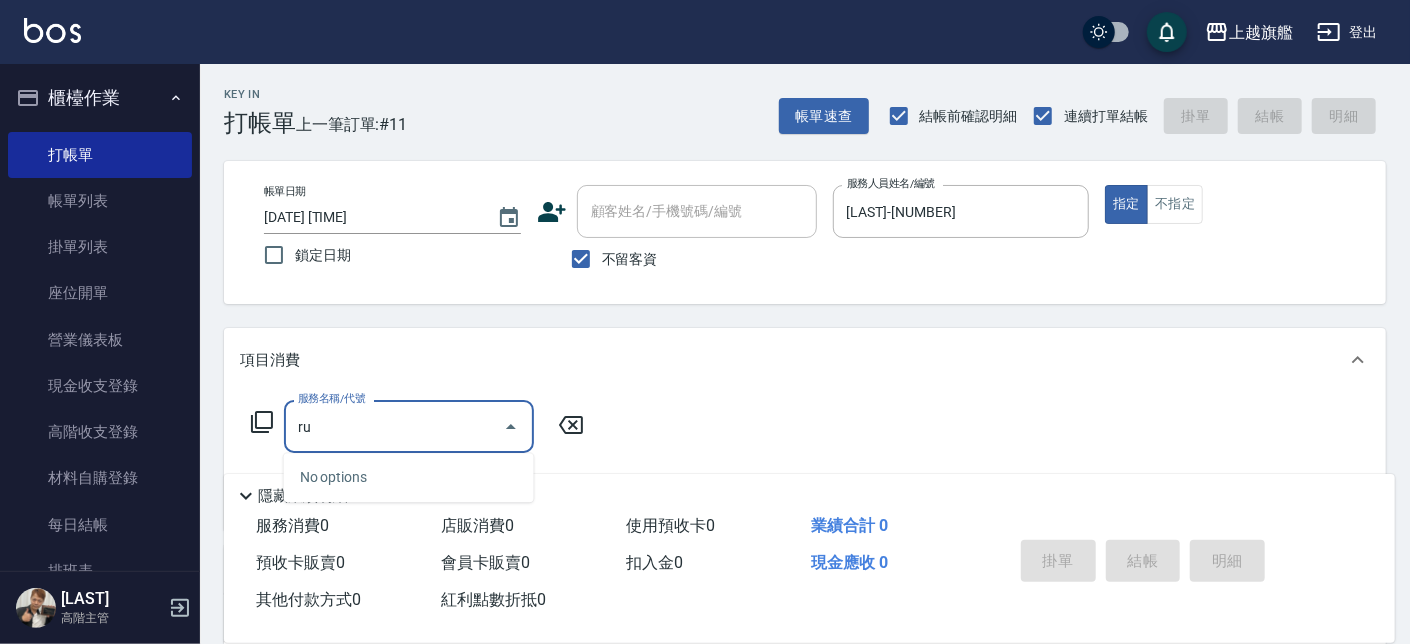 type on "r" 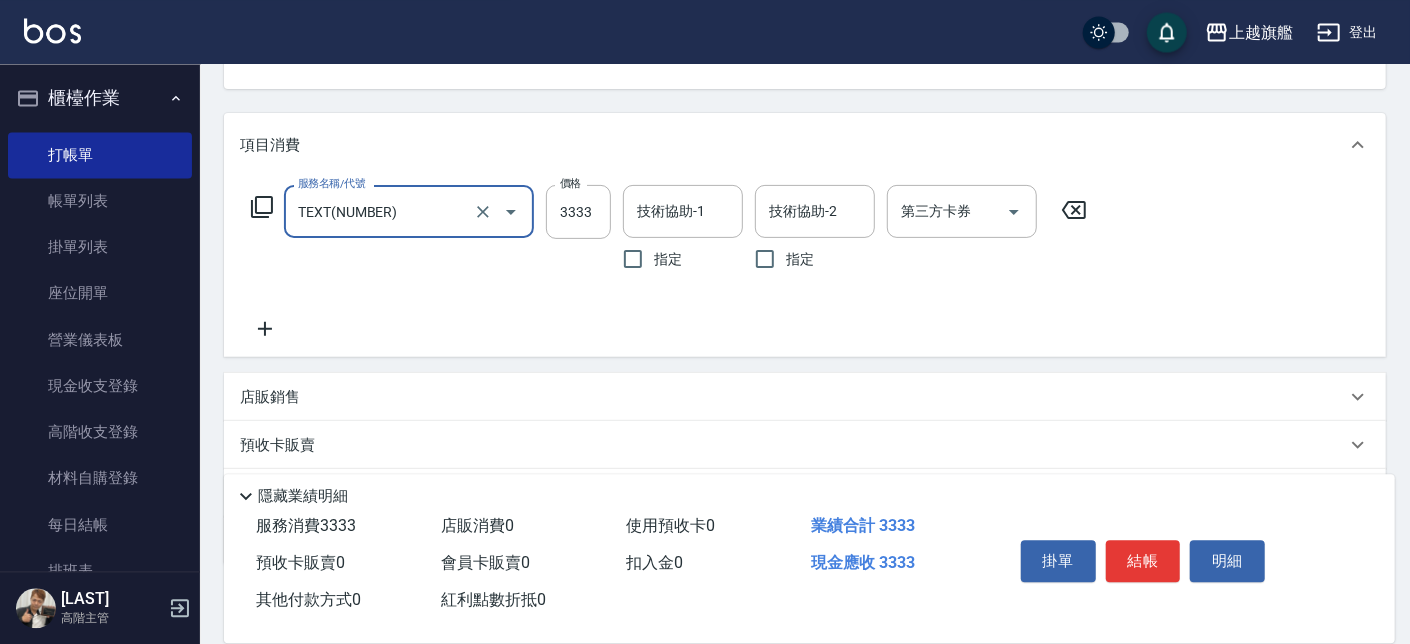 scroll, scrollTop: 227, scrollLeft: 0, axis: vertical 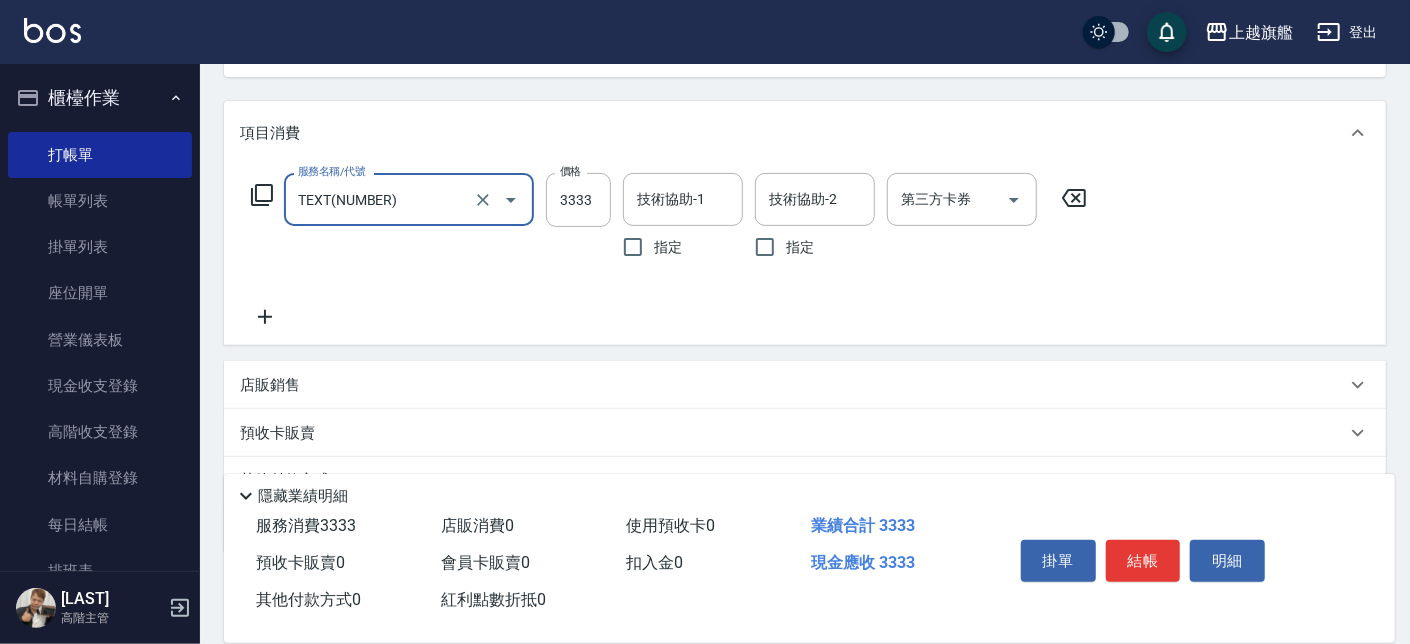 type on "TEXT(NUMBER)" 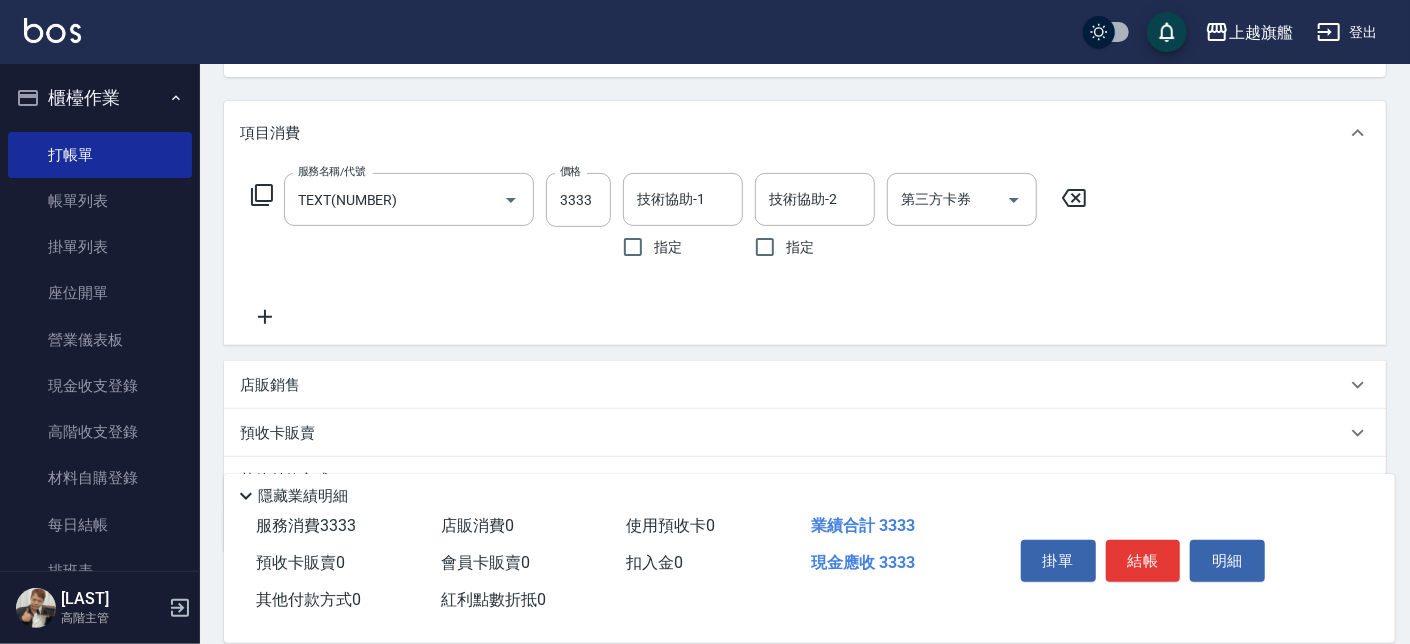 click 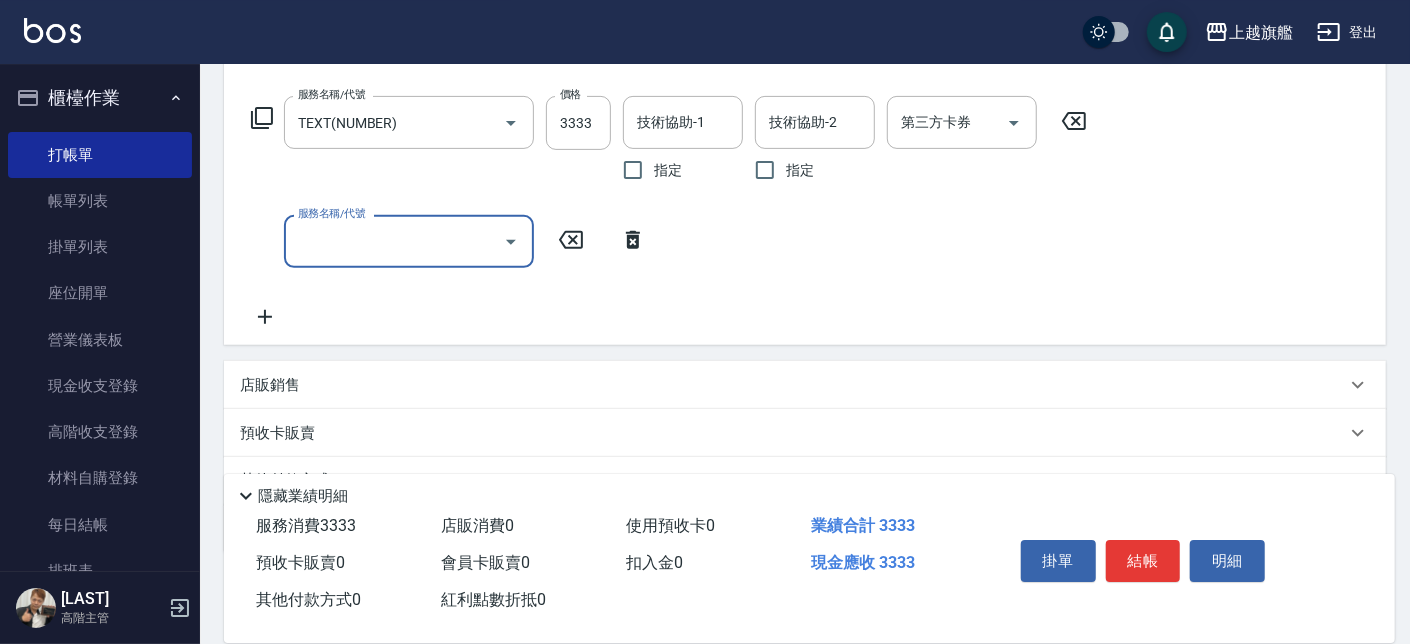 scroll, scrollTop: 341, scrollLeft: 0, axis: vertical 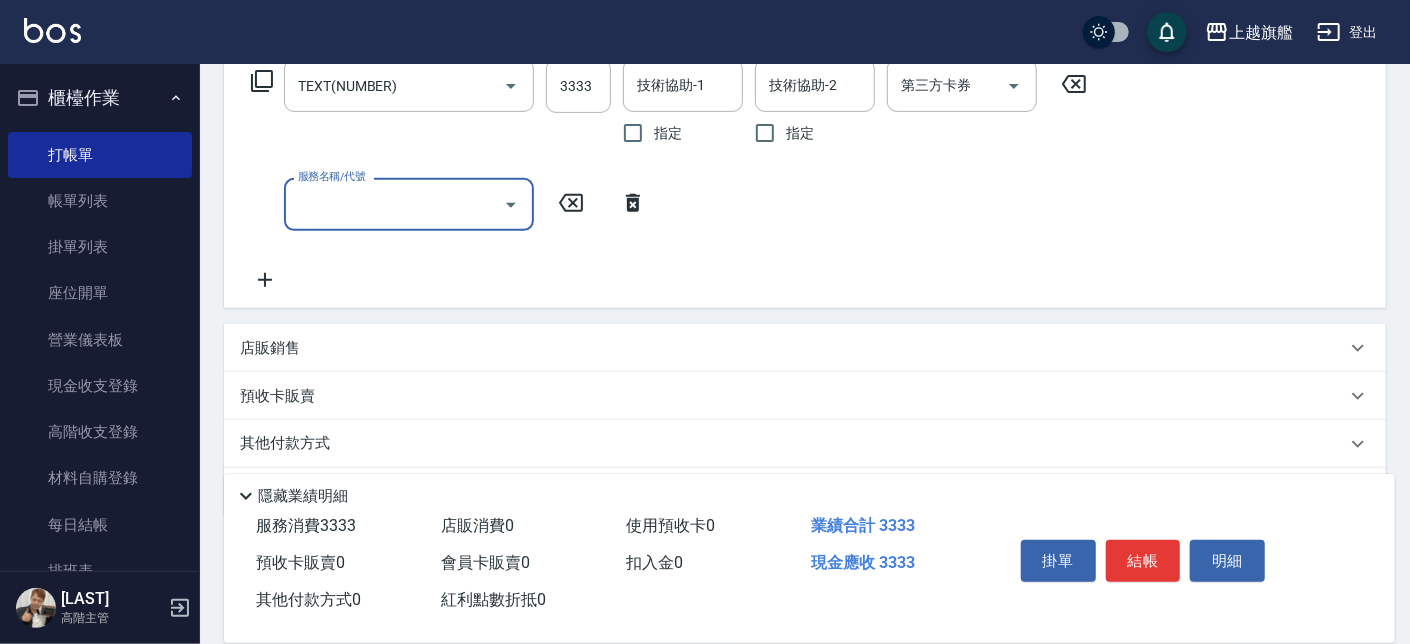 click 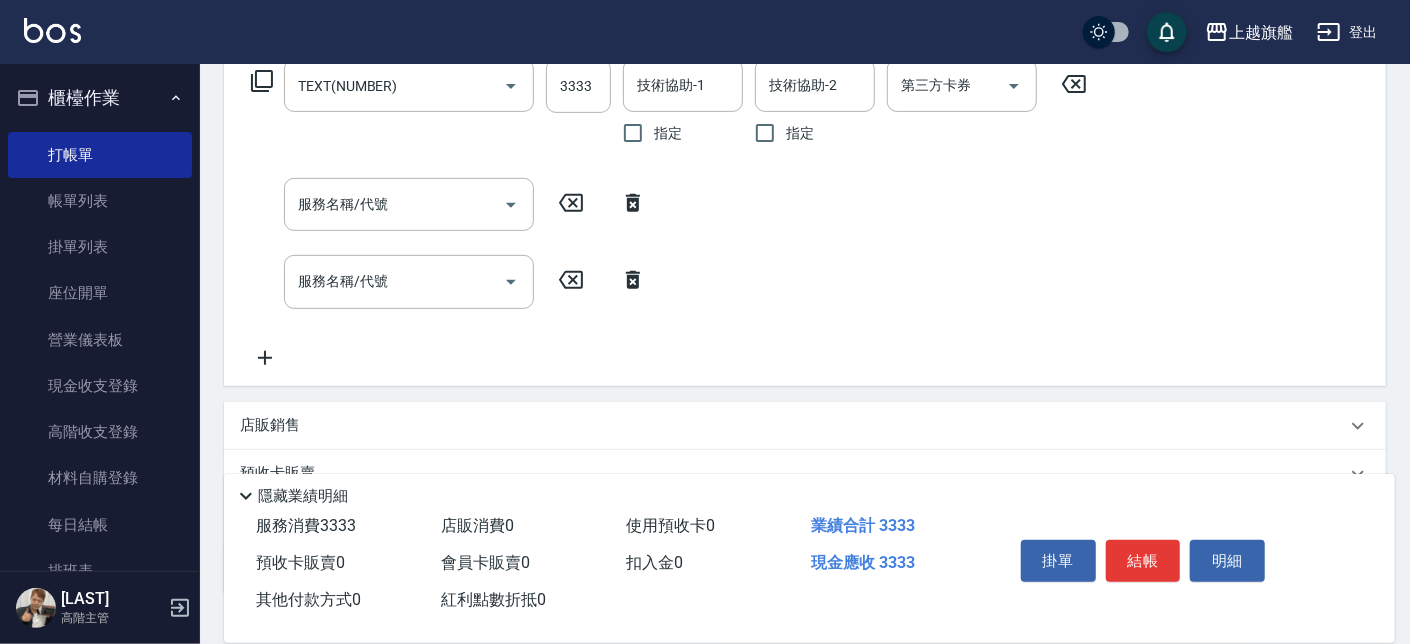 click 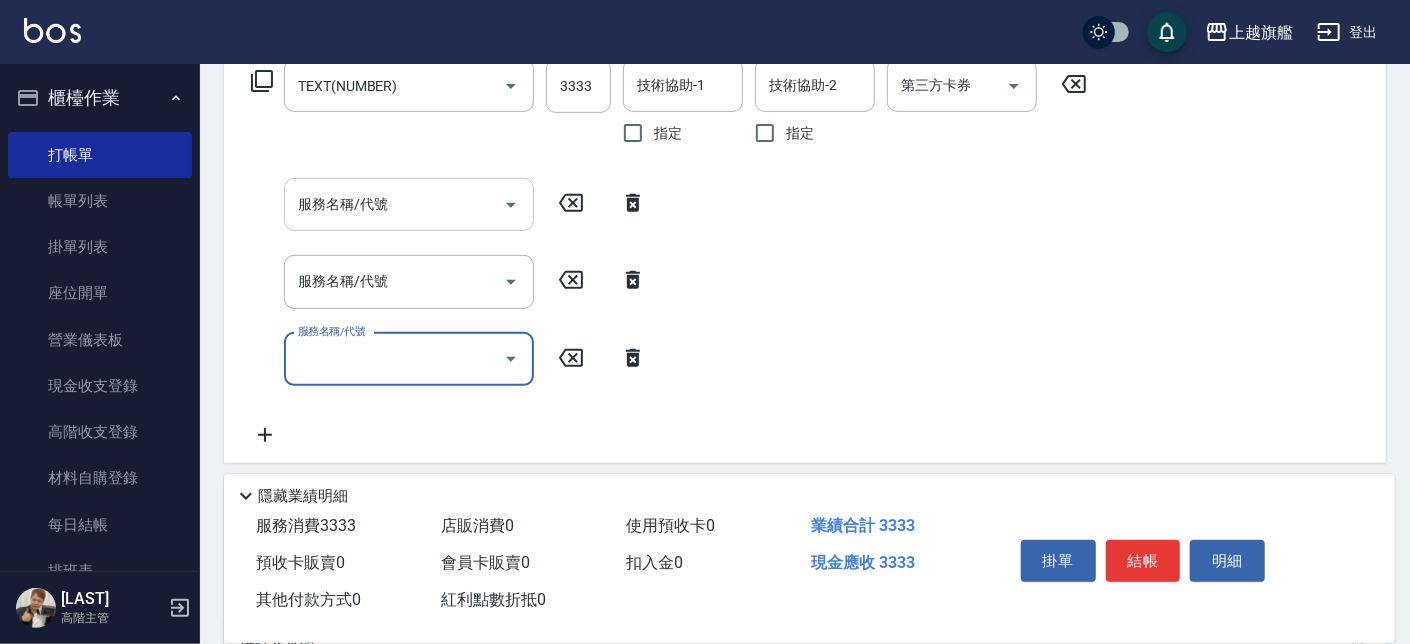 click on "服務名稱/代號" at bounding box center [394, 204] 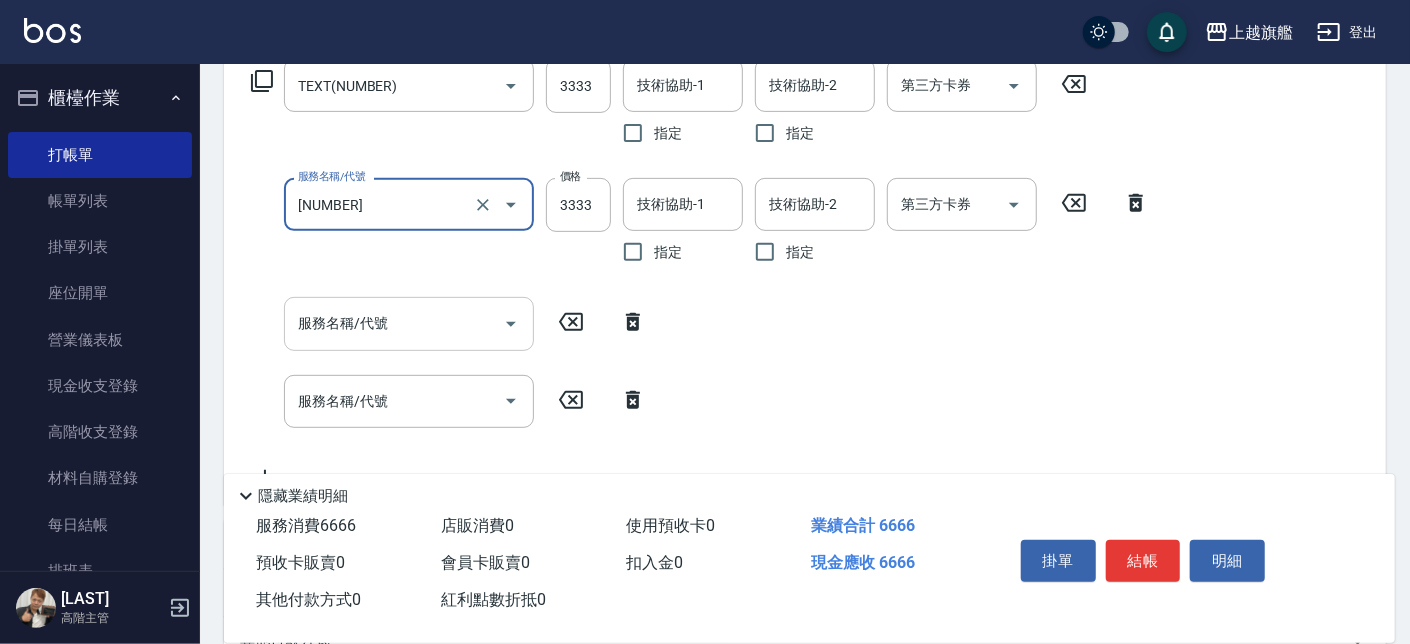 type on "TEXT(NUMBER)" 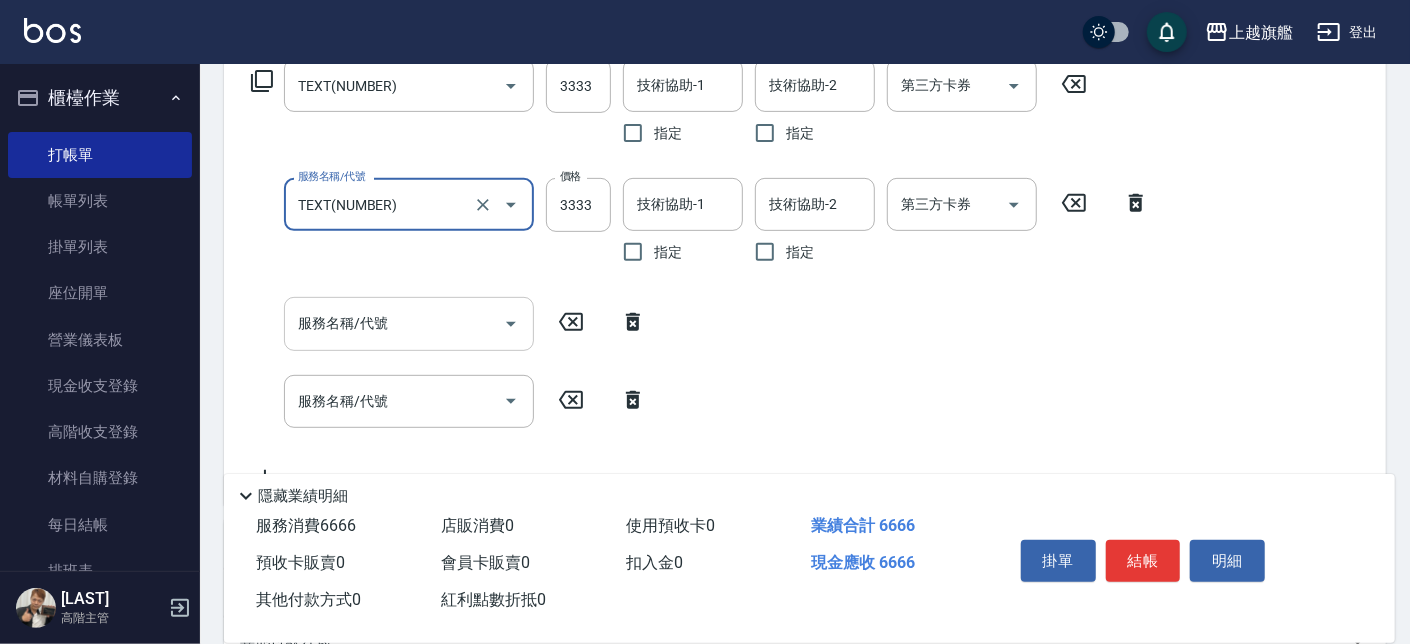 click on "服務名稱/代號" at bounding box center [394, 323] 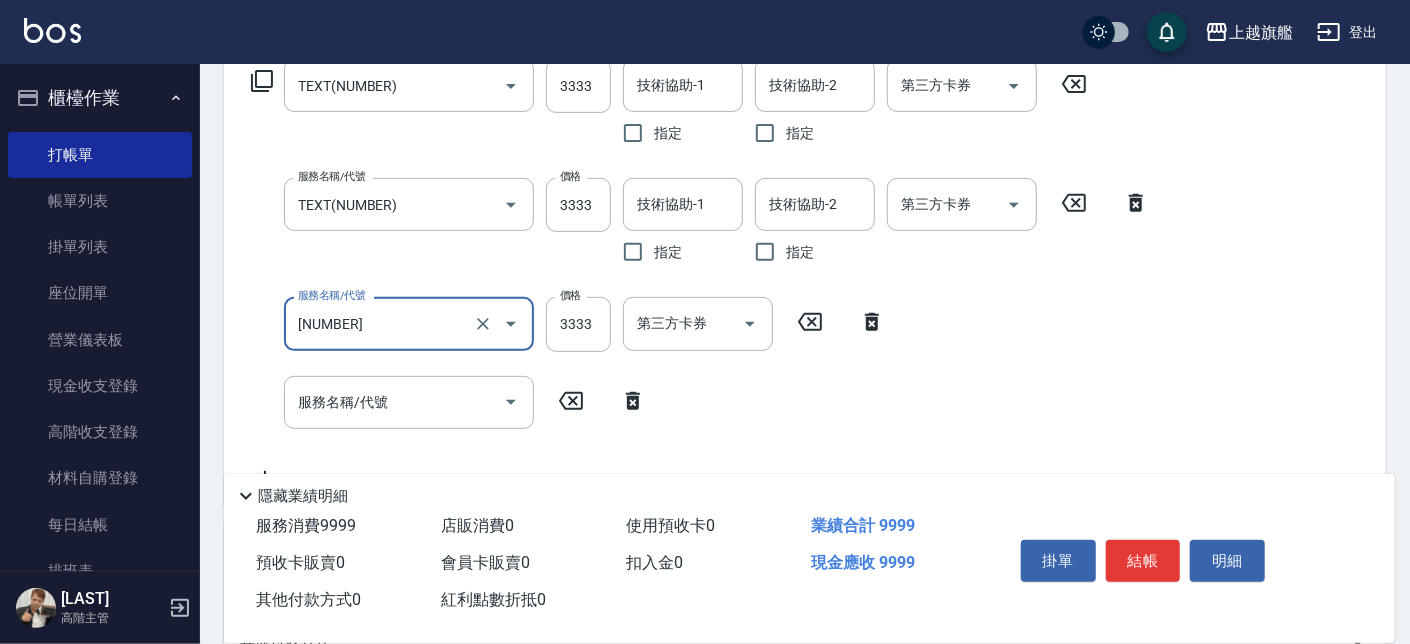 type on "TEXT(NUMBER)" 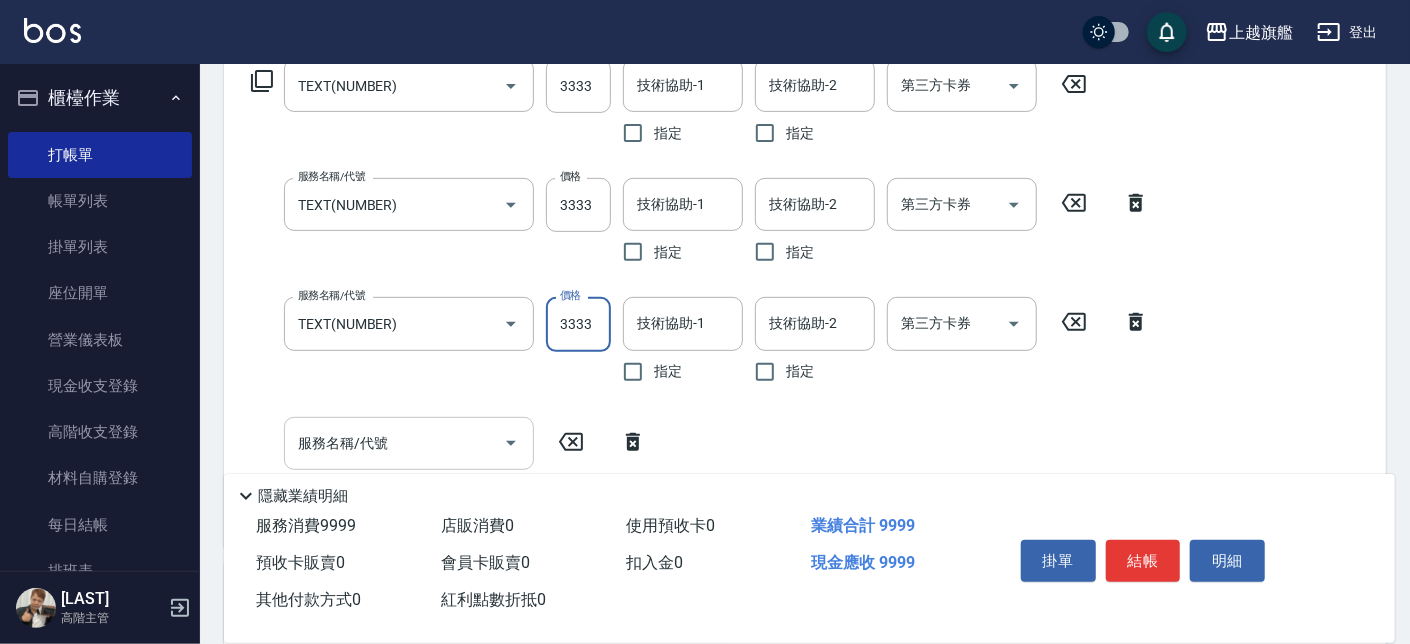click on "服務名稱/代號" at bounding box center [394, 443] 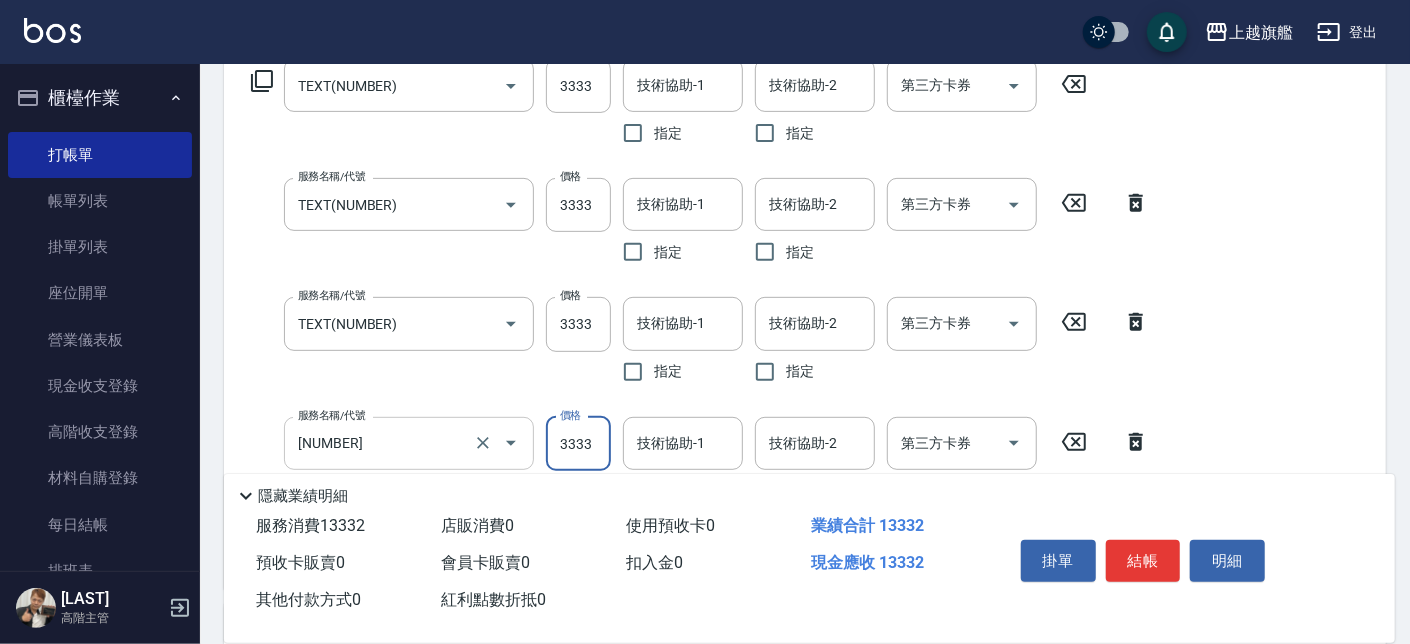 type on "TEXT(NUMBER)" 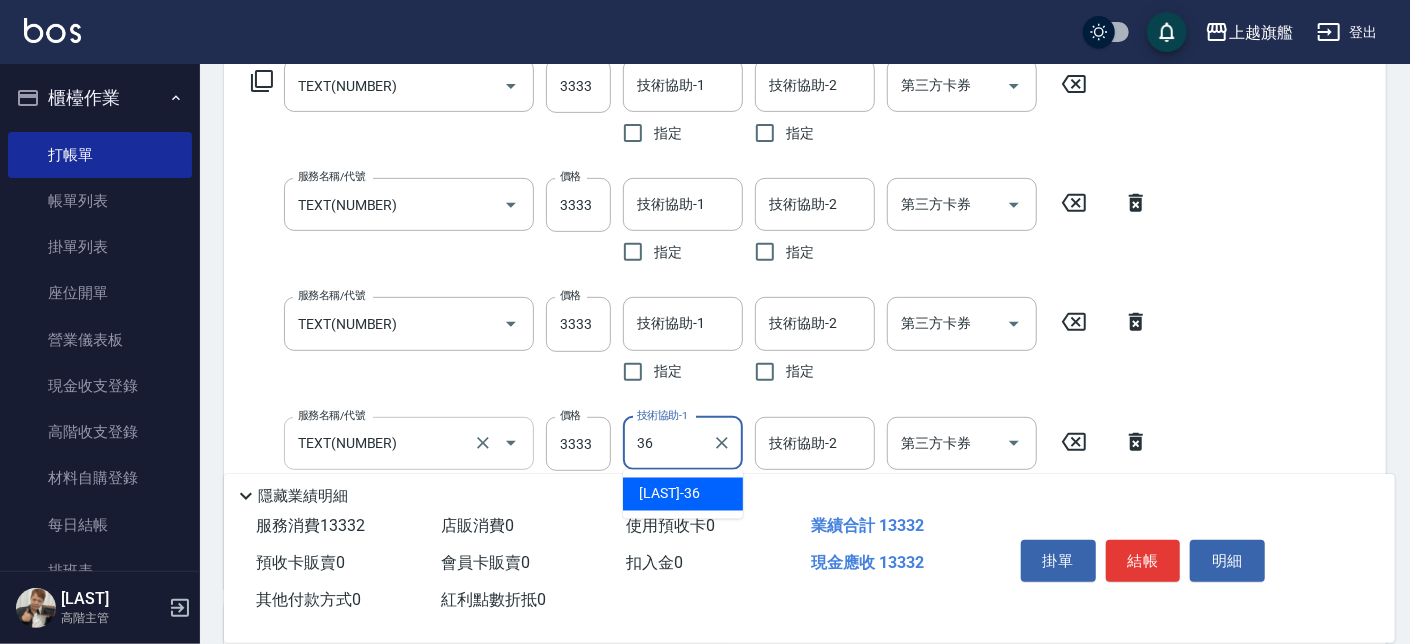 type on "[LAST]-[NUMBER]" 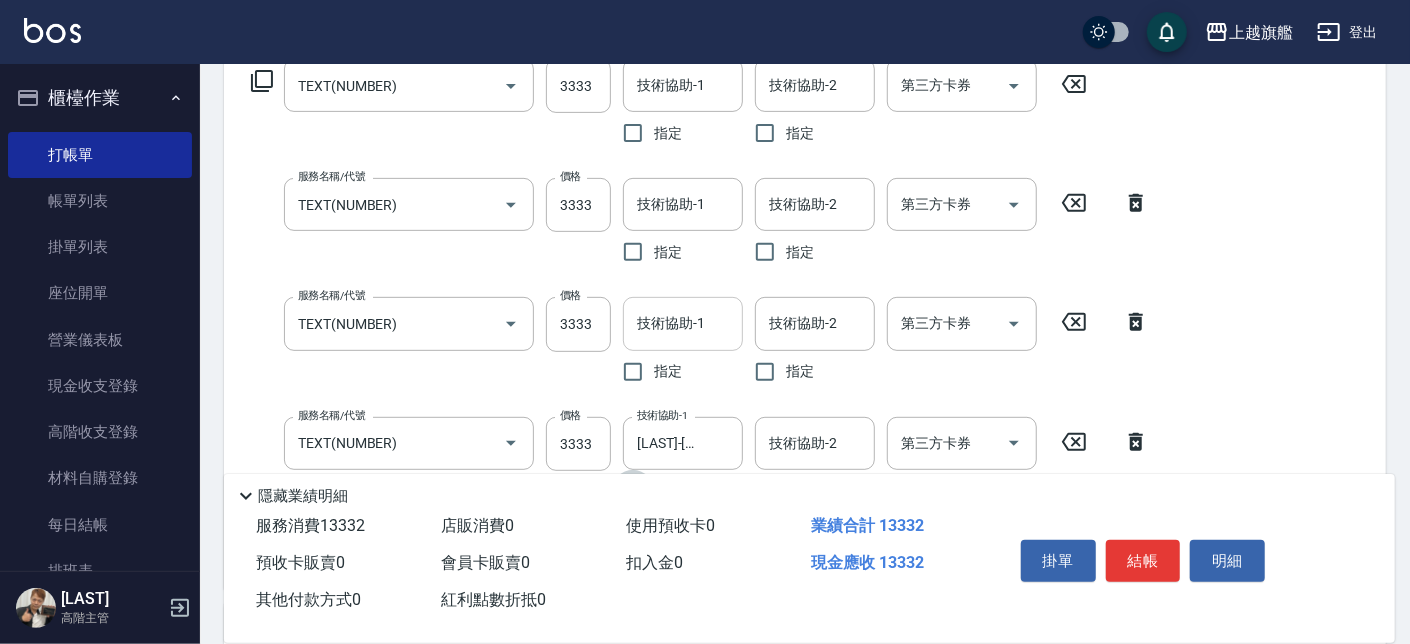 click on "技術協助-1" at bounding box center [683, 323] 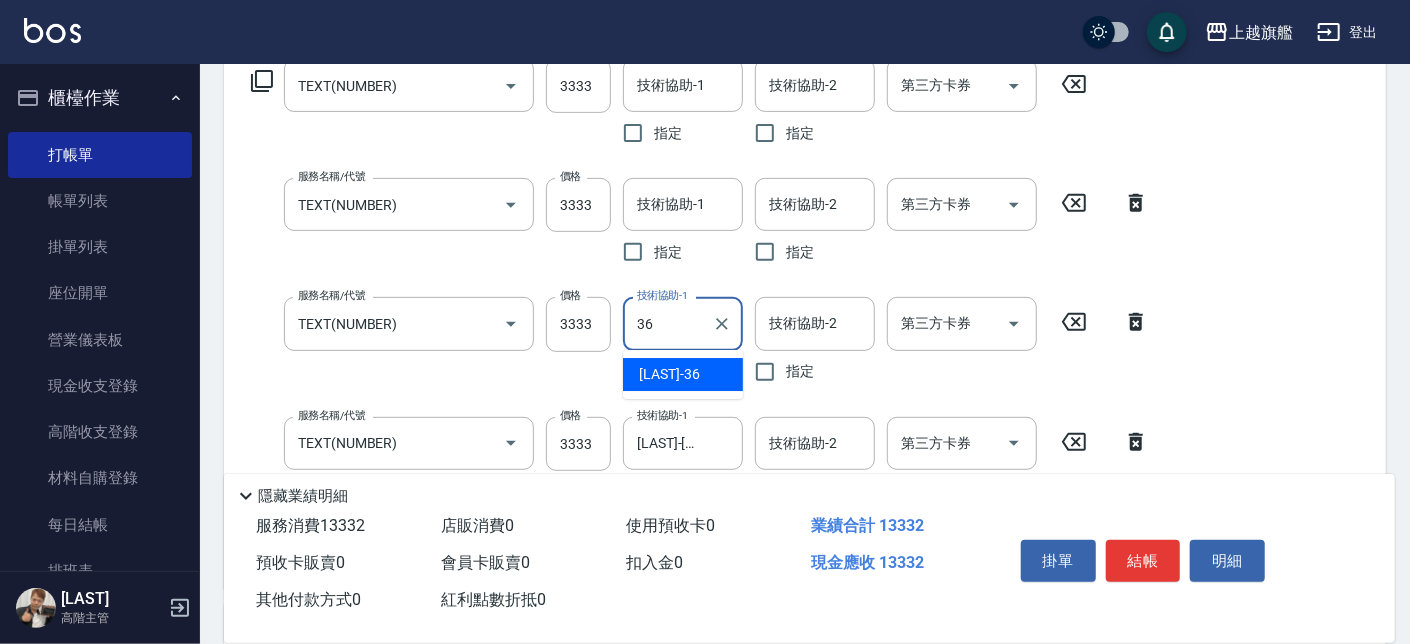 click on "[LAST] -[NUMBER]" at bounding box center [683, 374] 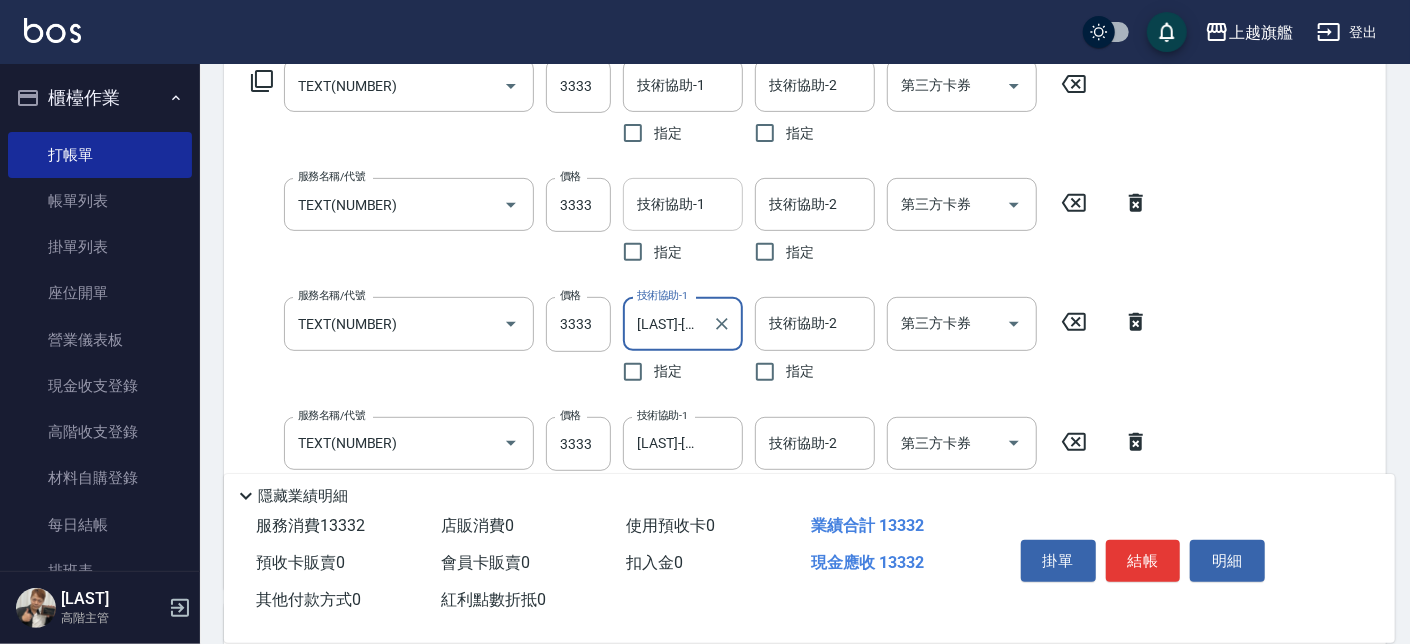 type on "[LAST]-[NUMBER]" 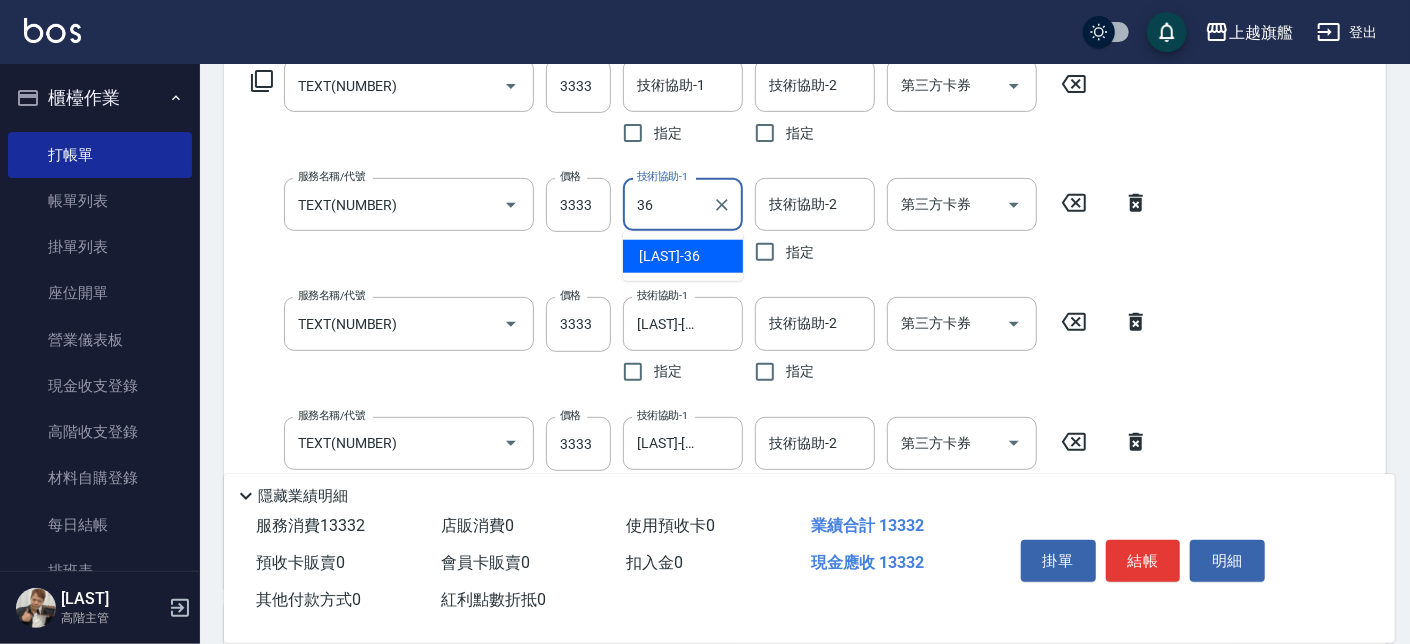 click on "[LAST] -[NUMBER]" at bounding box center [669, 256] 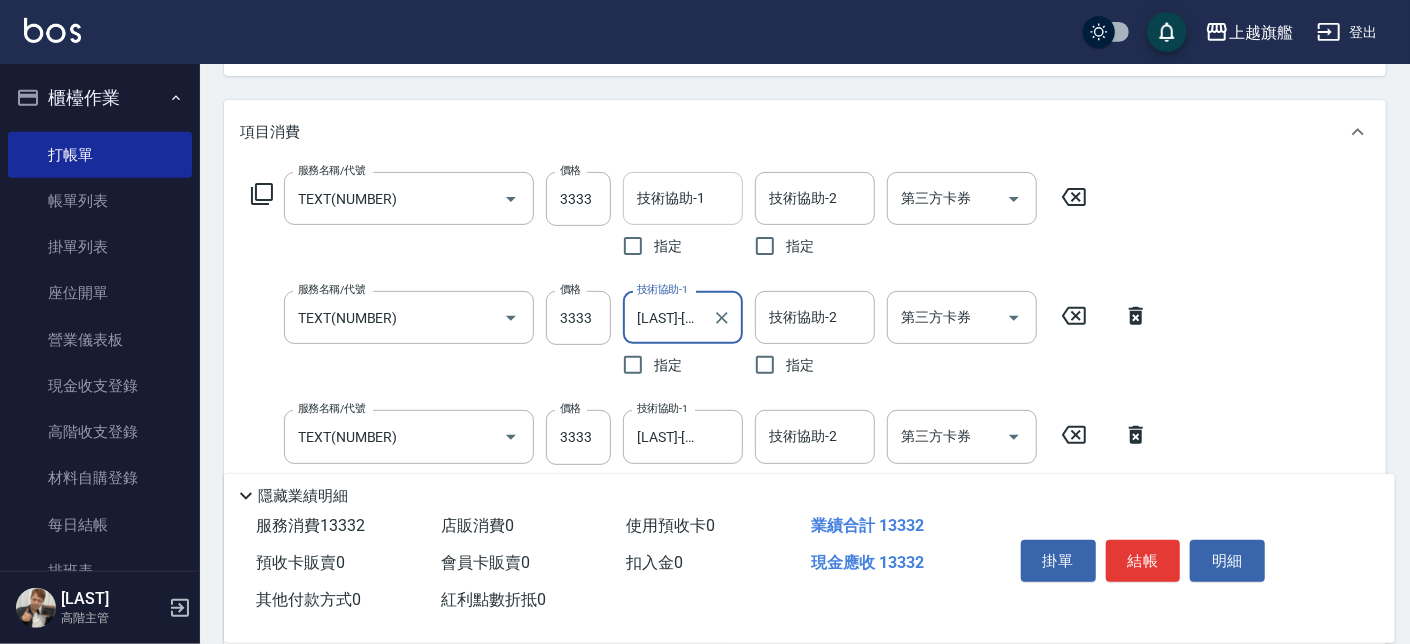 scroll, scrollTop: 227, scrollLeft: 0, axis: vertical 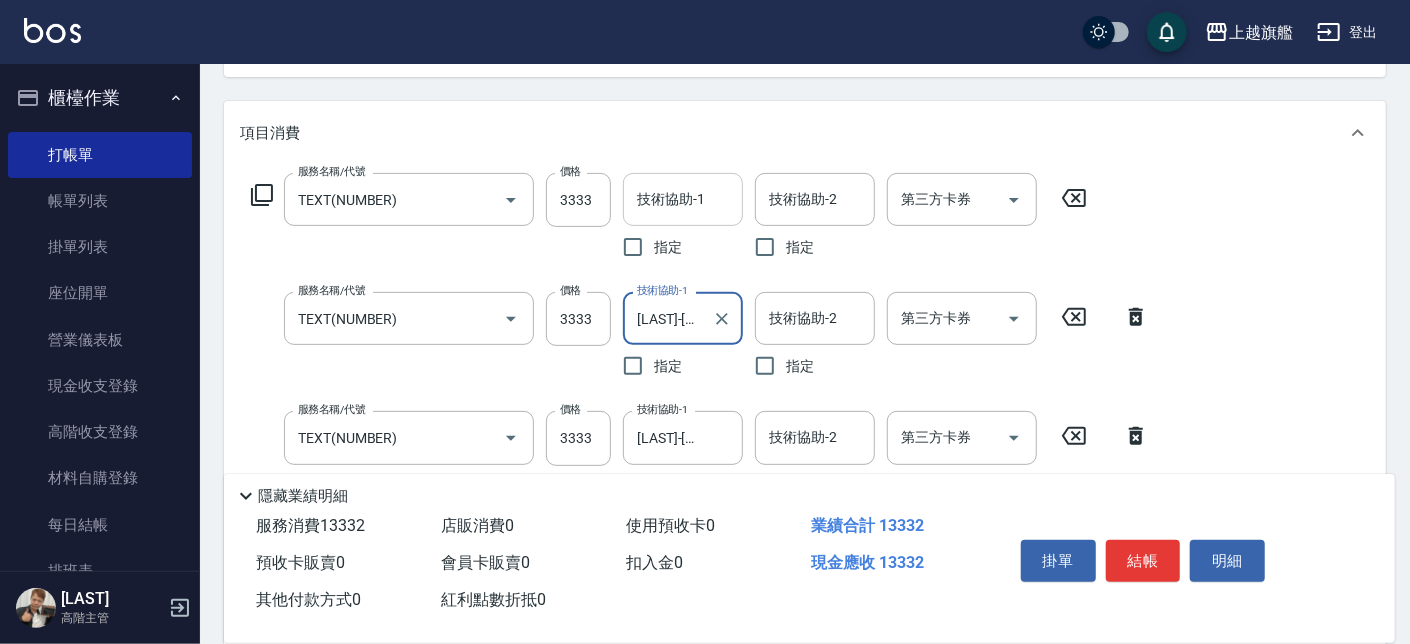 click on "技術協助-1" at bounding box center [683, 199] 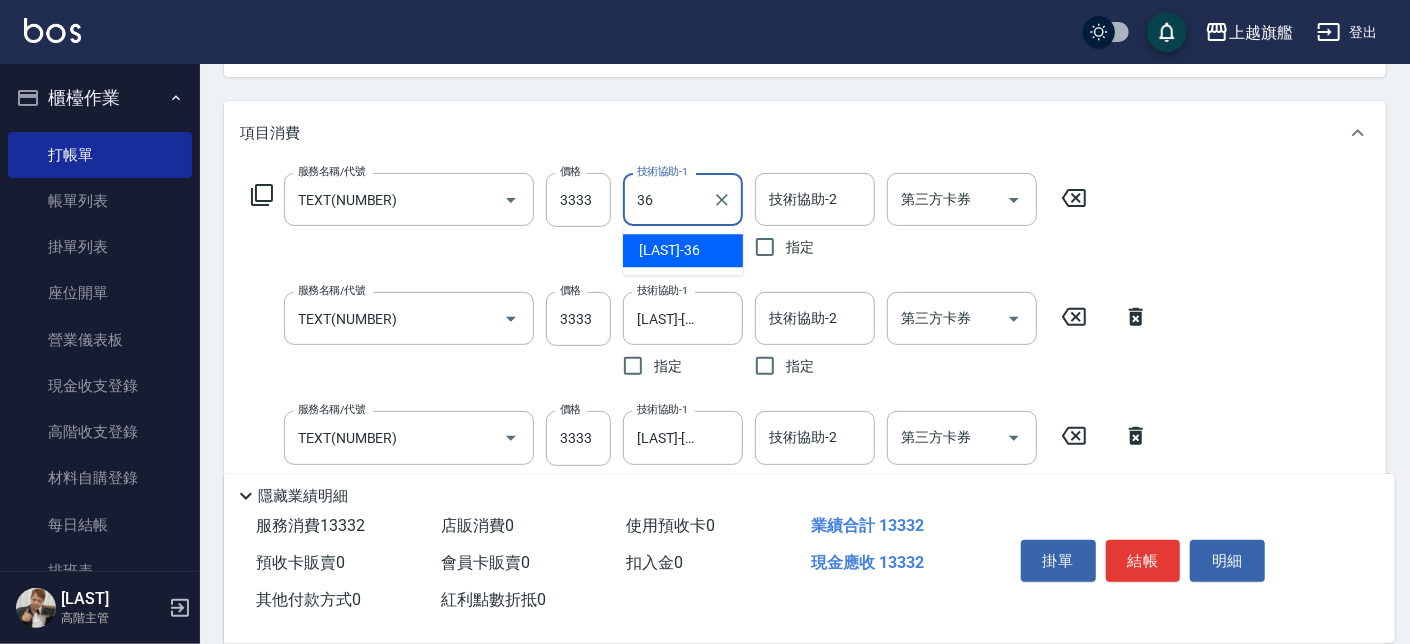 click on "[LAST] -[NUMBER]" at bounding box center (669, 250) 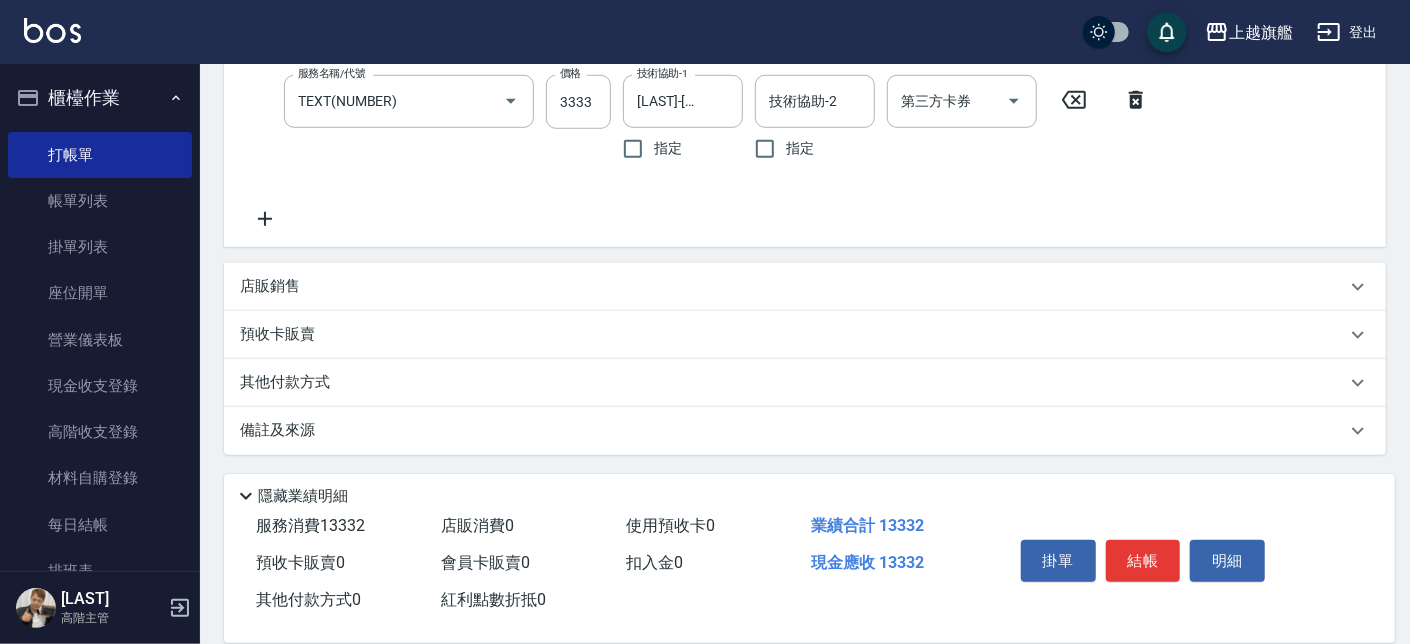 scroll, scrollTop: 569, scrollLeft: 0, axis: vertical 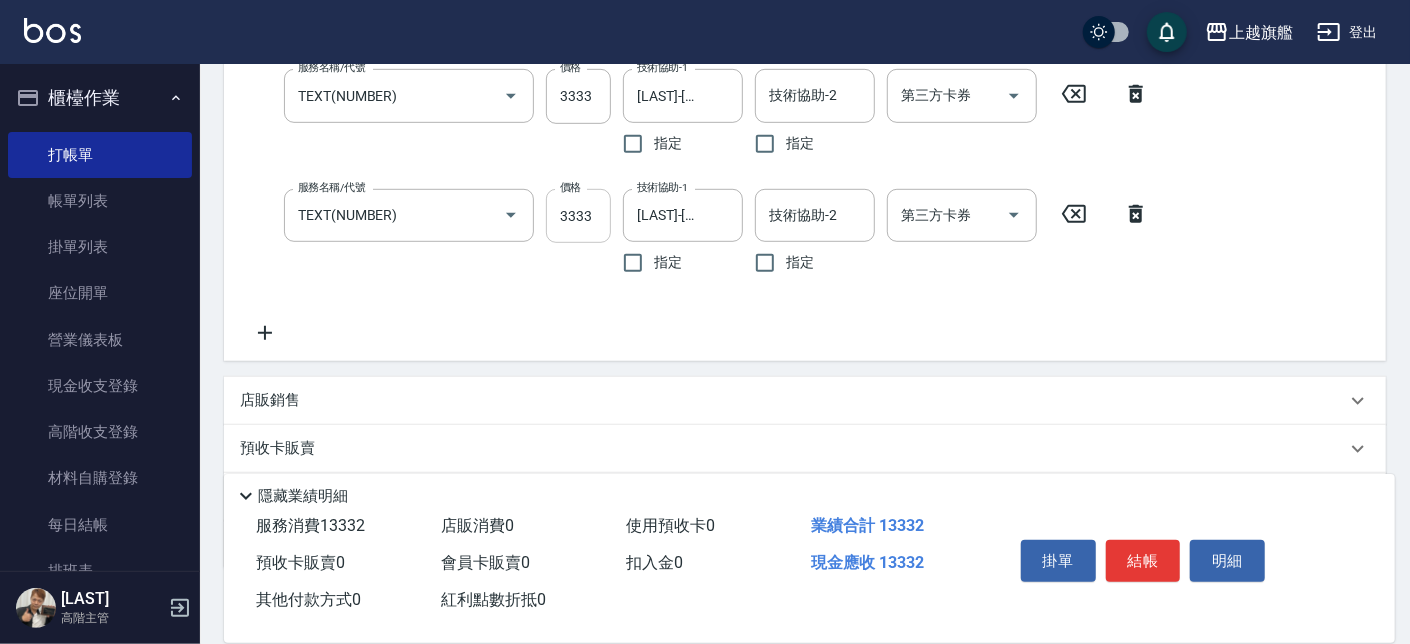 type on "[LAST]-[NUMBER]" 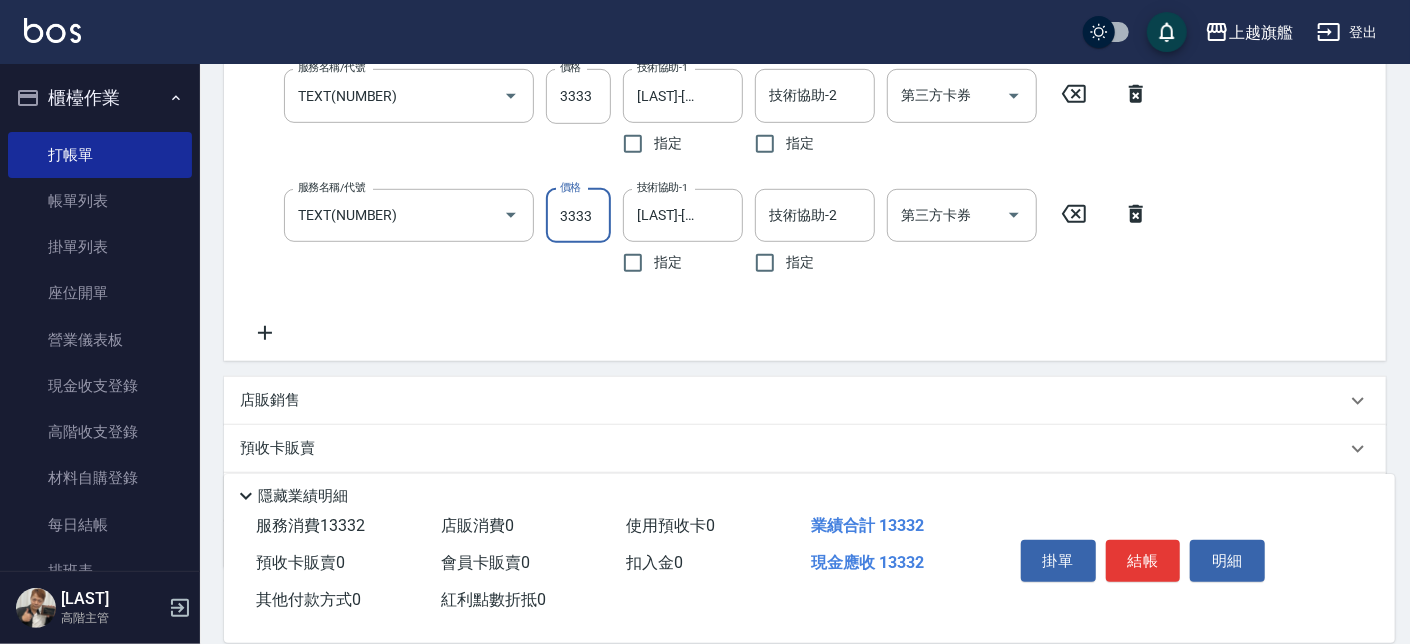 scroll, scrollTop: 418, scrollLeft: 0, axis: vertical 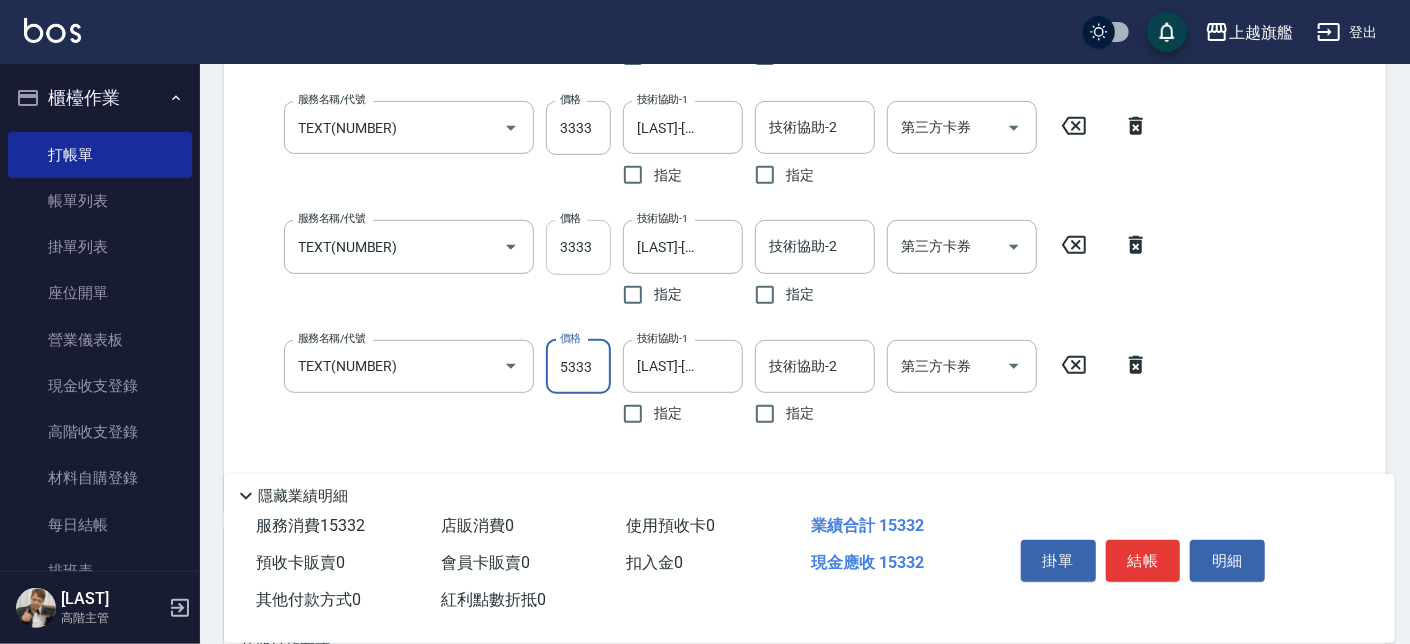 type on "5333" 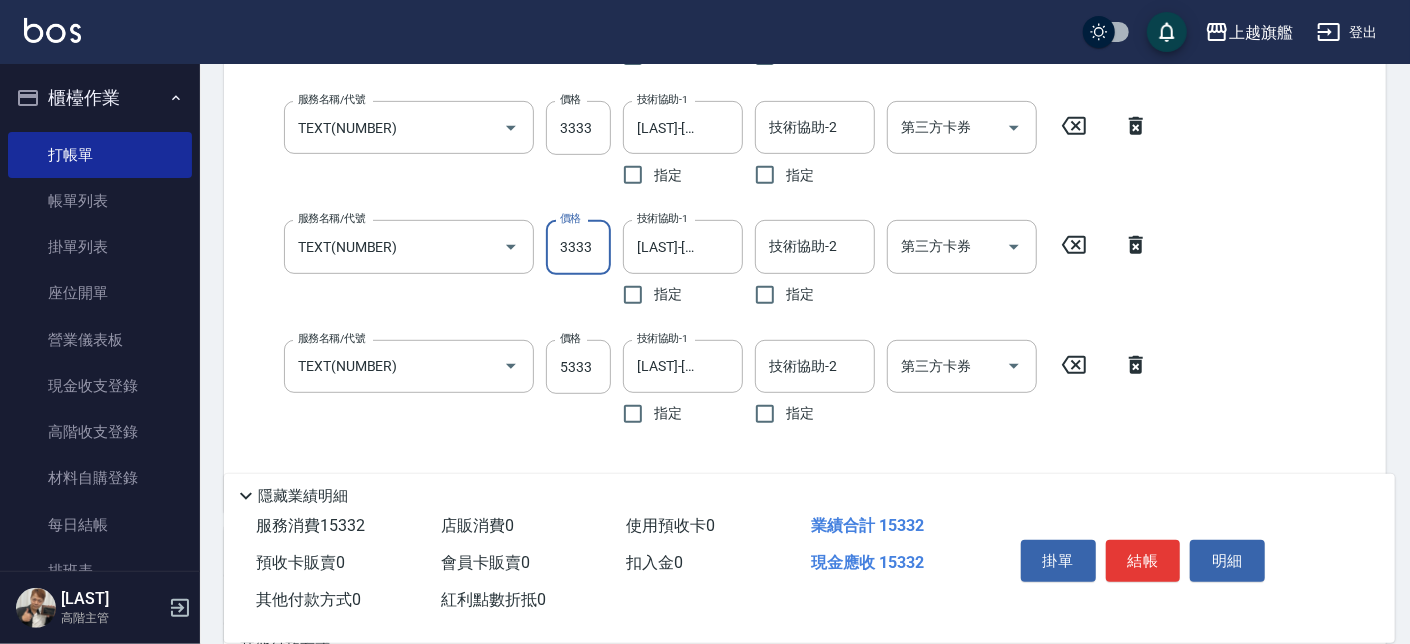 click on "3333" at bounding box center (578, 247) 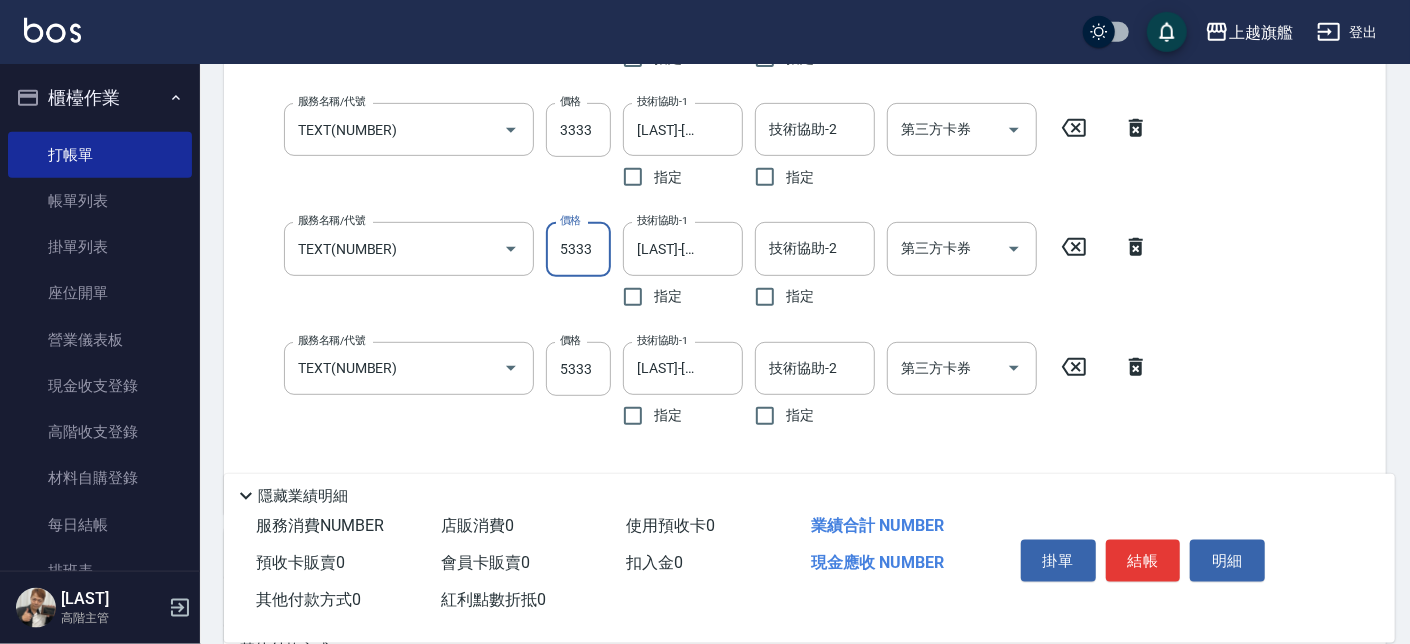 scroll, scrollTop: 304, scrollLeft: 0, axis: vertical 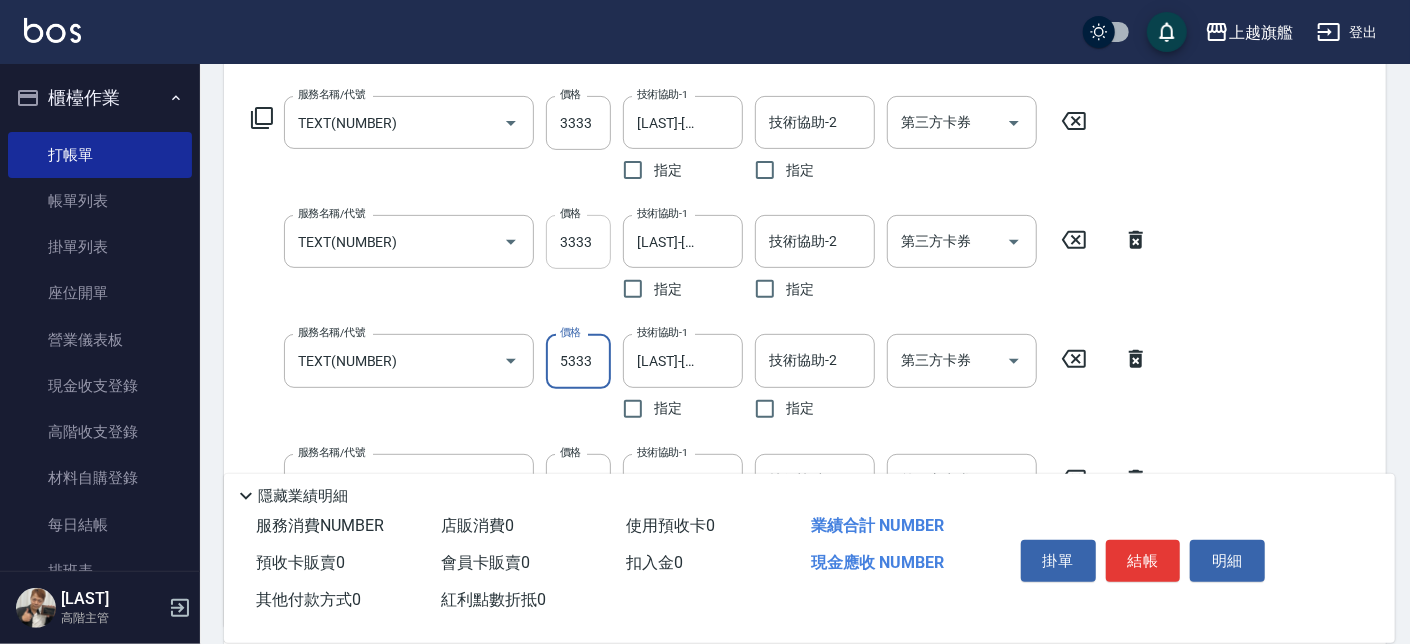 type on "5333" 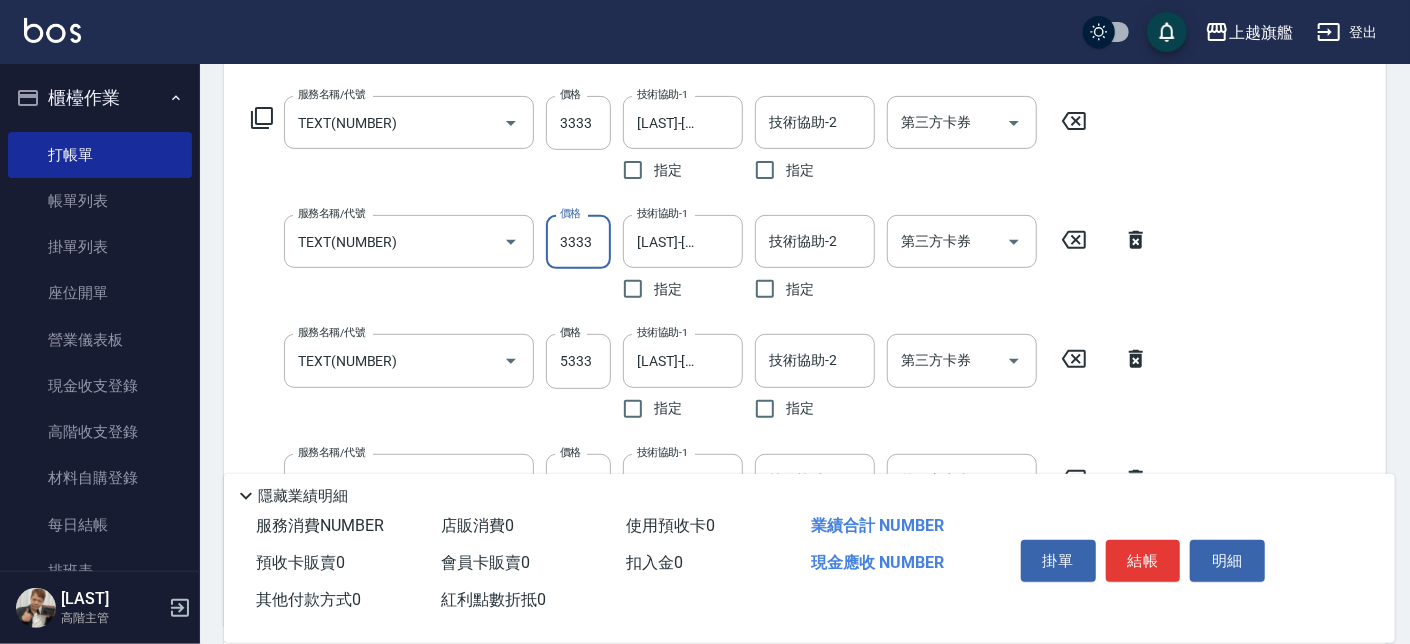 click on "3333" at bounding box center [578, 242] 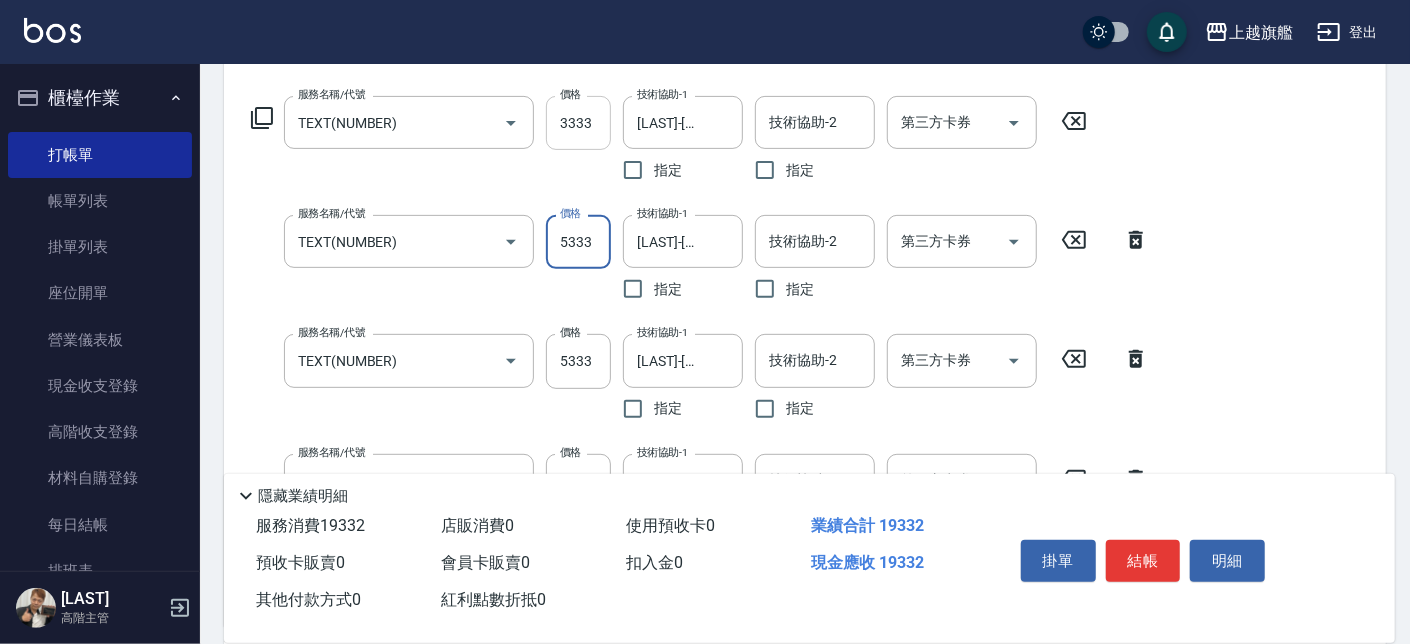 type on "5333" 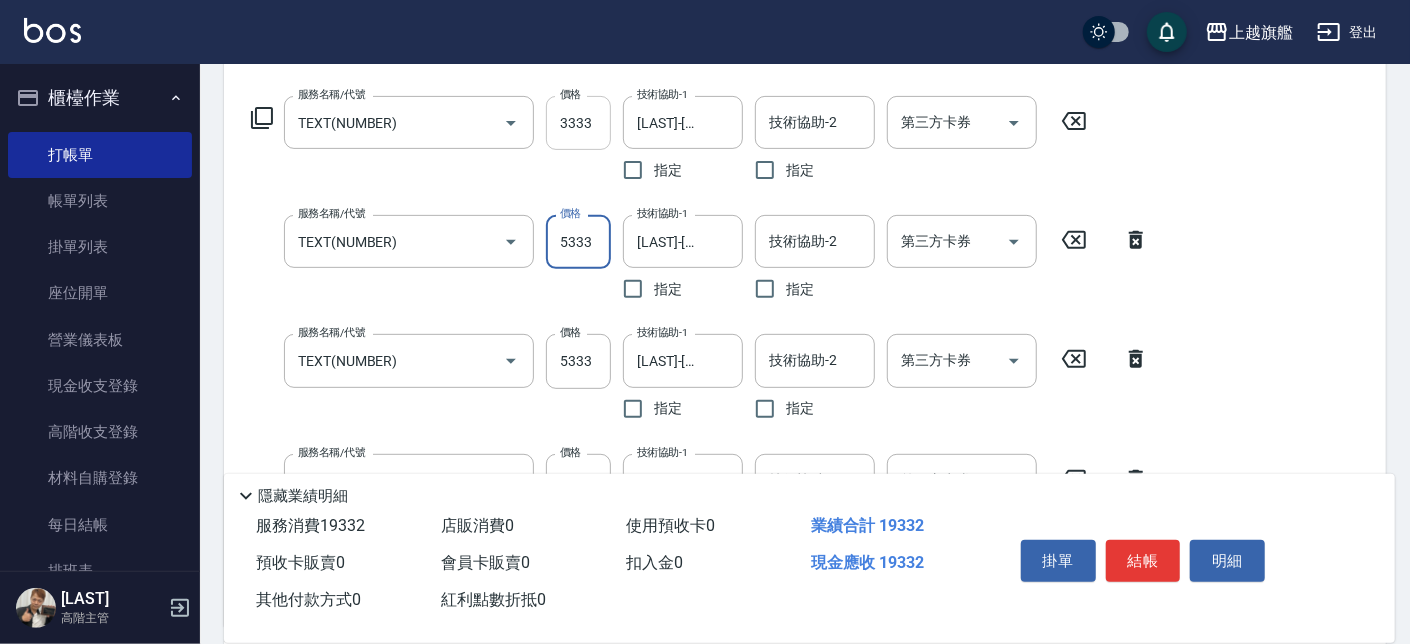 click on "3333" at bounding box center (578, 123) 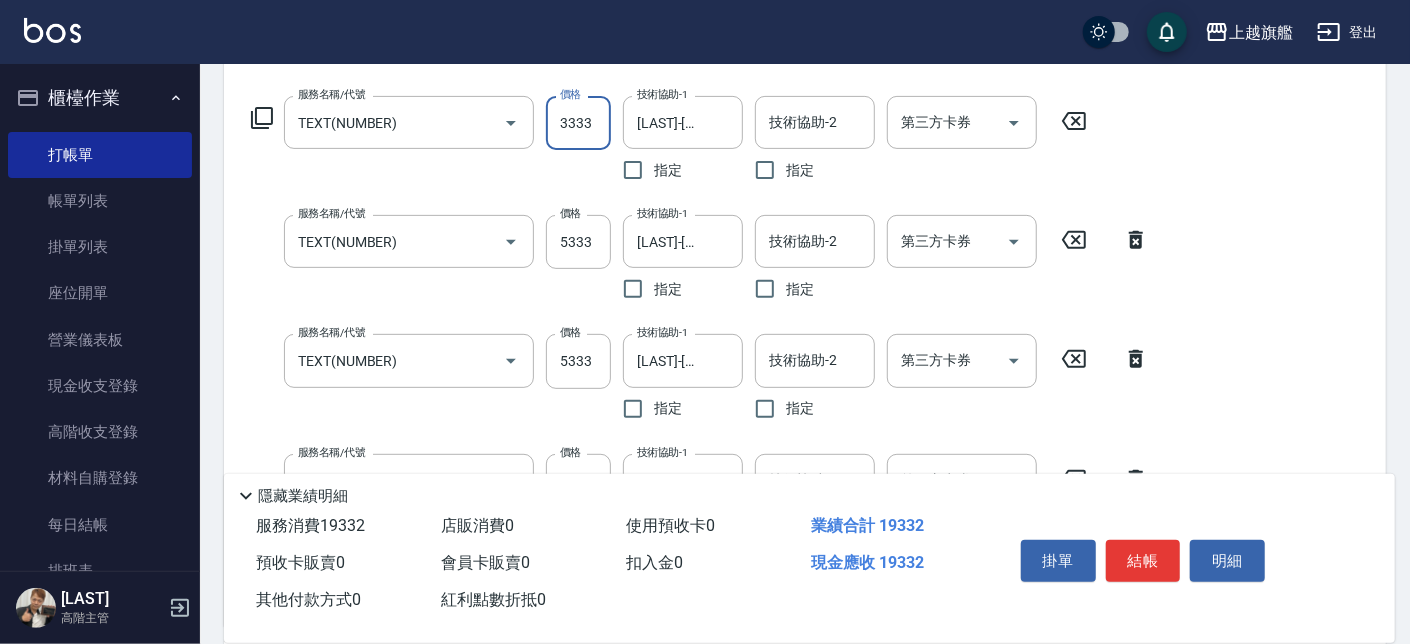 click on "3333" at bounding box center (578, 123) 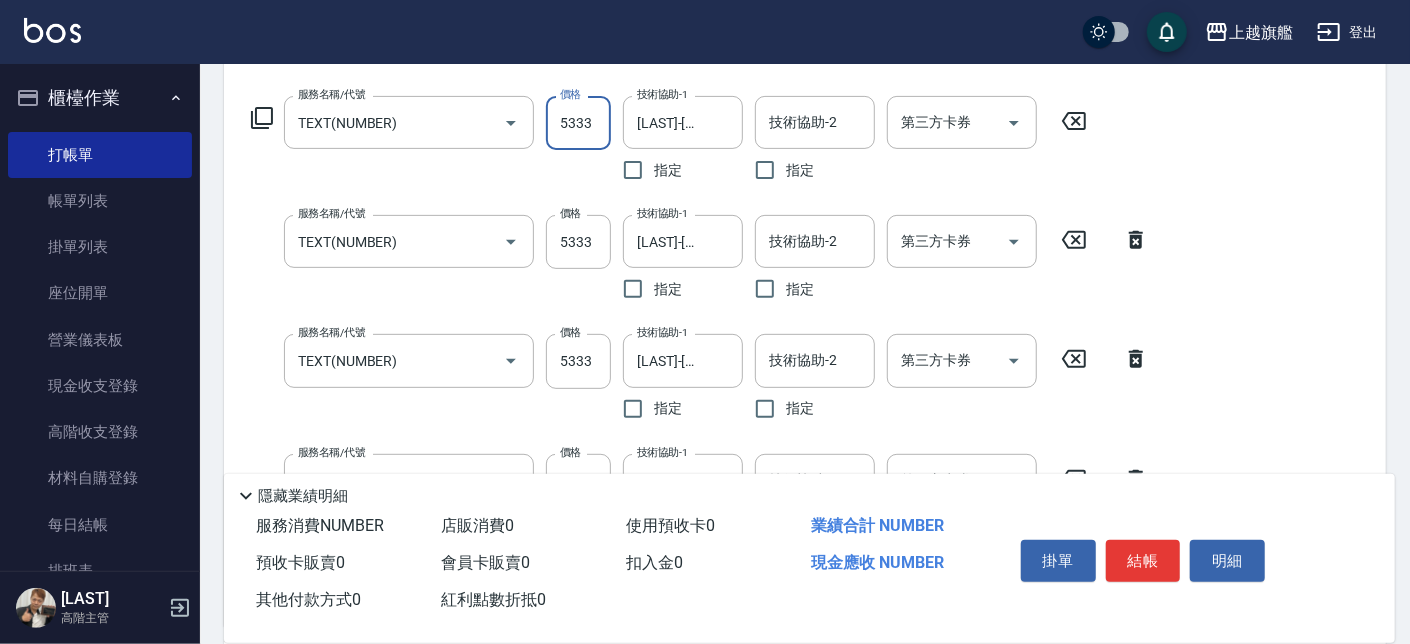 click on "TEXT/NUMBER TEXT NUMBER TEXT LAST-NUMBER TEXT TEXT TEXT TEXT TEXT TEXT TEXT/NUMBER TEXT NUMBER TEXT LAST-NUMBER TEXT TEXT TEXT TEXT TEXT TEXT TEXT/NUMBER TEXT NUMBER TEXT LAST-NUMBER TEXT TEXT TEXT TEXT TEXT TEXT TEXT/NUMBER TEXT NUMBER TEXT LAST-NUMBER TEXT TEXT TEXT TEXT TEXT TEXT TEXT" at bounding box center (805, 357) 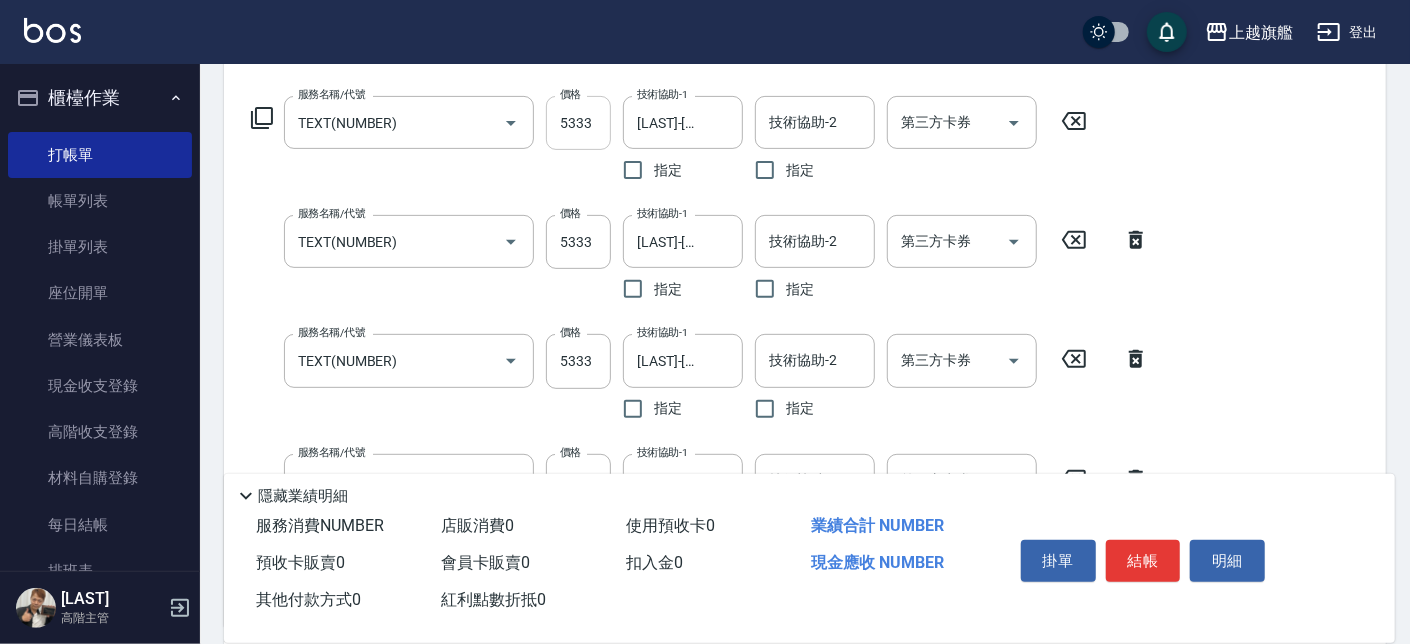 click on "5333" at bounding box center (578, 123) 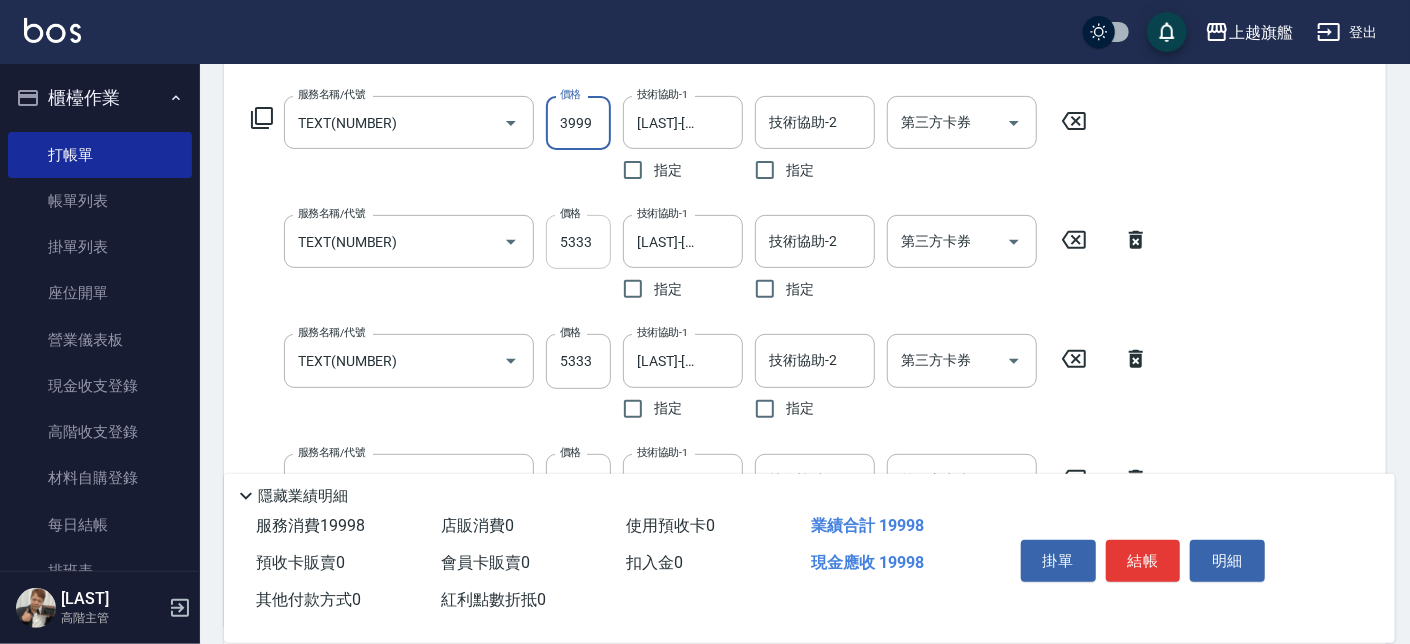 type on "3999" 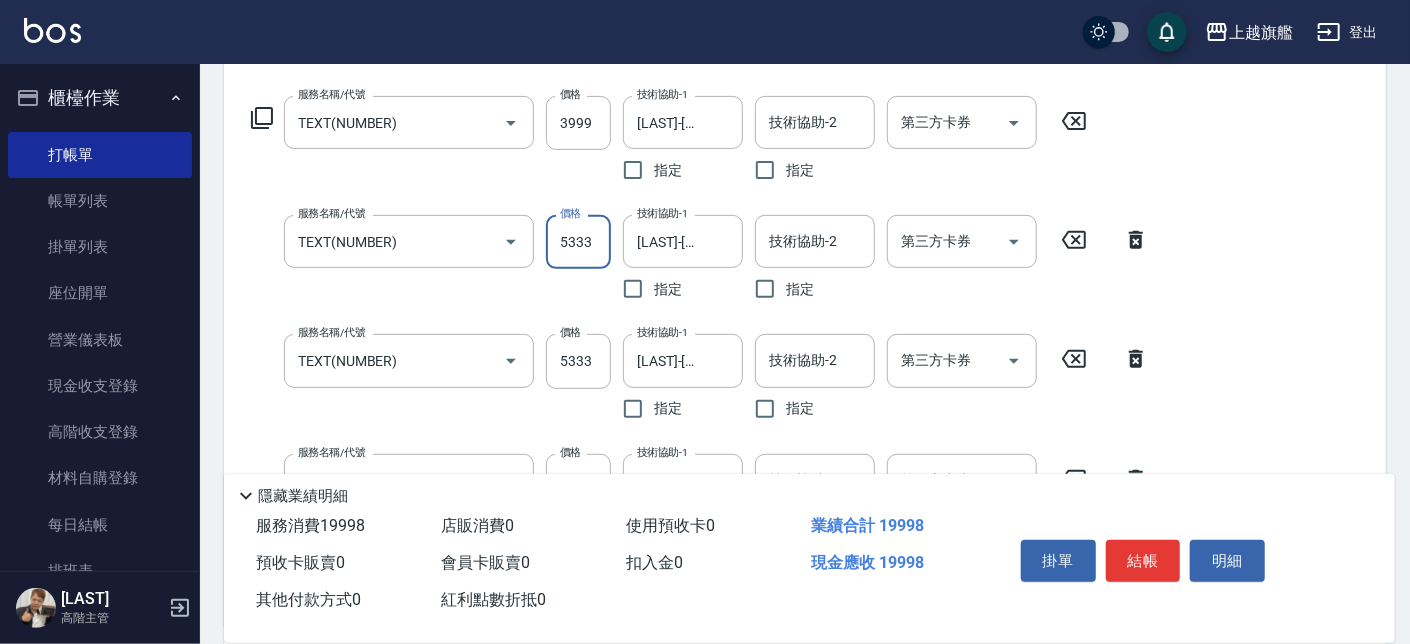 click on "5333" at bounding box center [578, 242] 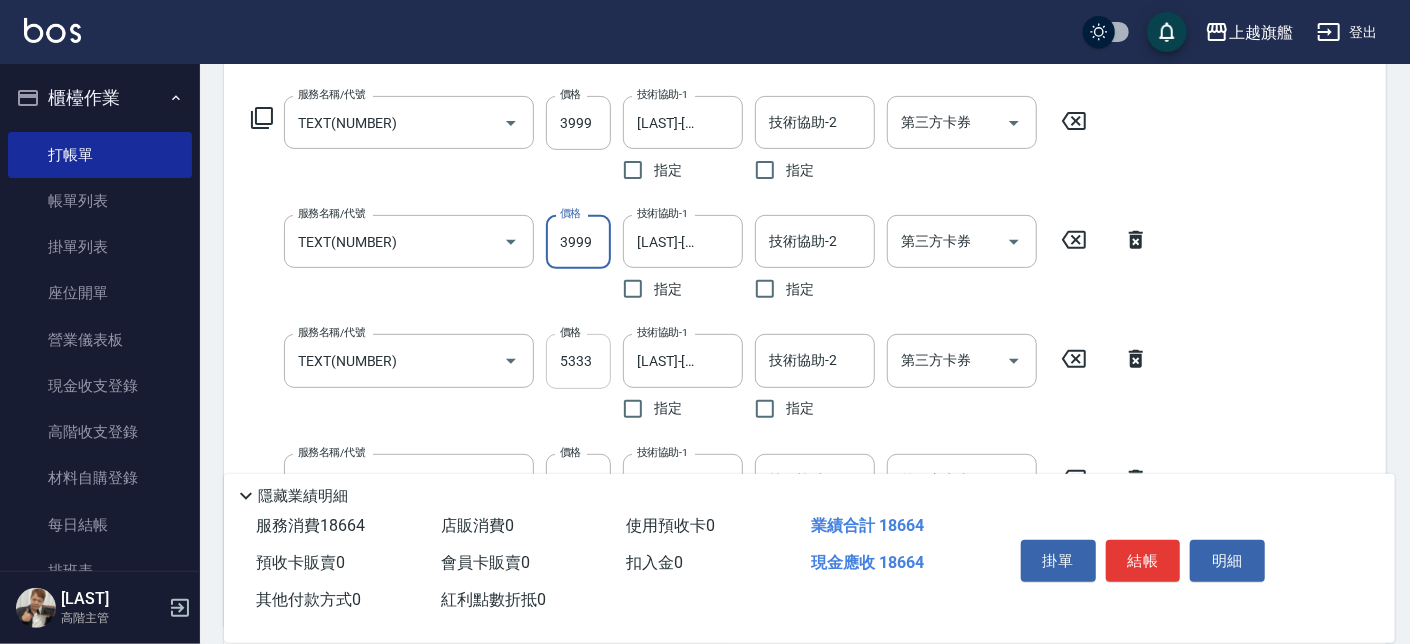 type on "3999" 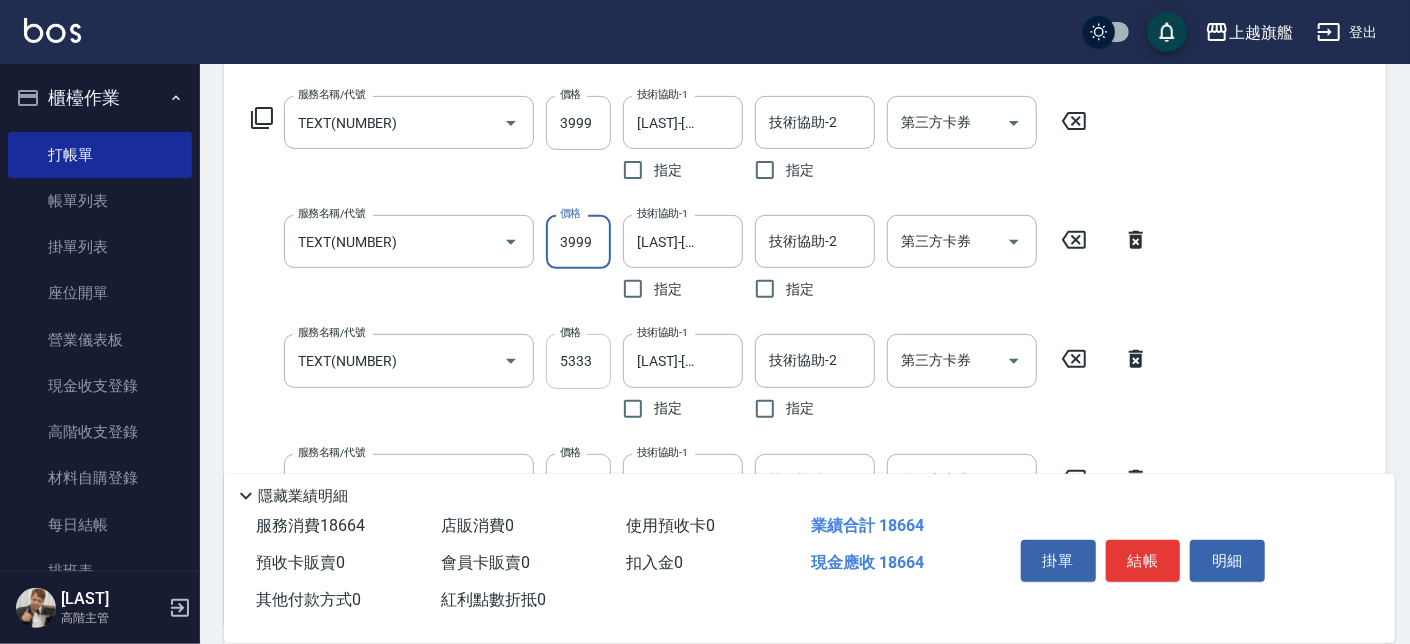 click on "5333" at bounding box center (578, 361) 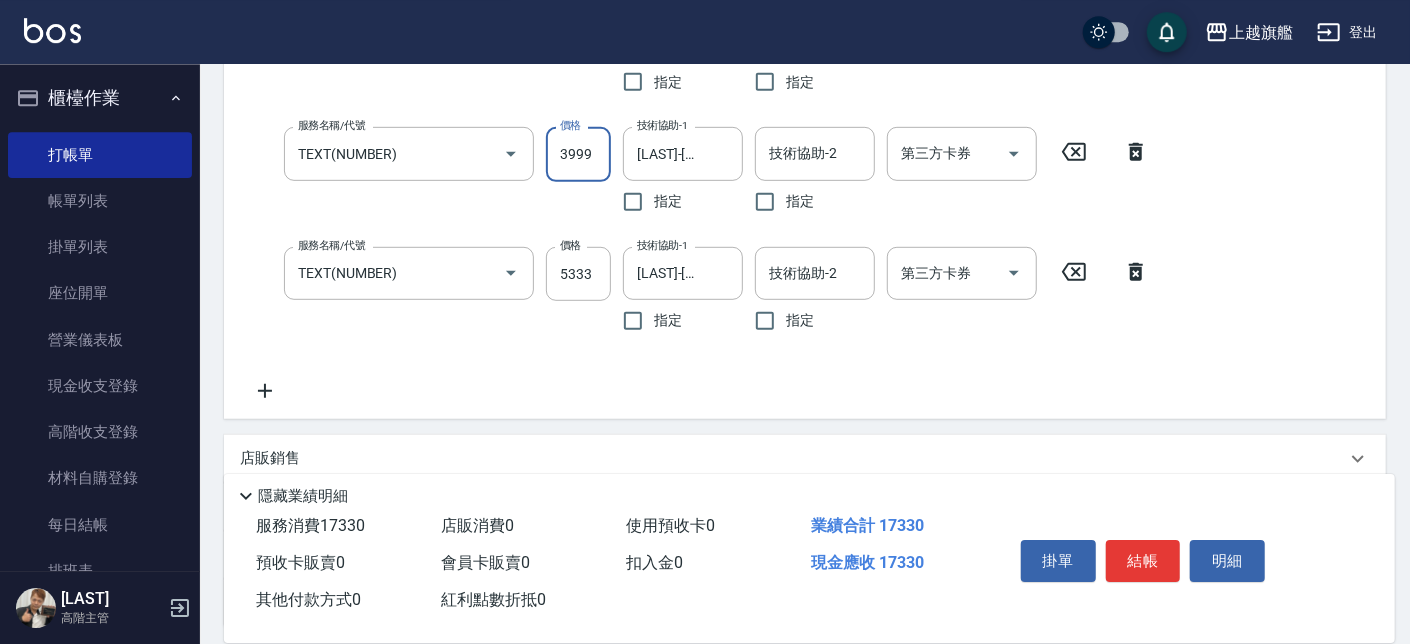 scroll, scrollTop: 532, scrollLeft: 0, axis: vertical 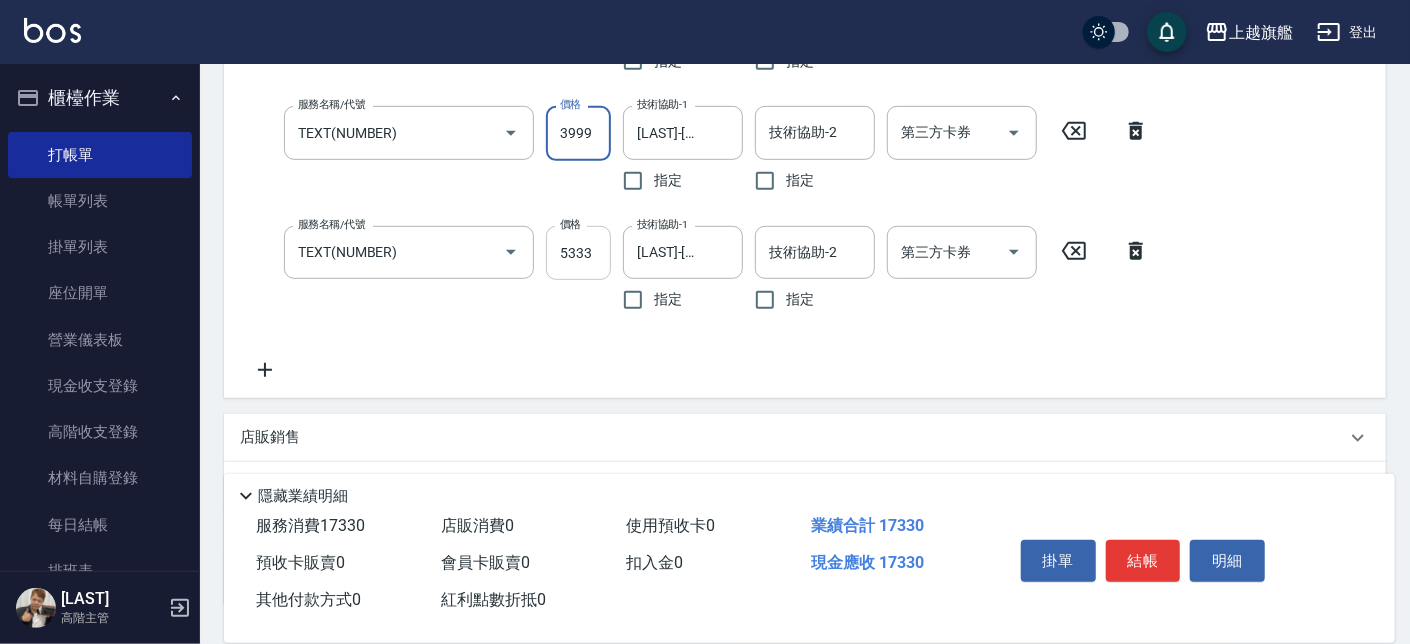 type on "3999" 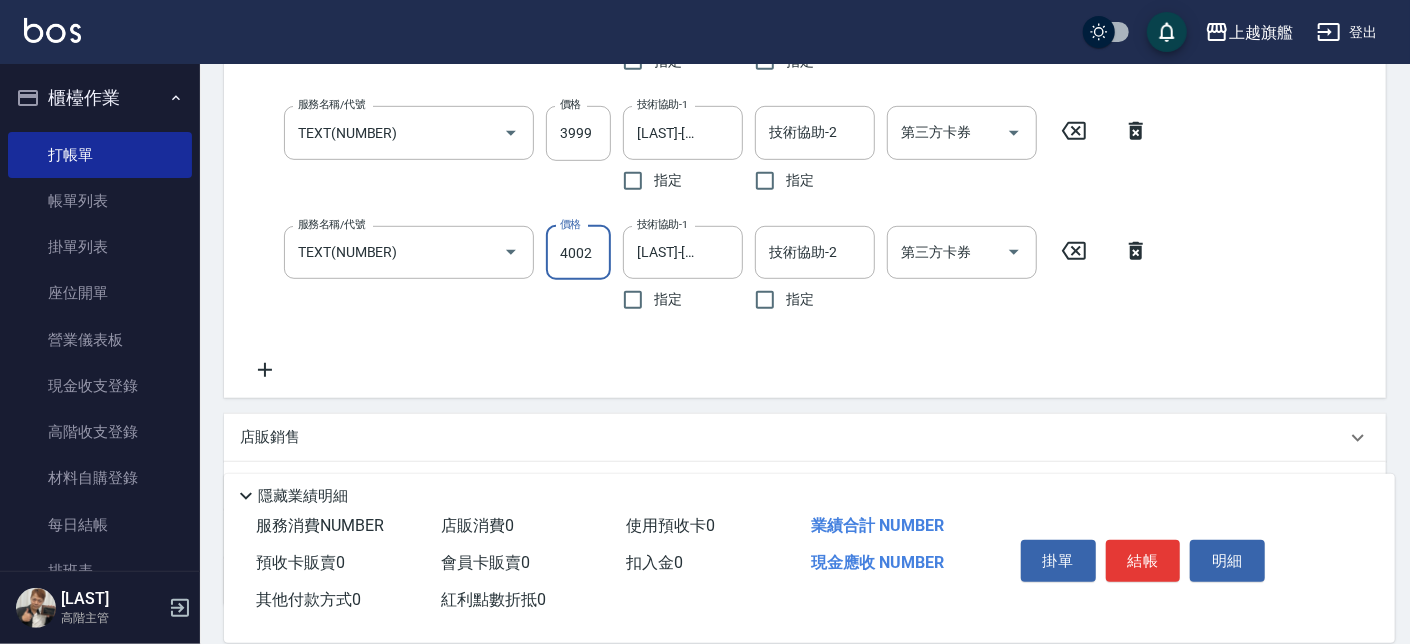 scroll, scrollTop: 0, scrollLeft: 0, axis: both 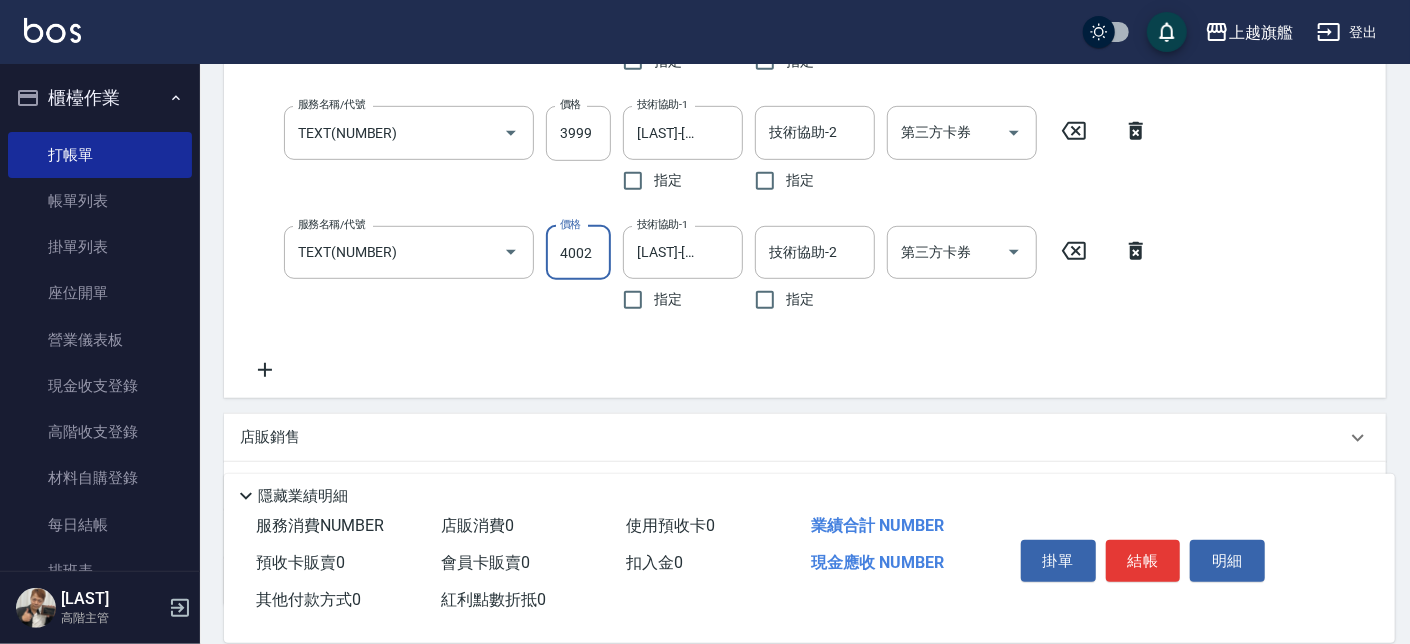 type on "4002" 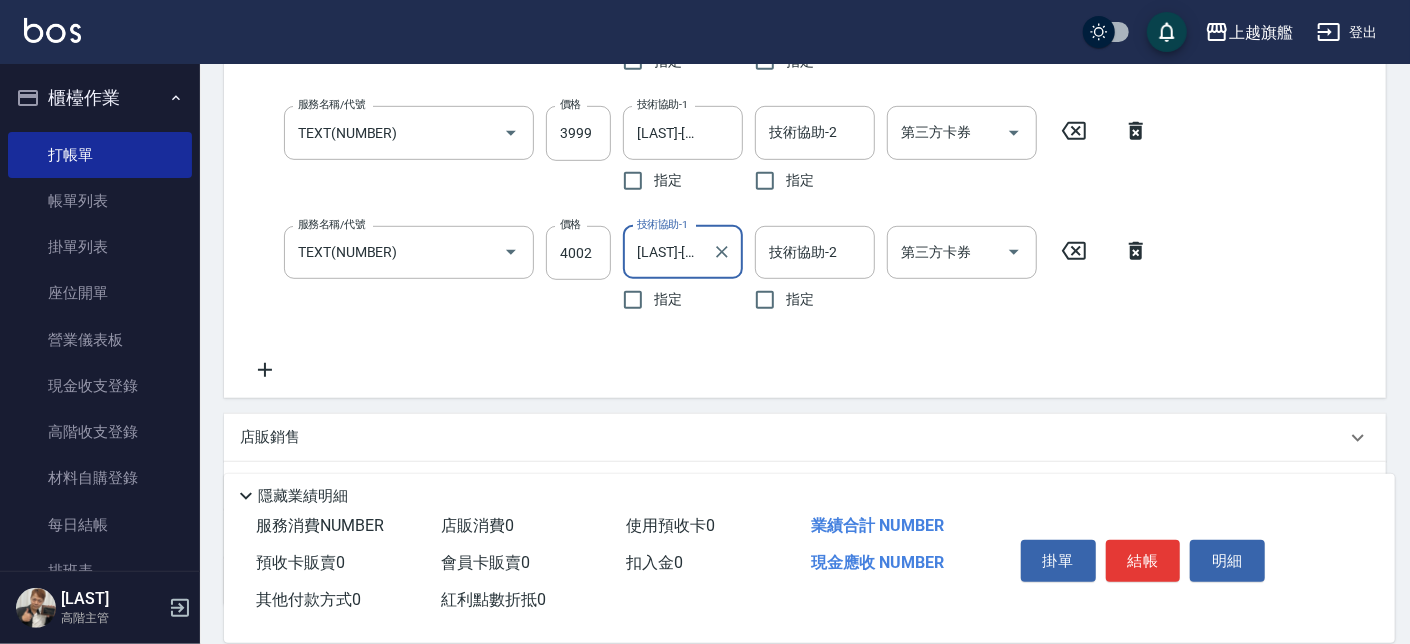 scroll, scrollTop: 0, scrollLeft: 1, axis: horizontal 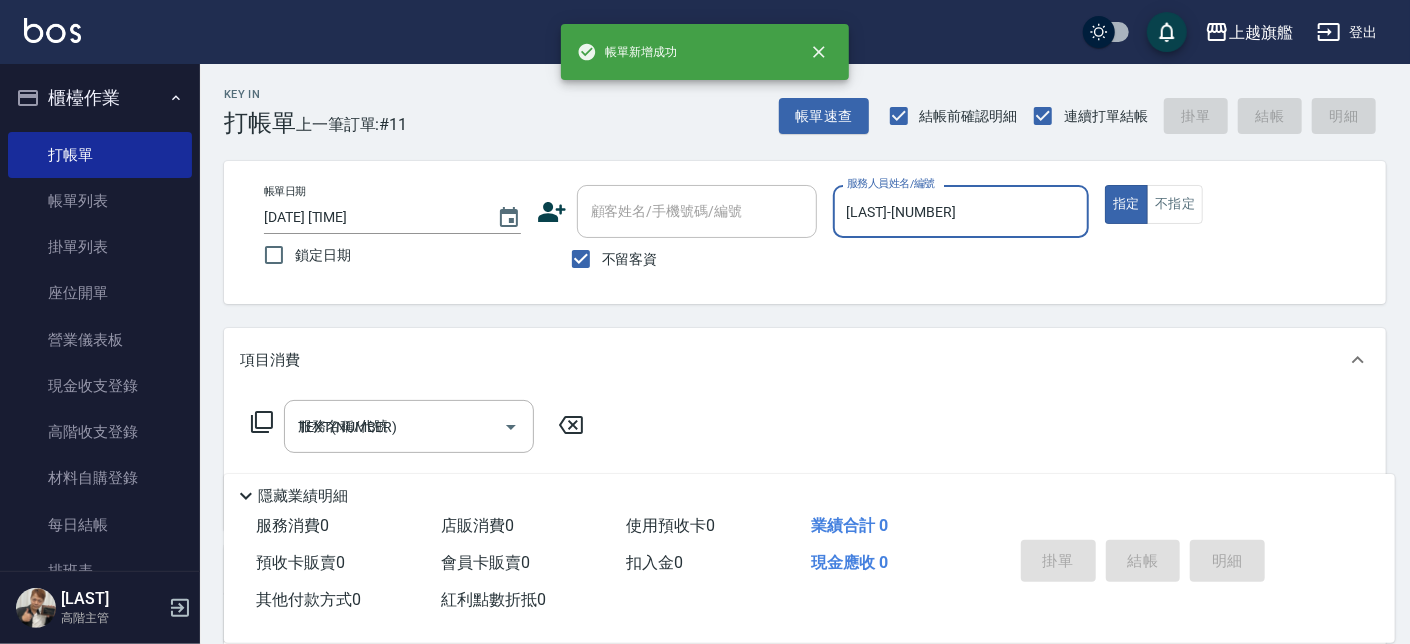 type on "[DATE] [TIME]" 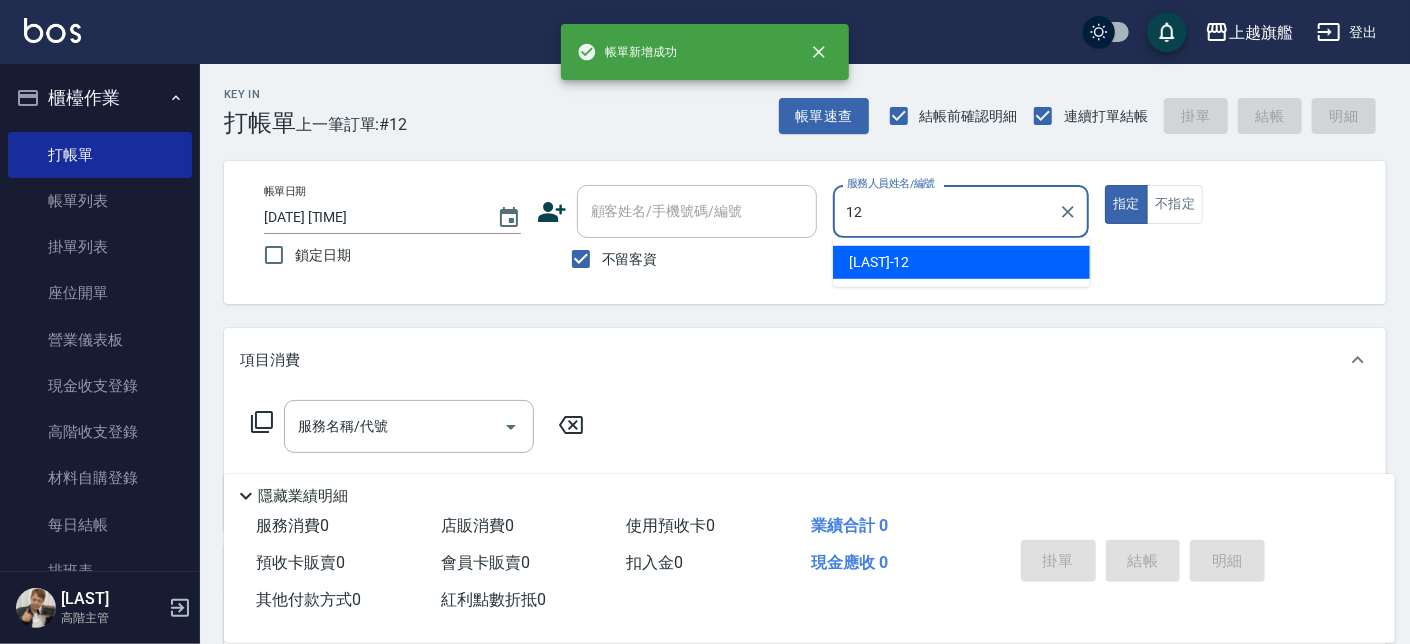 type on "[LAST]-[NUMBER]" 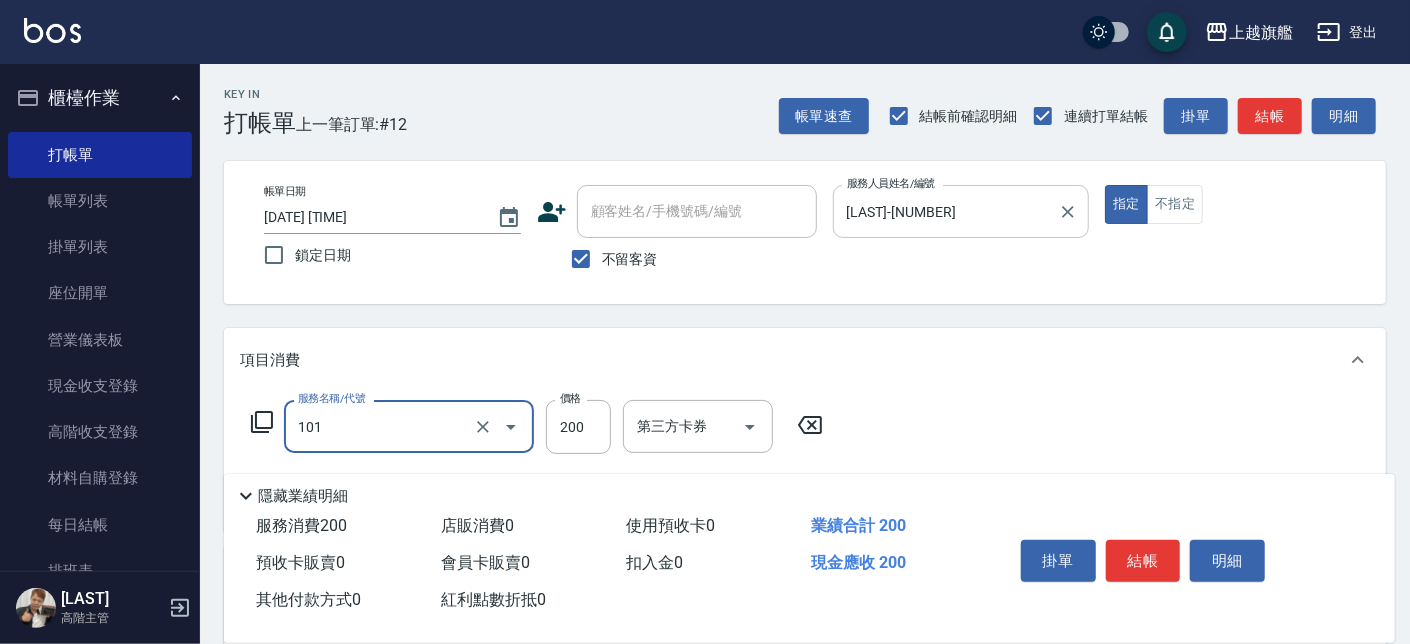 type on "一般洗(101)" 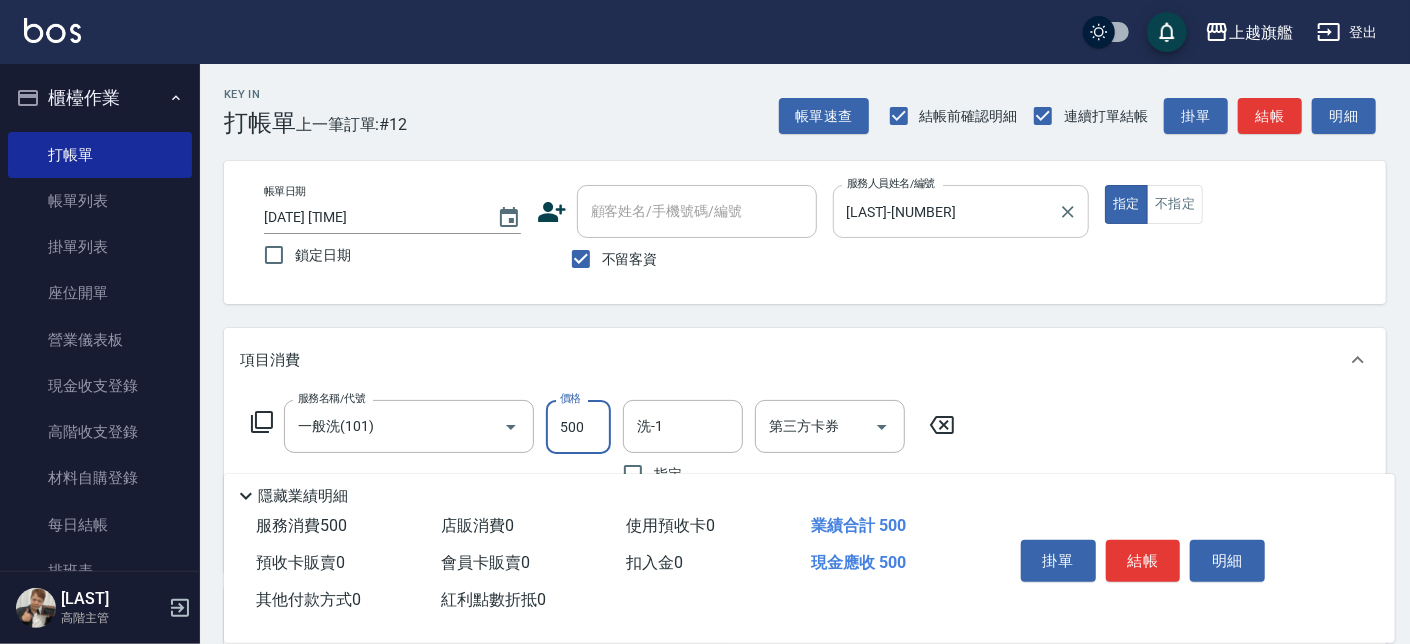 type on "500" 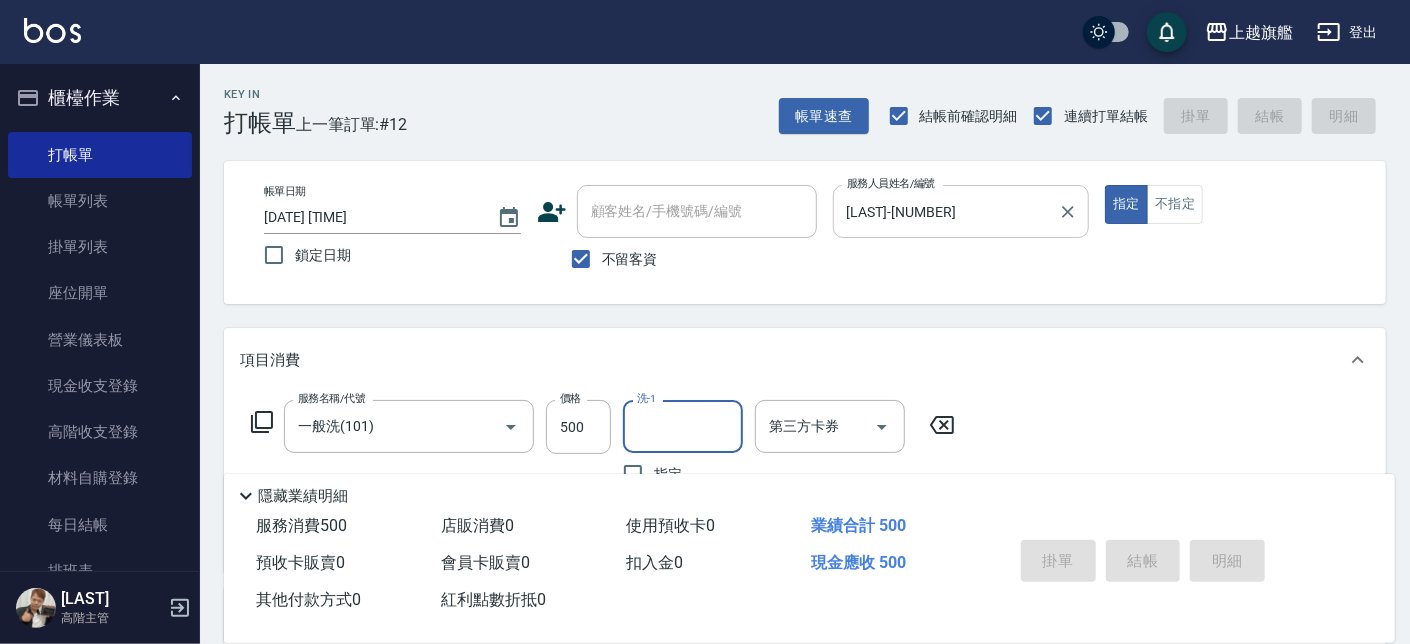type 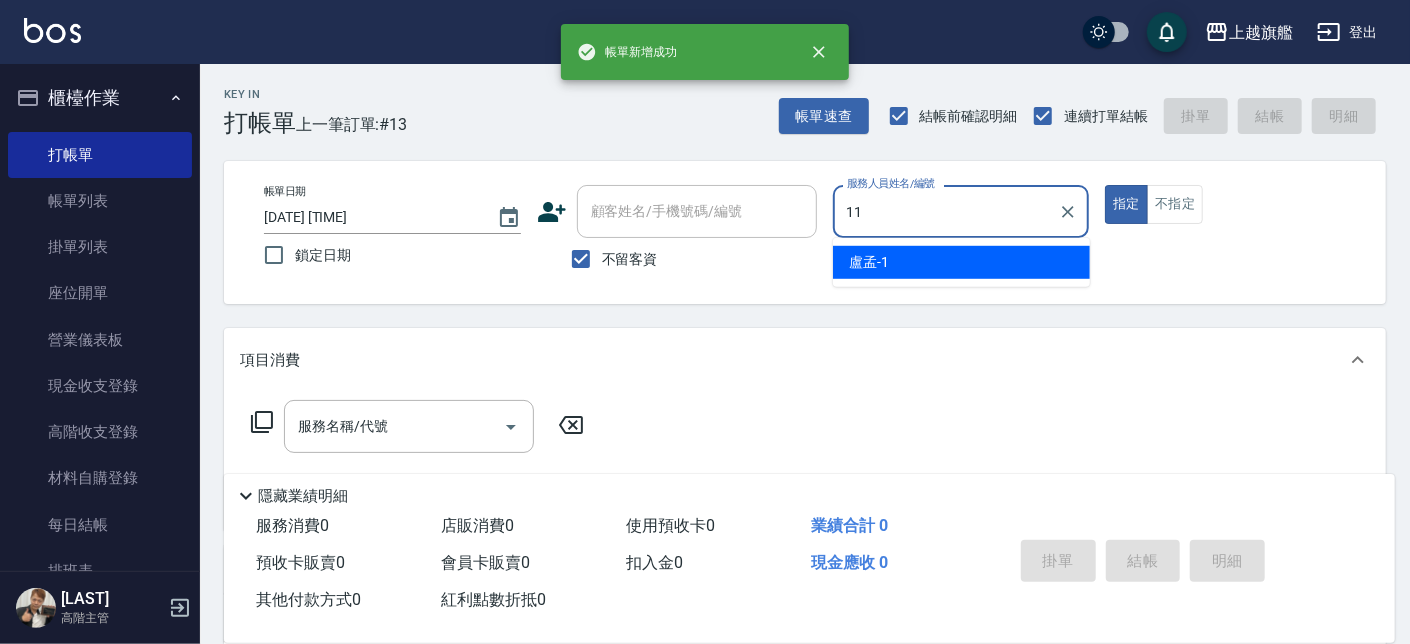 type on "[LAST]-[NUMBER]" 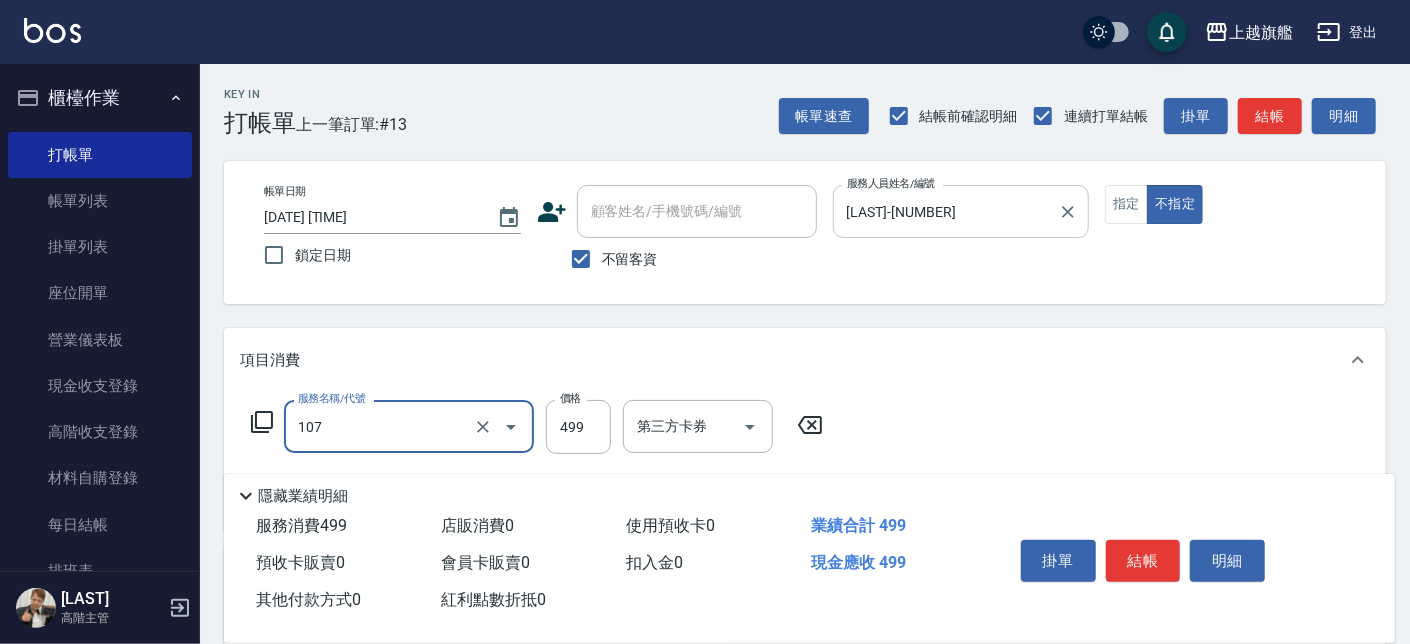 type on "舒活499(107)" 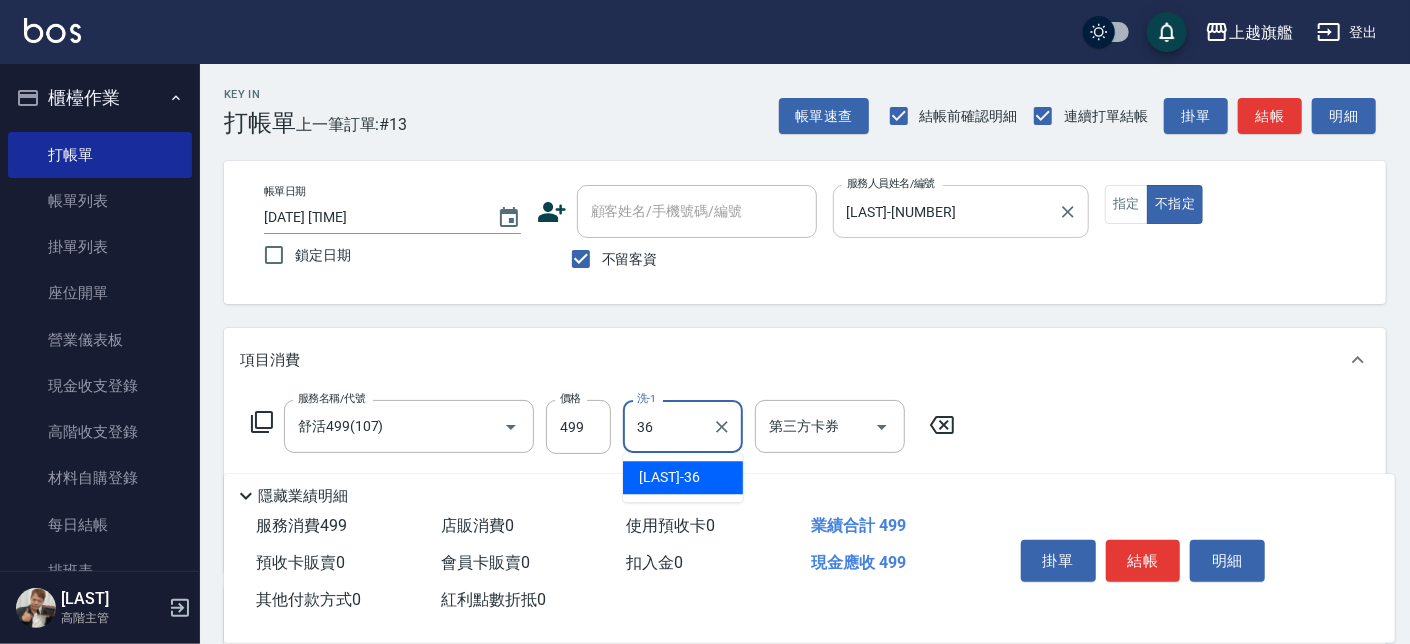 type on "[LAST]-[NUMBER]" 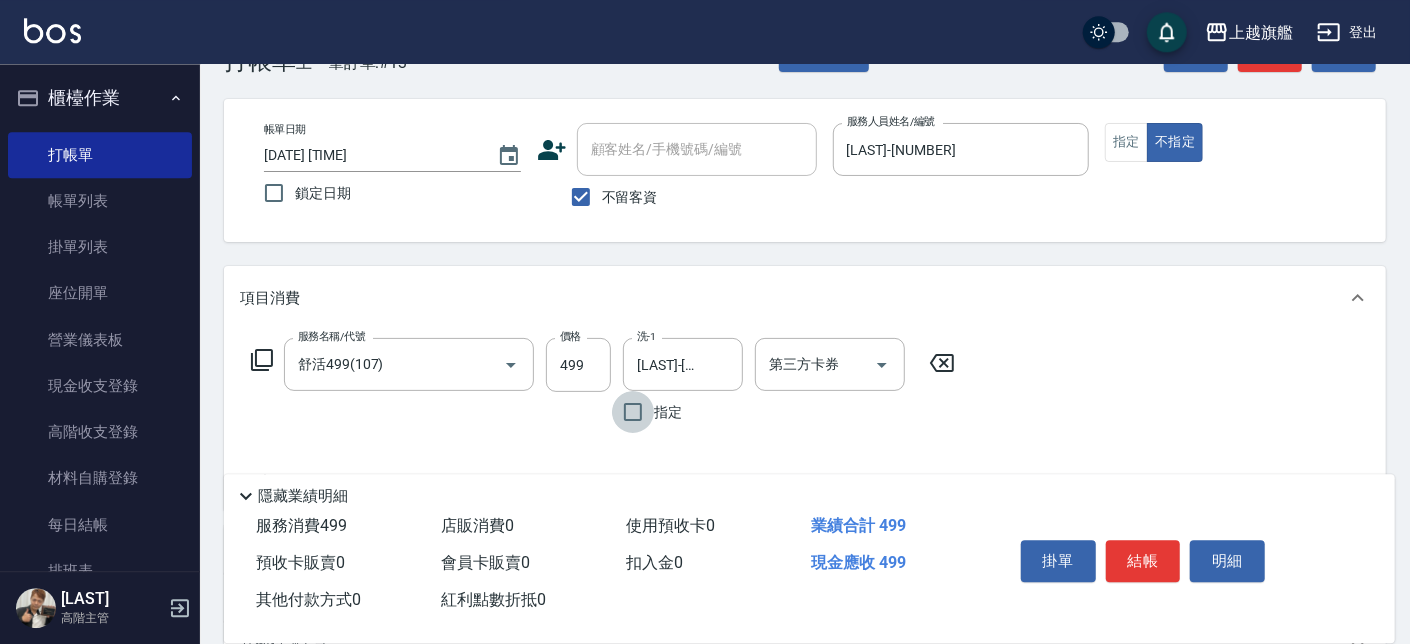 scroll, scrollTop: 113, scrollLeft: 0, axis: vertical 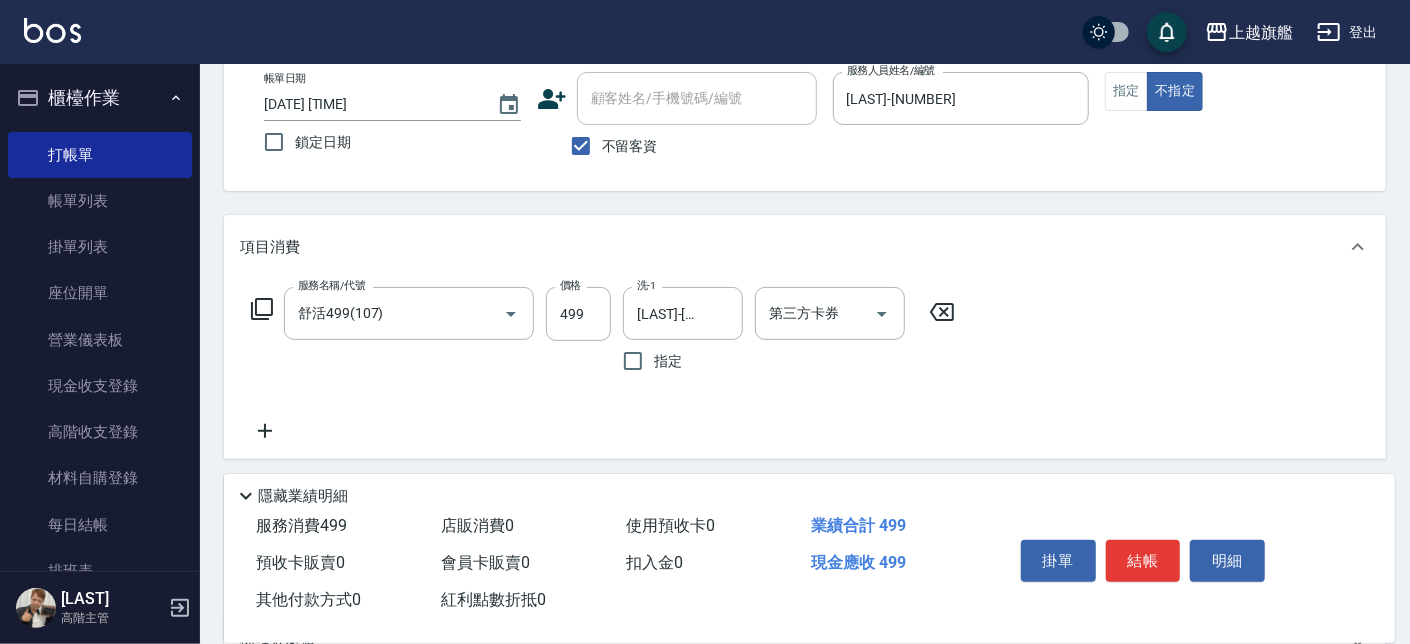click 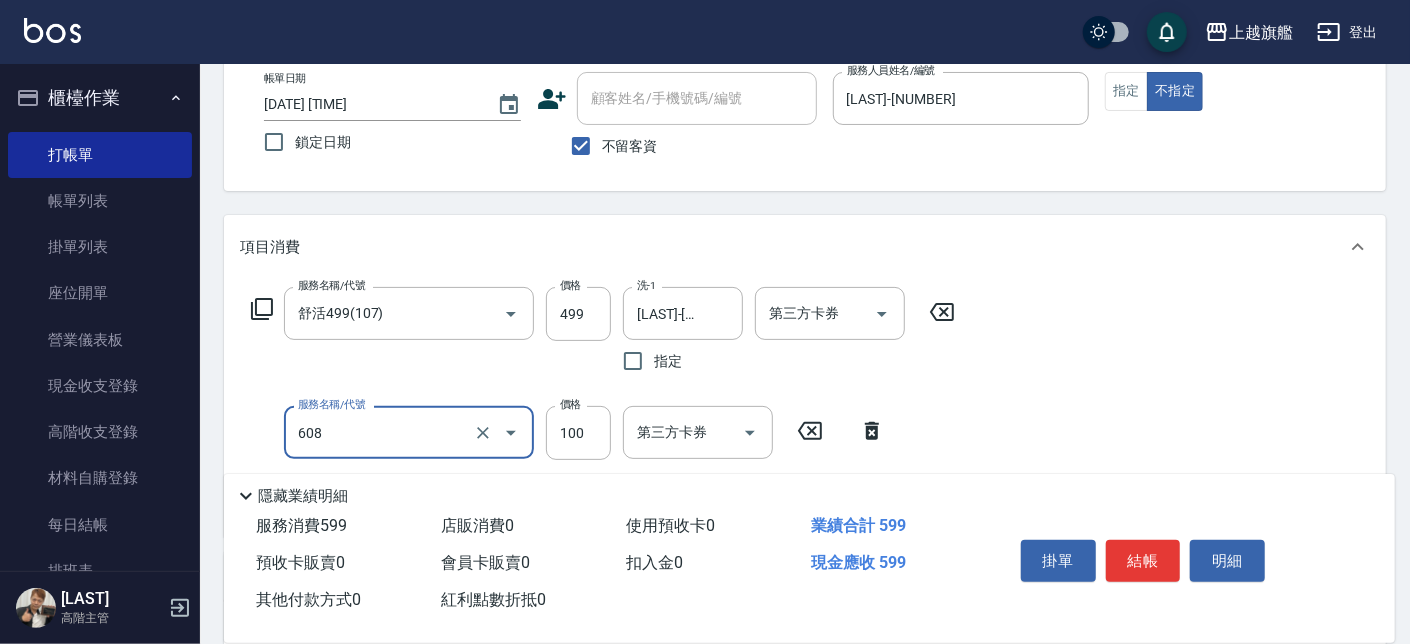 type on "專業/順護100(608)" 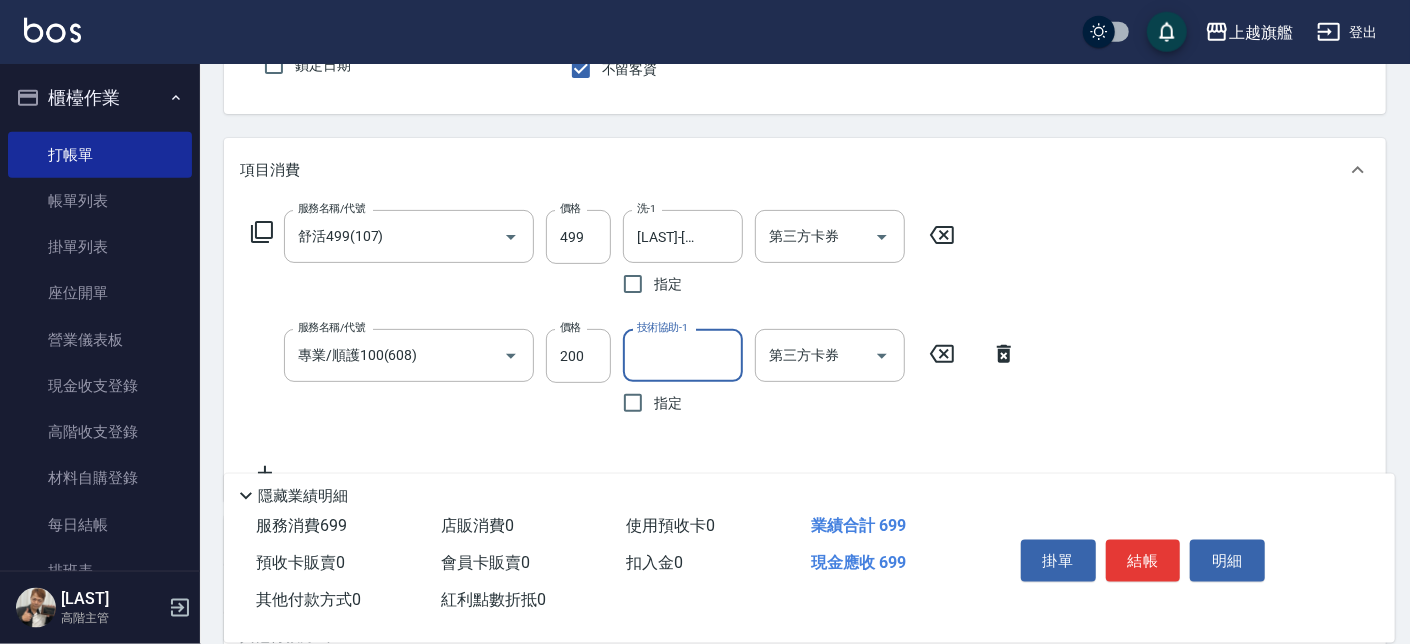 scroll, scrollTop: 227, scrollLeft: 0, axis: vertical 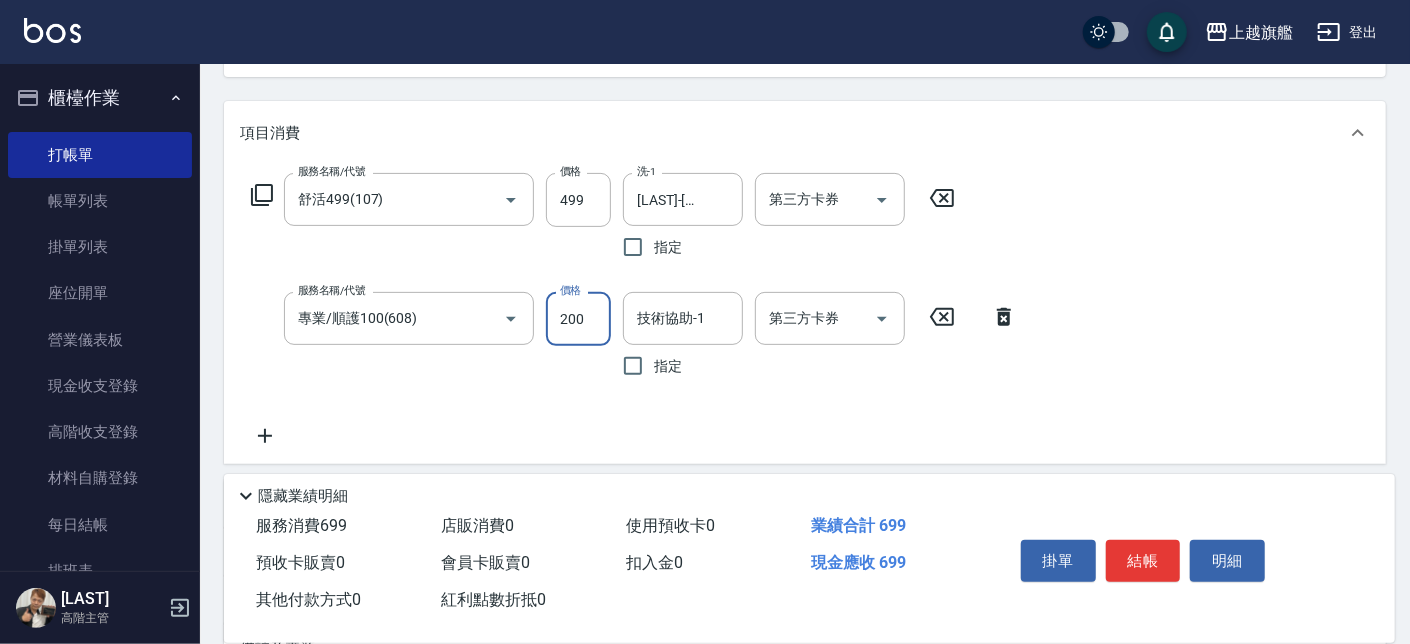 click on "200" at bounding box center [578, 319] 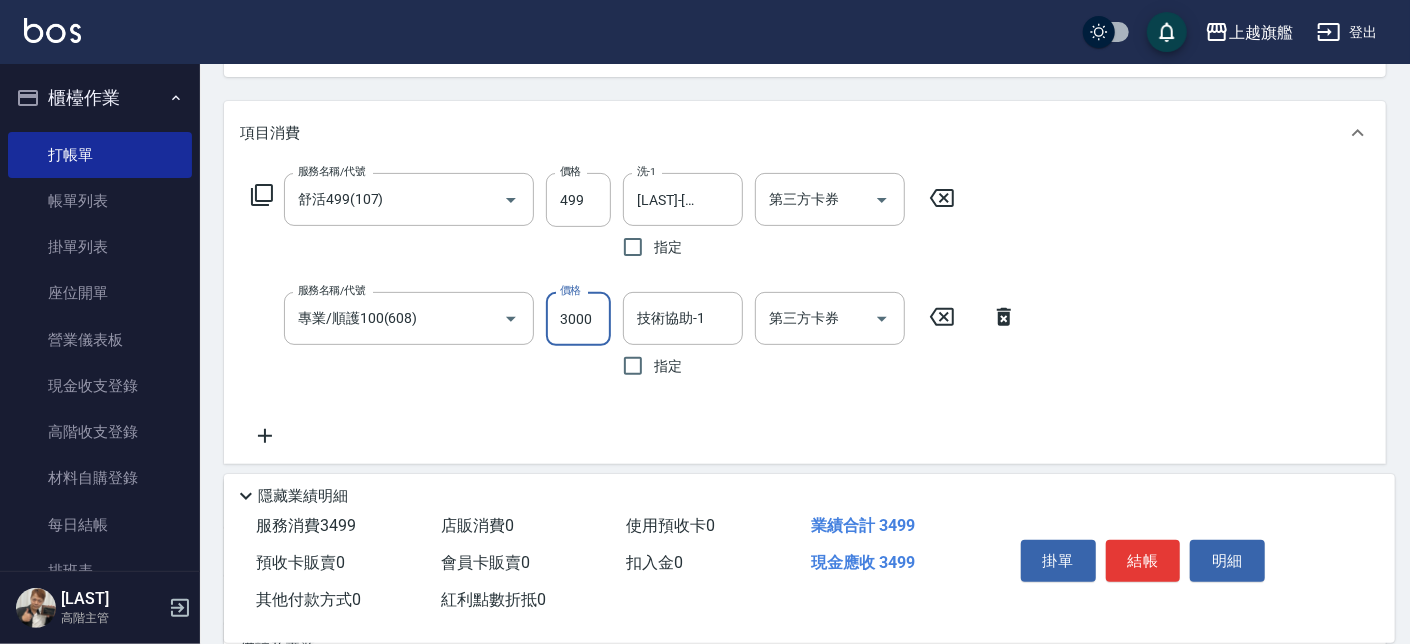 type on "300" 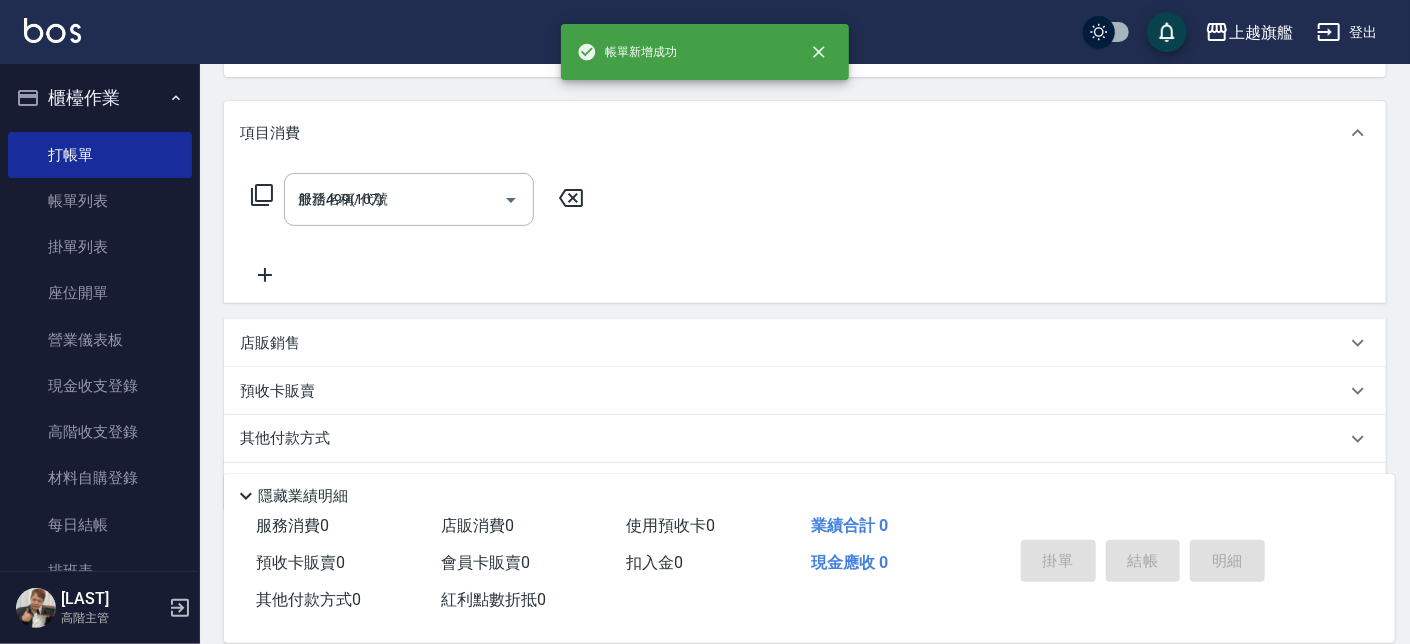 type 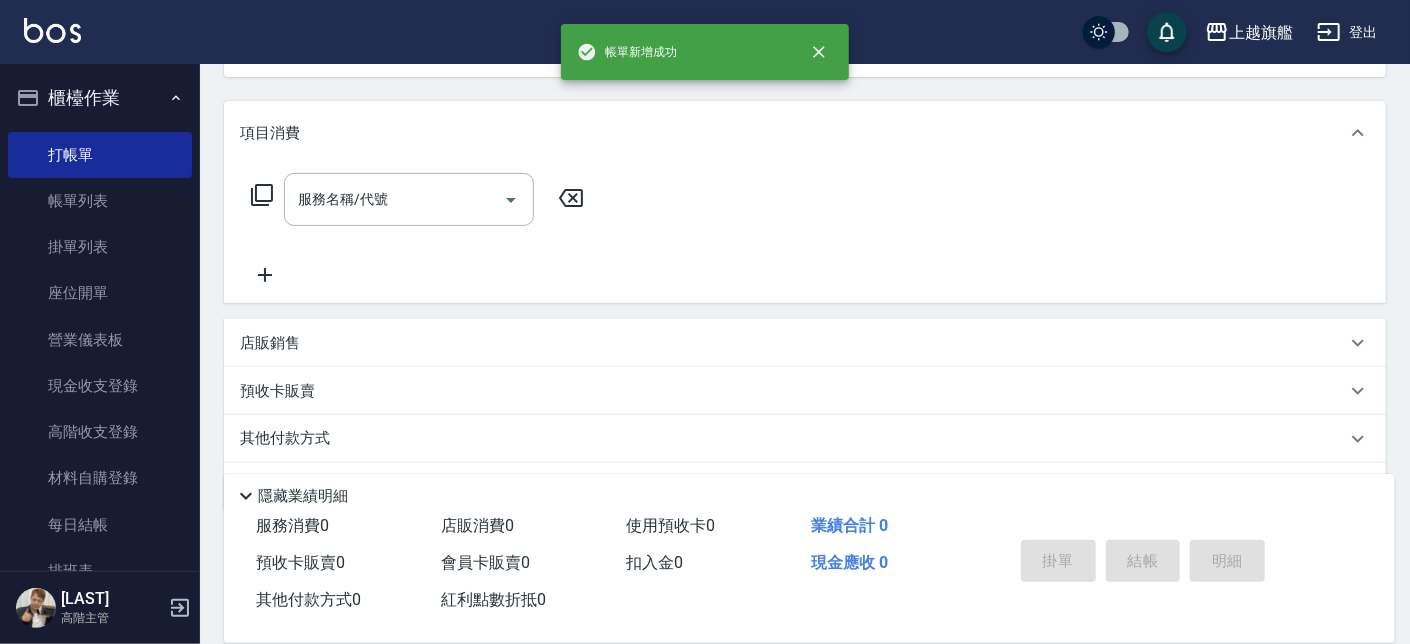 scroll, scrollTop: 0, scrollLeft: 0, axis: both 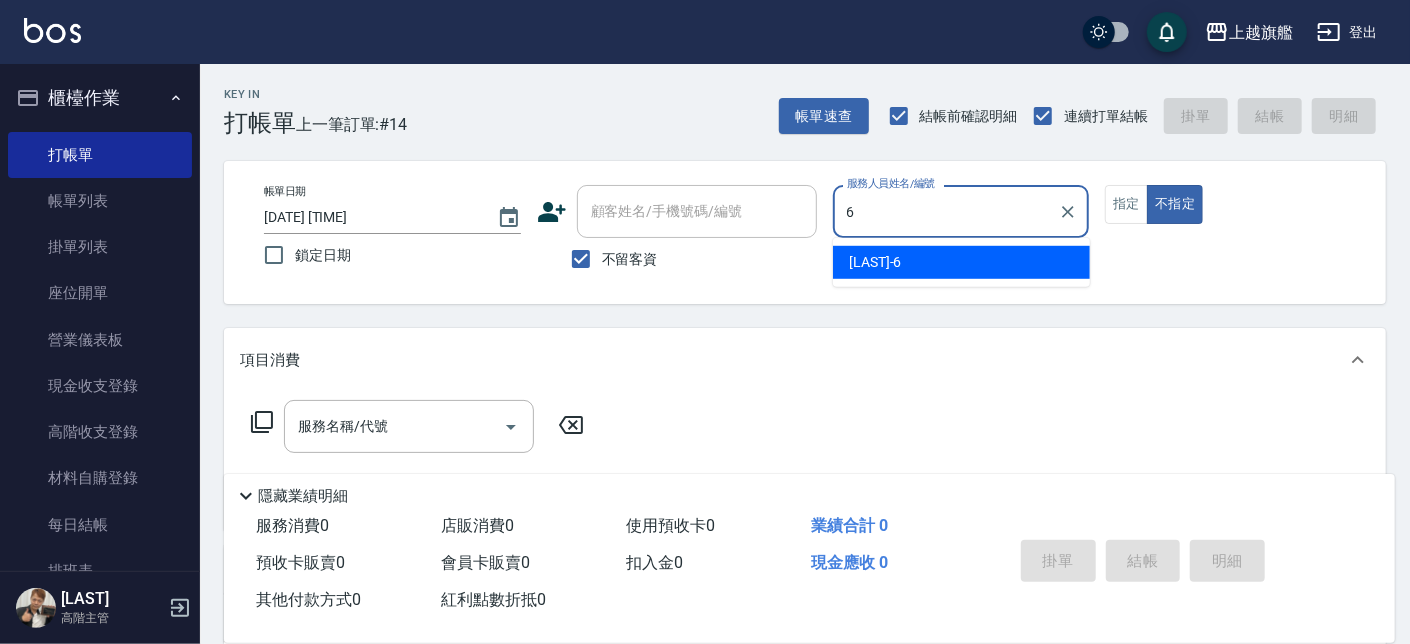 type on "[LAST]-[NUMBER]" 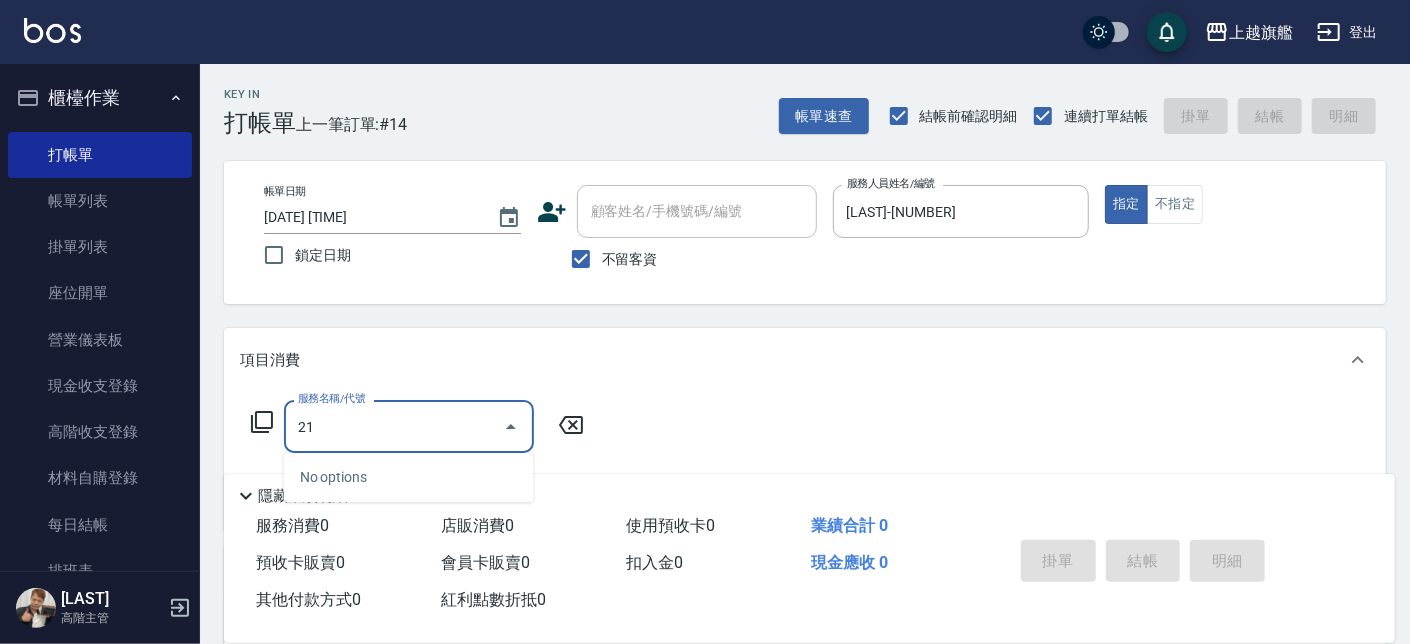 type on "2" 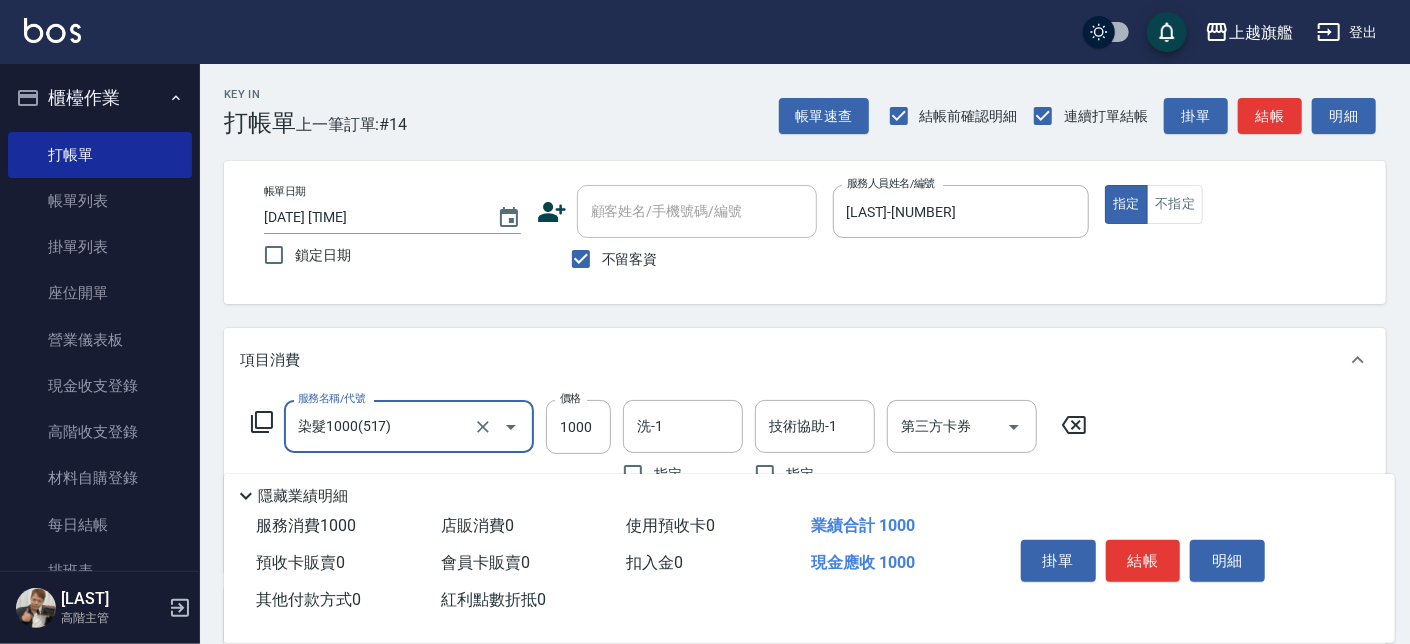 type on "染髮1000(517)" 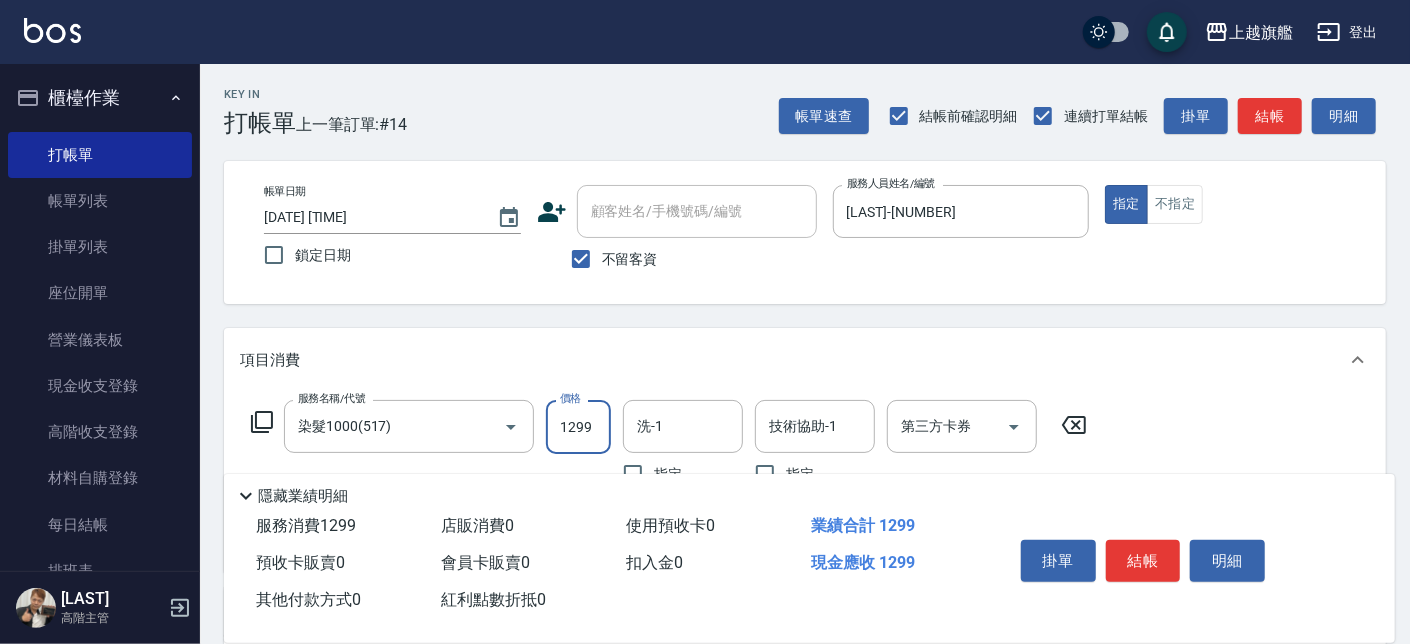 type on "1299" 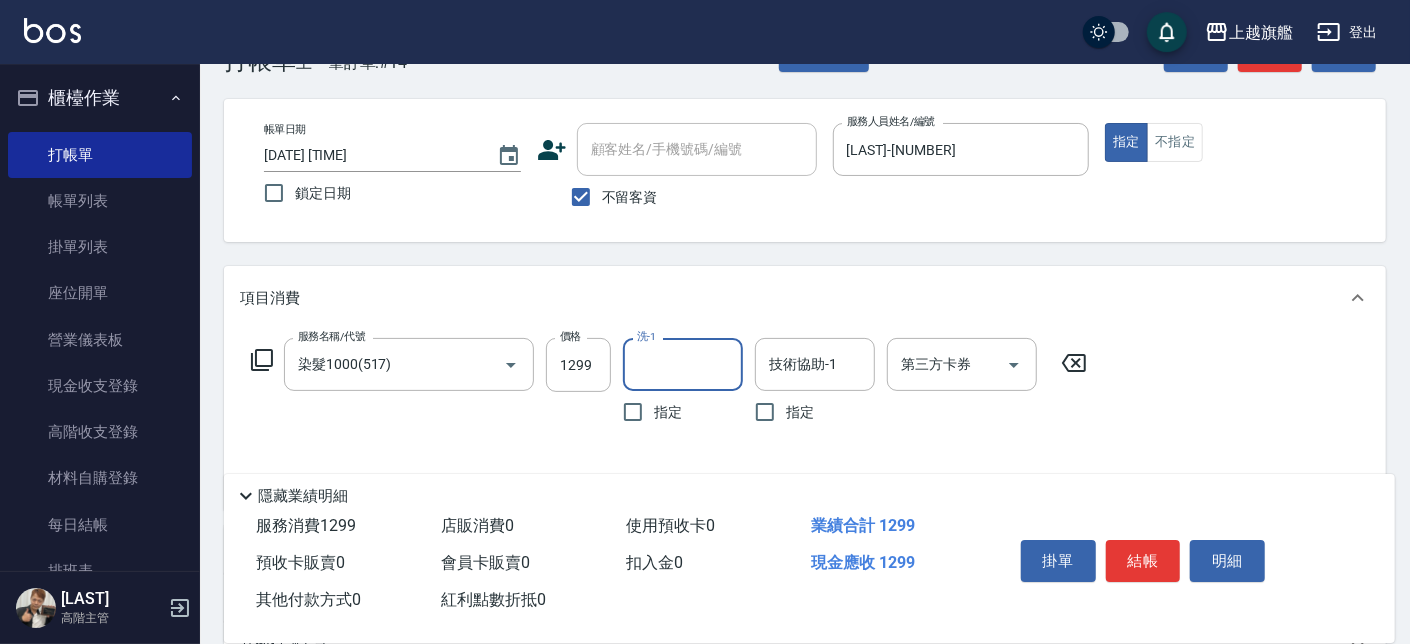 scroll, scrollTop: 113, scrollLeft: 0, axis: vertical 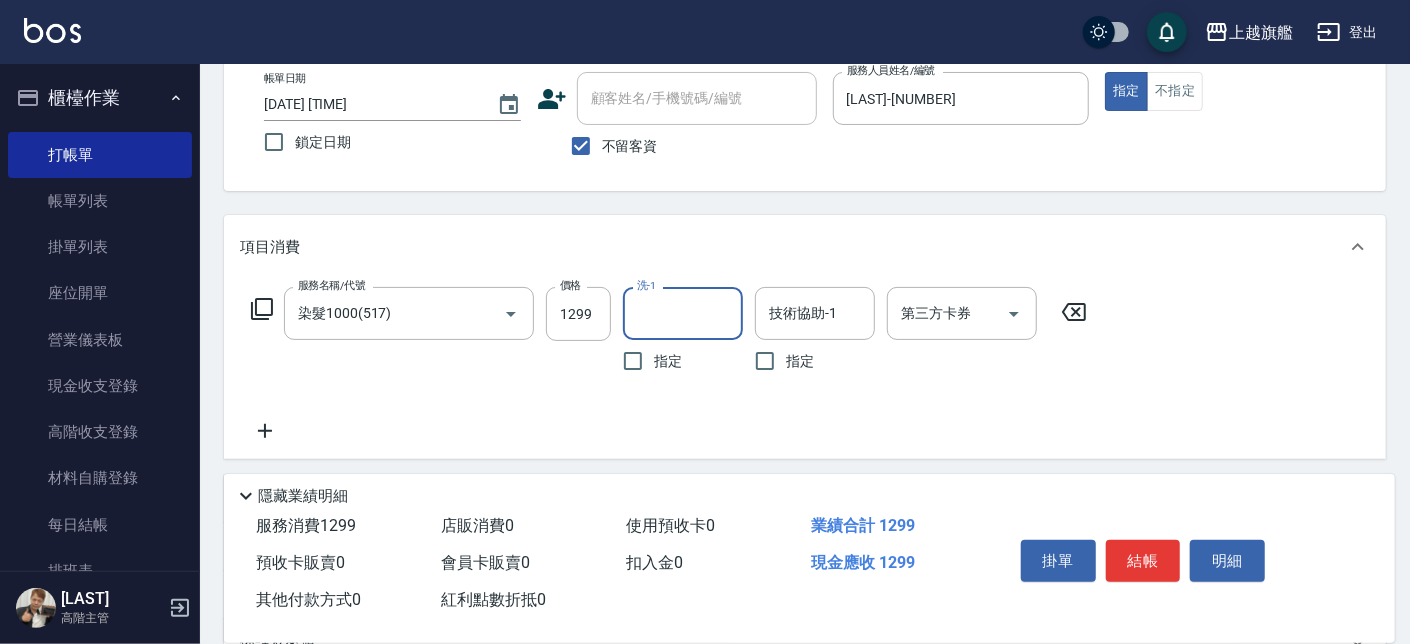click 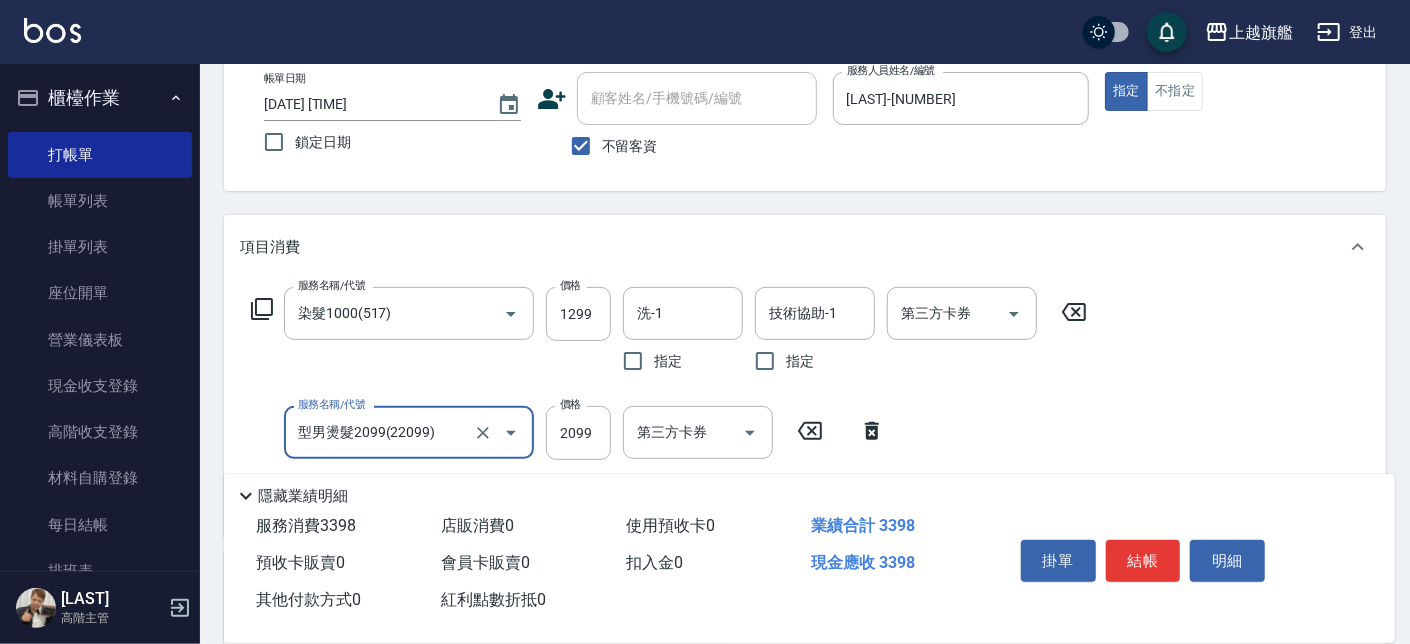 type on "型男燙髮2099(22099)" 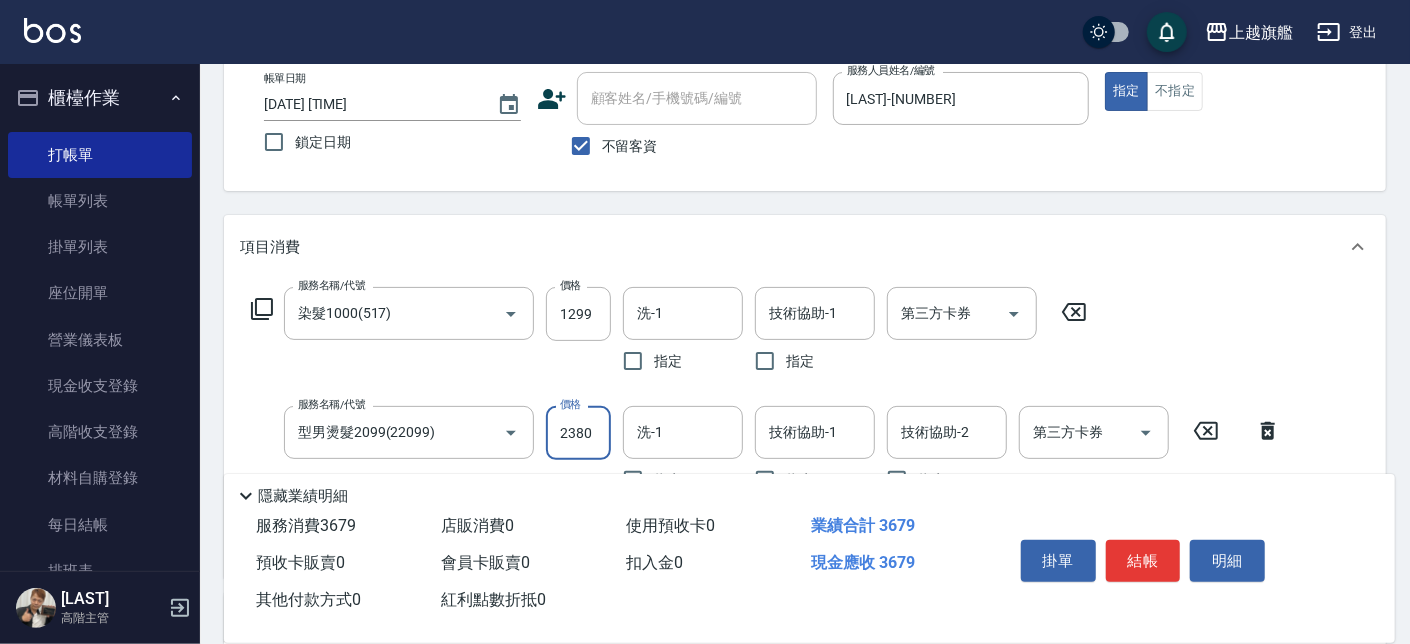 type on "2380" 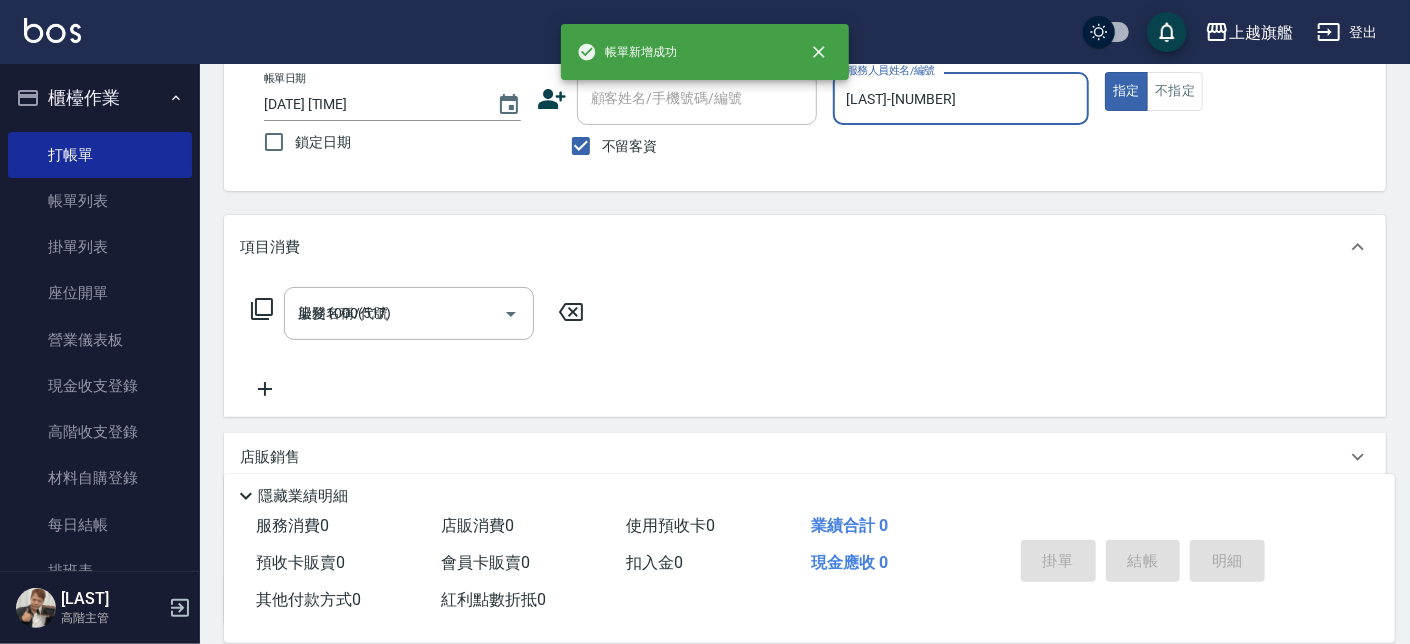 type on "[DATE] [TIME]" 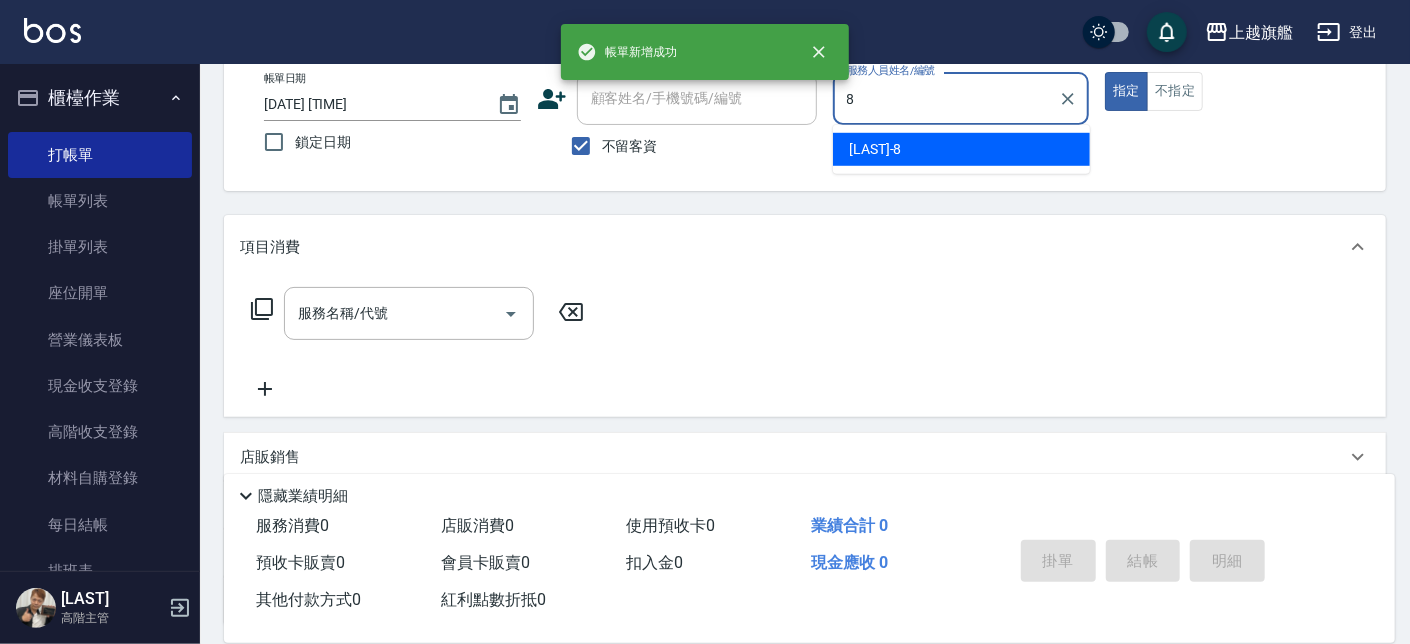 type on "[LAST]-[NUMBER]" 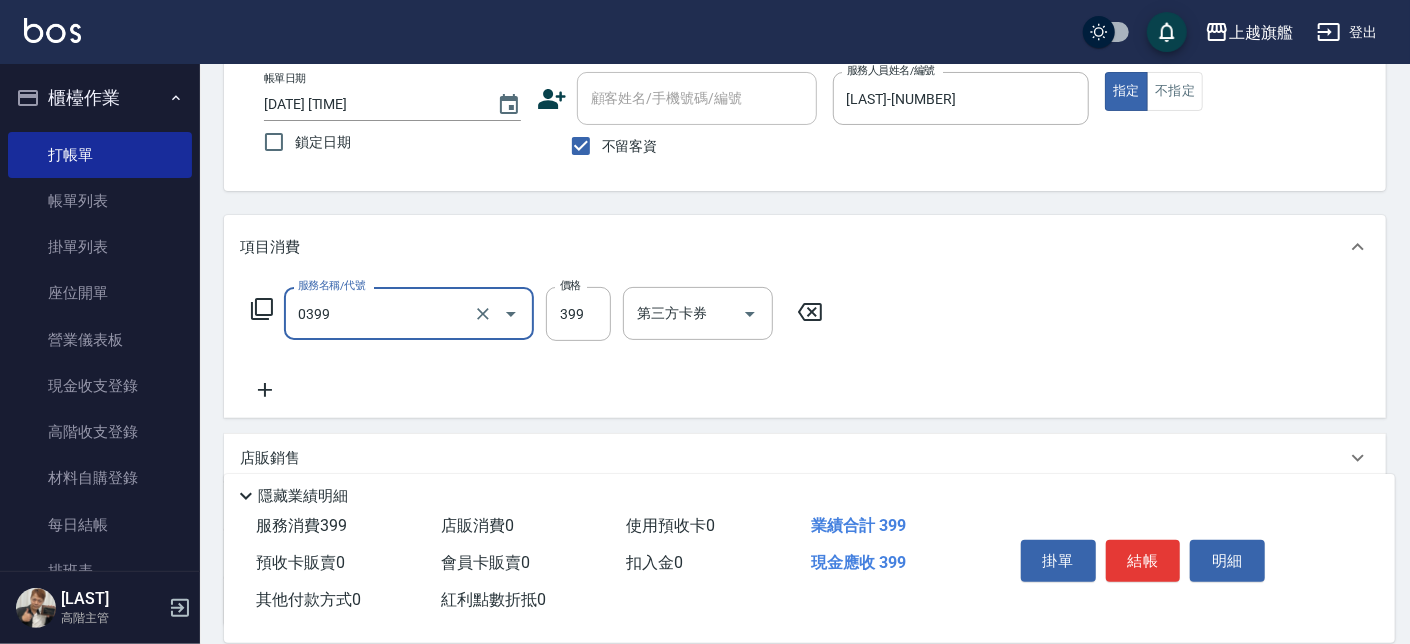 type on "海鹽SPA(0399)" 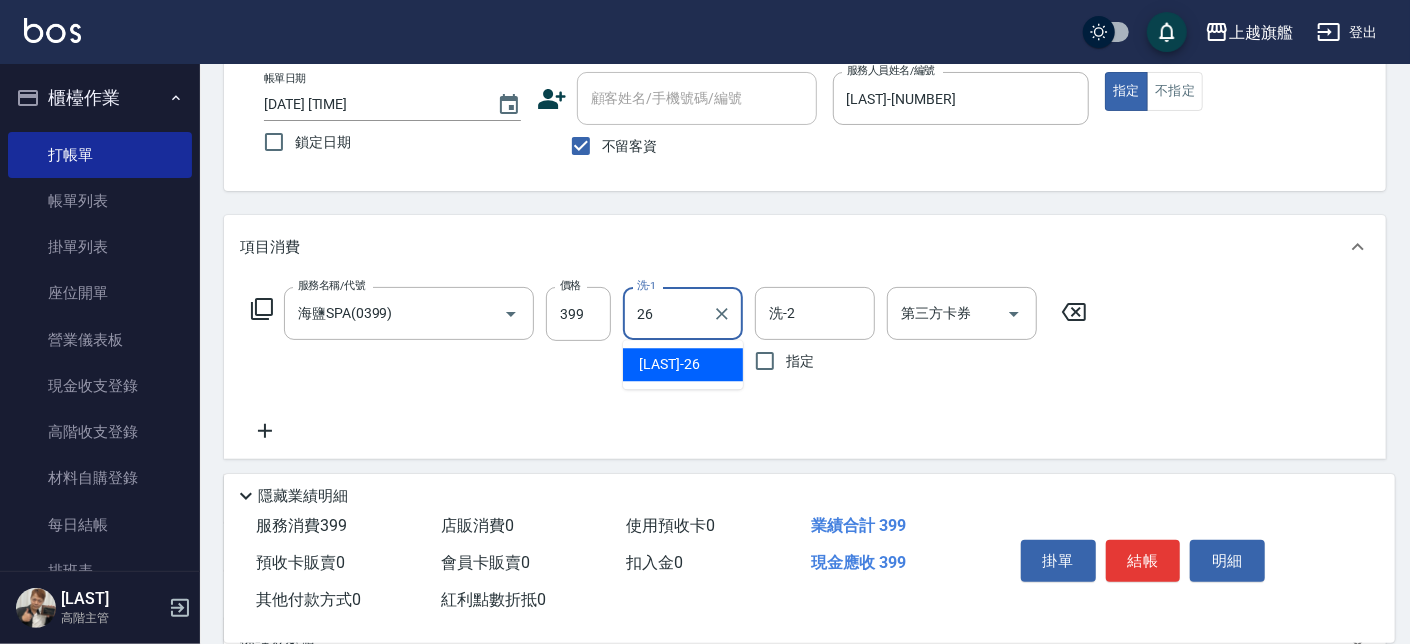 type on "[LAST]-[NUMBER]" 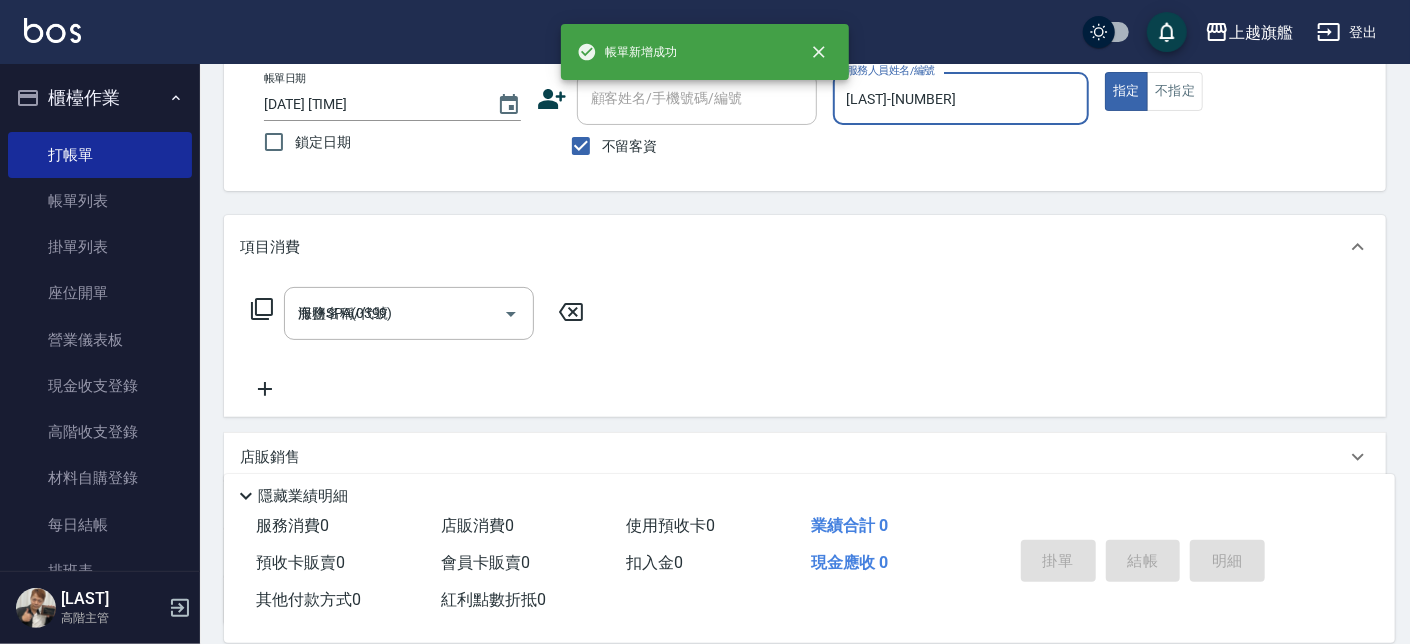 type 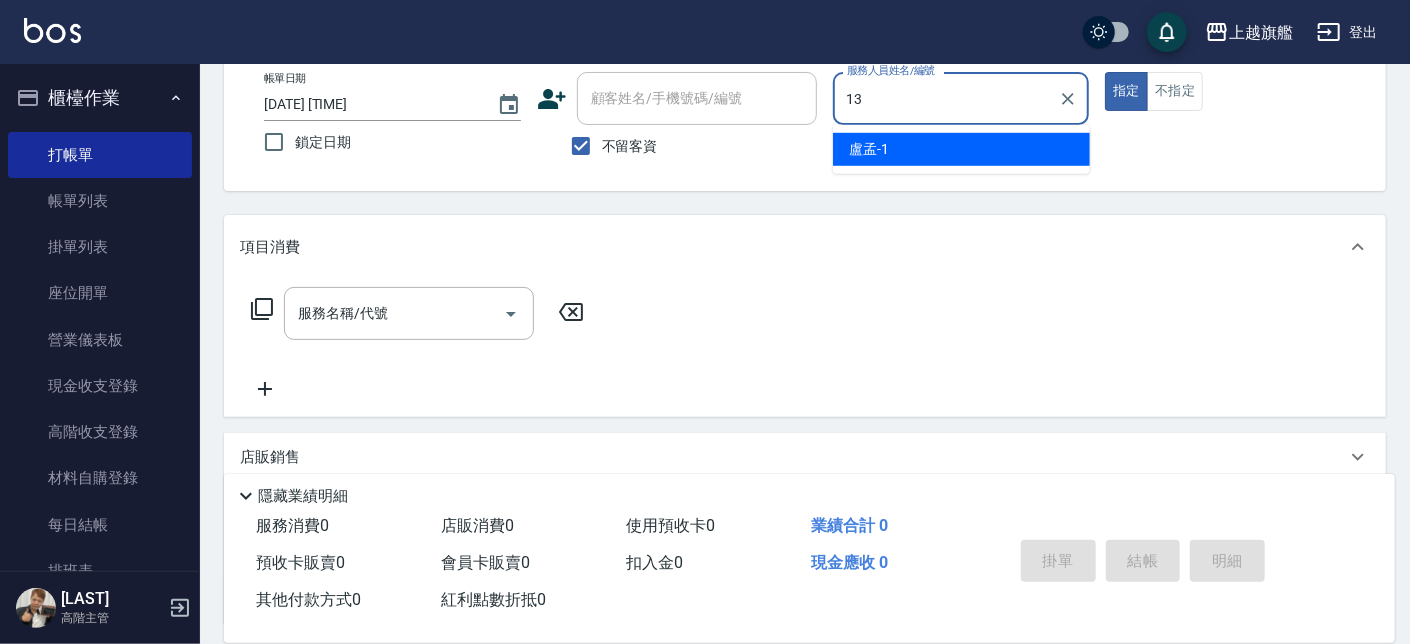 type on "[LAST]-[NUMBER]" 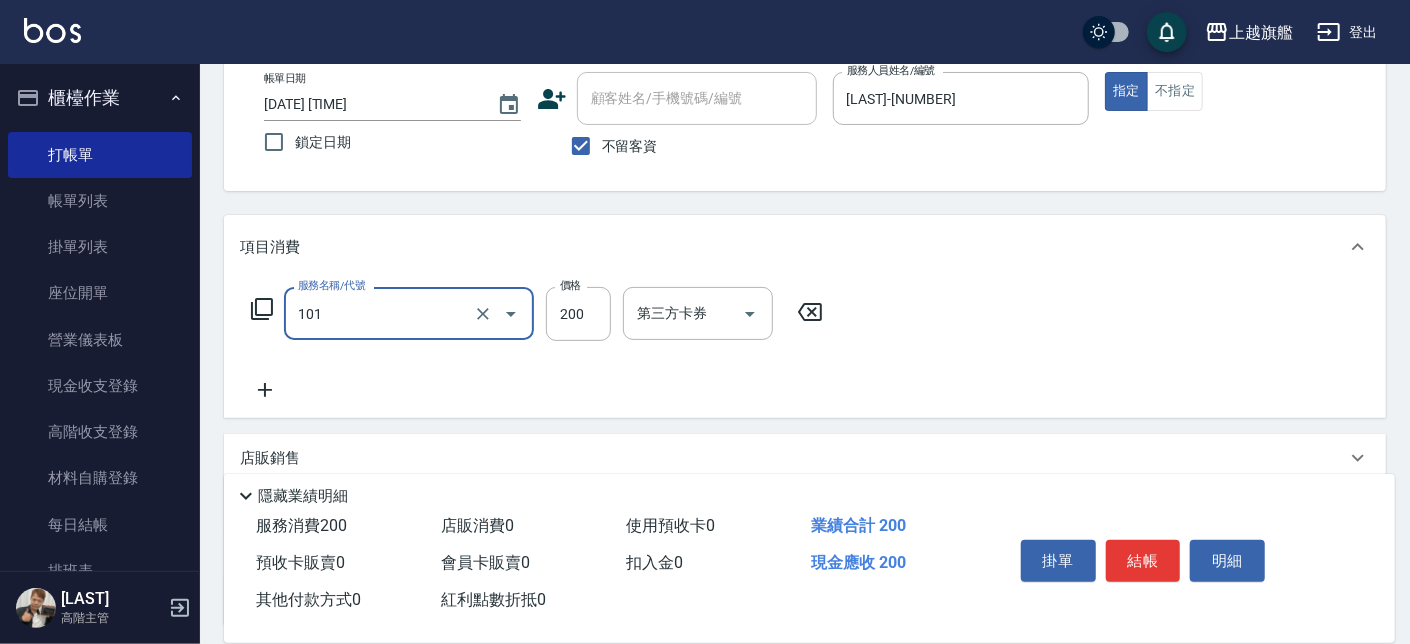 type on "一般洗(101)" 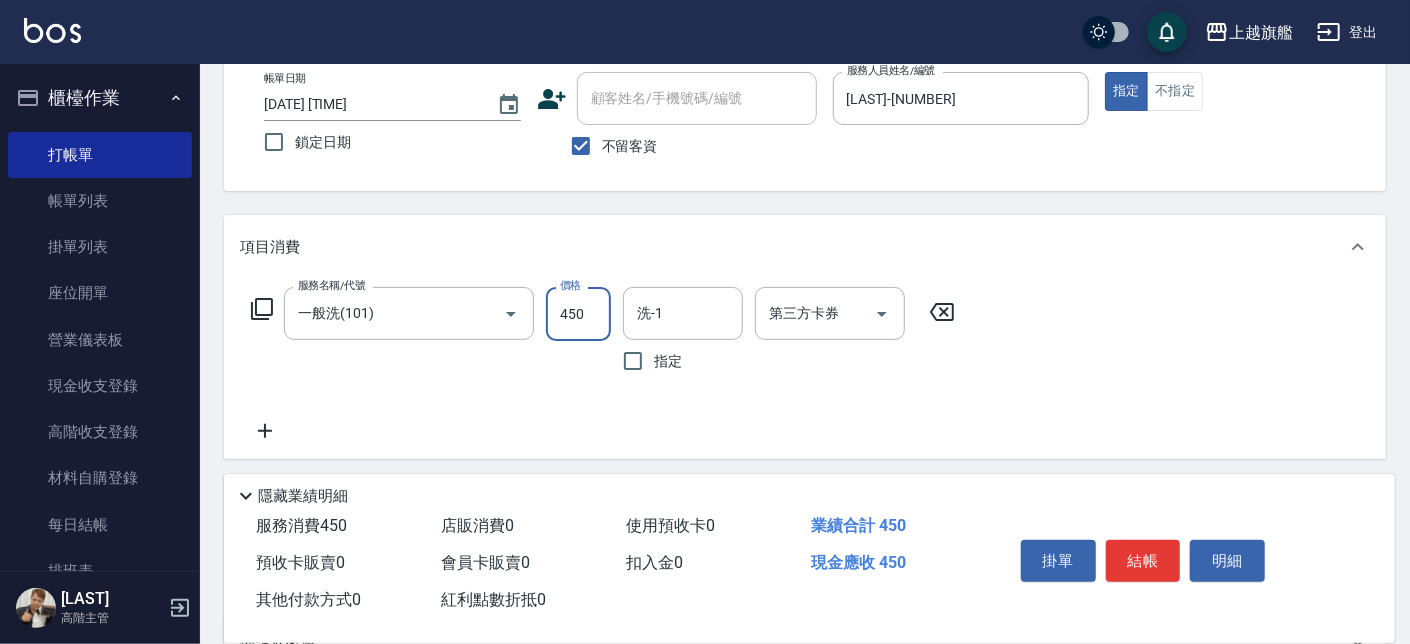 type on "450" 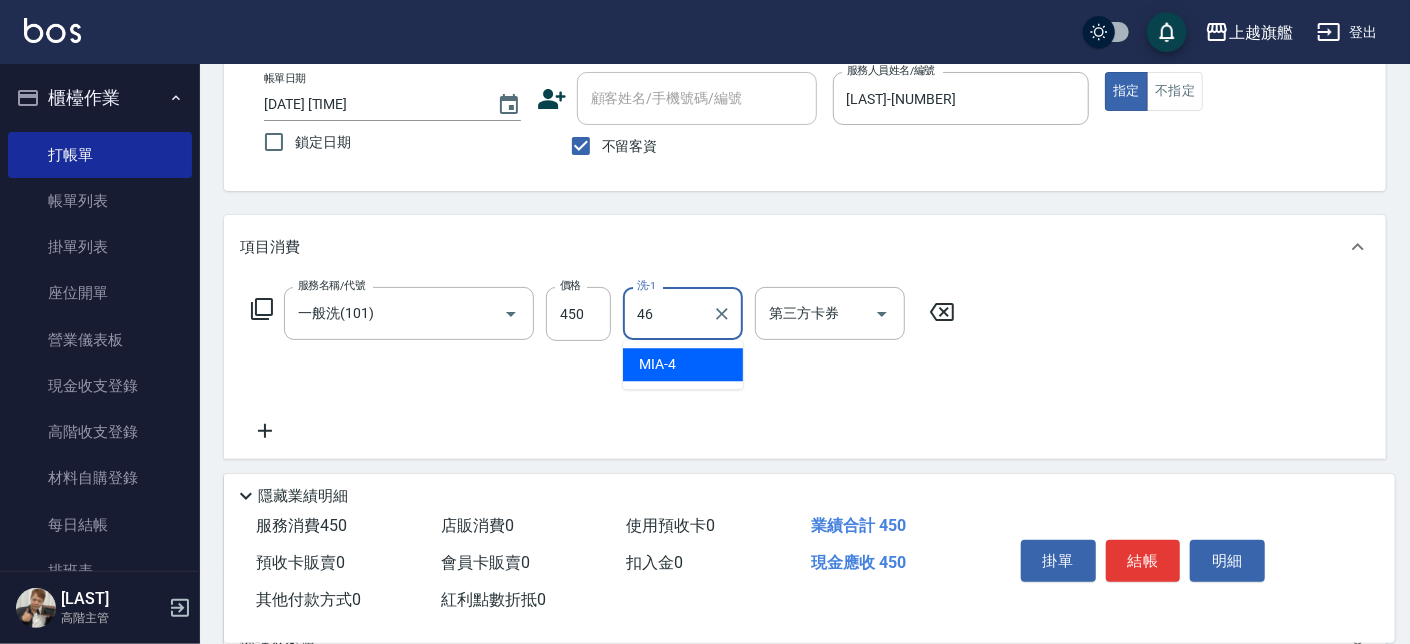 type on "[LAST]-[NUMBER]" 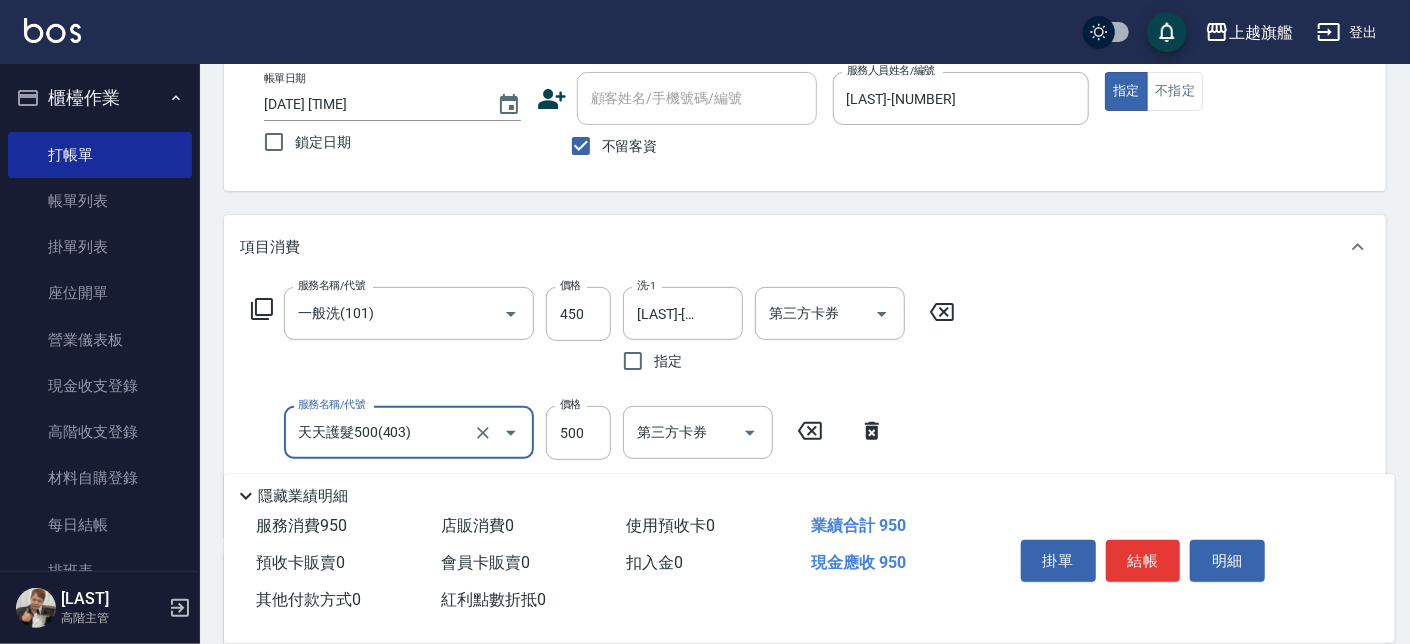 type on "天天護髮500(403)" 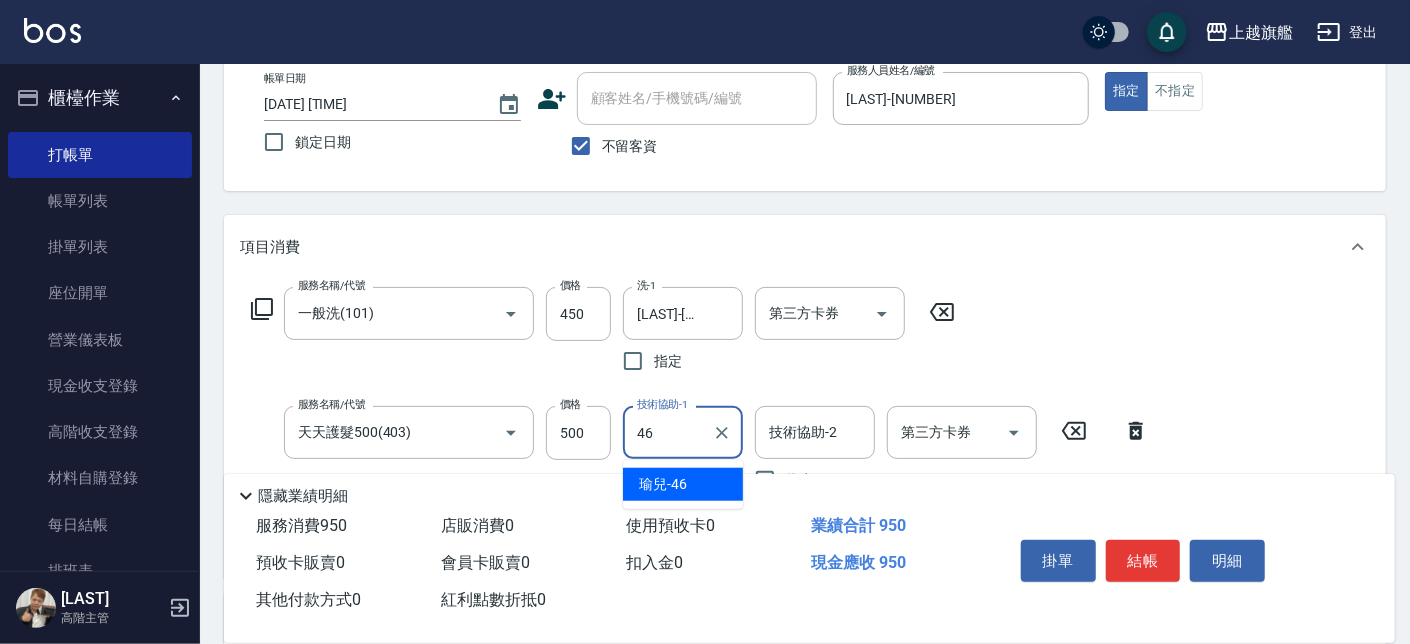 type on "[LAST]-[NUMBER]" 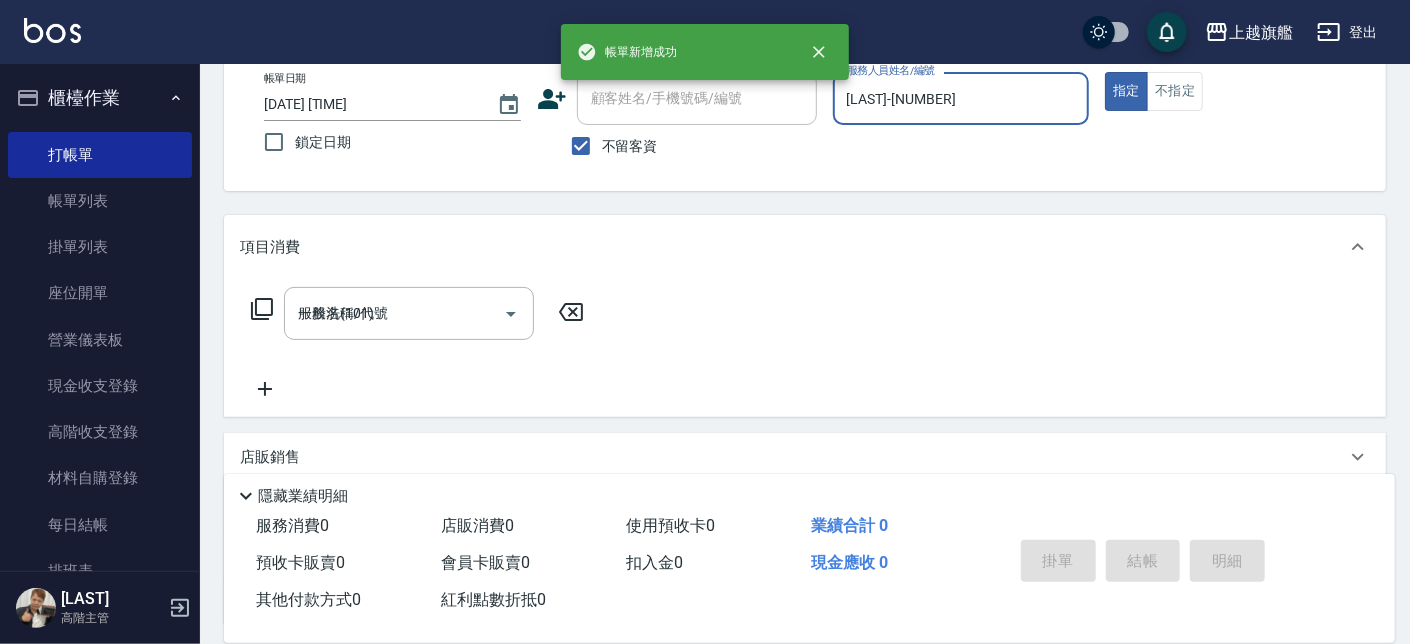 type 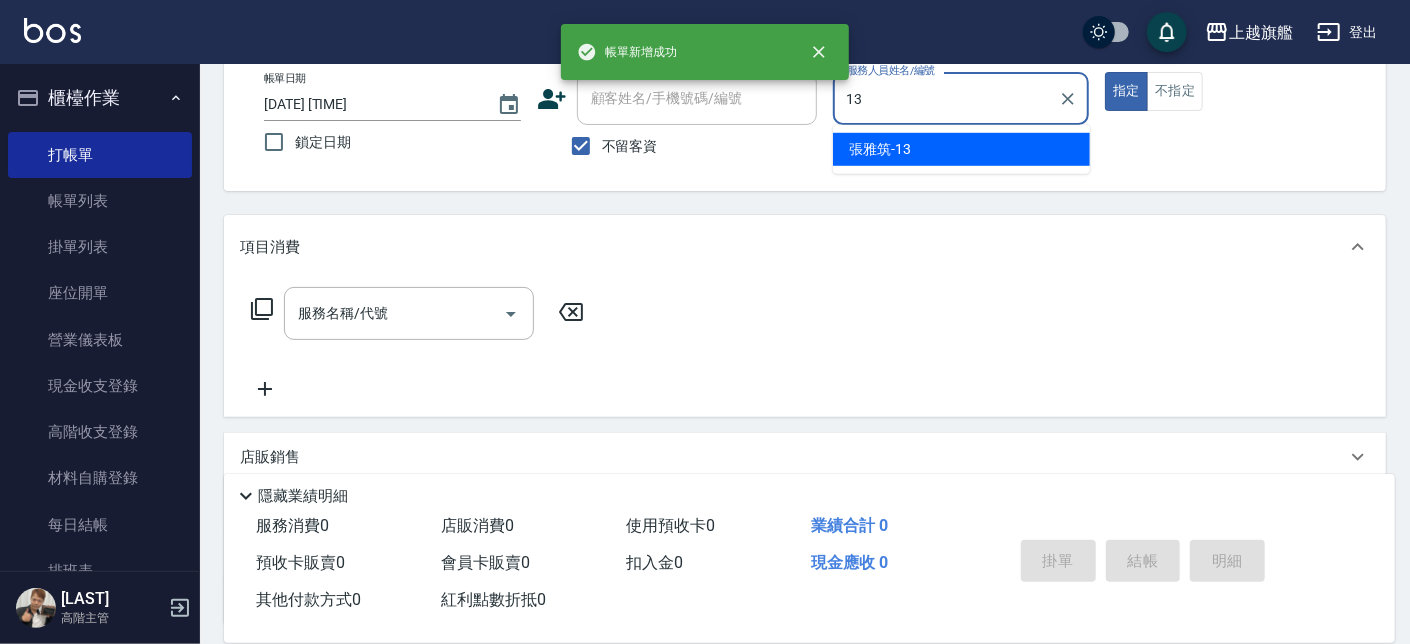 type on "[LAST]-[NUMBER]" 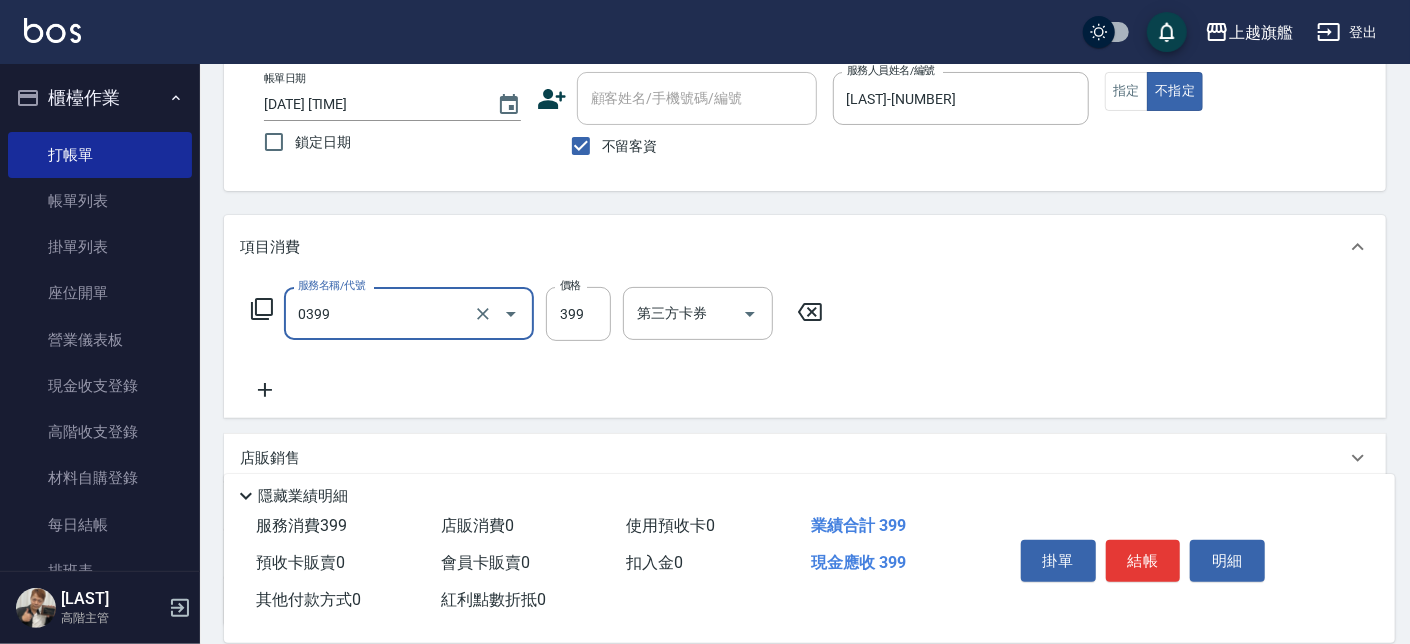 type on "海鹽SPA(0399)" 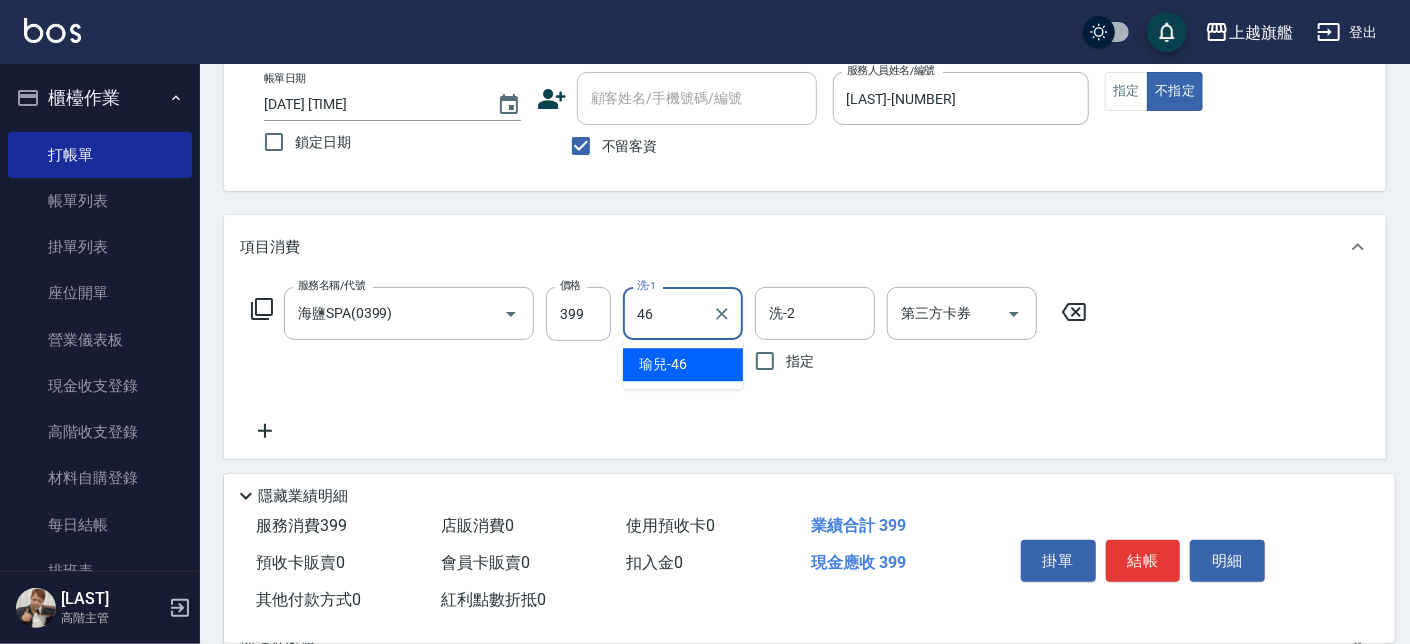 type on "[LAST]-[NUMBER]" 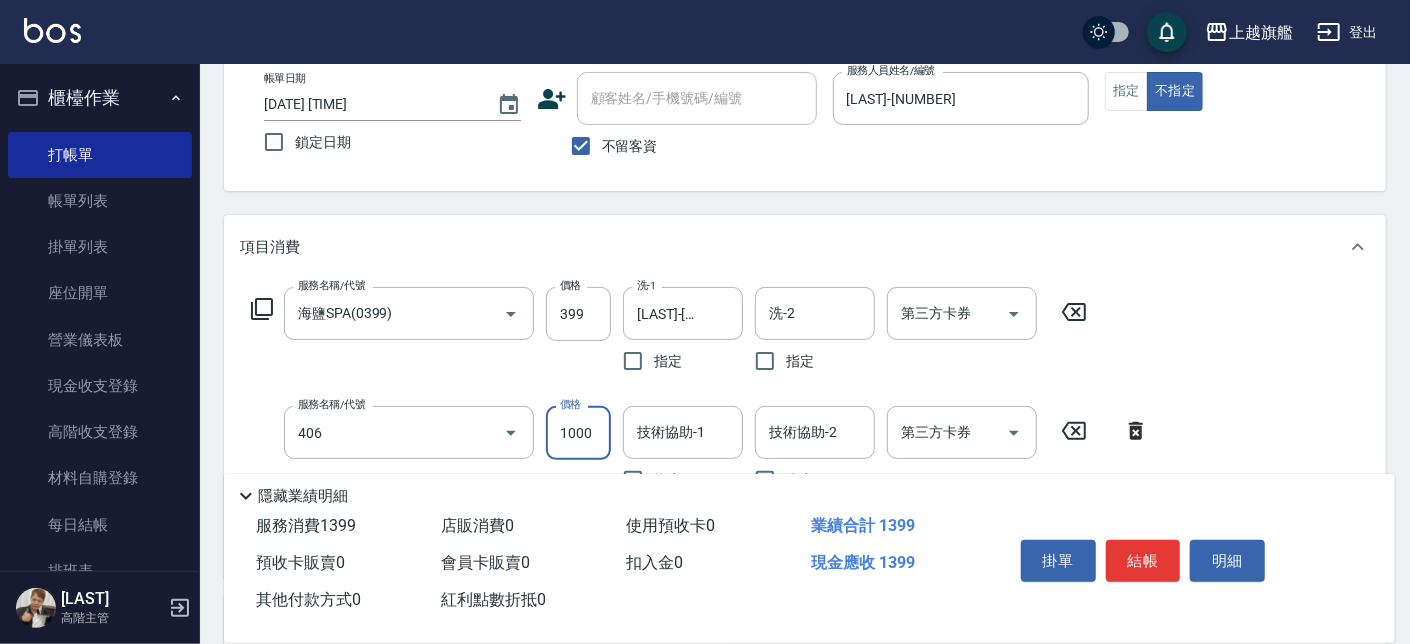 type on "水漾護1000(406)" 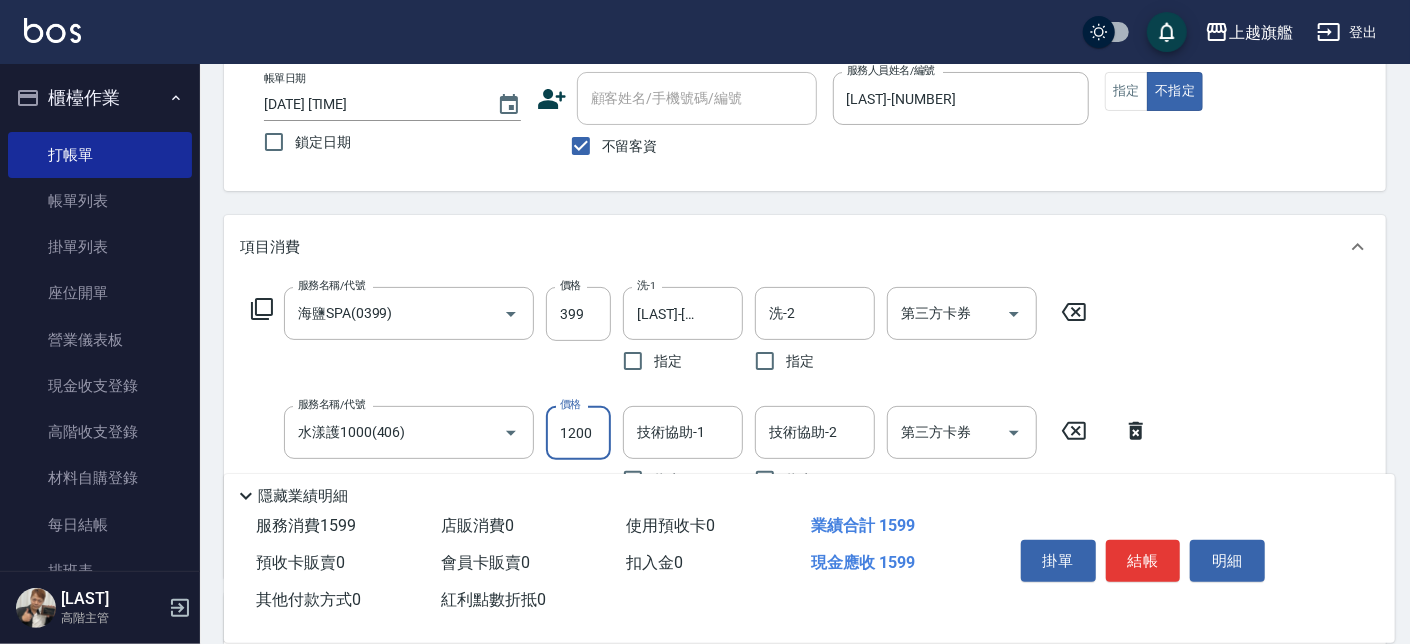 type on "1200" 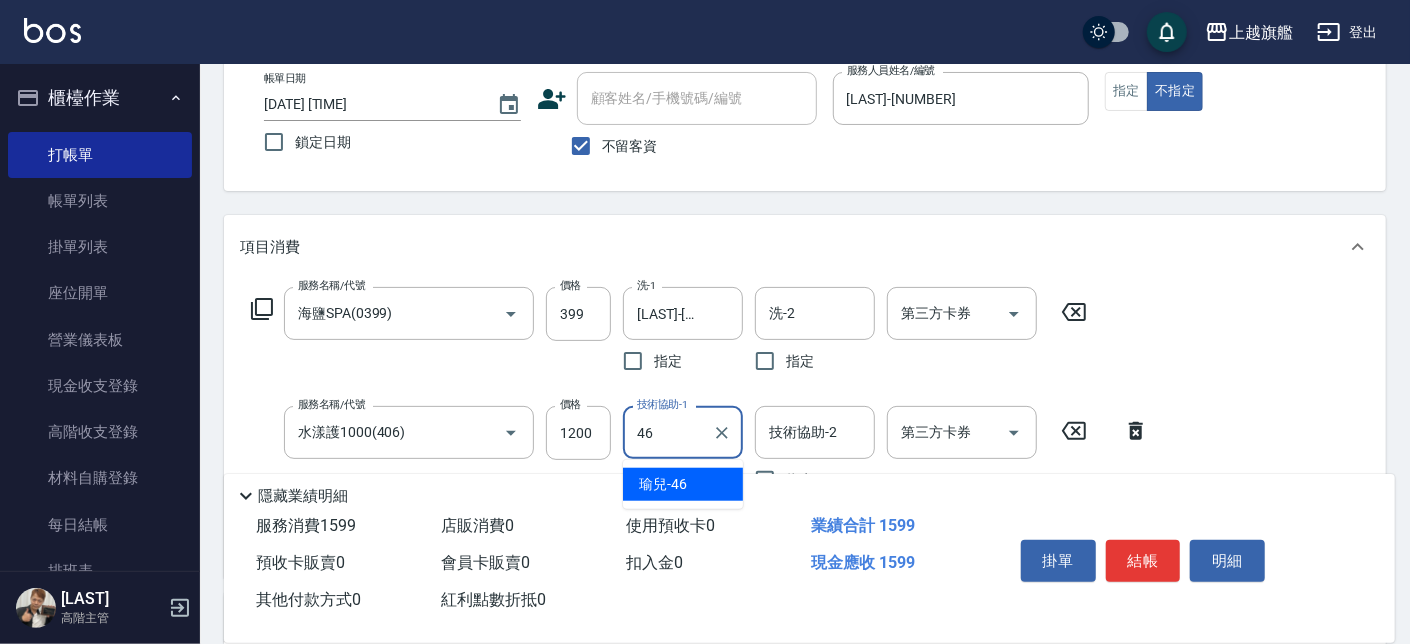 type on "[LAST]-[NUMBER]" 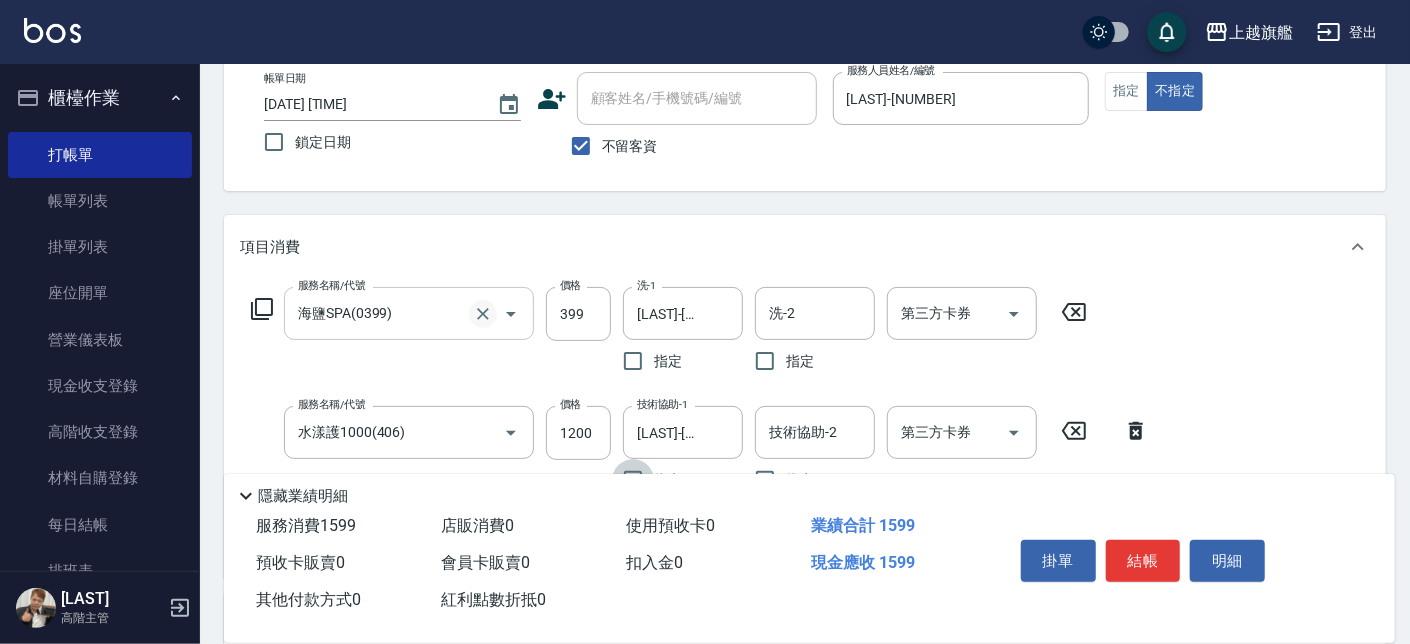 scroll, scrollTop: 227, scrollLeft: 0, axis: vertical 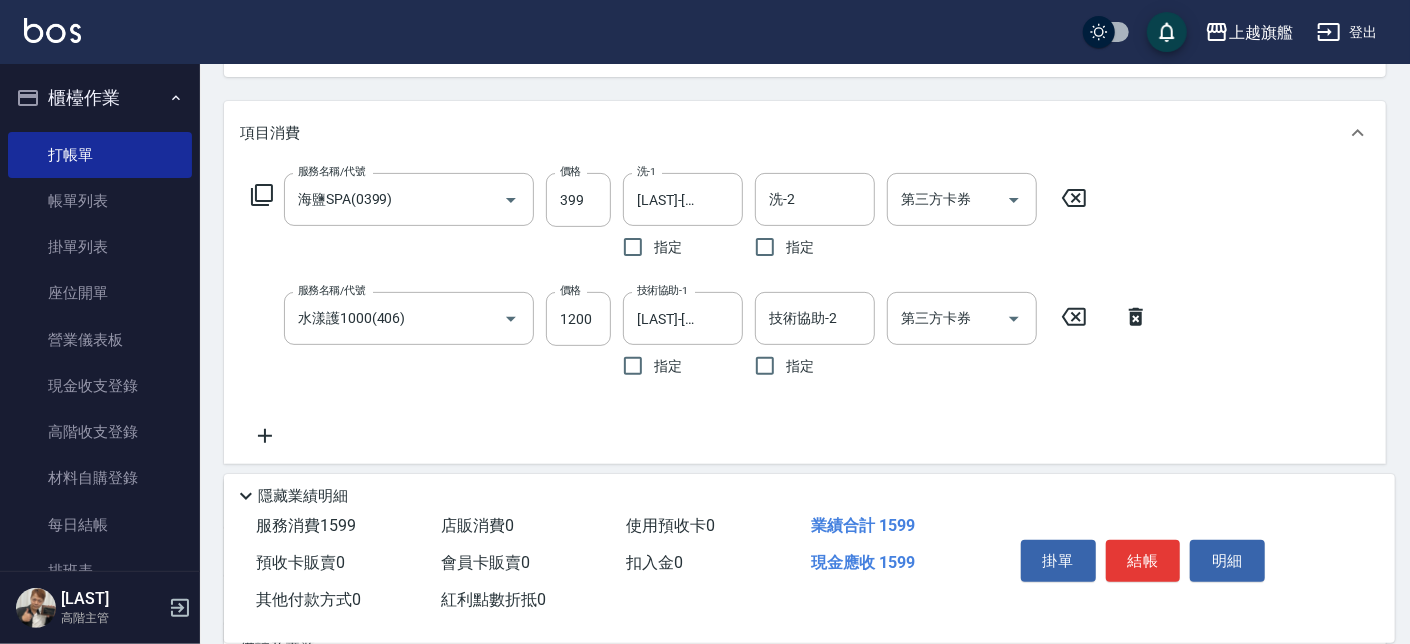 click 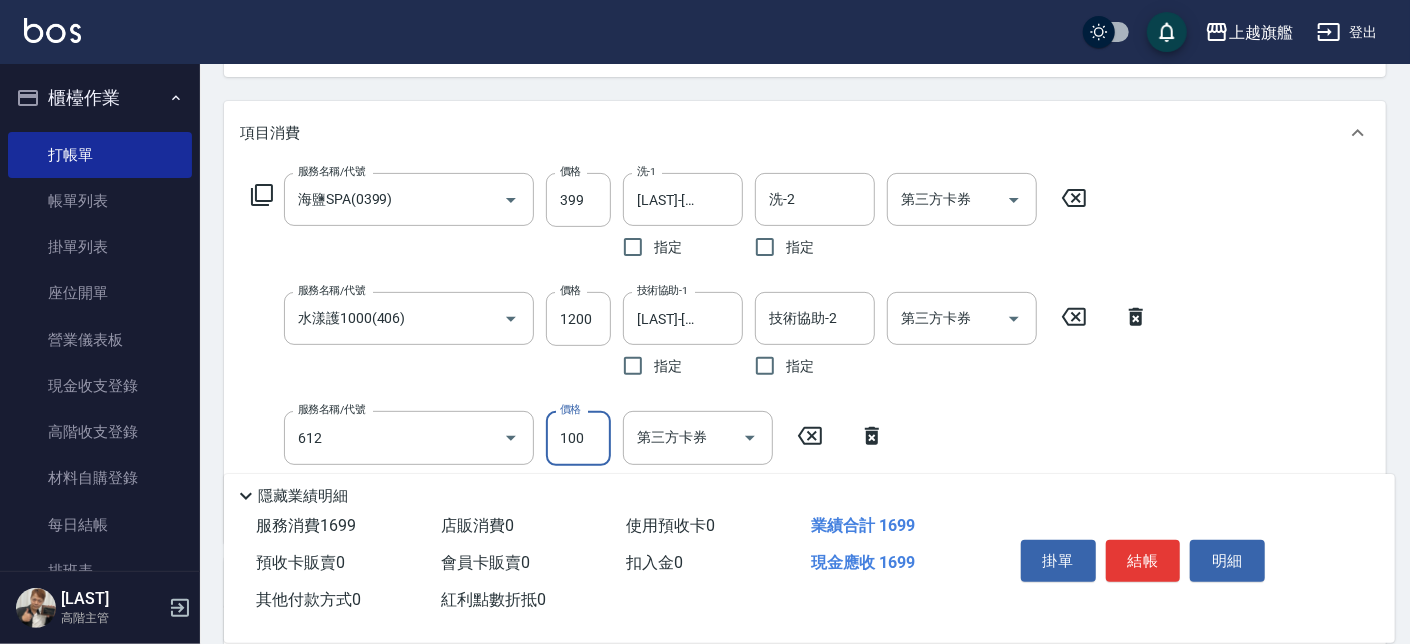 type on "造型(612)" 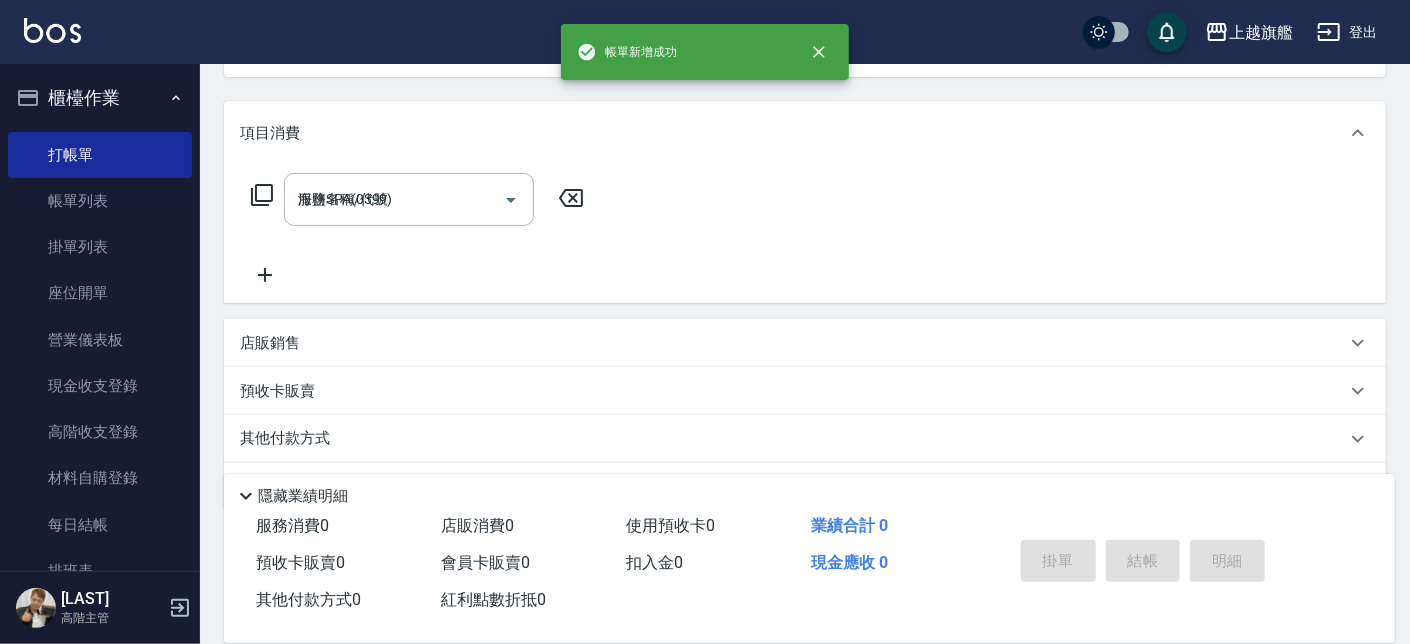 type on "[DATE] [TIME]" 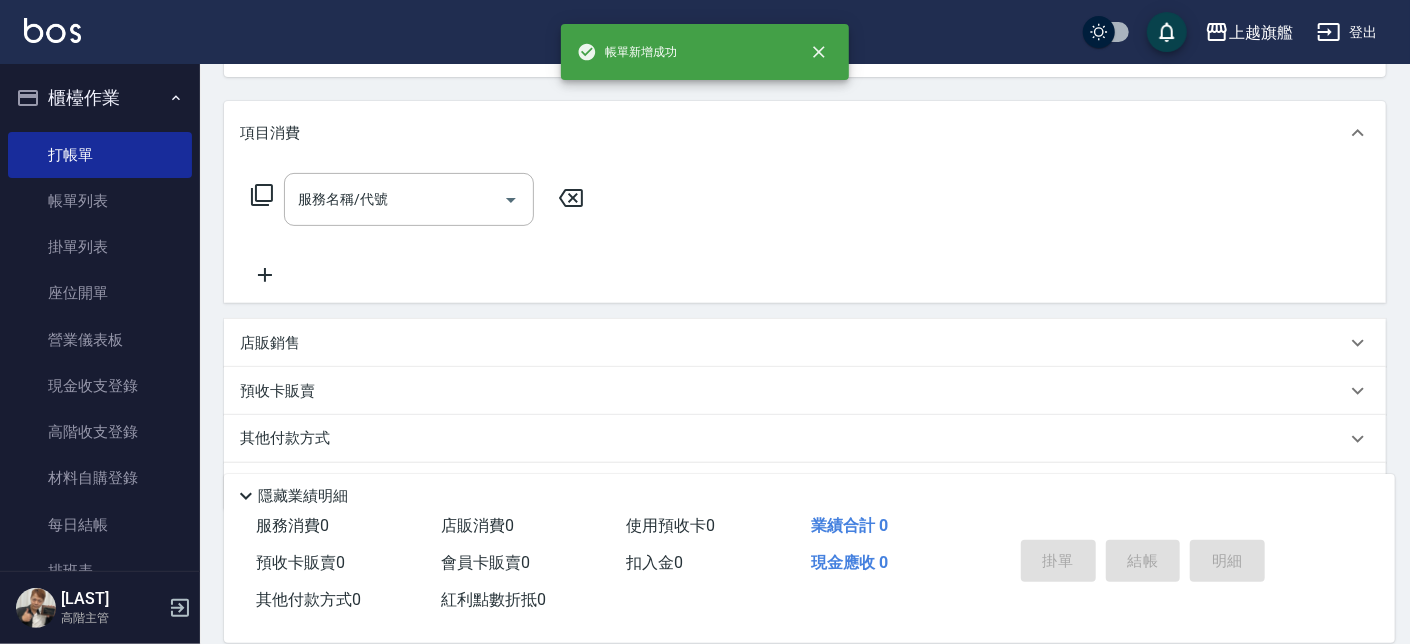 scroll, scrollTop: 0, scrollLeft: 0, axis: both 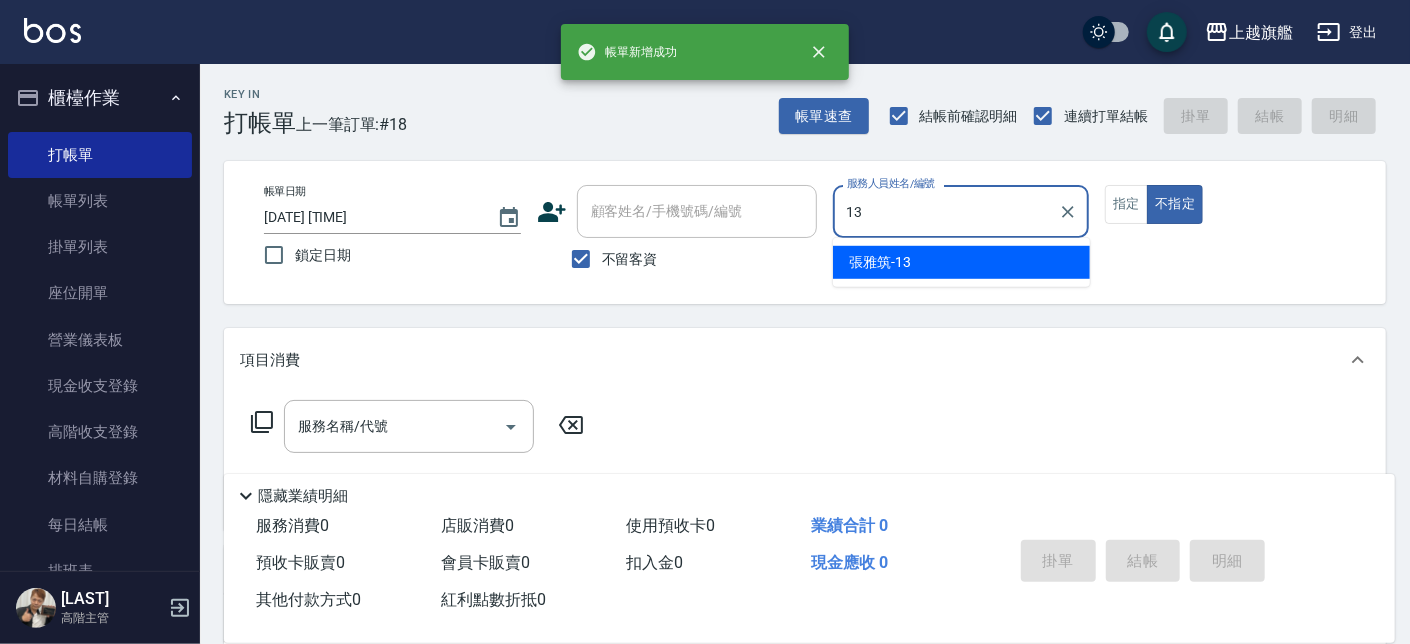 type on "[LAST]-[NUMBER]" 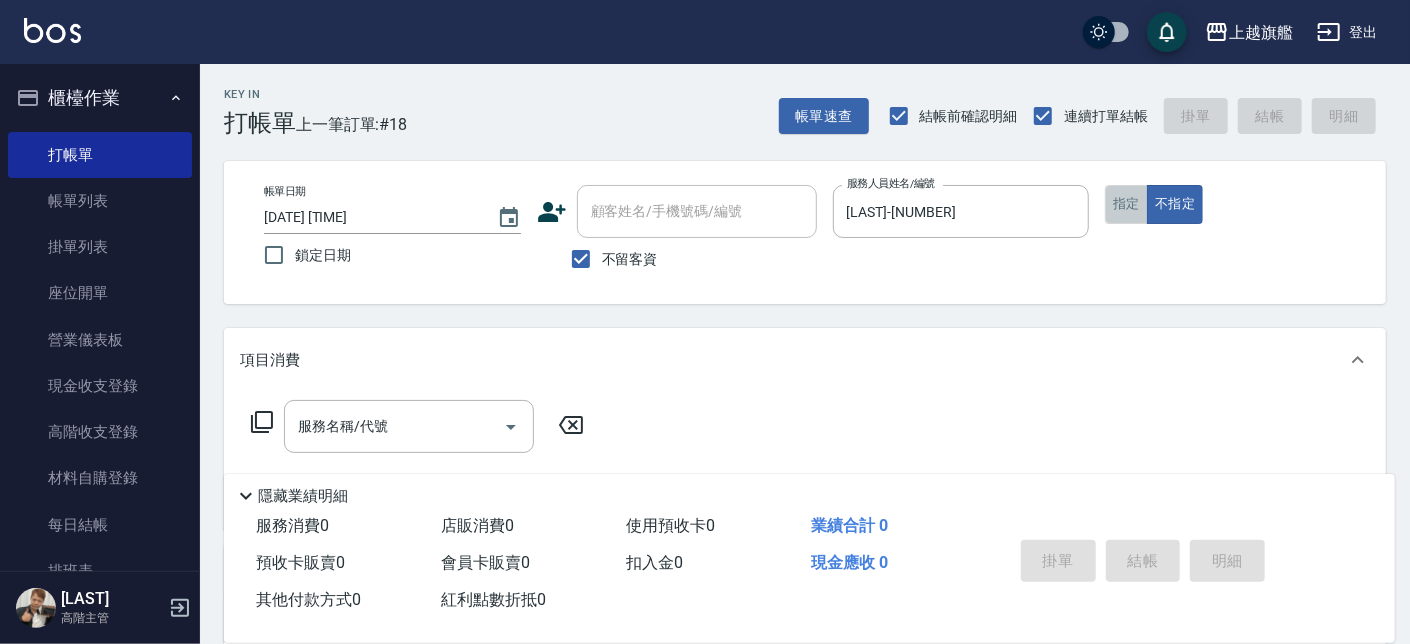 click on "指定" at bounding box center [1126, 204] 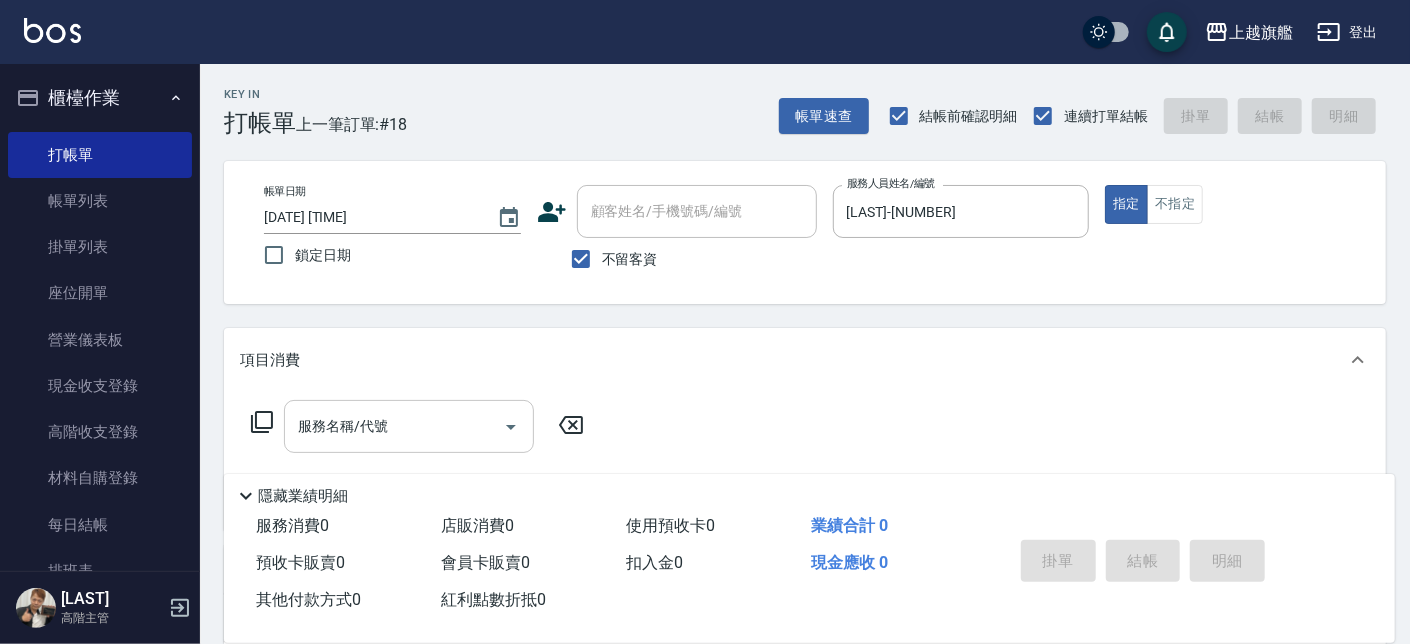 click on "服務名稱/代號" at bounding box center (394, 426) 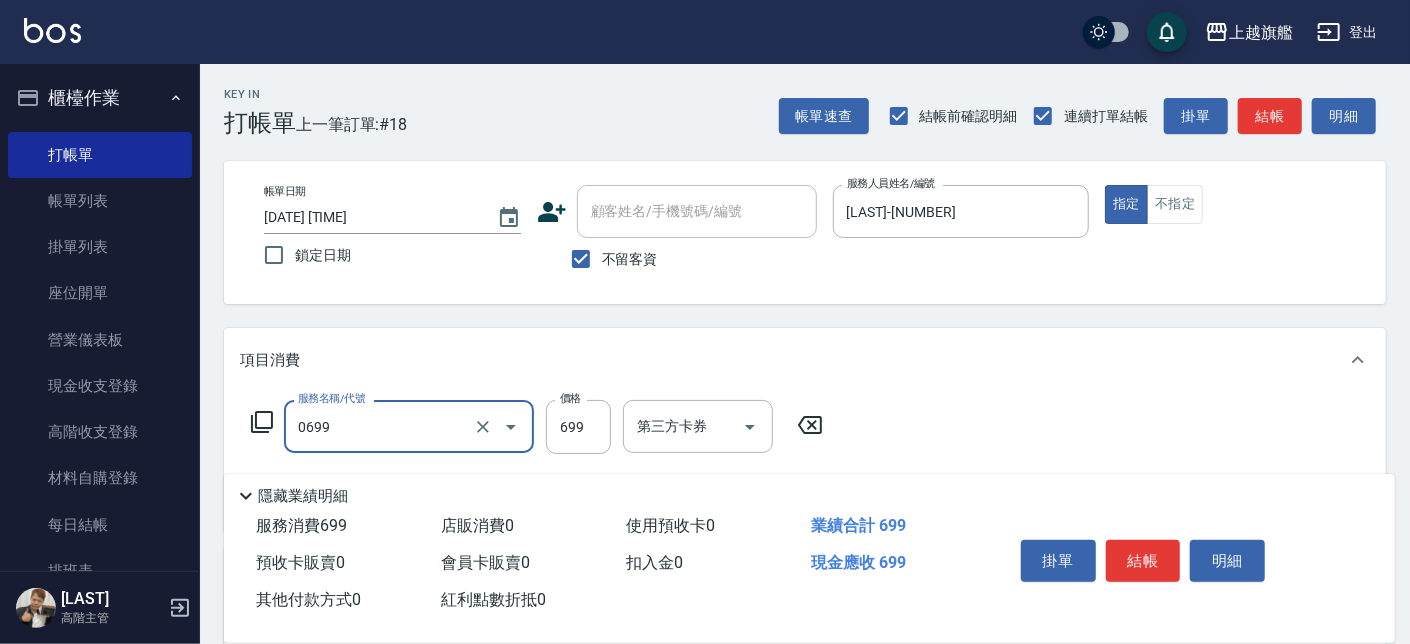 type on "精油SPA(0699)" 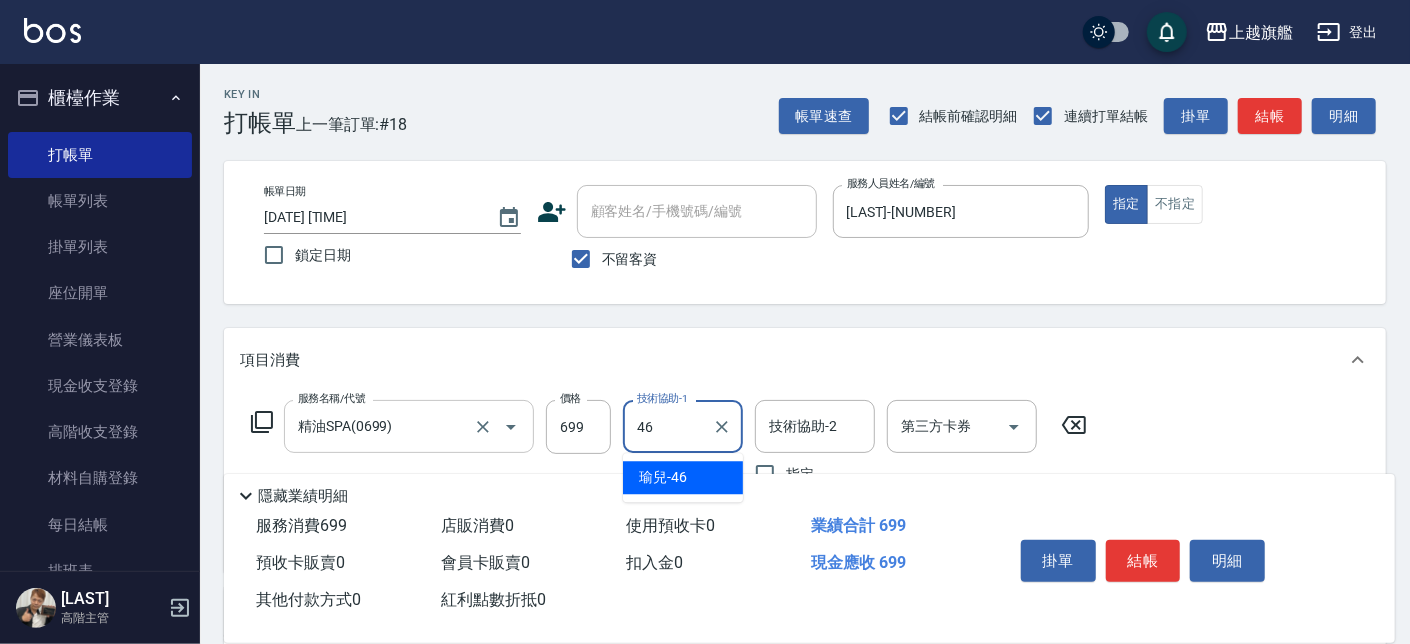 type on "[LAST]-[NUMBER]" 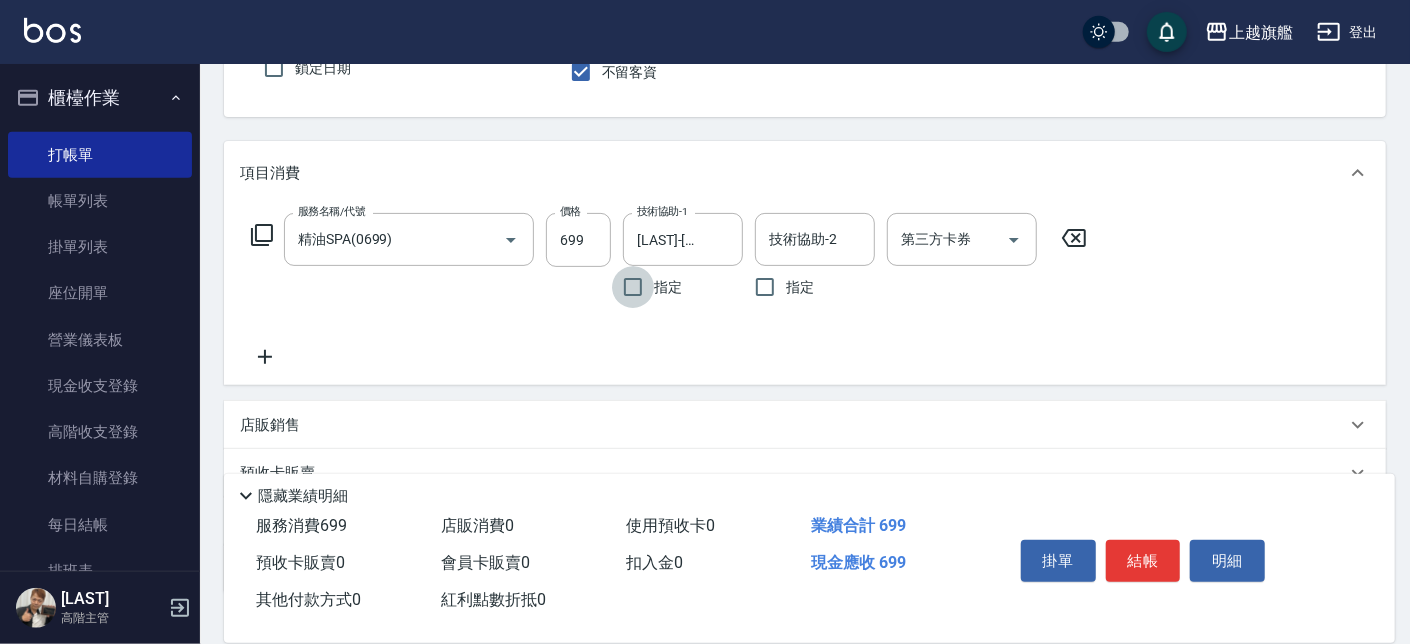 scroll, scrollTop: 227, scrollLeft: 0, axis: vertical 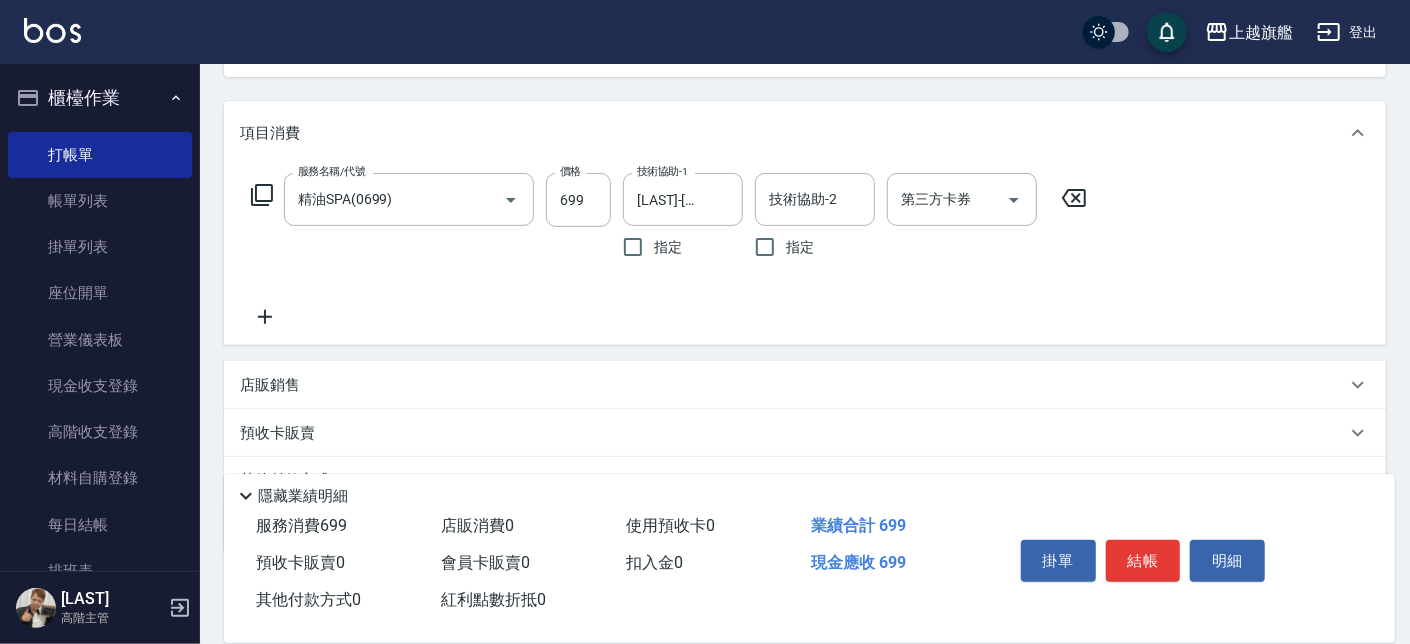 click 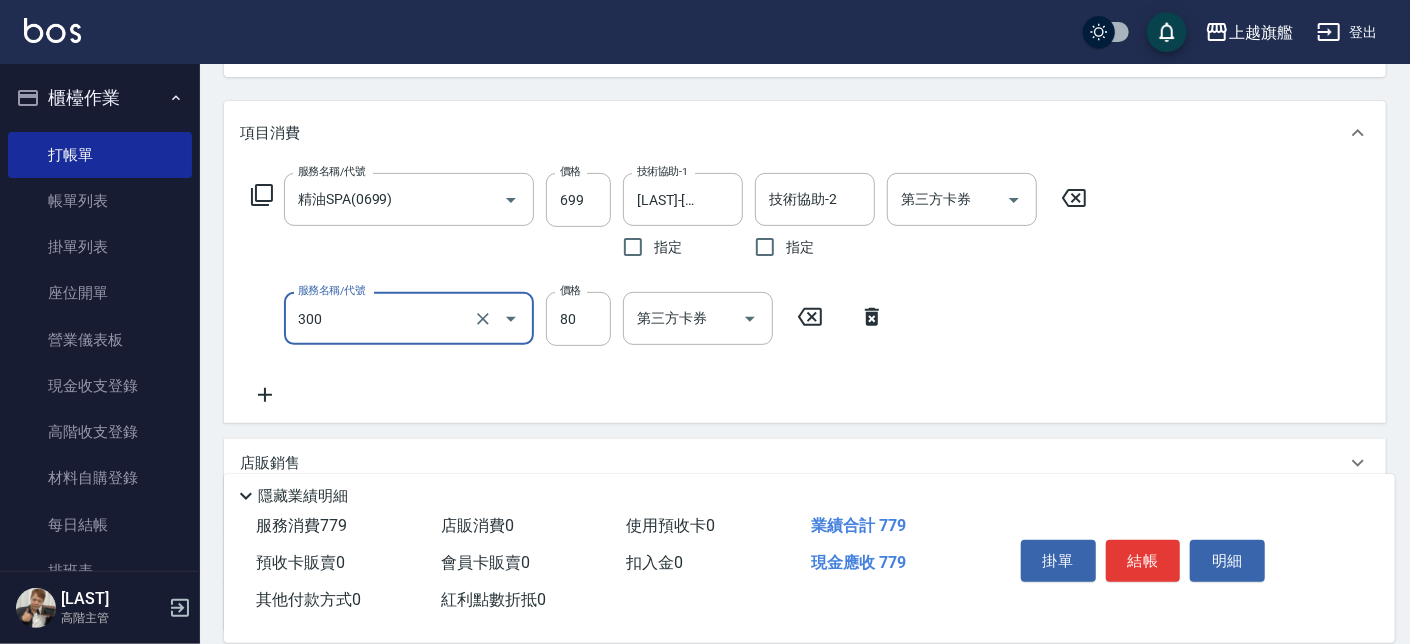 type on "TEXTNUMBER(NUMBER)" 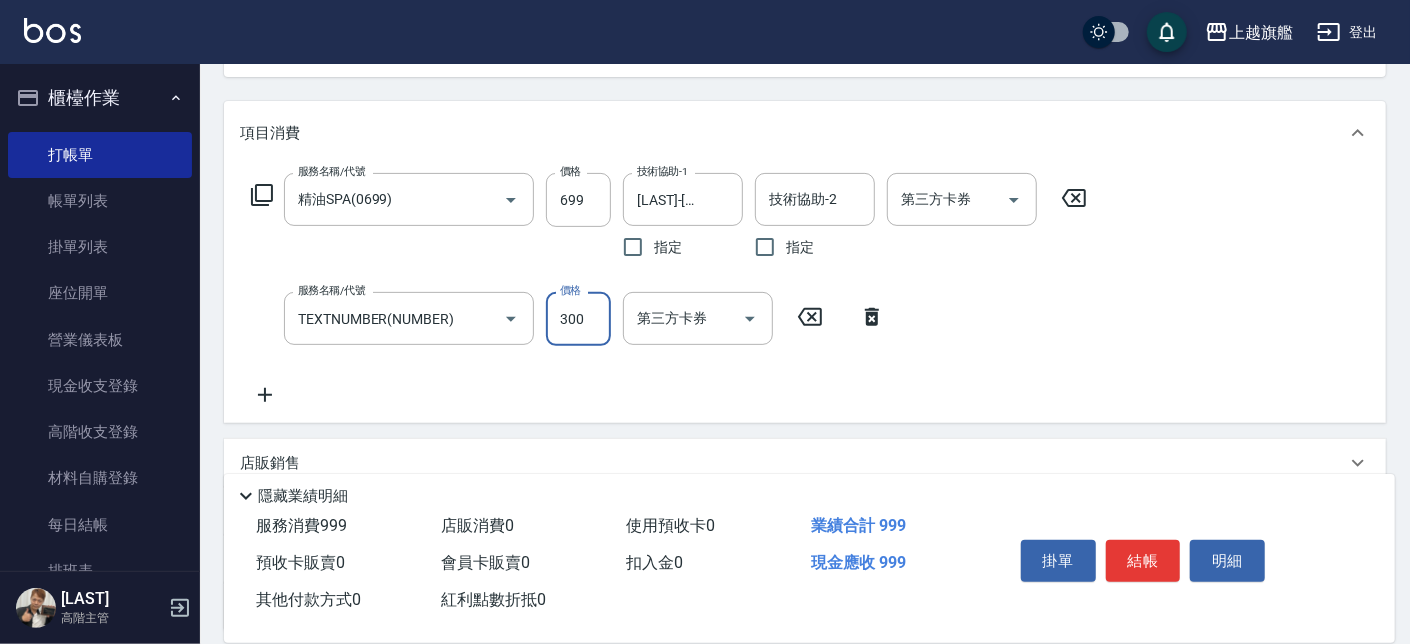 type on "300" 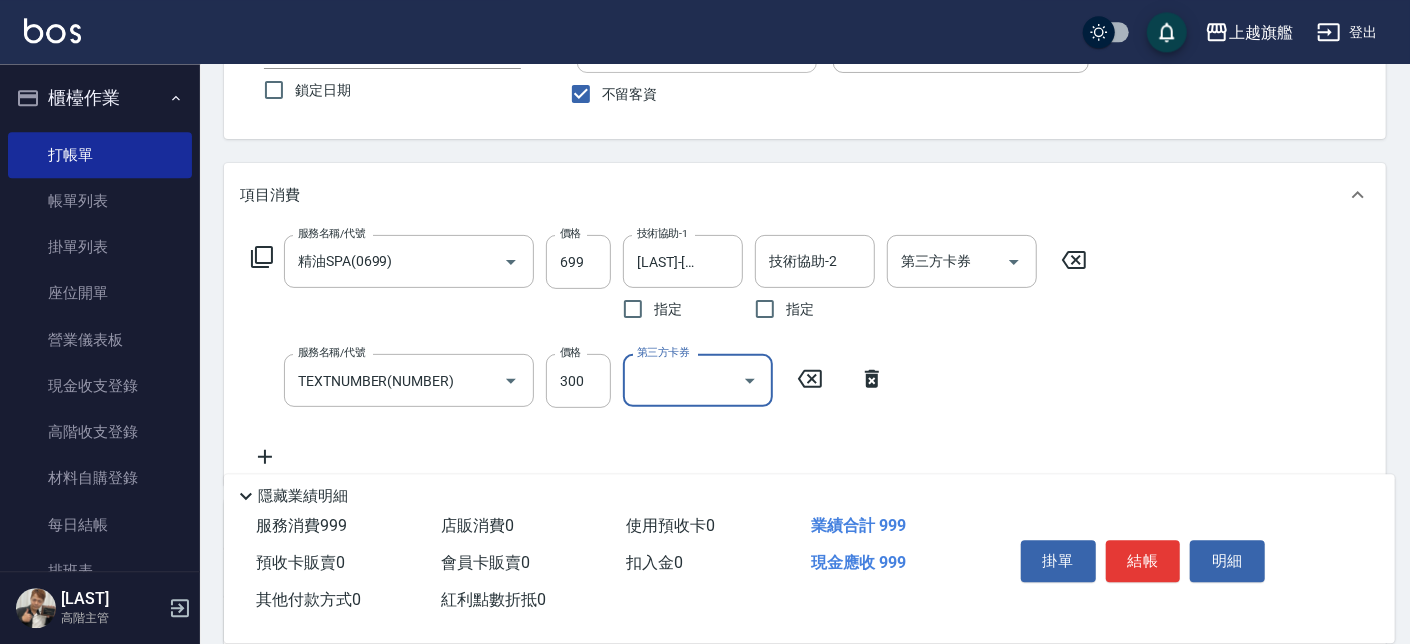 scroll, scrollTop: 113, scrollLeft: 0, axis: vertical 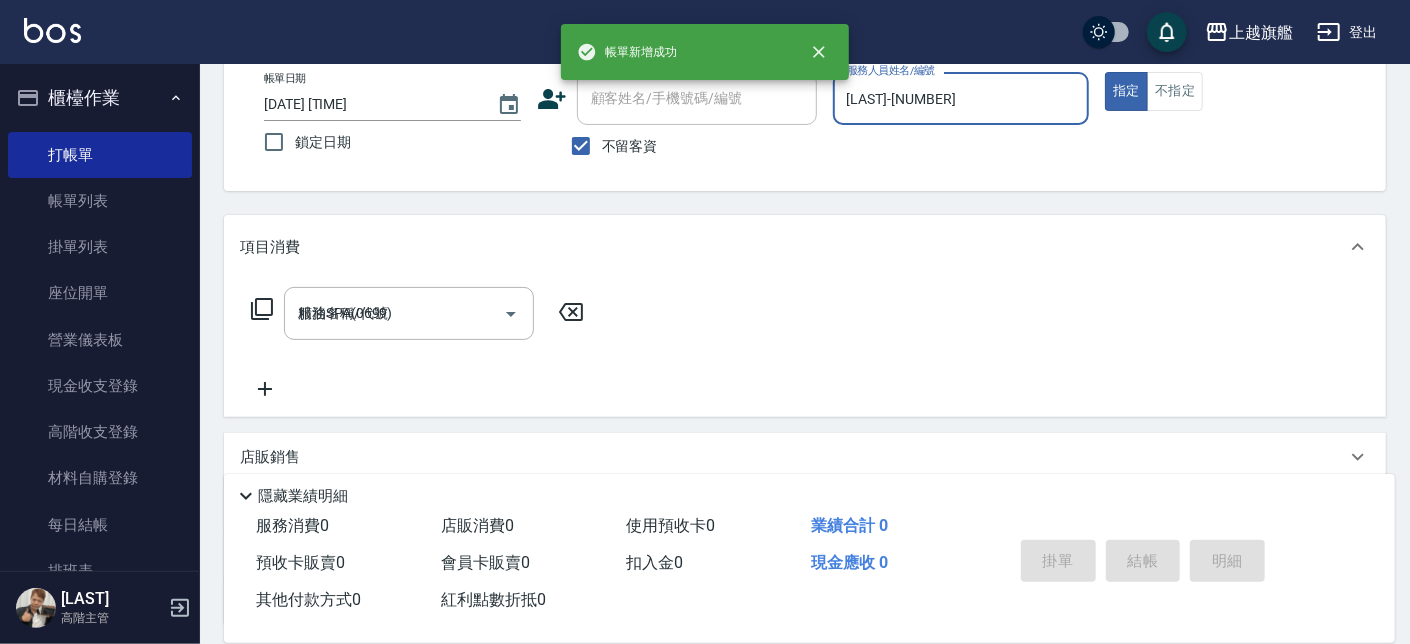 type 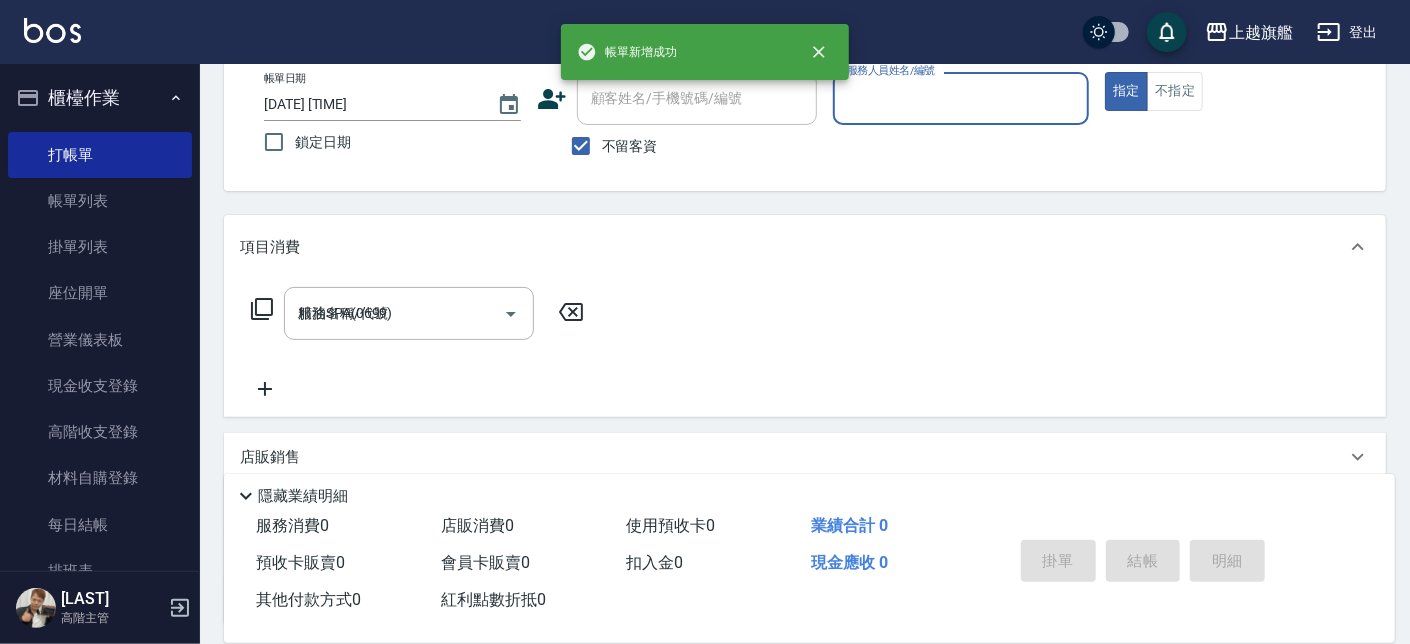 type 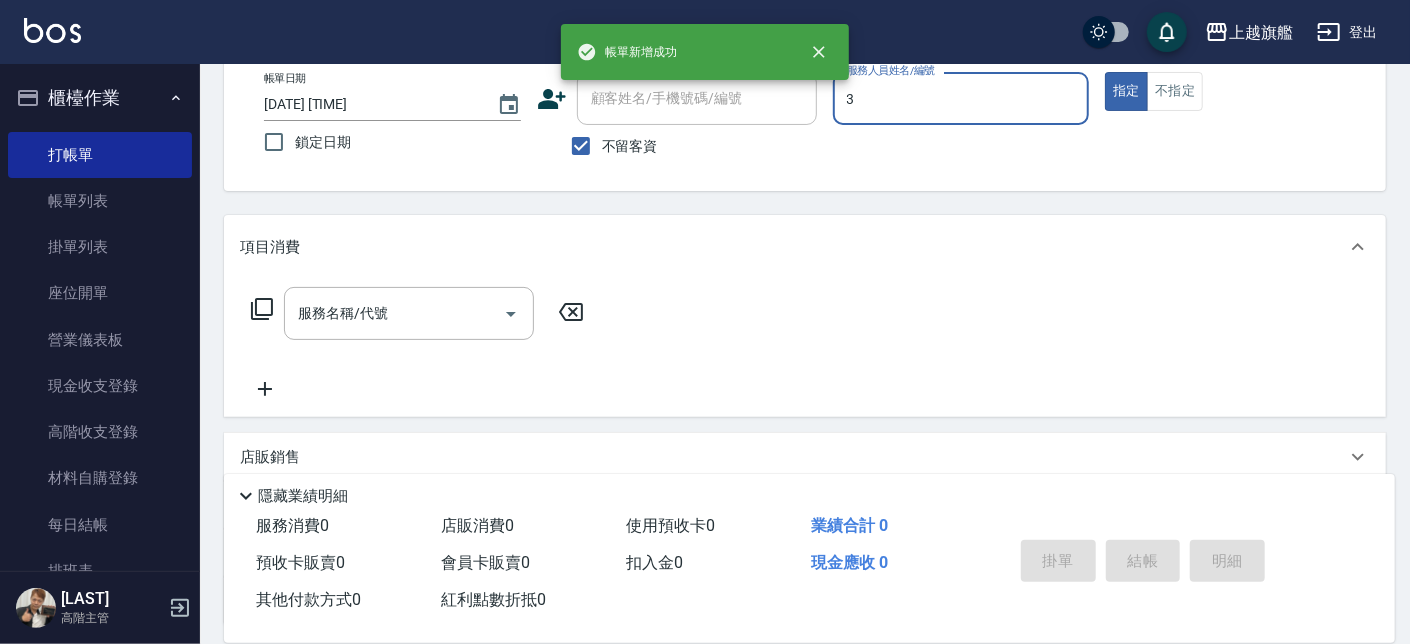 type on "[LAST]-[NUMBER]" 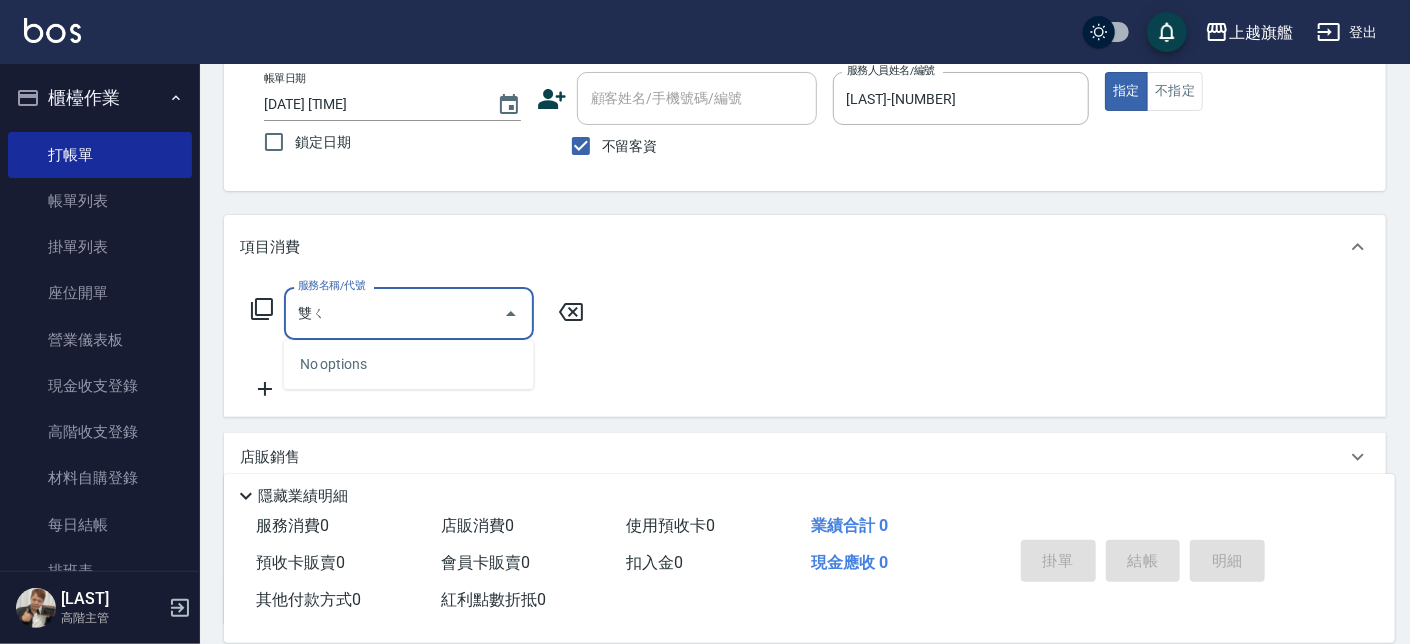 type on "雙" 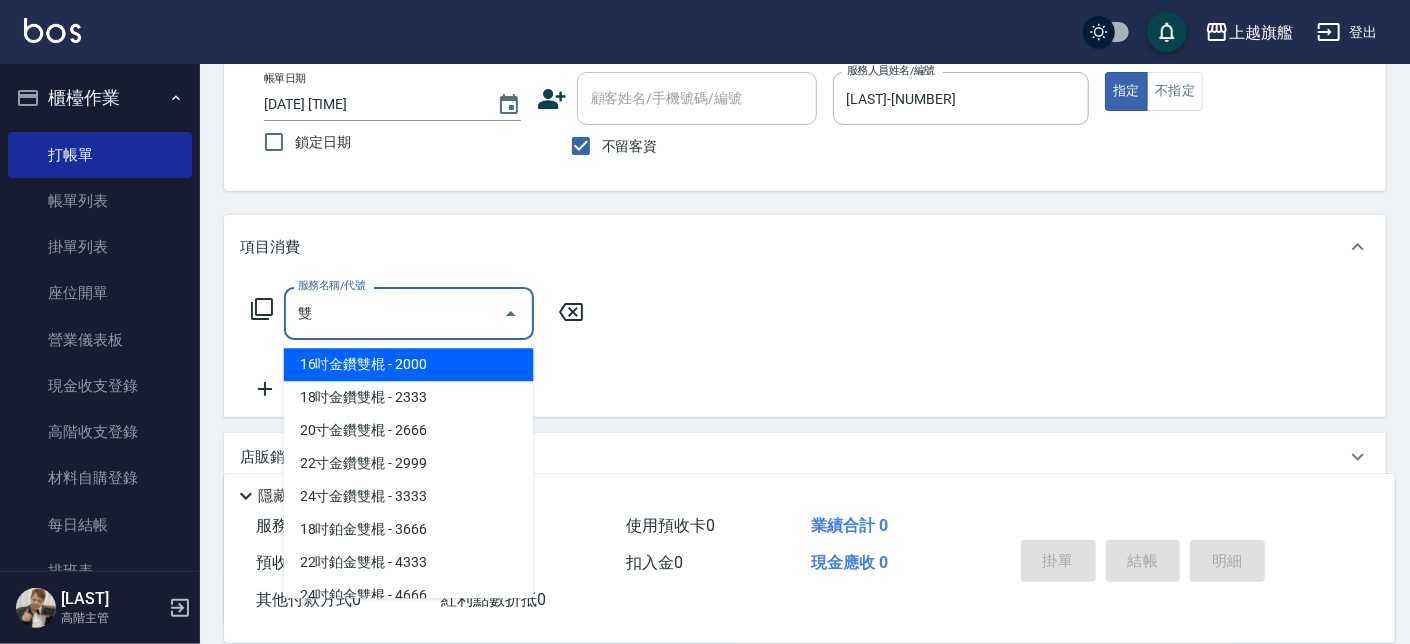 click on "16吋金鑽雙棍 - 2000" at bounding box center [409, 364] 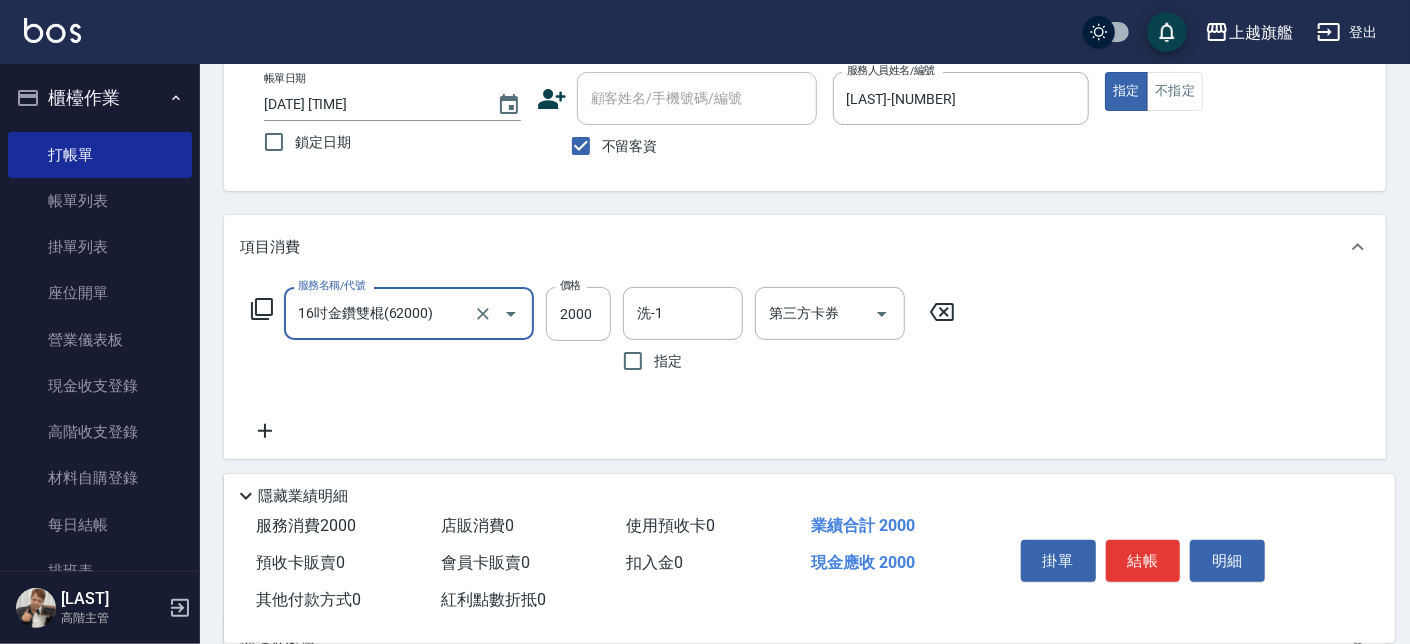type on "16吋金鑽雙棍(62000)" 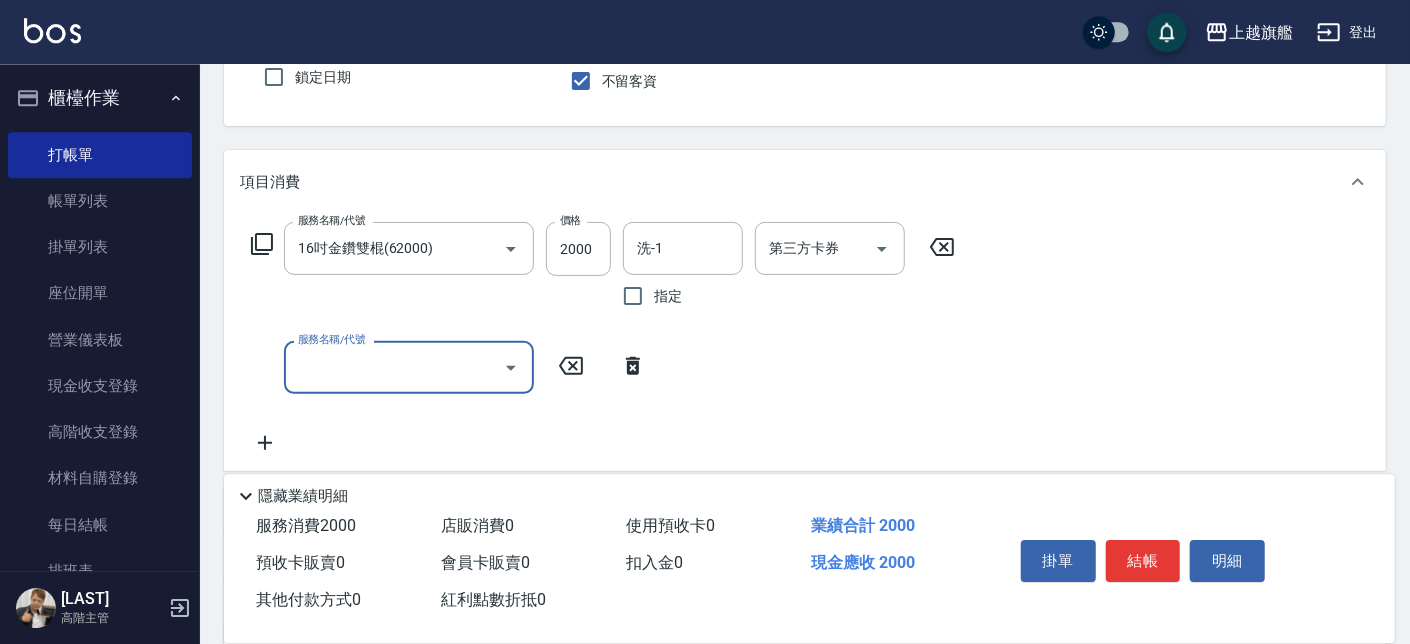 scroll, scrollTop: 227, scrollLeft: 0, axis: vertical 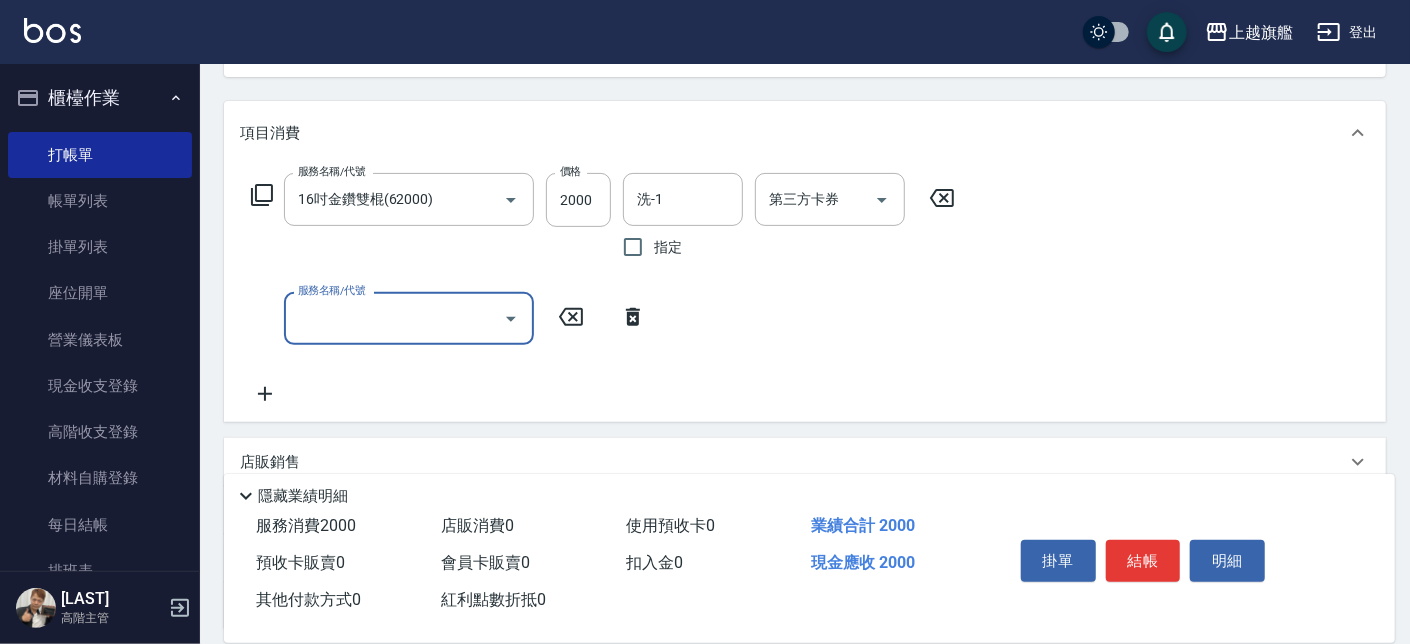click 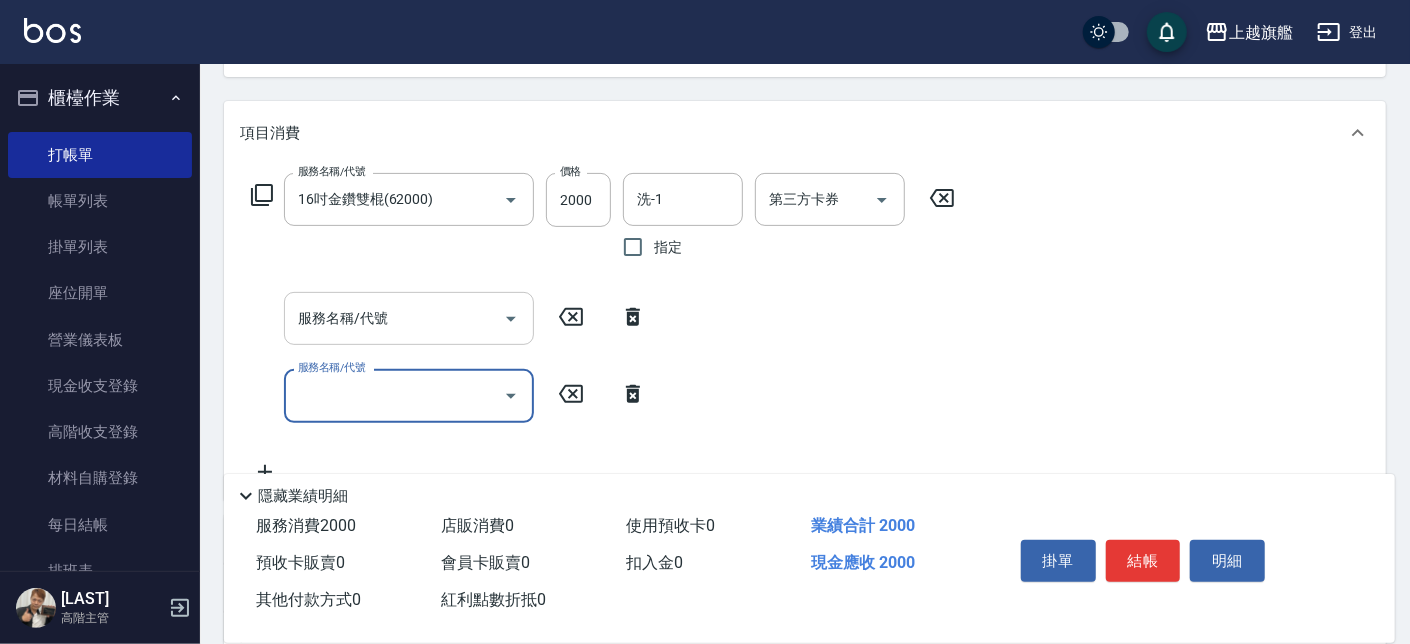 click on "服務名稱/代號" at bounding box center (394, 318) 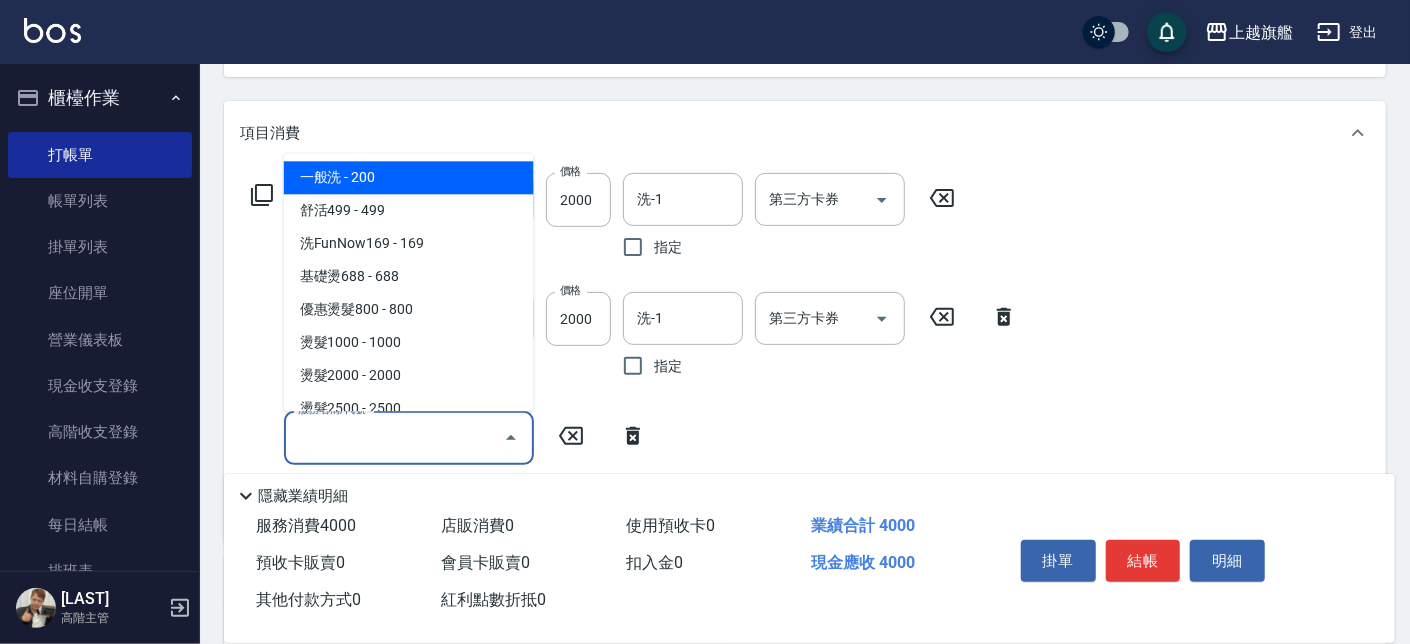 type on "16吋金鑽雙棍(62000)" 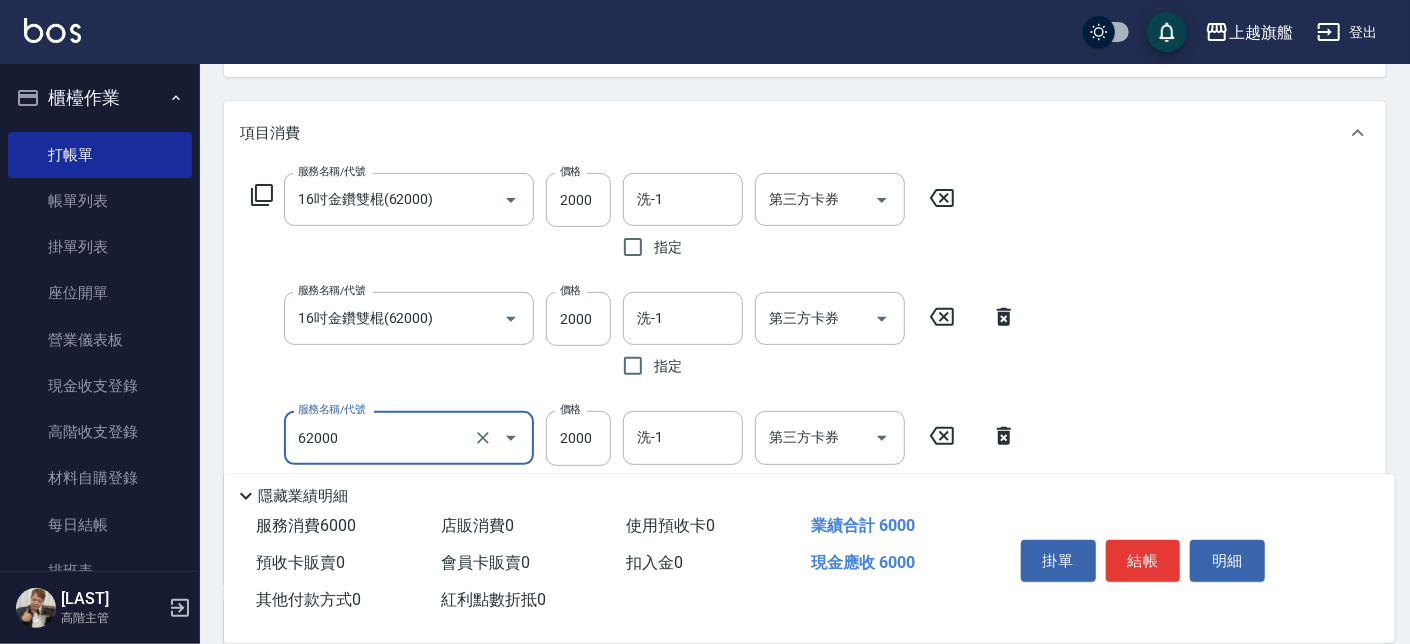 type on "16吋金鑽雙棍(62000)" 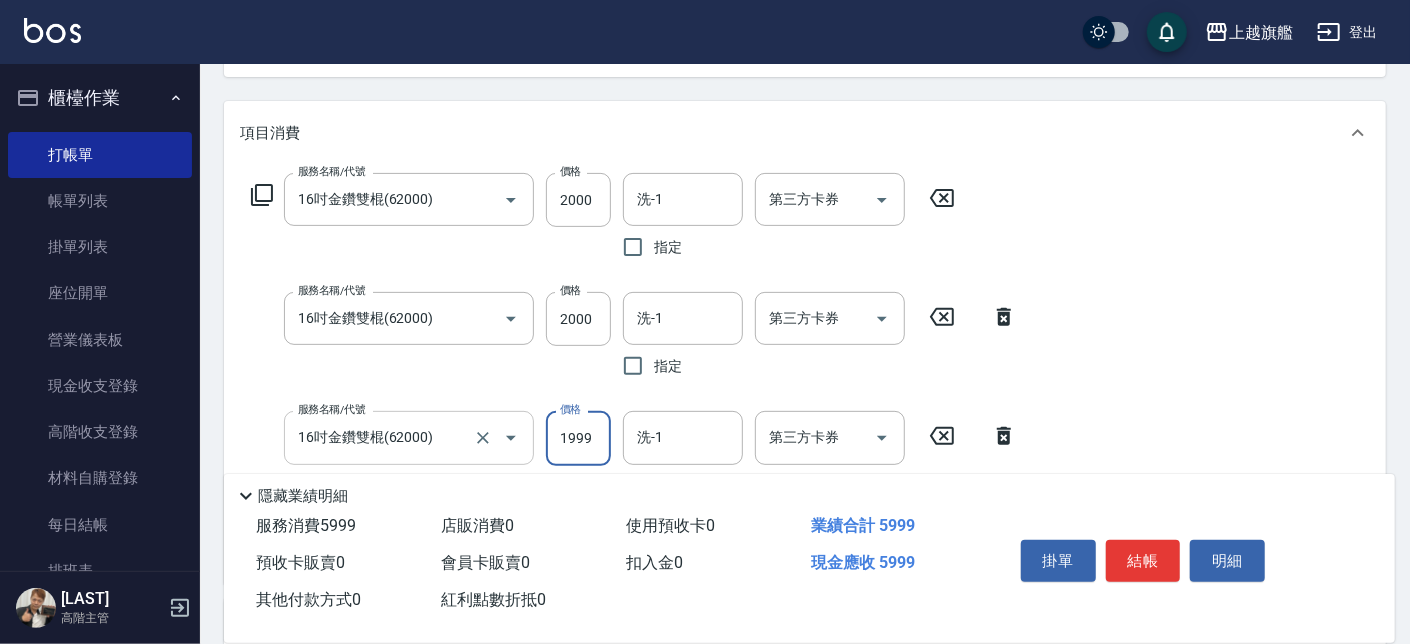 type on "1999" 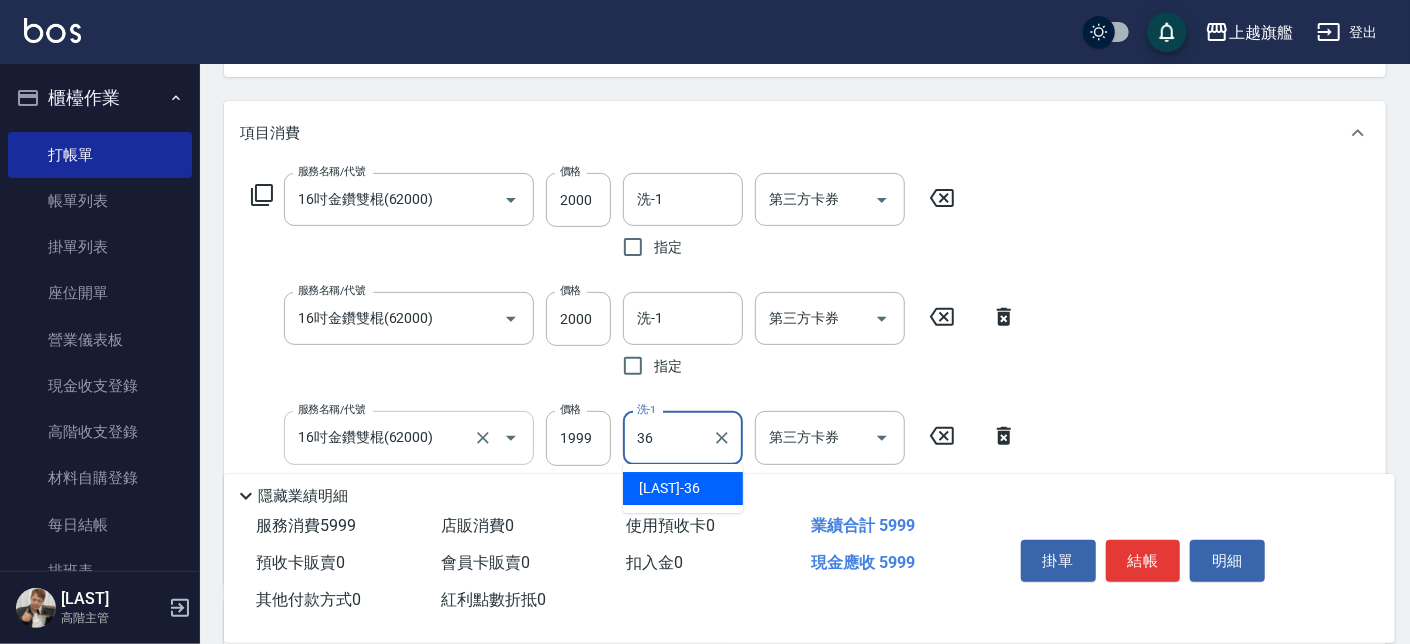 type on "[LAST]-[NUMBER]" 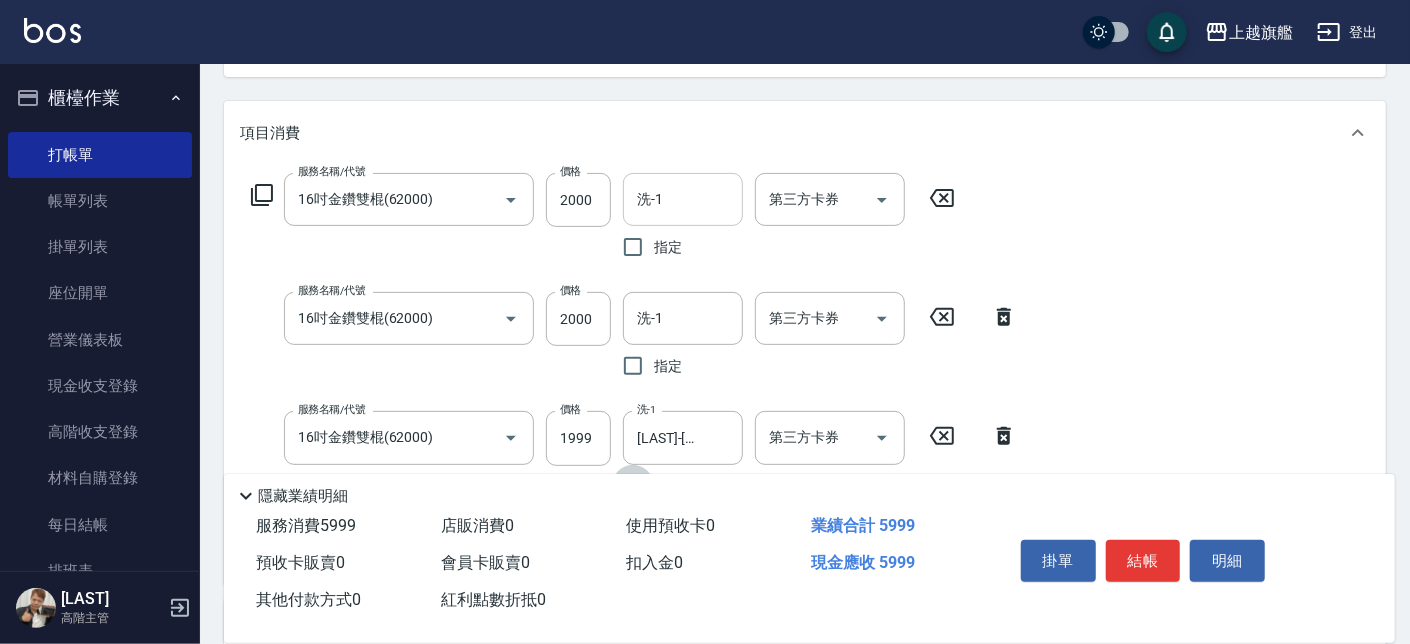 click on "洗-1" at bounding box center (683, 199) 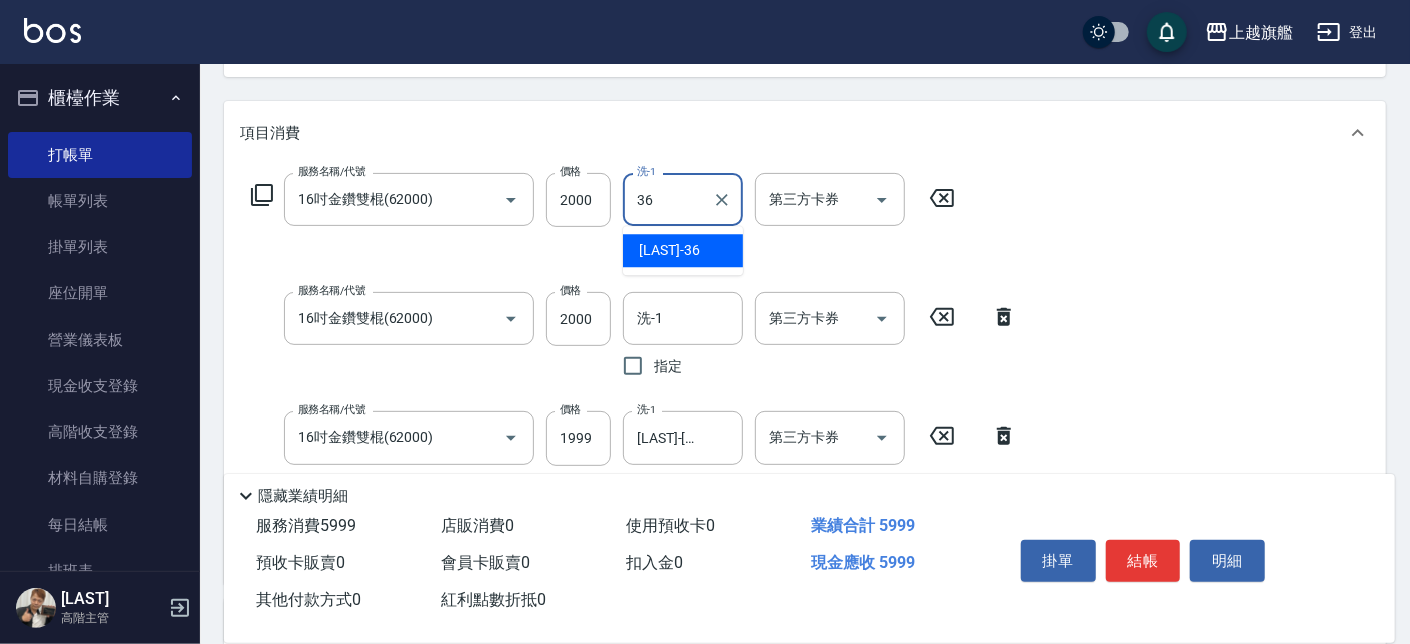 click on "[LAST] -[NUMBER]" at bounding box center (669, 250) 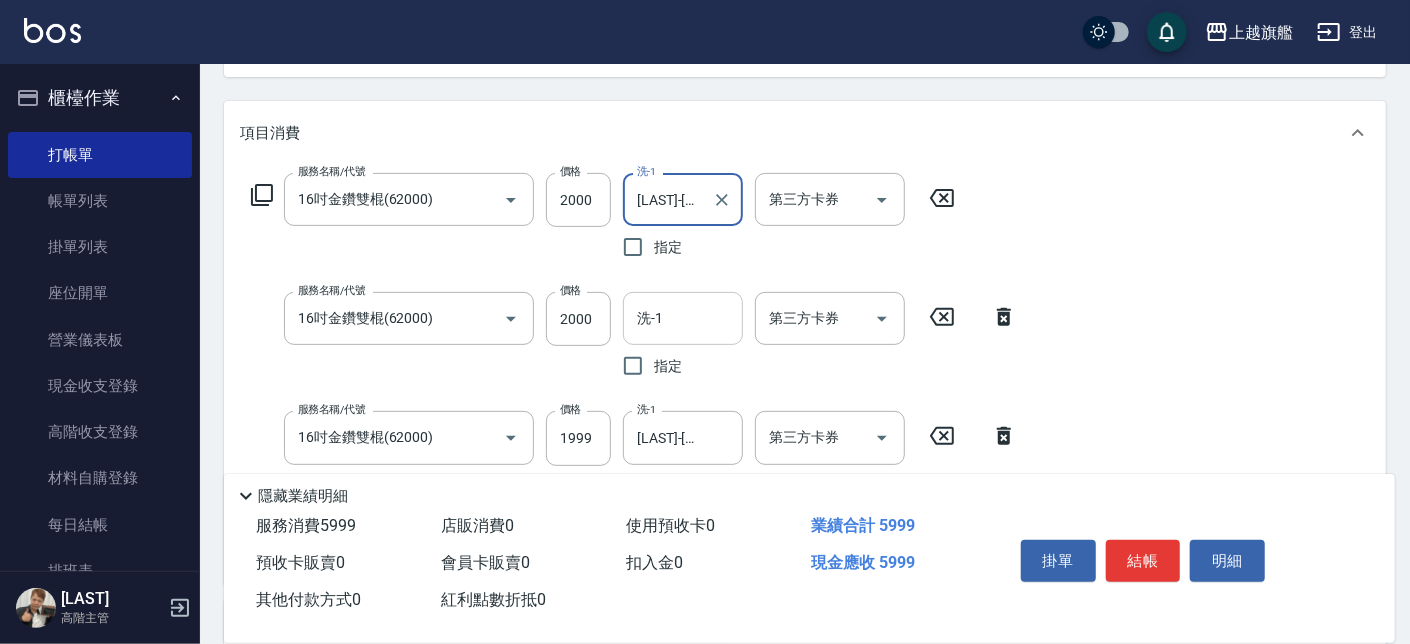 type on "[LAST]-[NUMBER]" 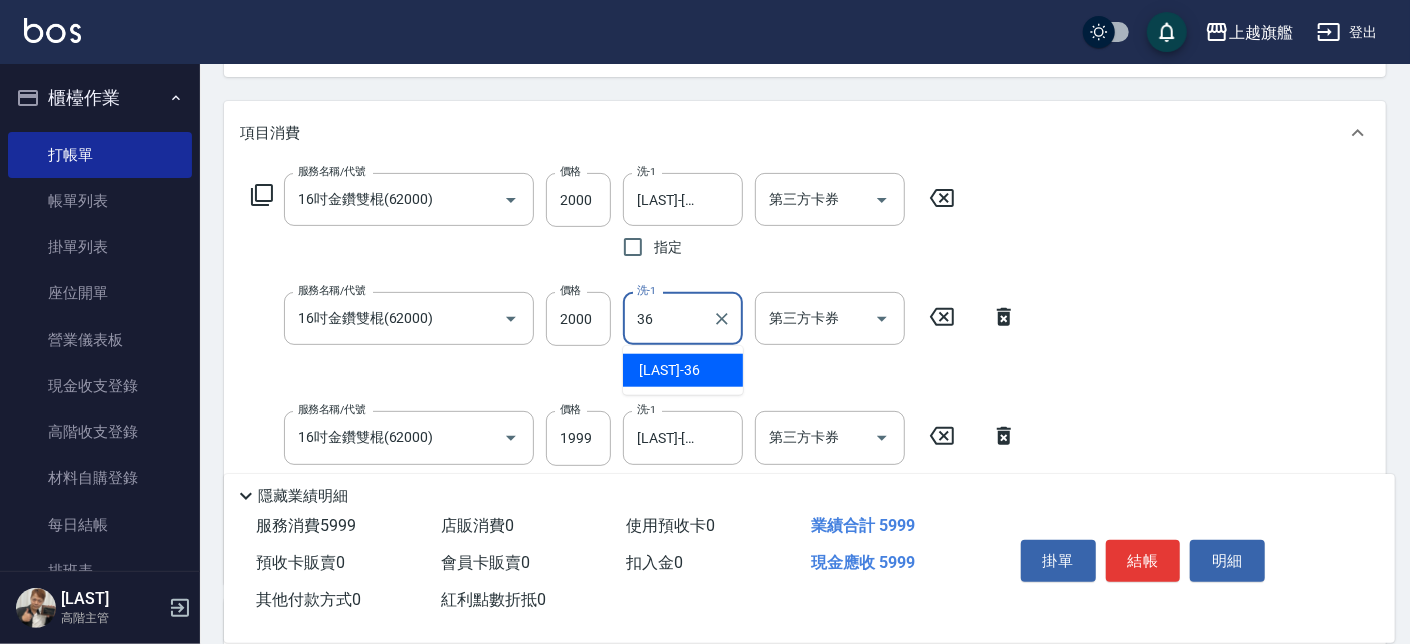 click on "[LAST] -[NUMBER]" at bounding box center [669, 370] 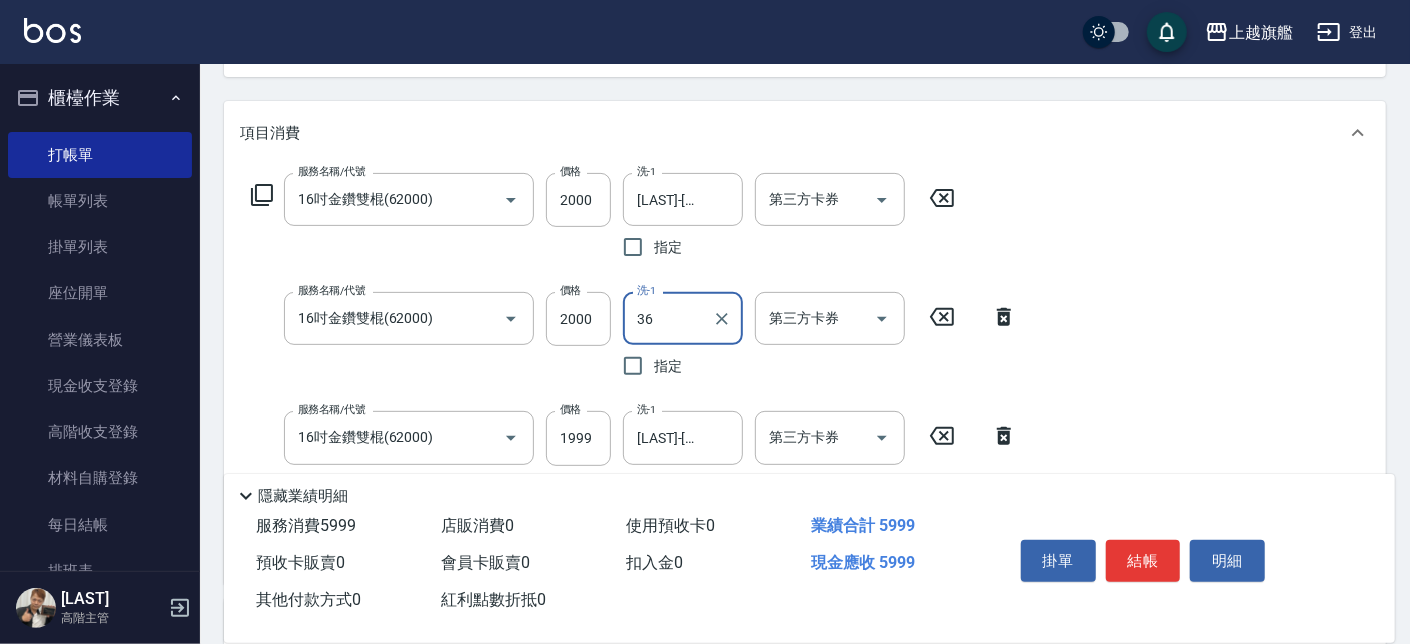 type on "[LAST]-[NUMBER]" 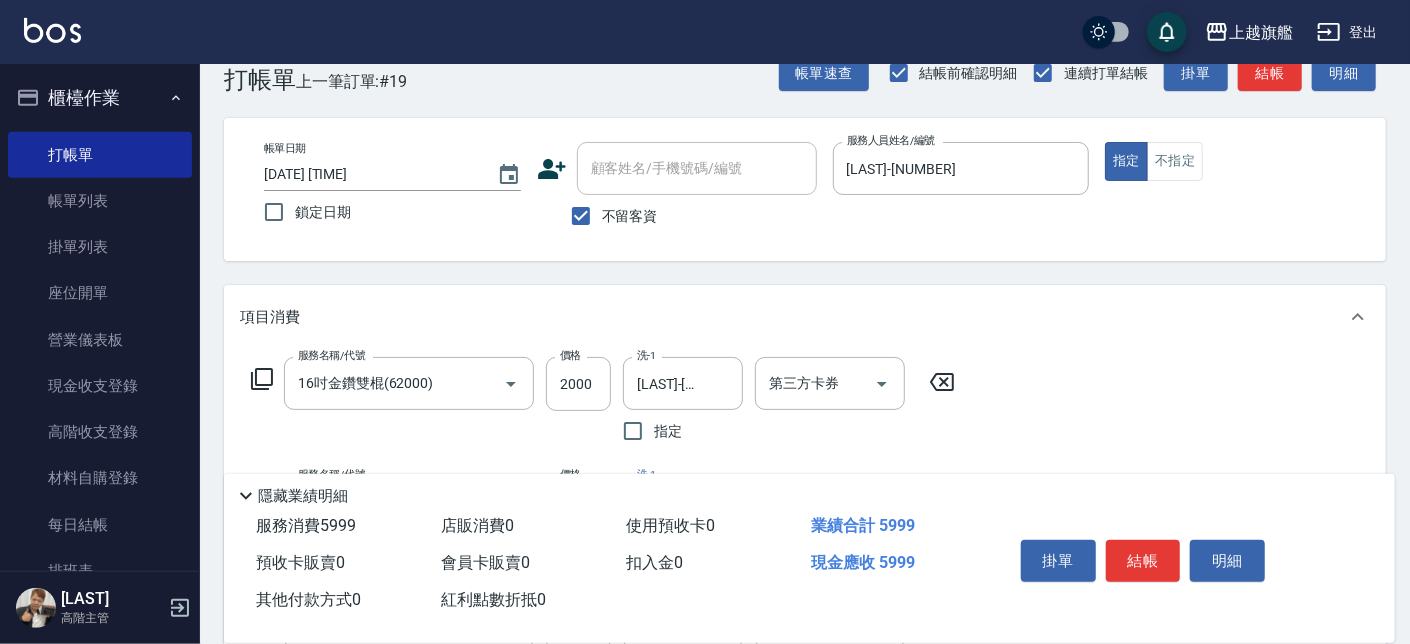 scroll, scrollTop: 0, scrollLeft: 0, axis: both 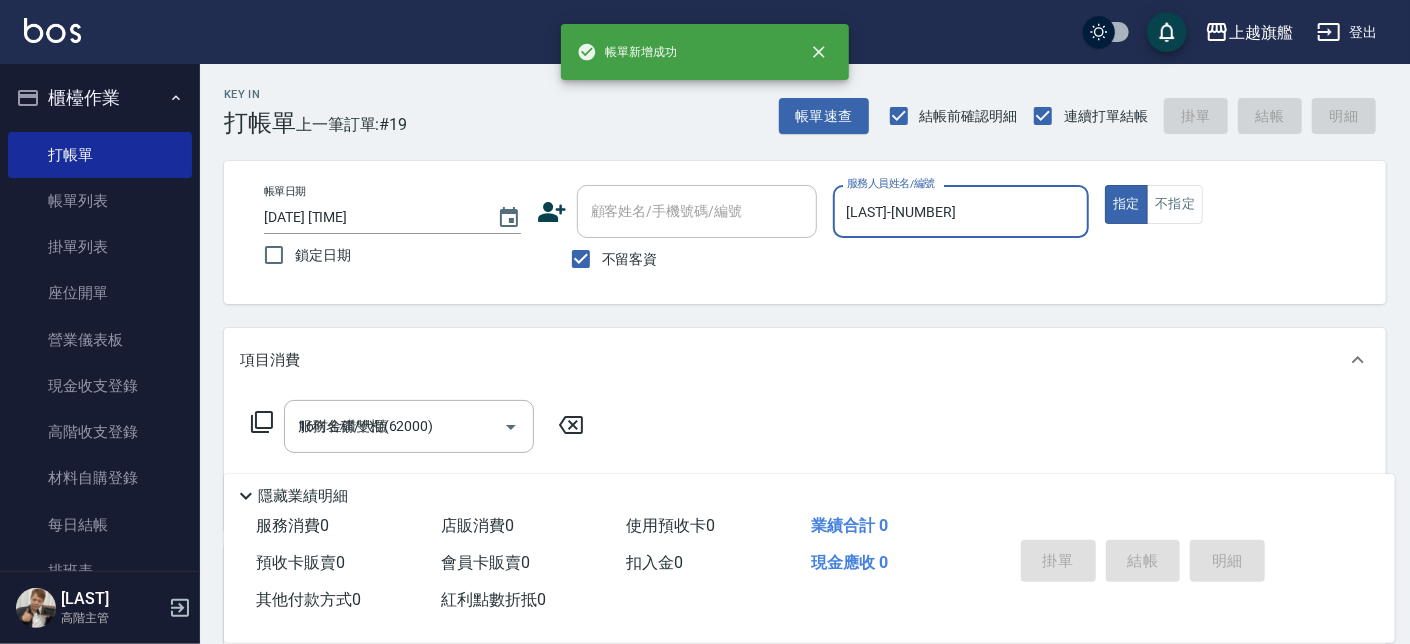 type on "[DATE] [TIME]" 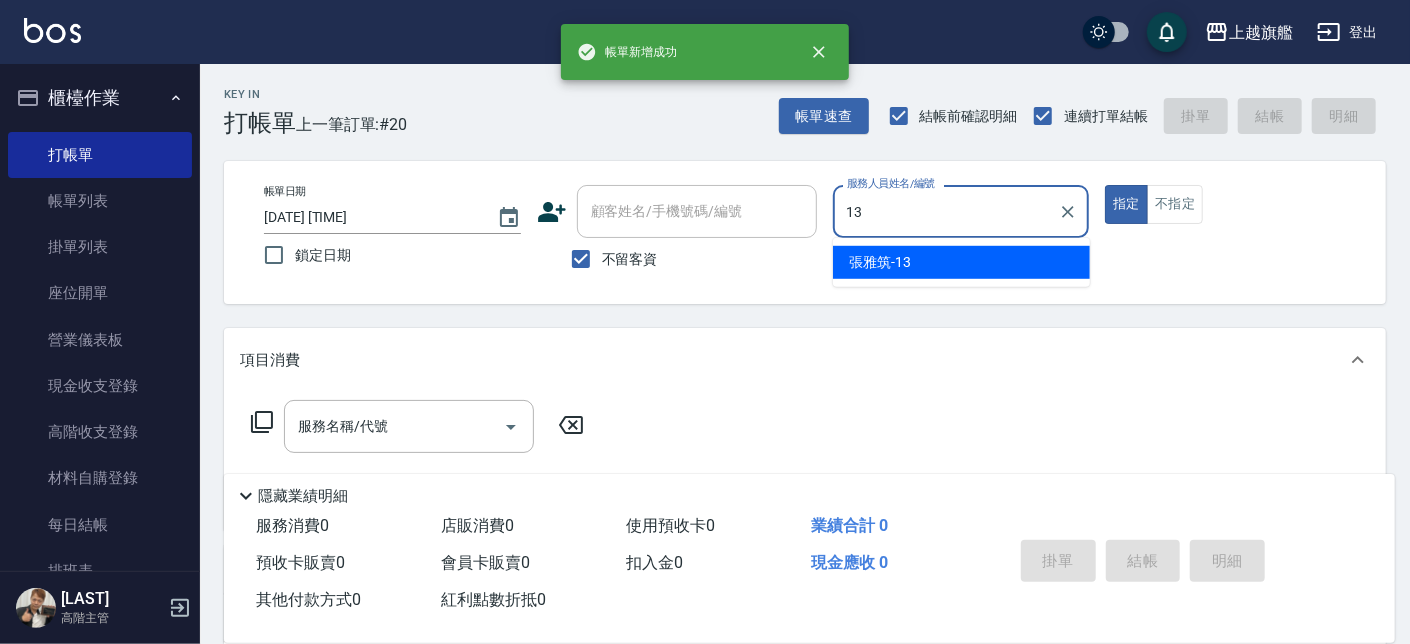 type on "[LAST]-[NUMBER]" 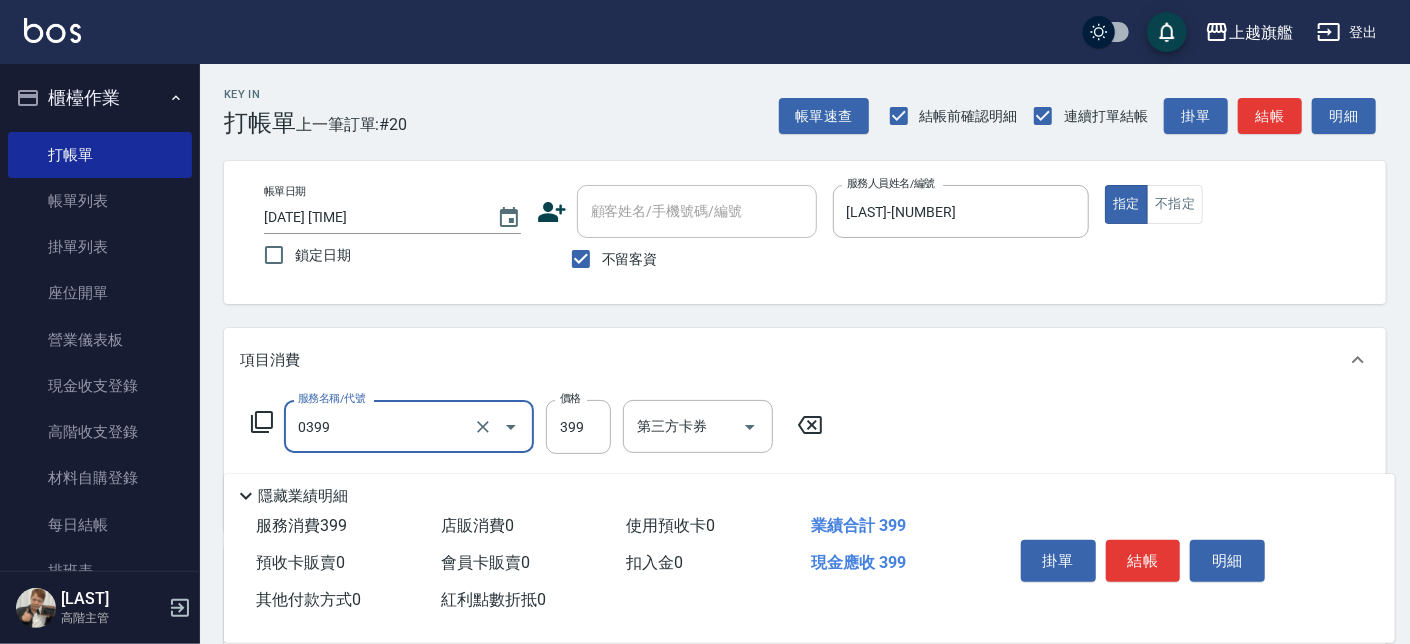 type on "海鹽SPA(0399)" 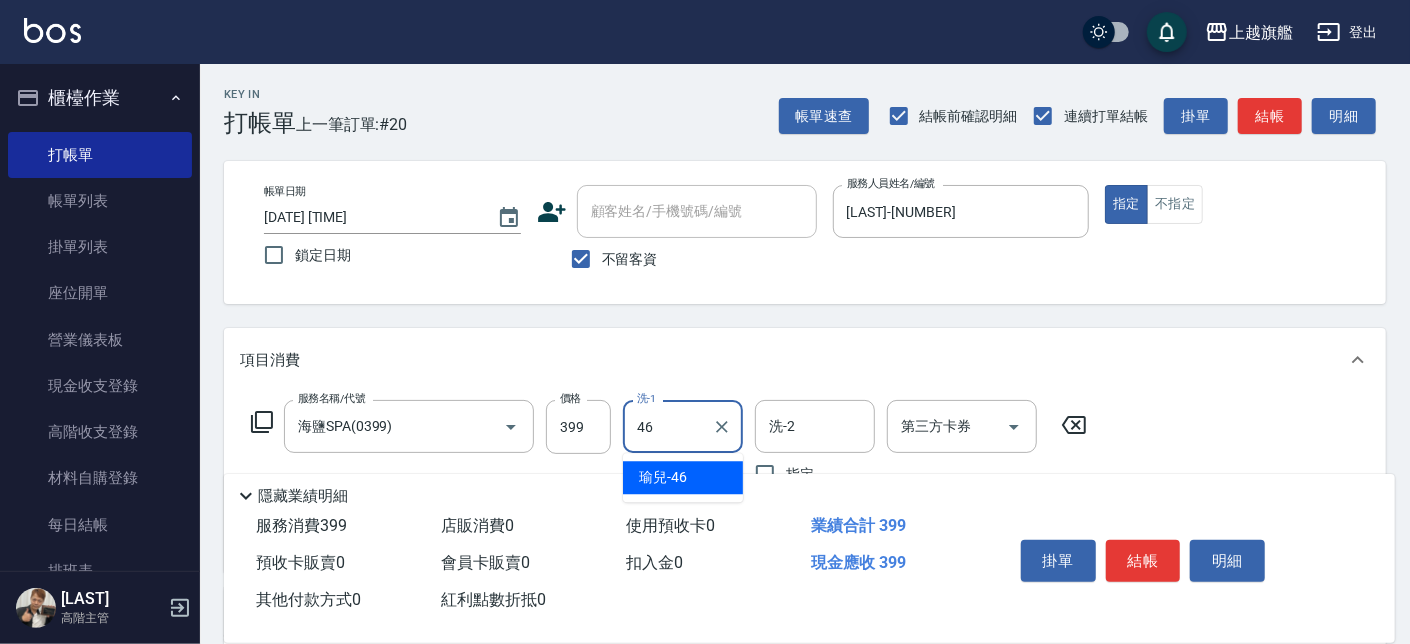 type on "[LAST]-[NUMBER]" 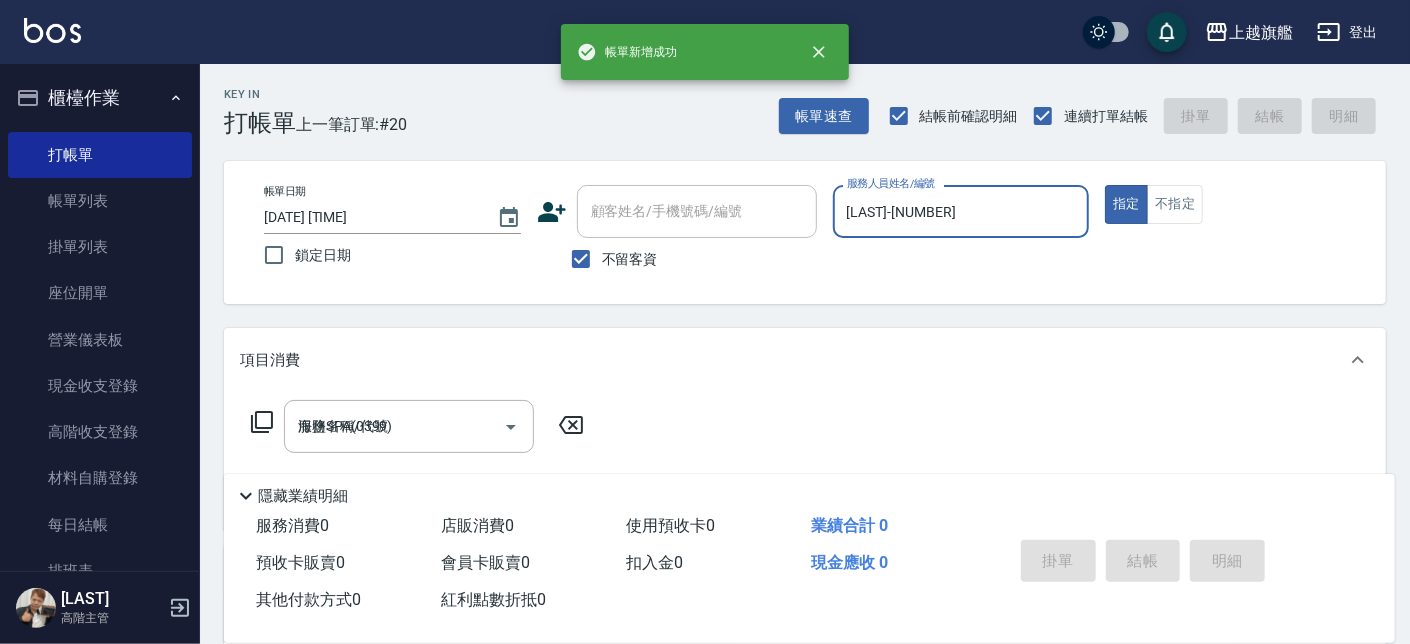 type 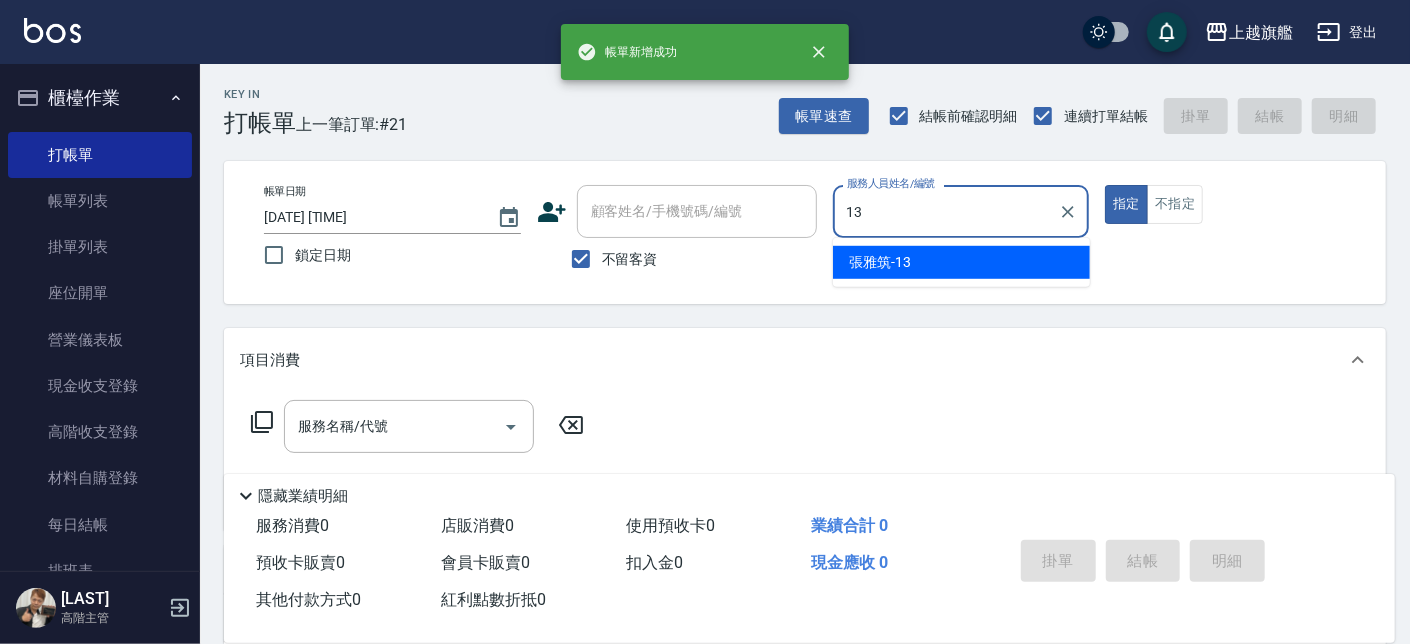 type on "[LAST]-[NUMBER]" 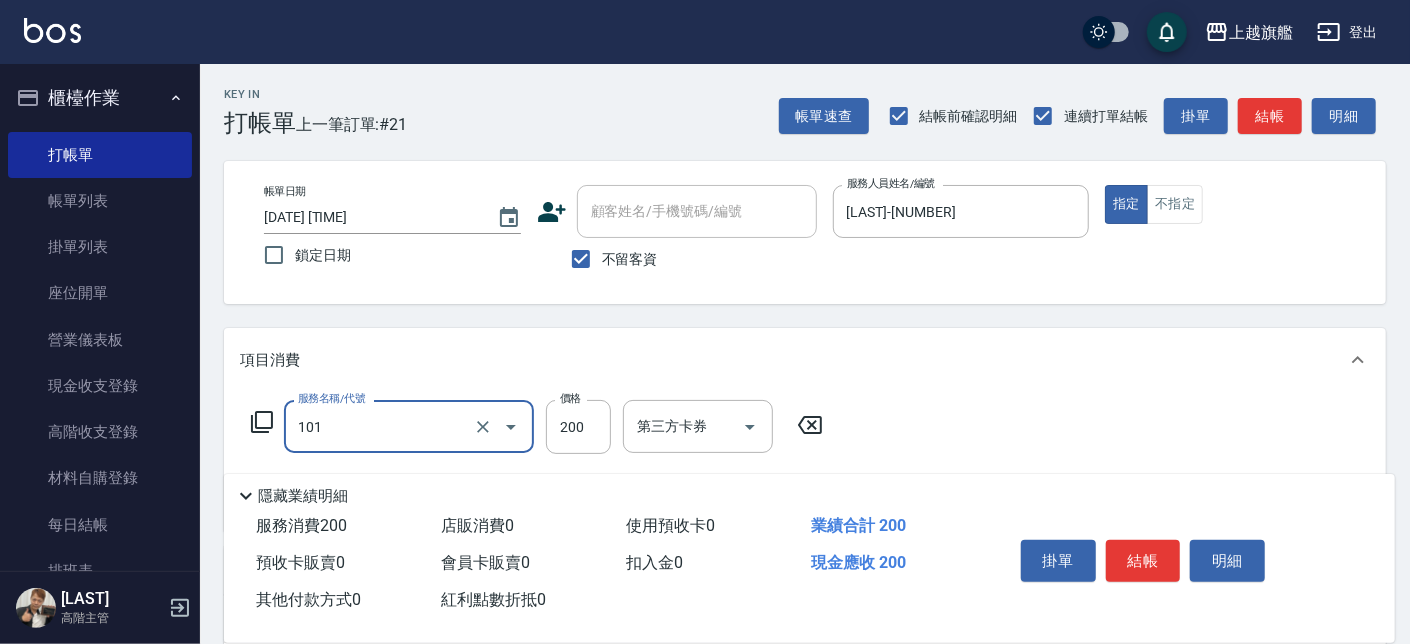 type on "一般洗(101)" 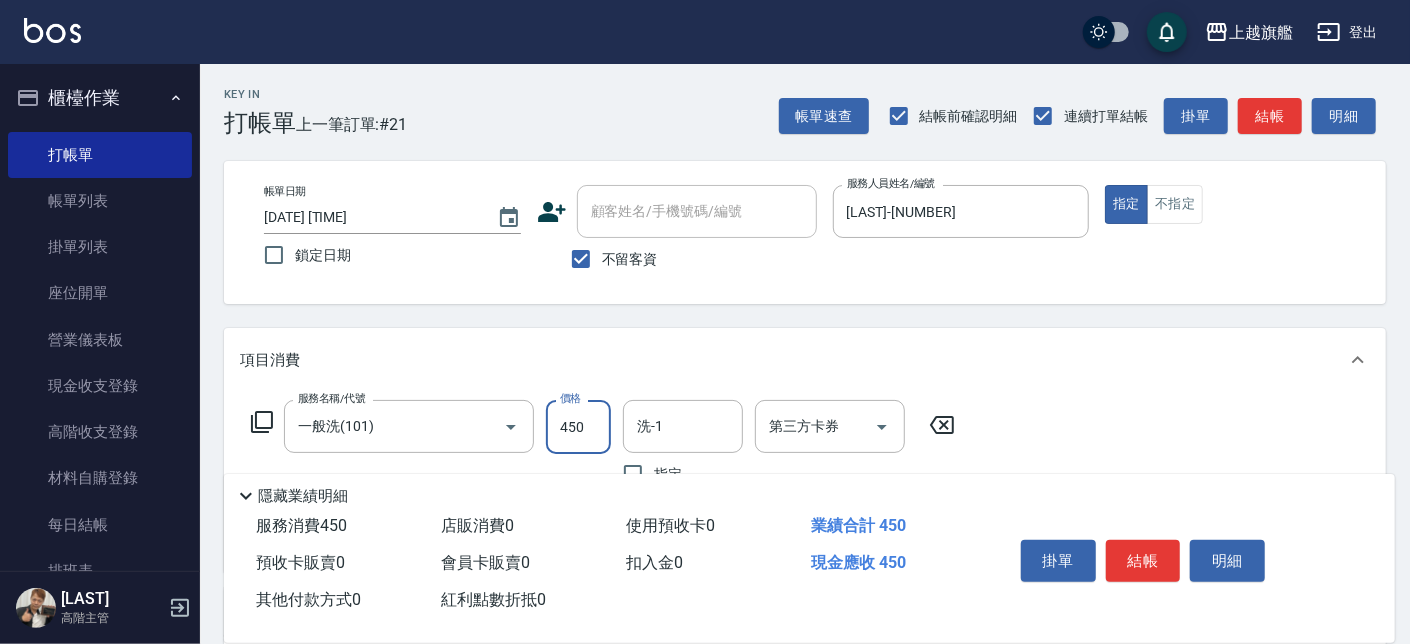 type on "450" 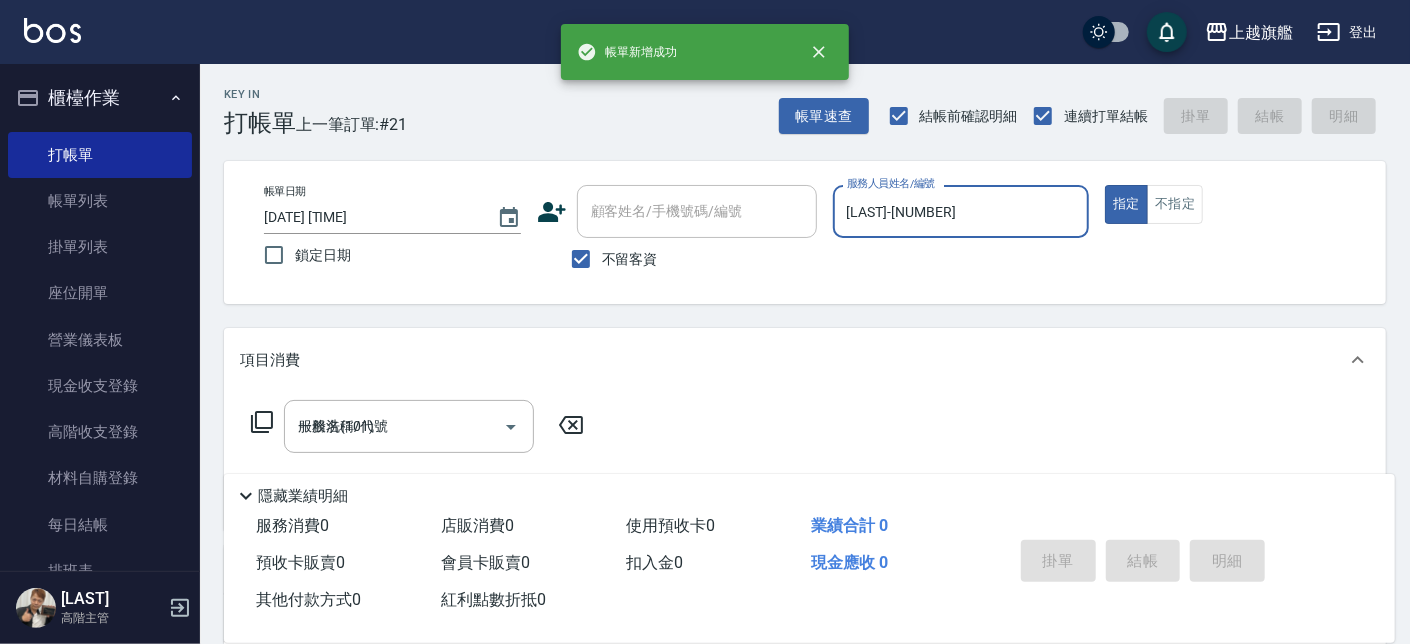 type 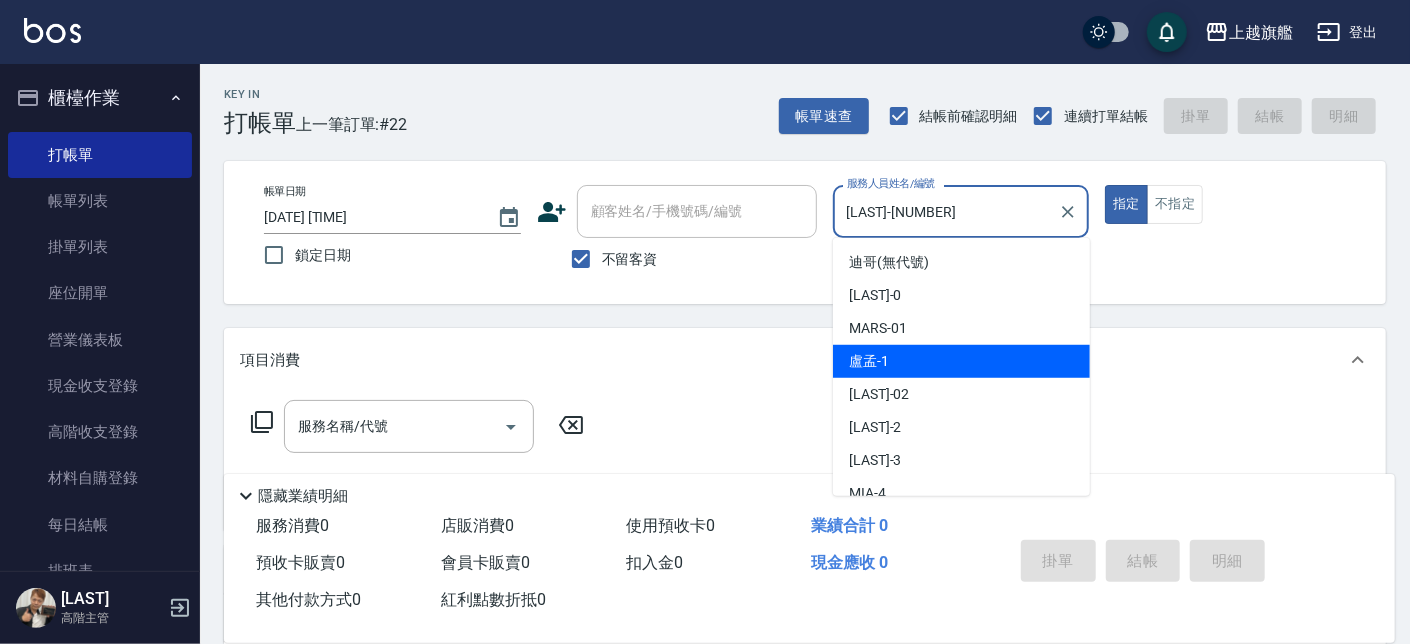 drag, startPoint x: 840, startPoint y: 216, endPoint x: 702, endPoint y: 200, distance: 138.92444 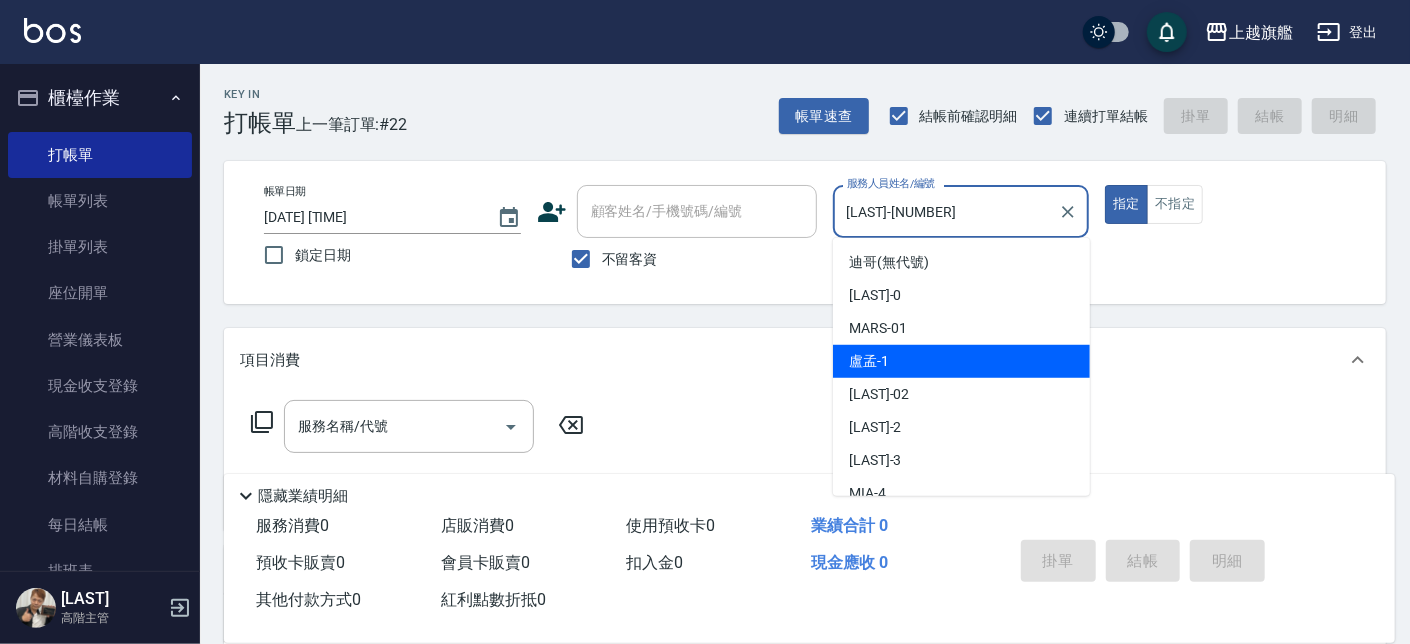 click on "[LAST]-[NUMBER]" at bounding box center (946, 211) 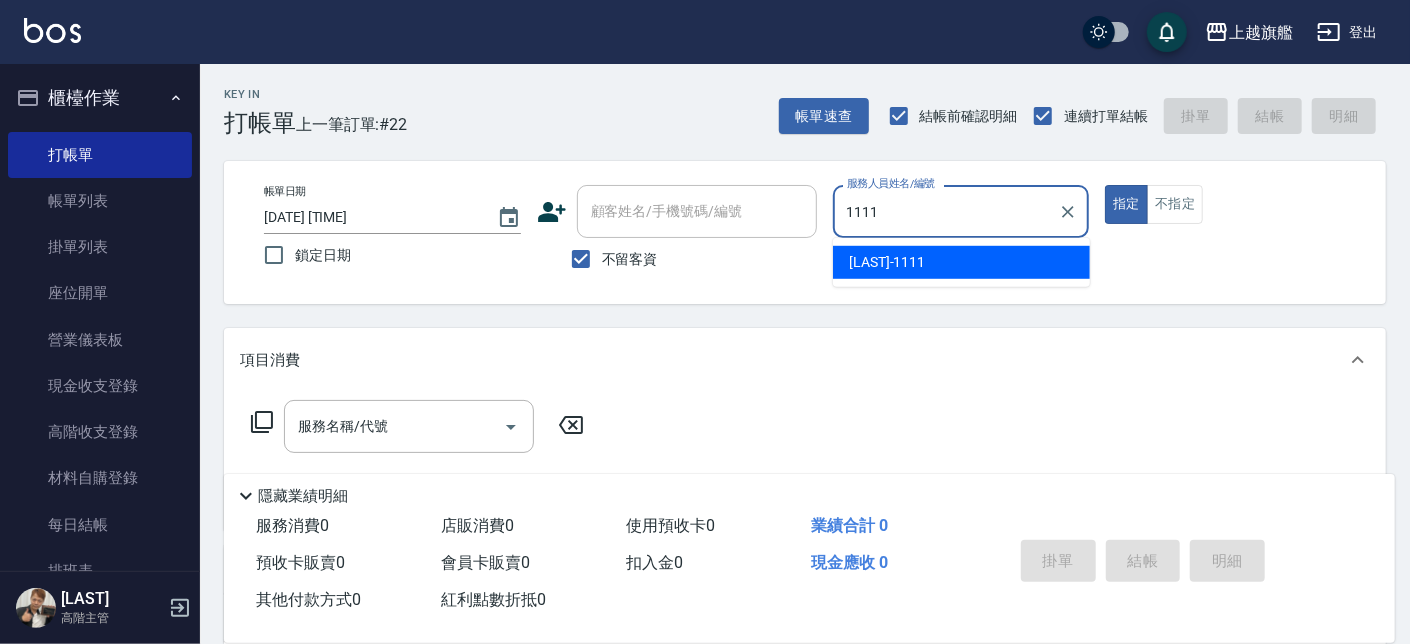 type on "[LAST]-[NUMBER]" 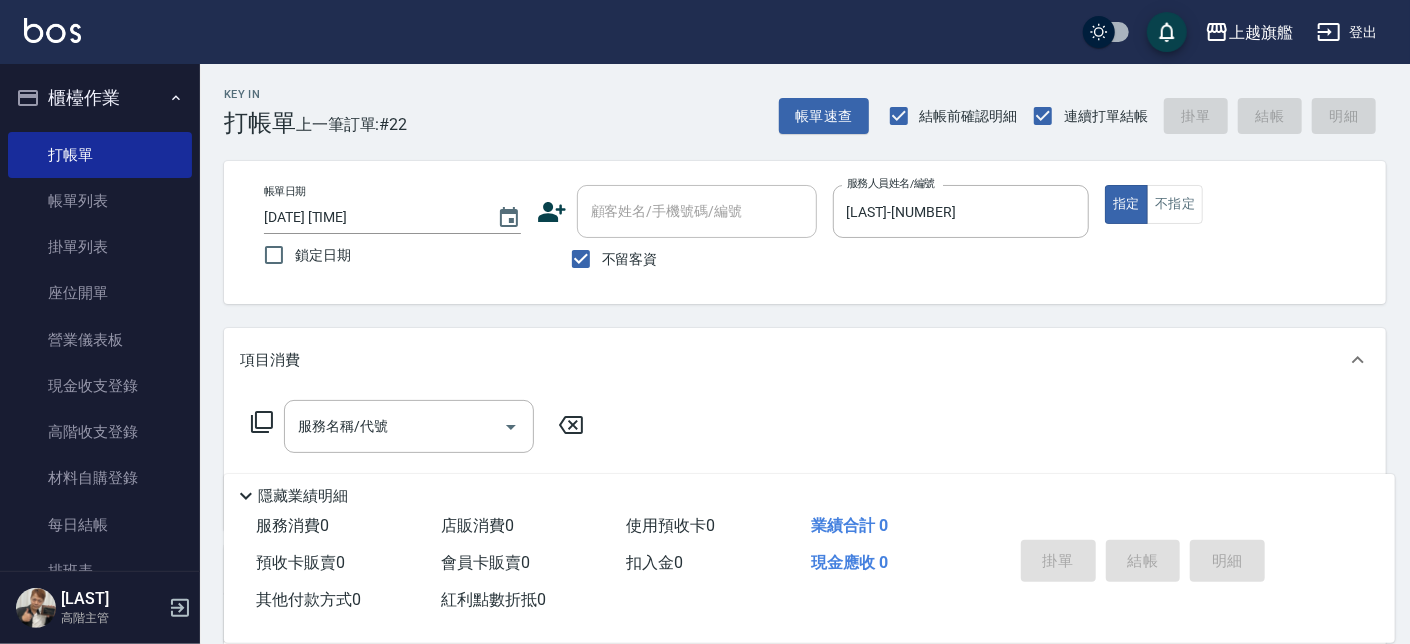 click on "不留客資" at bounding box center (630, 259) 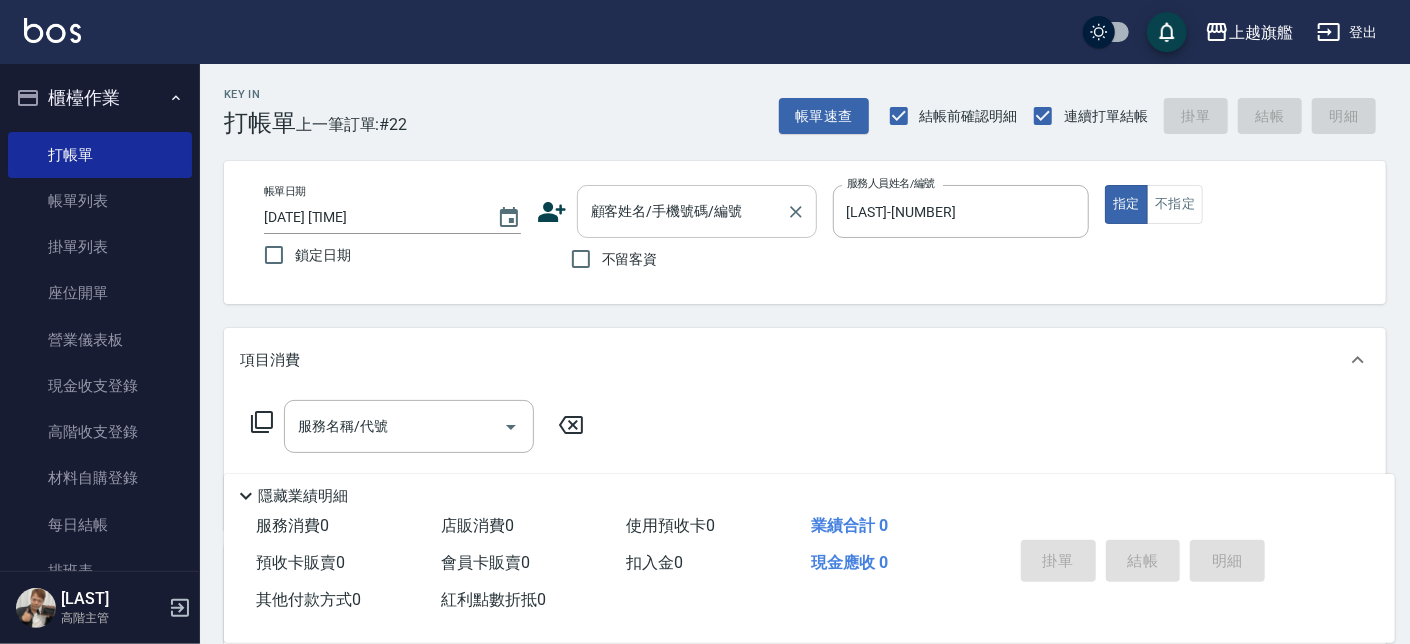 click on "顧客姓名/手機號碼/編號" at bounding box center (682, 211) 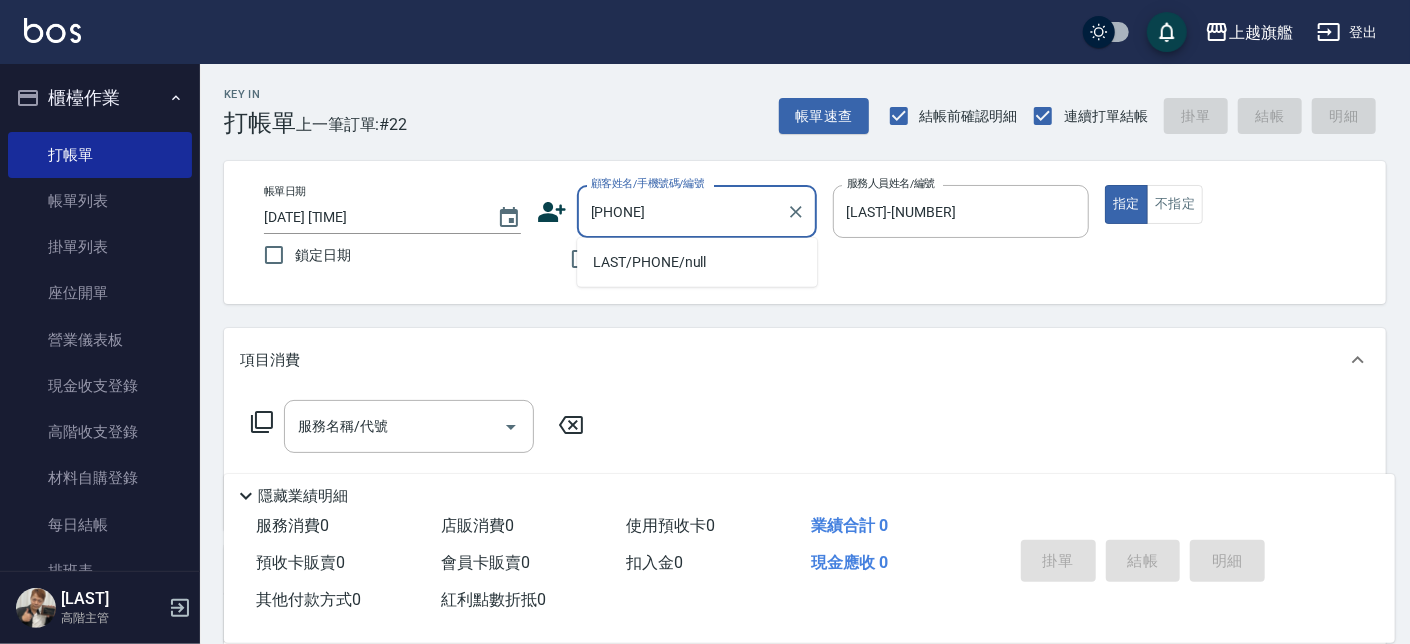 click on "LAST/PHONE/null" at bounding box center [697, 262] 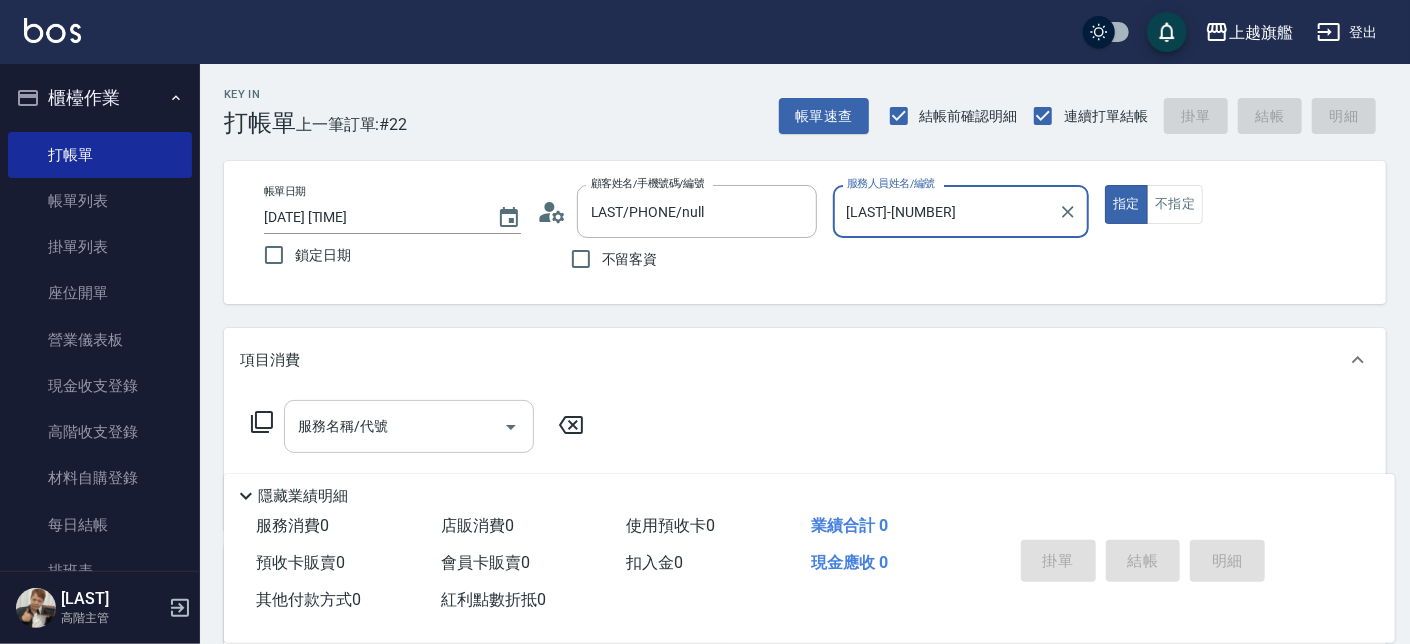 click on "服務名稱/代號" at bounding box center (409, 426) 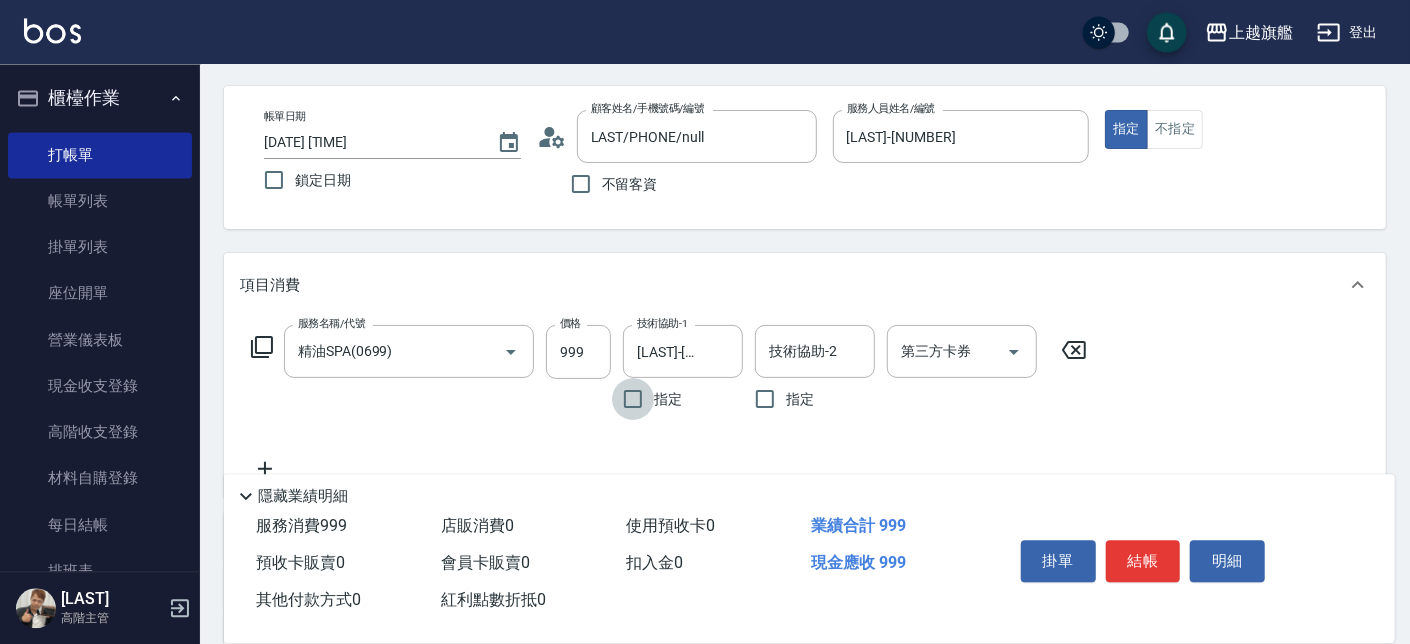 scroll, scrollTop: 113, scrollLeft: 0, axis: vertical 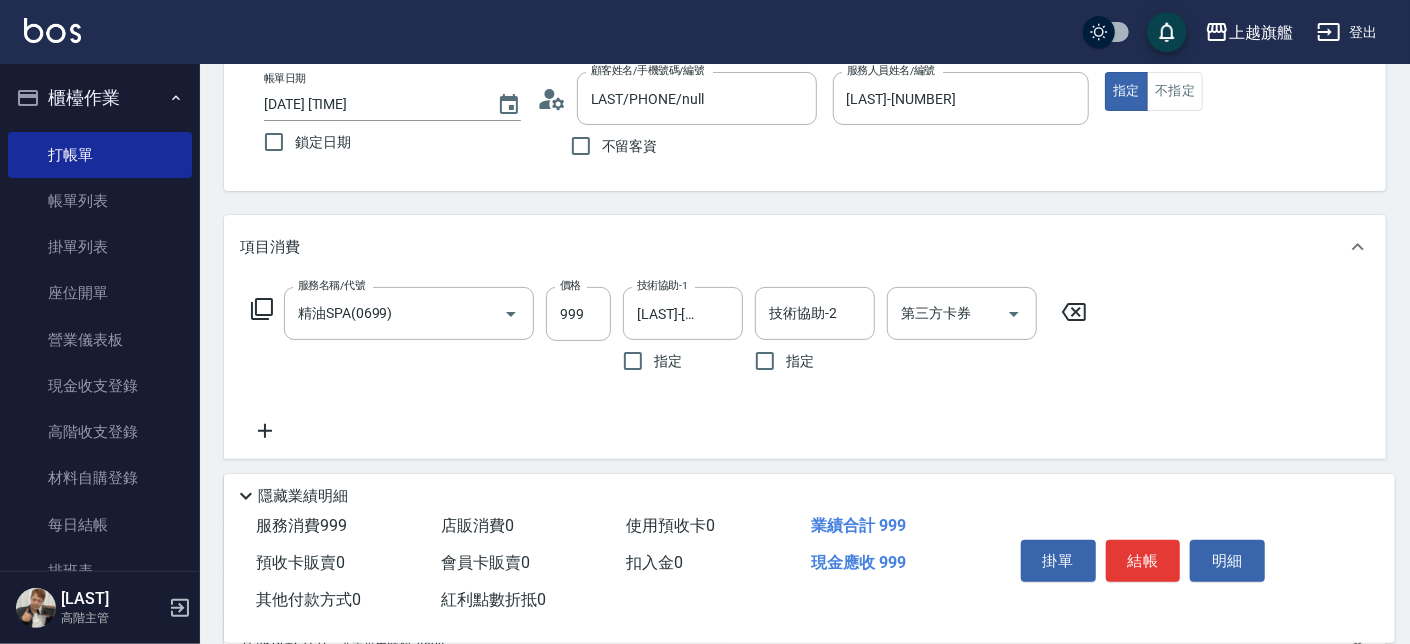 click 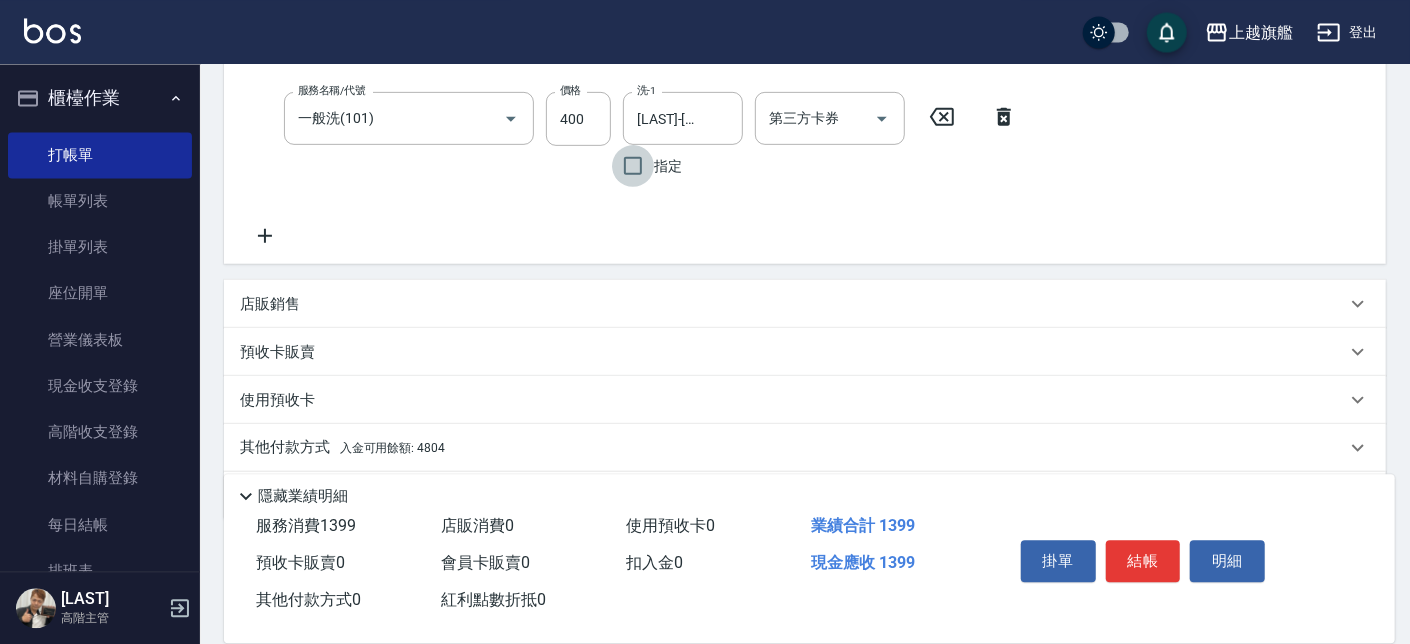 scroll, scrollTop: 455, scrollLeft: 0, axis: vertical 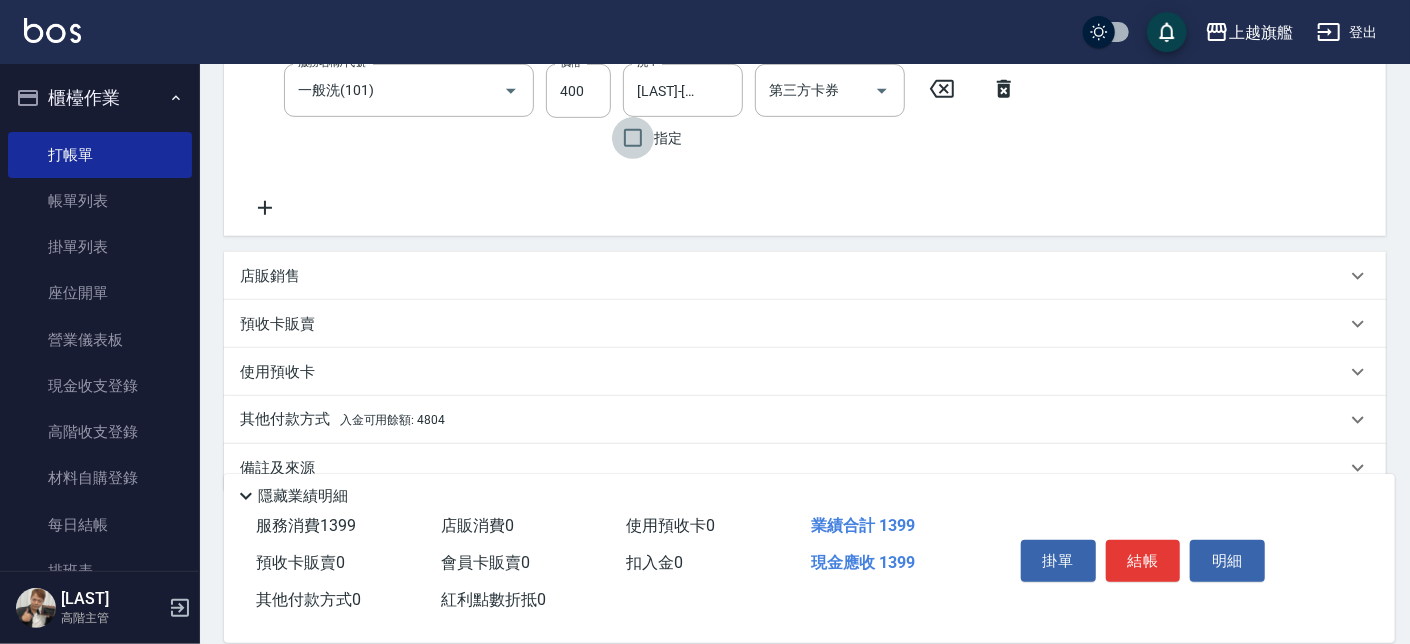 click on "TEXT TEXT: NUMBER" at bounding box center [342, 420] 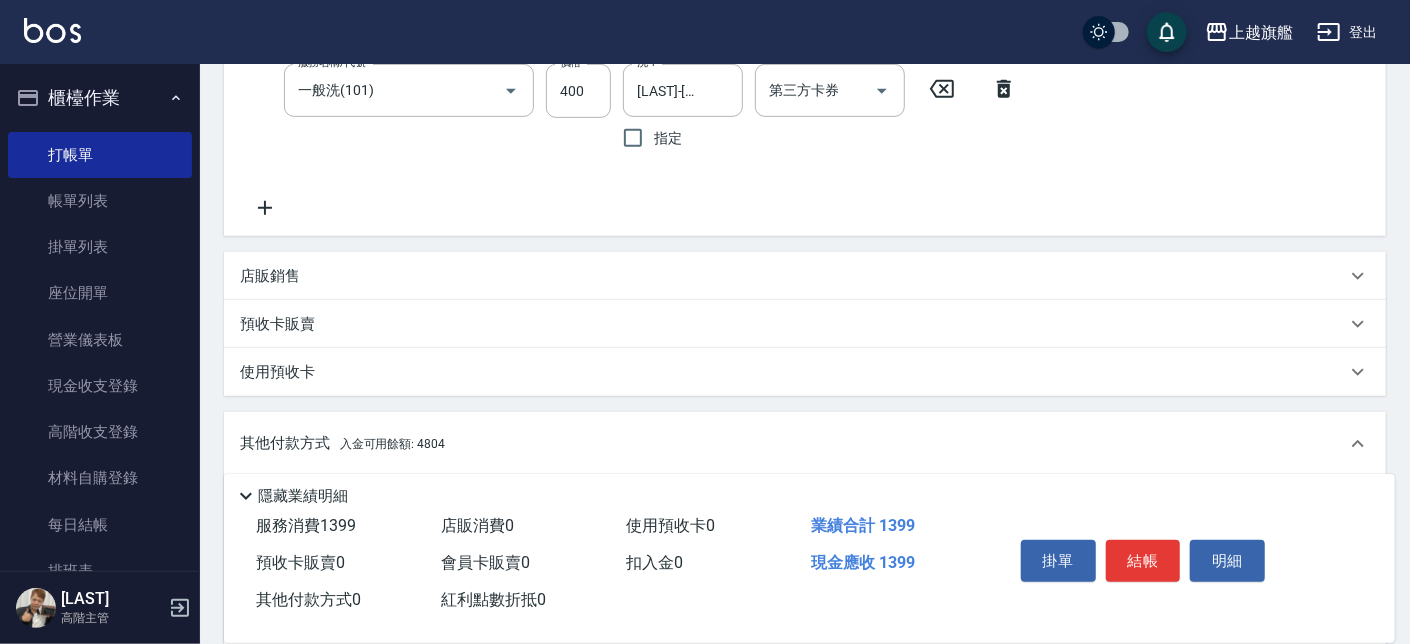 scroll, scrollTop: 0, scrollLeft: 0, axis: both 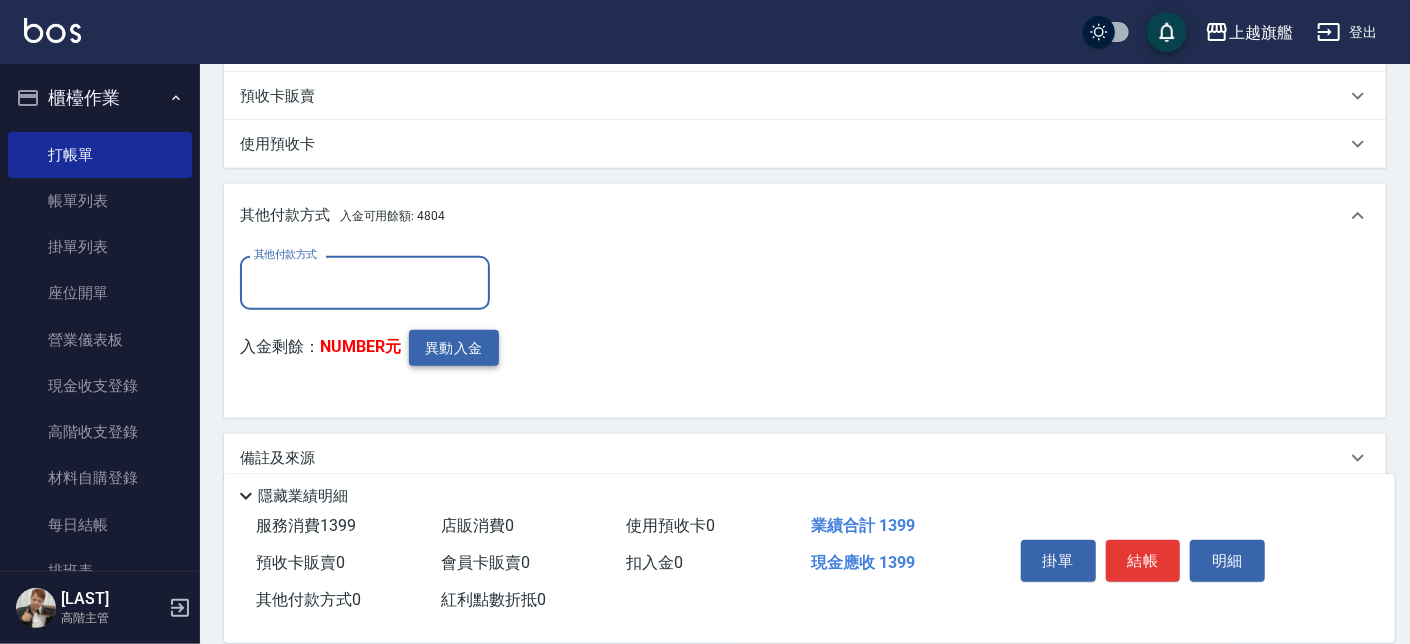 click on "異動入金" at bounding box center [454, 348] 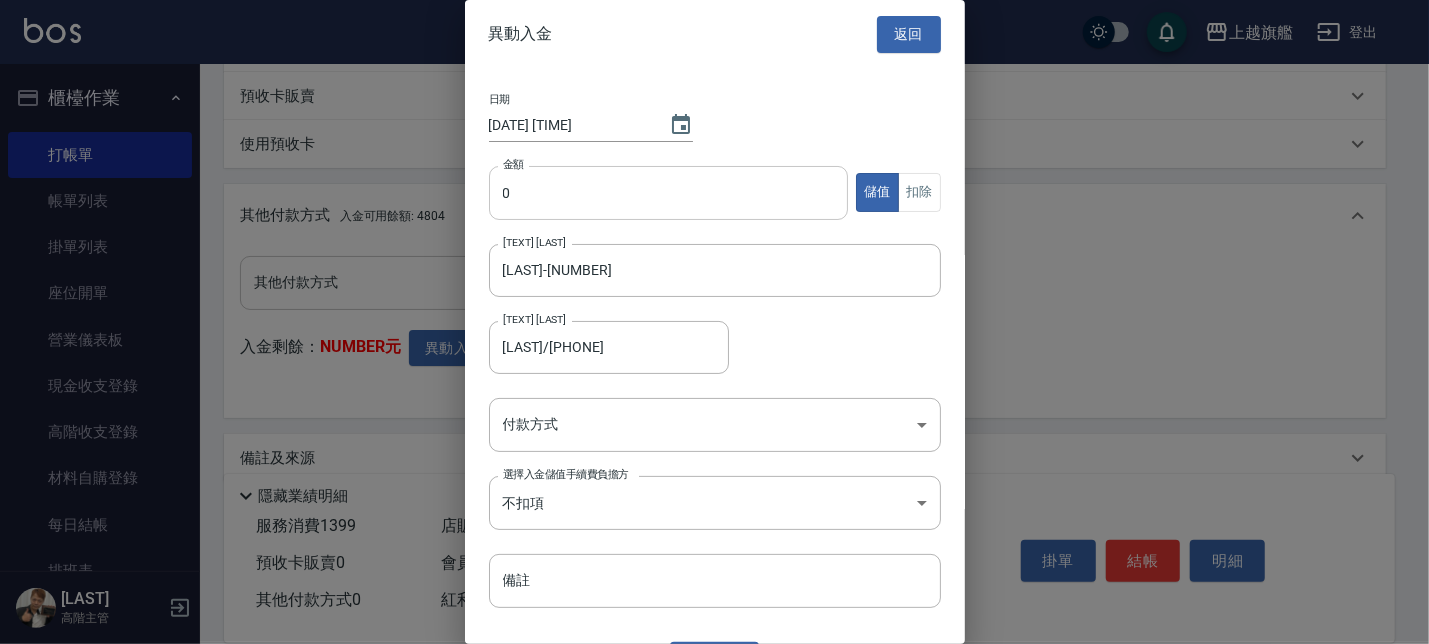 click on "0" at bounding box center [669, 193] 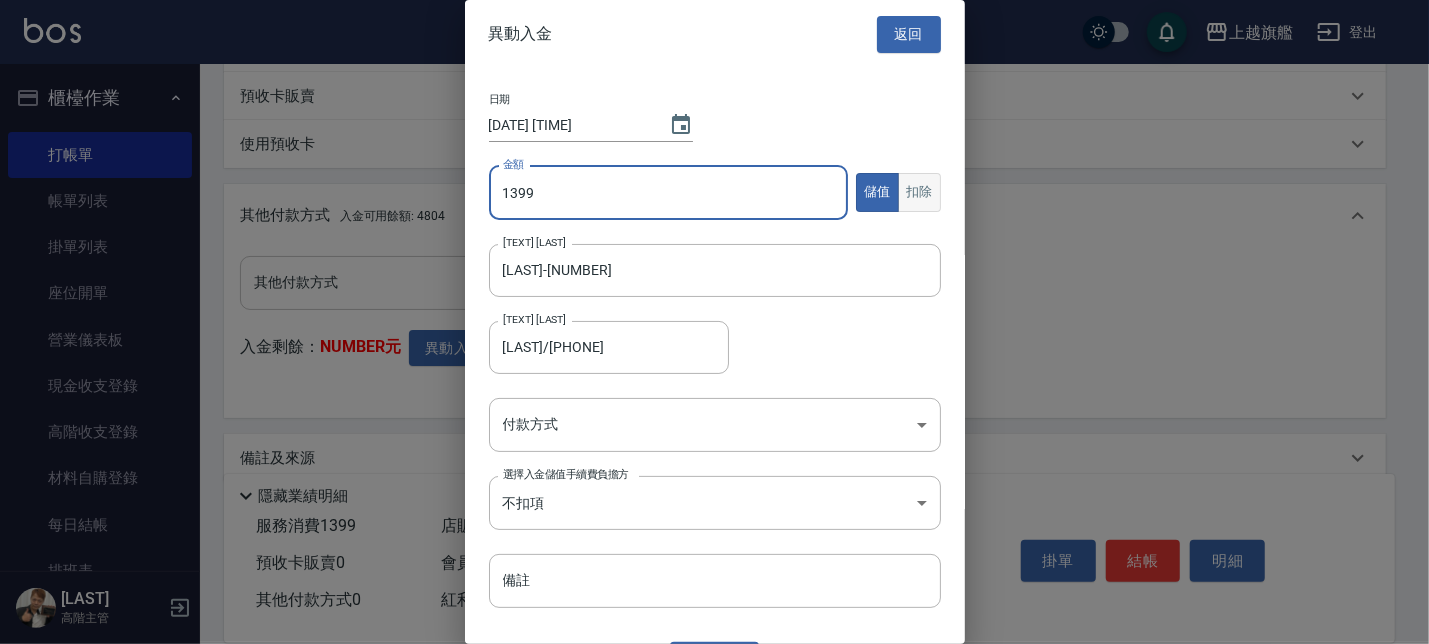 click on "扣除" at bounding box center (919, 192) 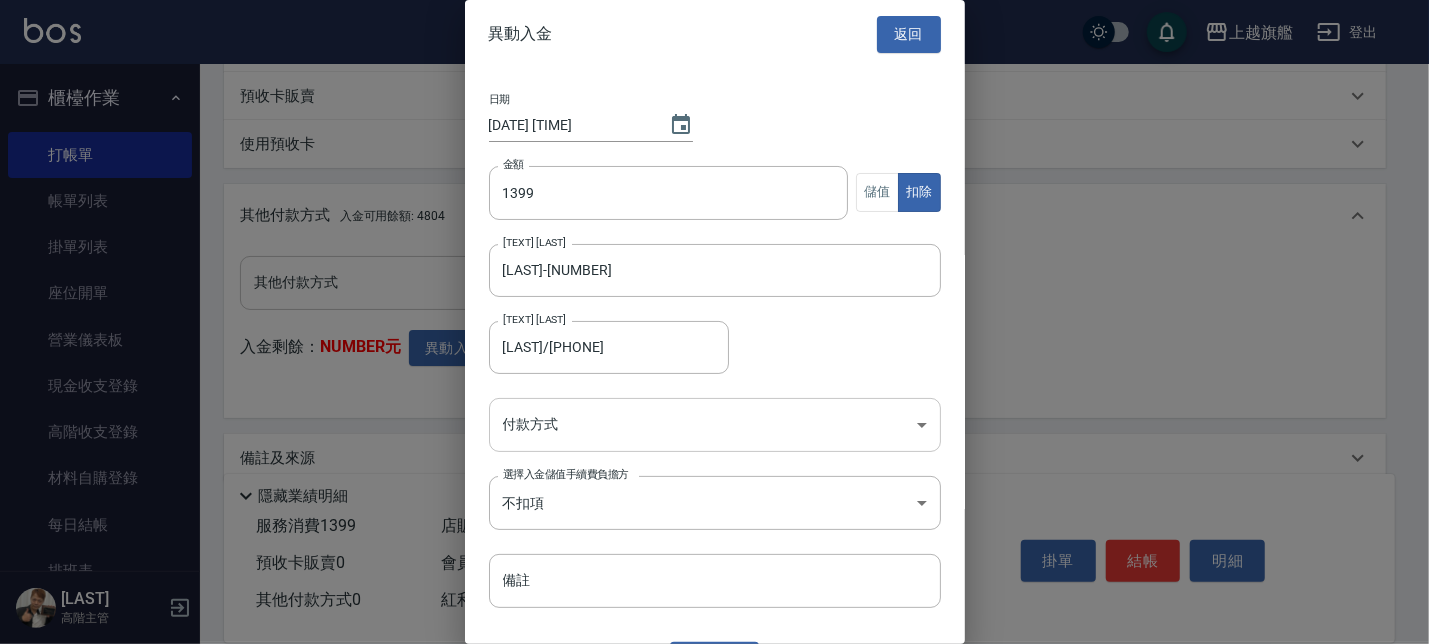 click on "上越旗艦 登出 櫃檯作業 打帳單 帳單列表 掛單列表 座位開單 營業儀表板 現金收支登錄 高階收支登錄 材料自購登錄 每日結帳 排班表 現場電腦打卡 掃碼打卡 預約管理 預約管理 單日預約紀錄 單週預約紀錄 報表及分析 報表目錄 消費分析儀表板 店家區間累計表 店家日報表 店家排行榜 互助日報表 互助月報表 互助排行榜 互助點數明細 互助業績報表 全店業績分析表 每日業績分析表 營業統計分析表 營業項目月分析表 設計師業績表 設計師日報表 設計師業績分析表 設計師業績月報表 設計師抽成報表 設計師排行榜 商品銷售排行榜 商品消耗明細 商品進銷貨報表 商品庫存表 商品庫存盤點表 會員卡銷售報表 服務扣項明細表 單一服務項目查詢 店販抽成明細 店販分類抽成明細 顧客入金餘額表 顧客卡券餘額表 每日非現金明細 每日收支明細 收支分類明細表 收支匯款表 0" at bounding box center [714, -6] 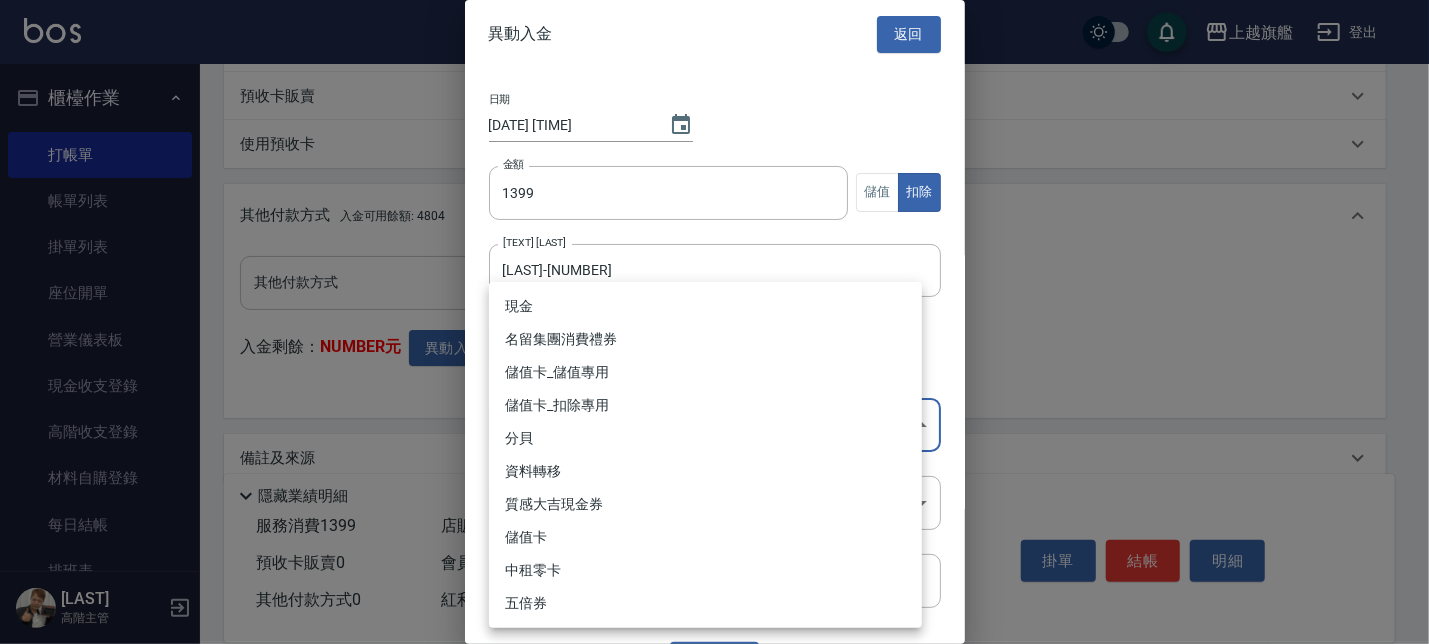 click on "儲值卡_扣除專用" at bounding box center [705, 405] 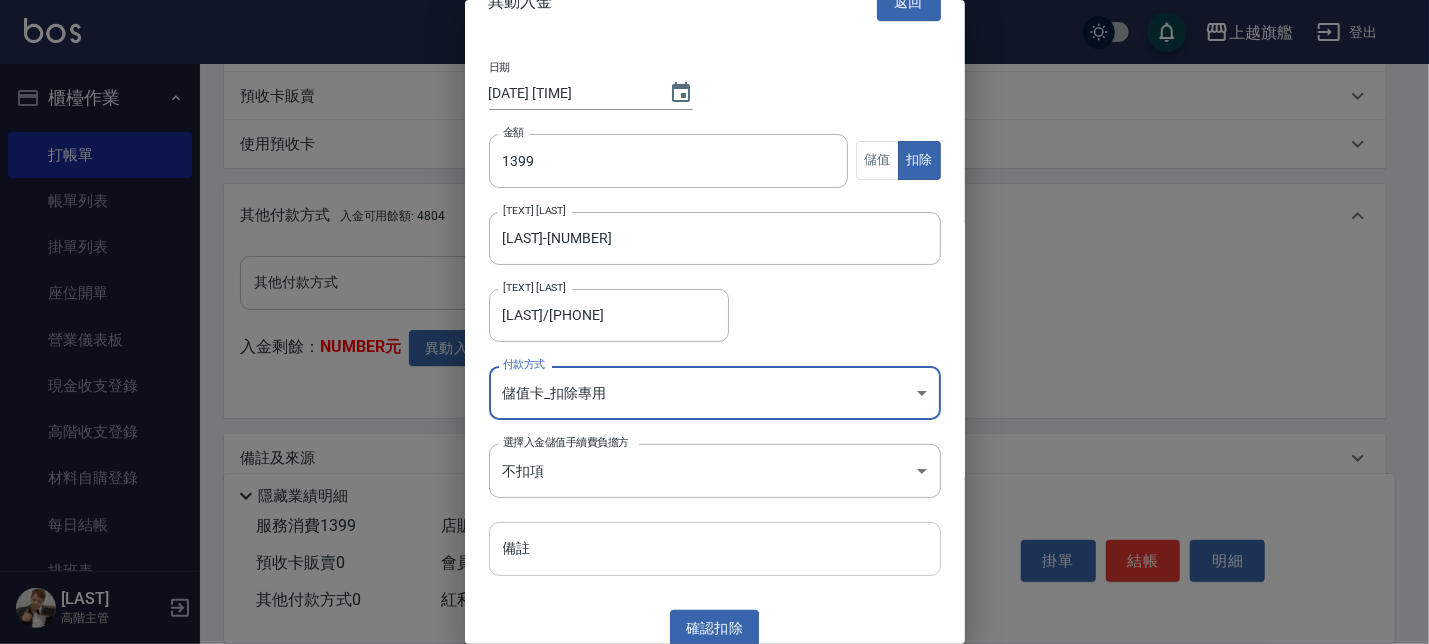 scroll, scrollTop: 44, scrollLeft: 0, axis: vertical 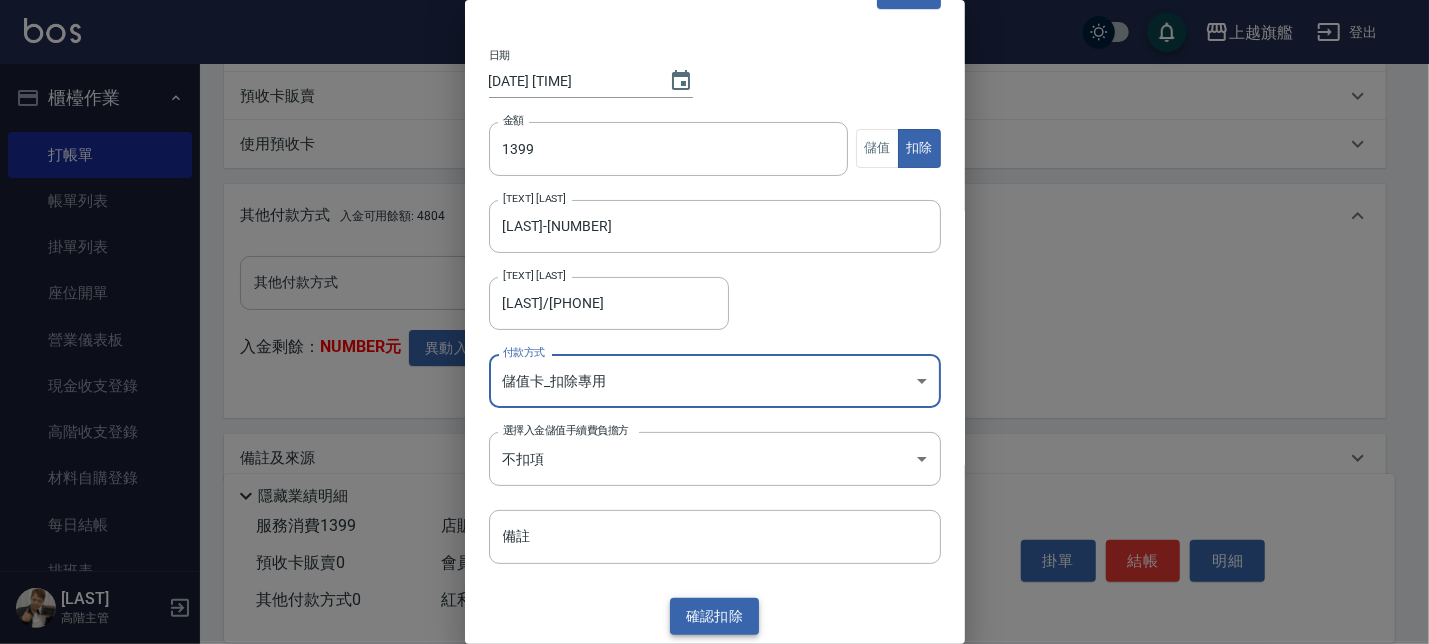 click on "確認 扣除" at bounding box center [715, 616] 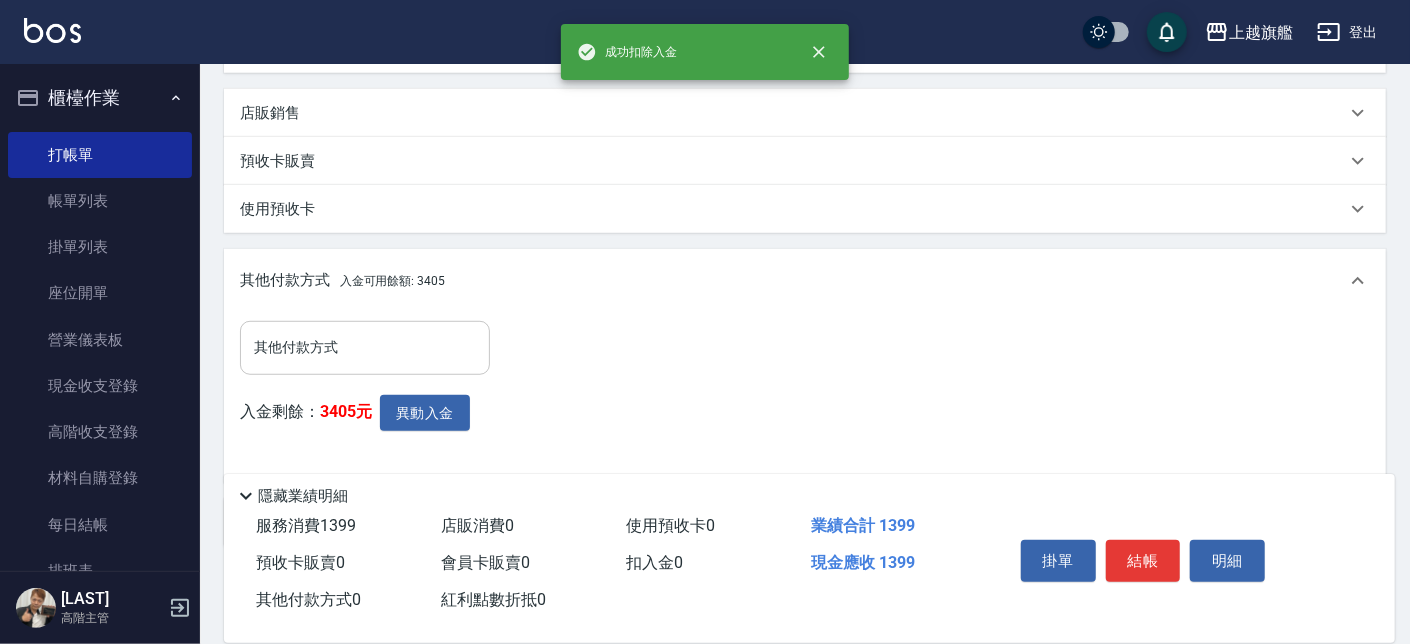 scroll, scrollTop: 710, scrollLeft: 0, axis: vertical 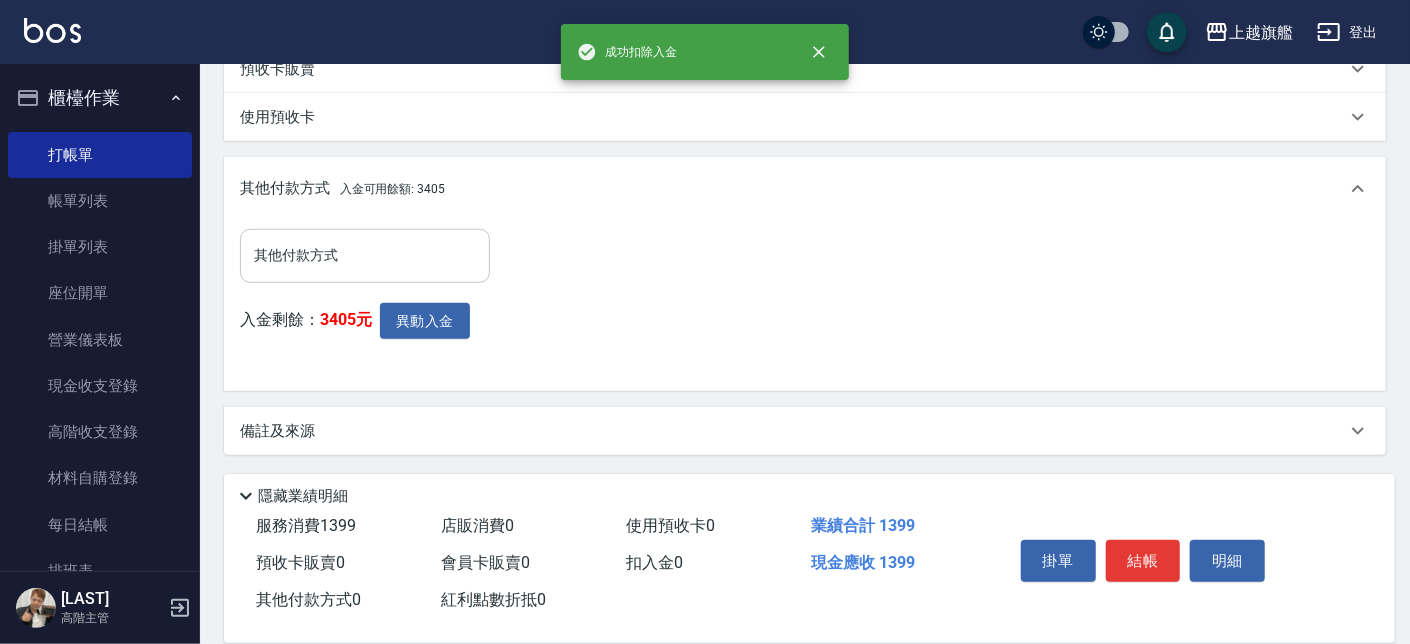click on "其他付款方式" at bounding box center (365, 255) 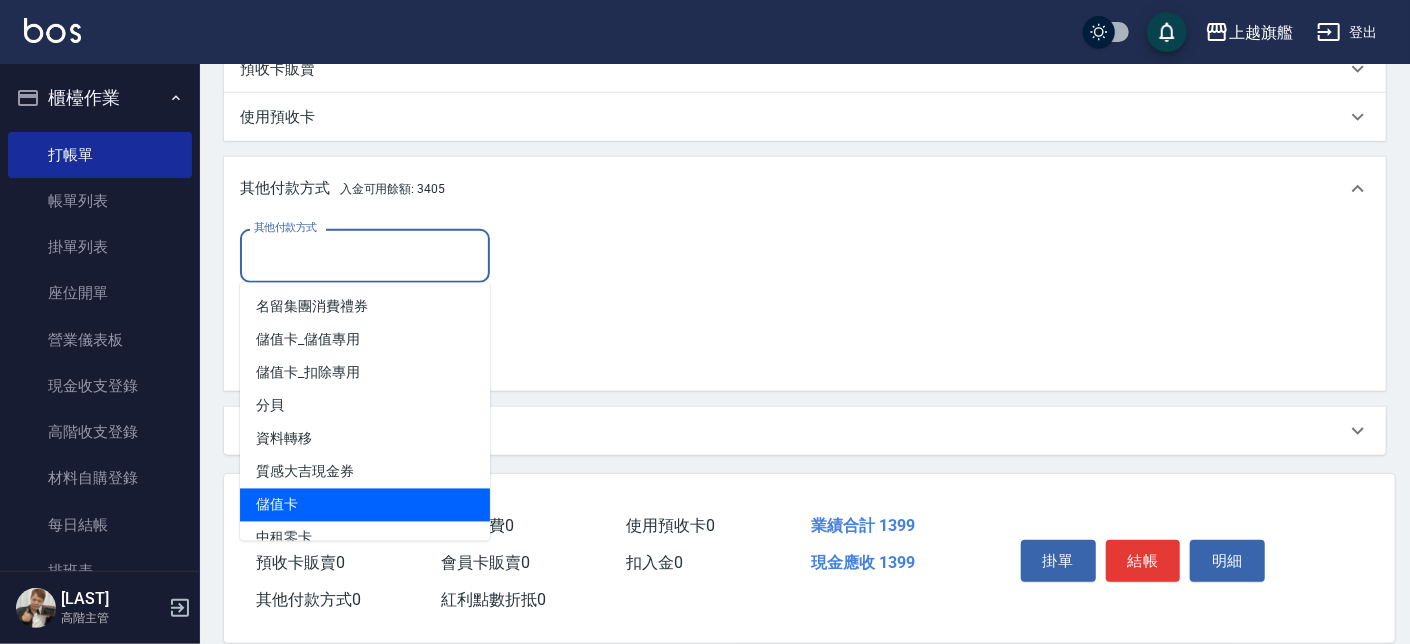click on "儲值卡" at bounding box center (365, 505) 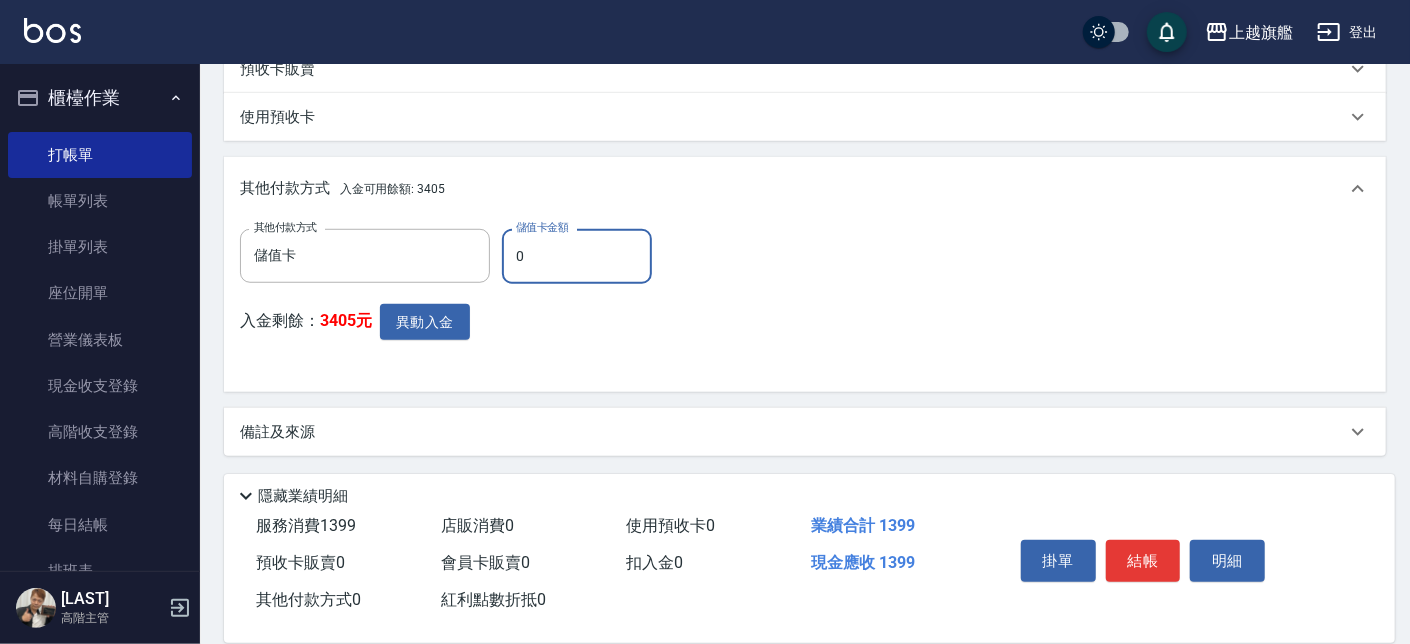 drag, startPoint x: 559, startPoint y: 252, endPoint x: 385, endPoint y: 222, distance: 176.56726 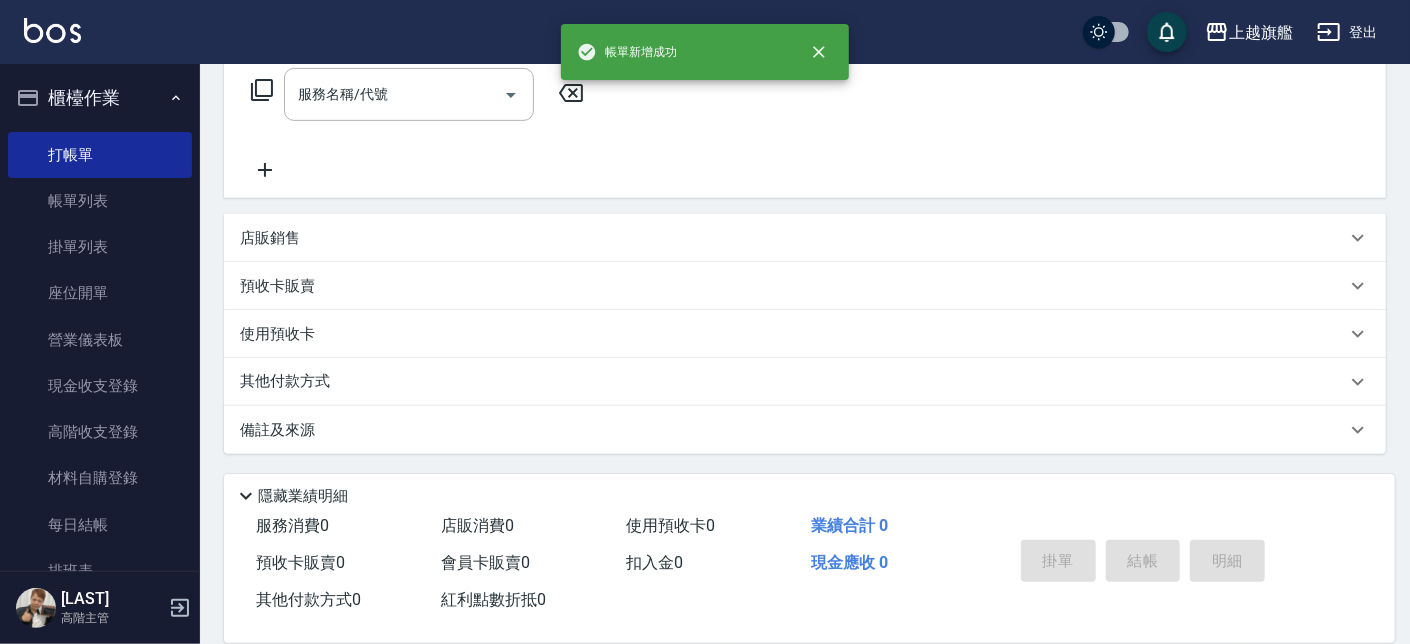 scroll, scrollTop: 0, scrollLeft: 0, axis: both 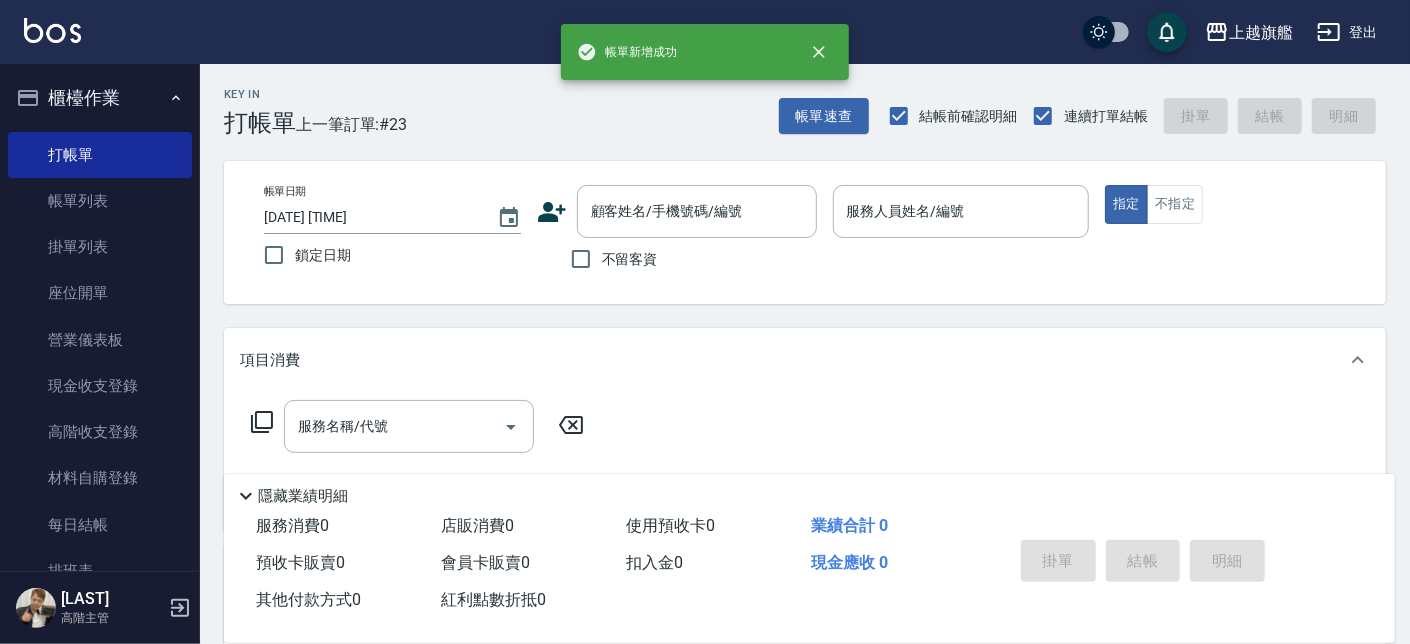 click on "不留客資" at bounding box center (609, 259) 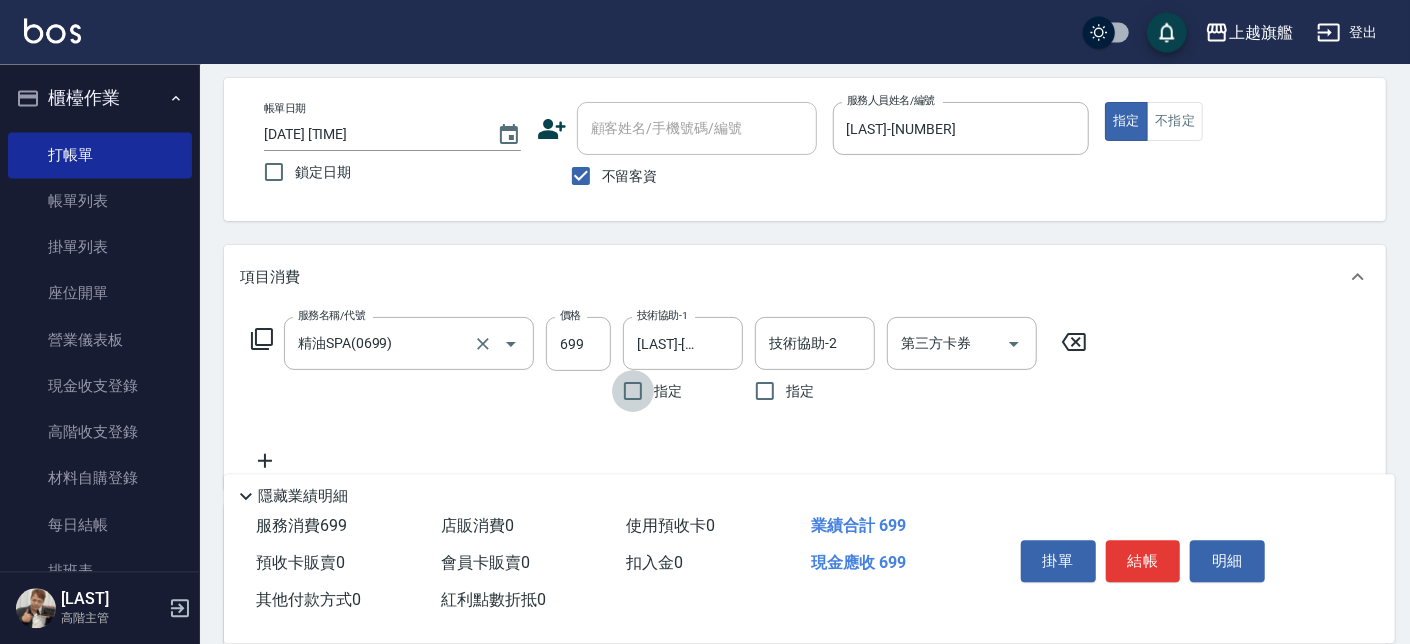 scroll, scrollTop: 113, scrollLeft: 0, axis: vertical 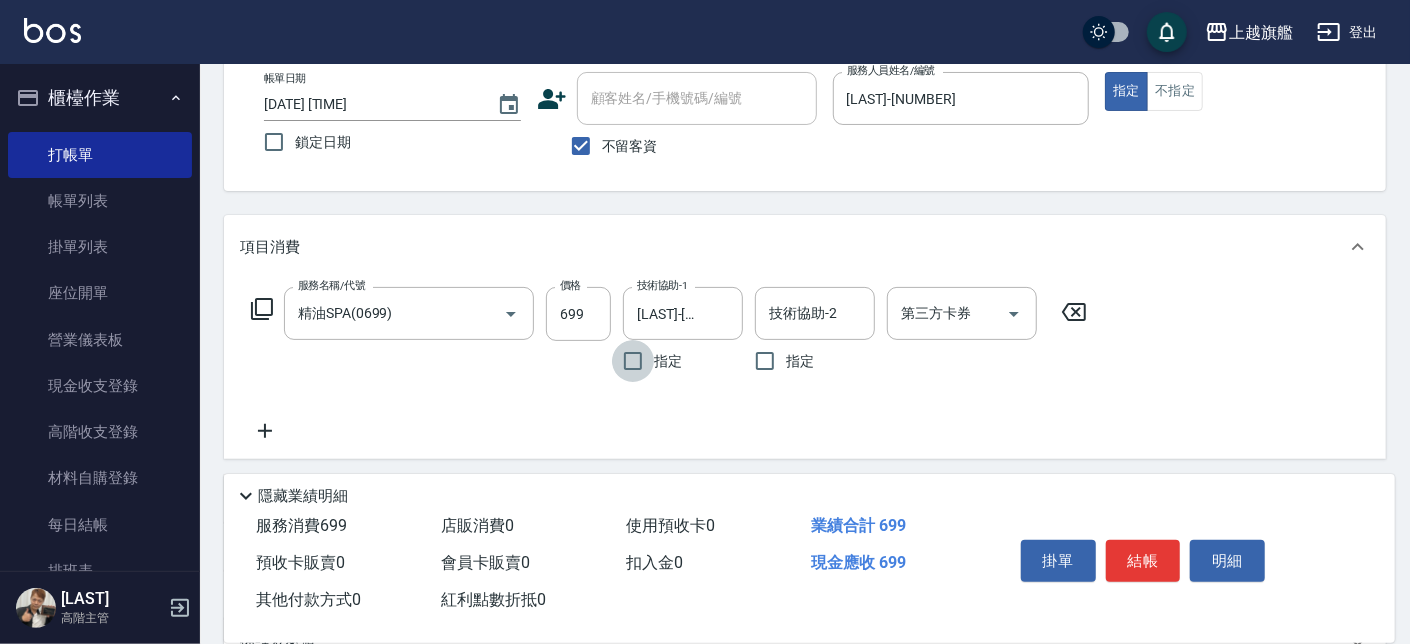 click 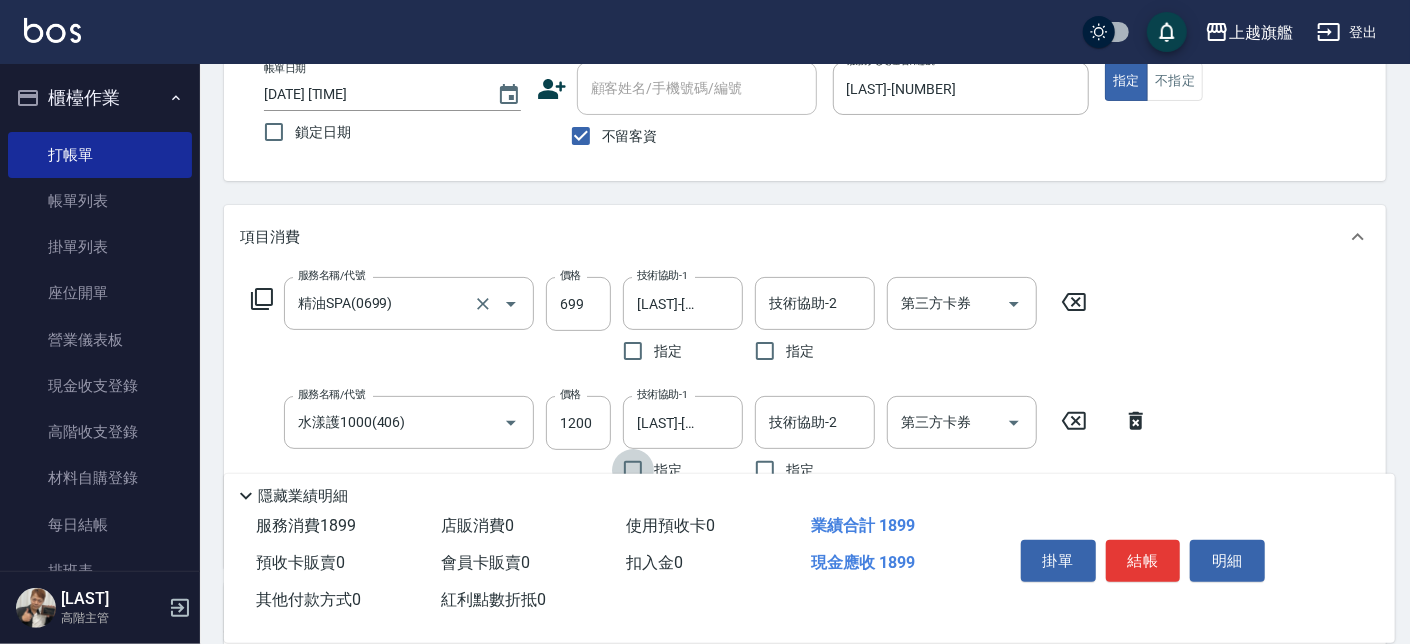 scroll, scrollTop: 227, scrollLeft: 0, axis: vertical 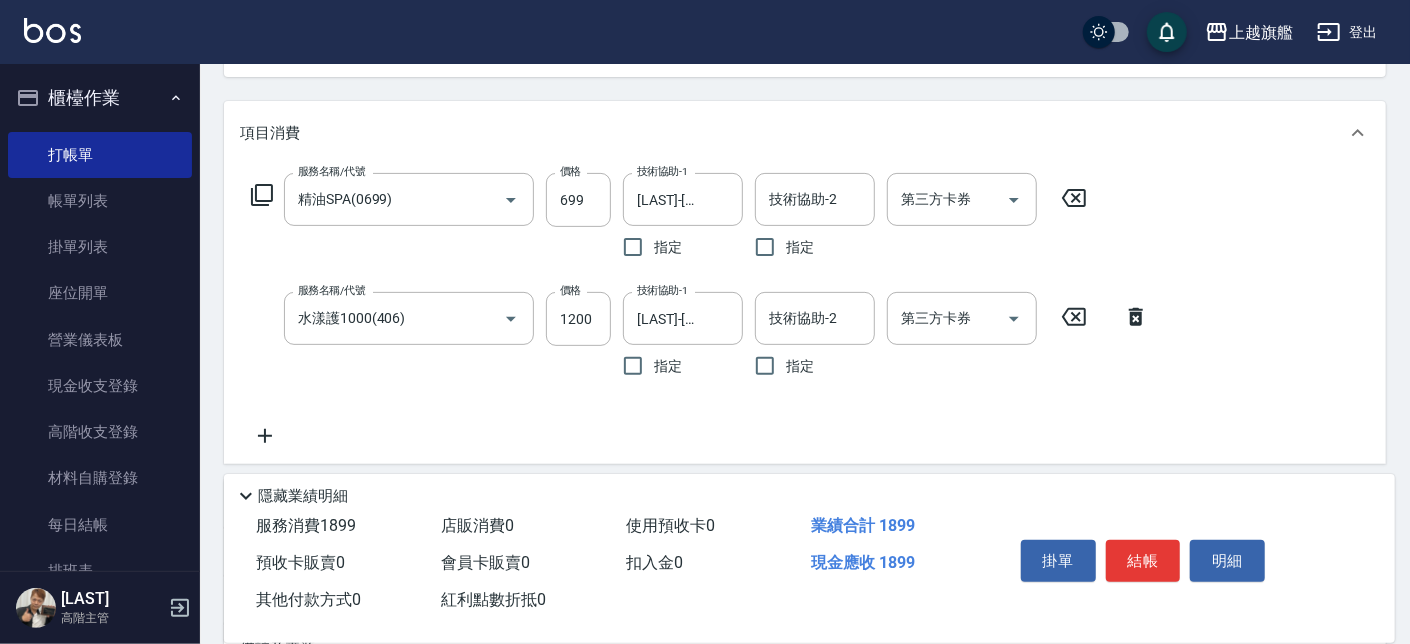 click 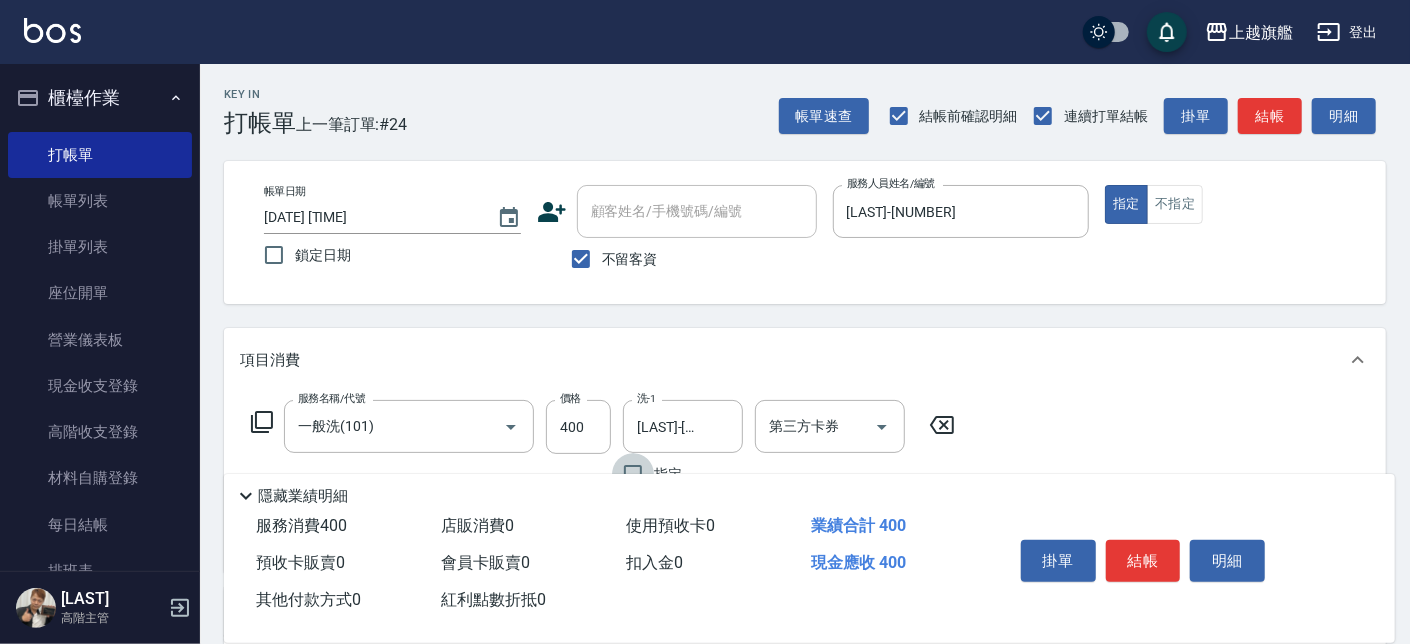 scroll, scrollTop: 113, scrollLeft: 0, axis: vertical 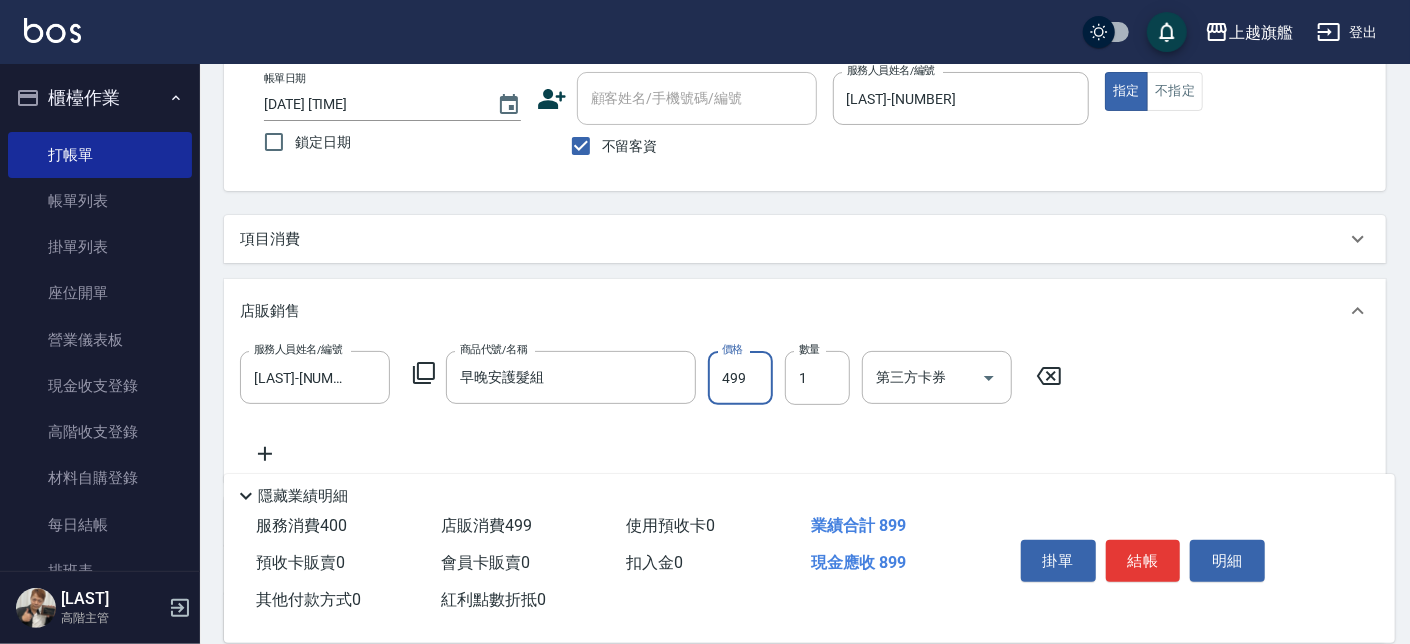 click on "499" at bounding box center [740, 378] 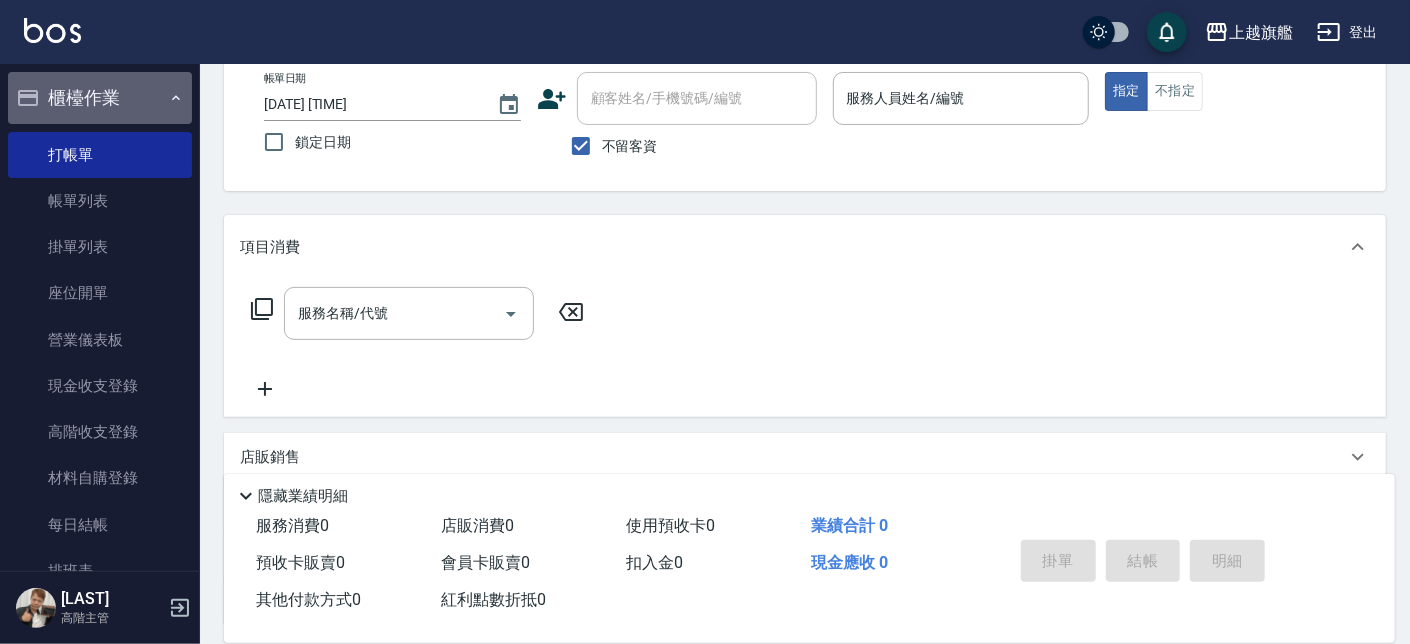 click on "櫃檯作業" at bounding box center [100, 98] 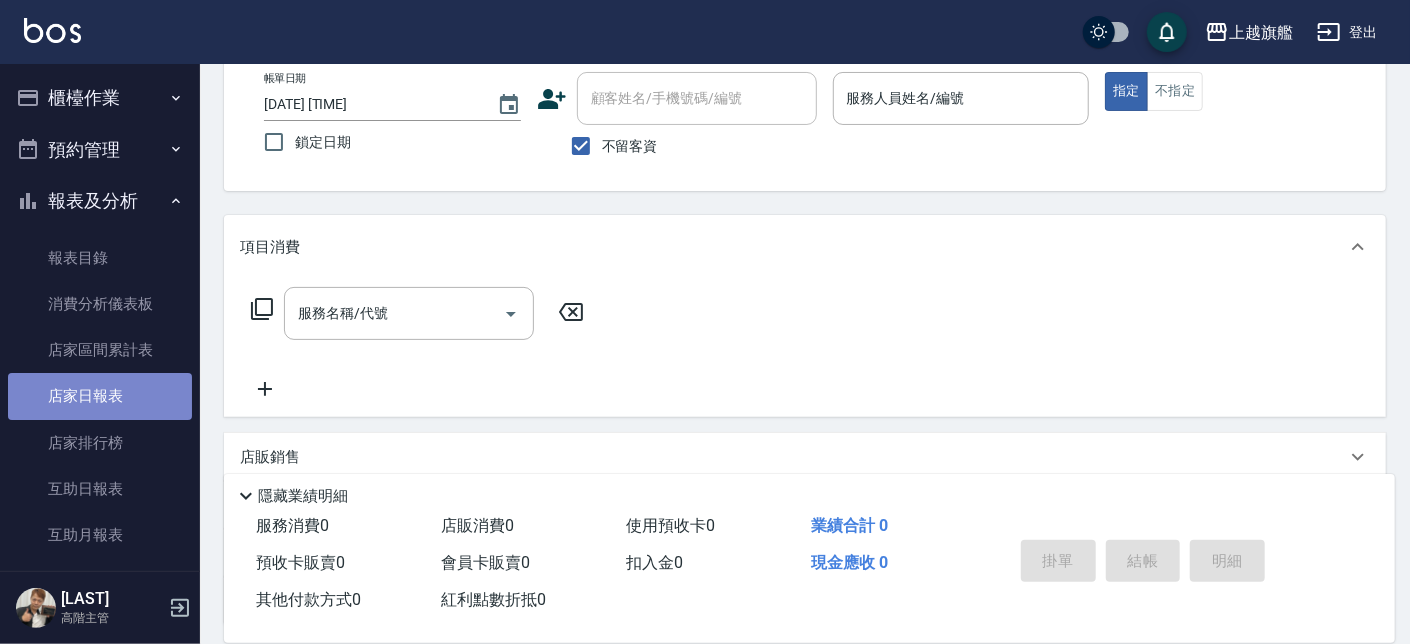 click on "店家日報表" at bounding box center [100, 396] 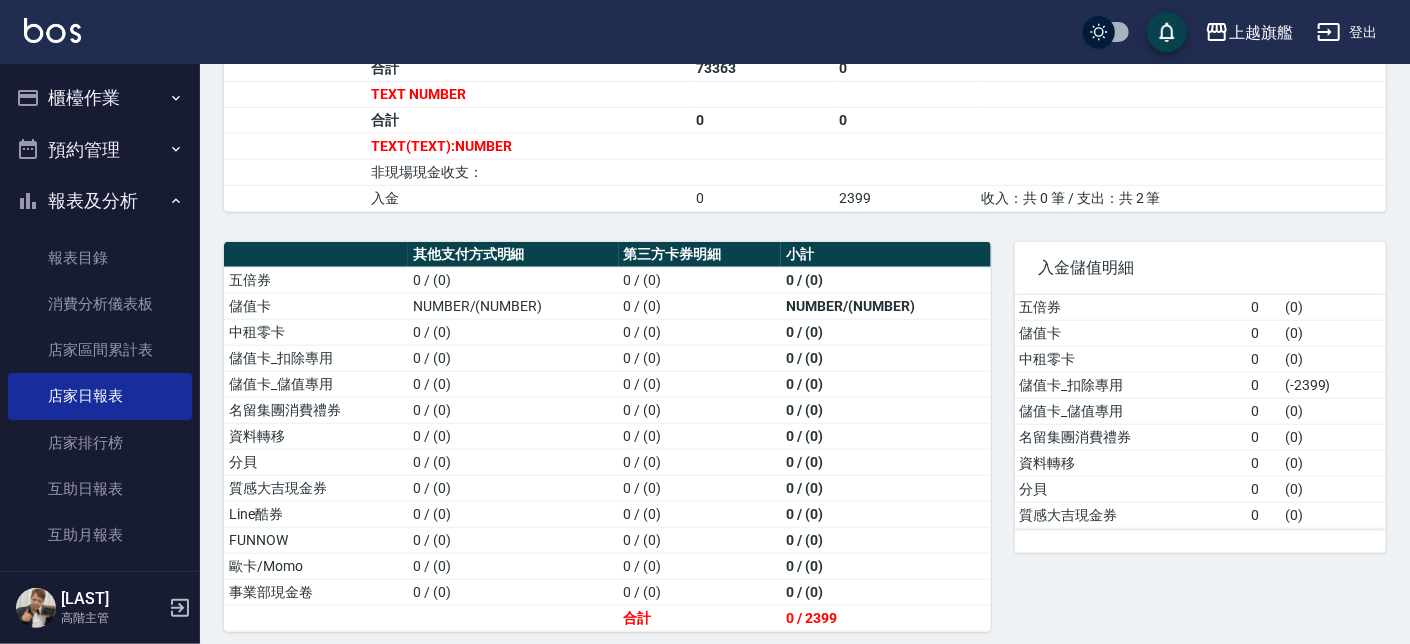 scroll, scrollTop: 341, scrollLeft: 0, axis: vertical 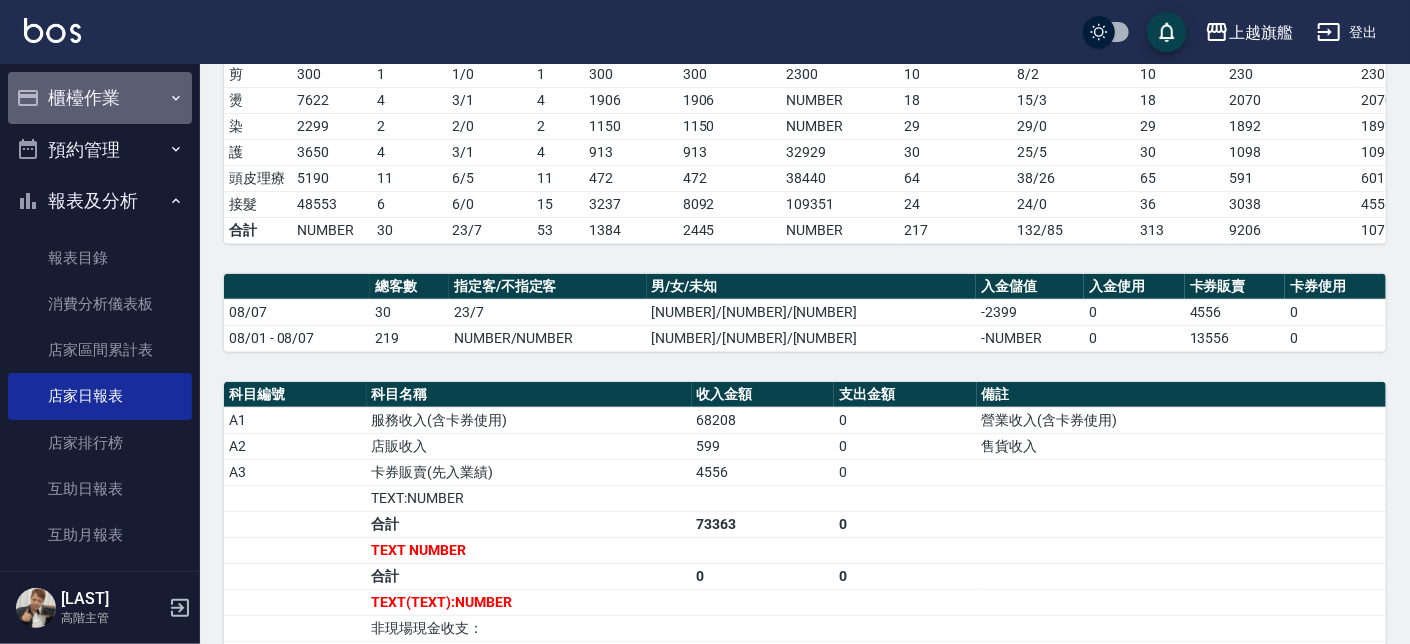 click on "櫃檯作業" at bounding box center (100, 98) 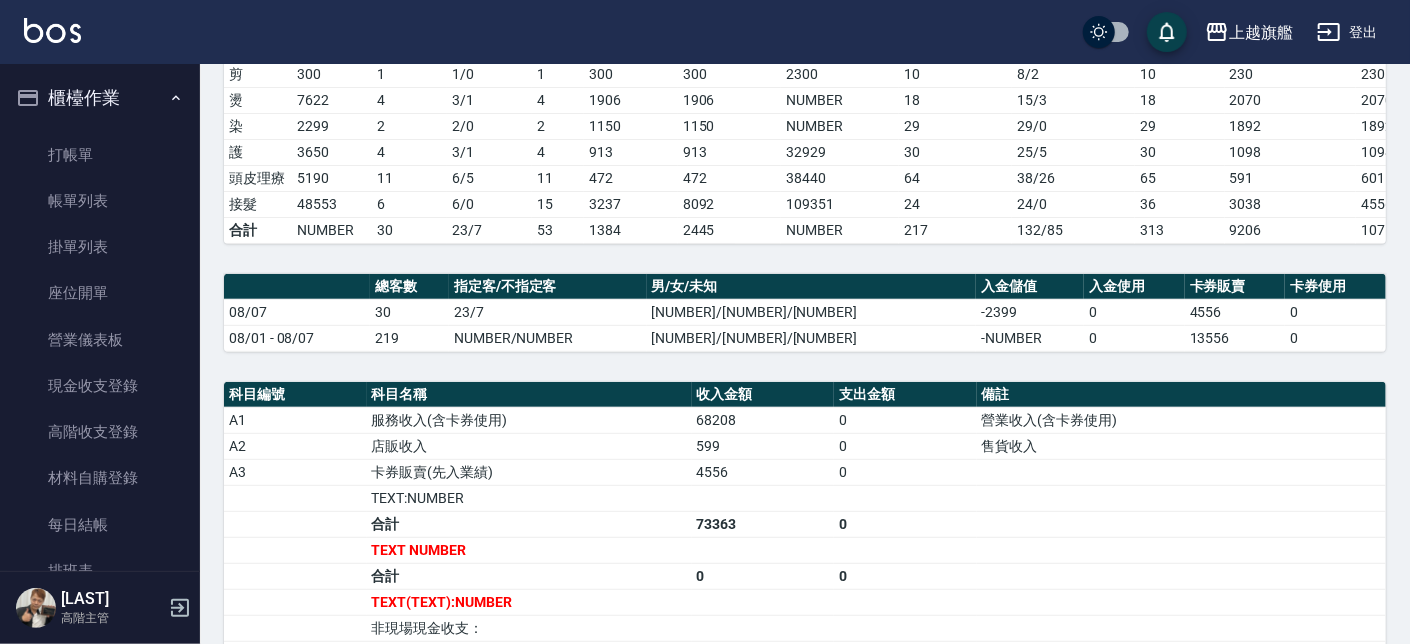 click on "櫃檯作業" at bounding box center (100, 98) 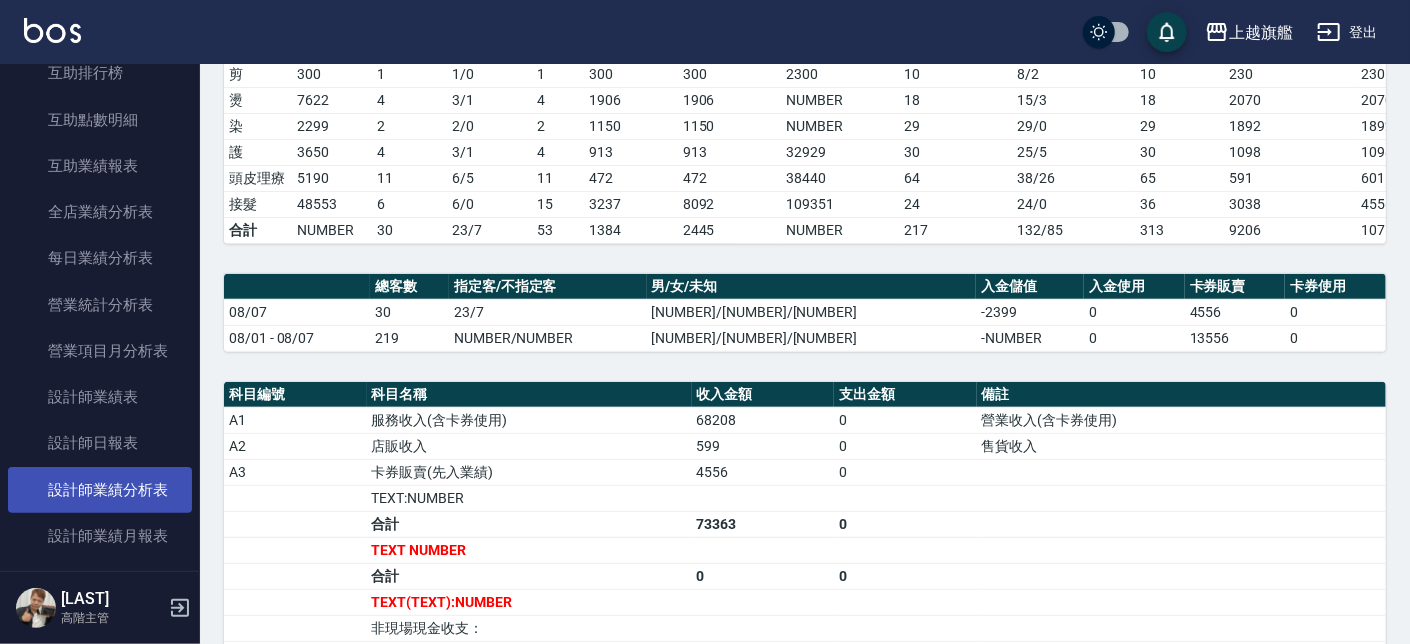 scroll, scrollTop: 602, scrollLeft: 0, axis: vertical 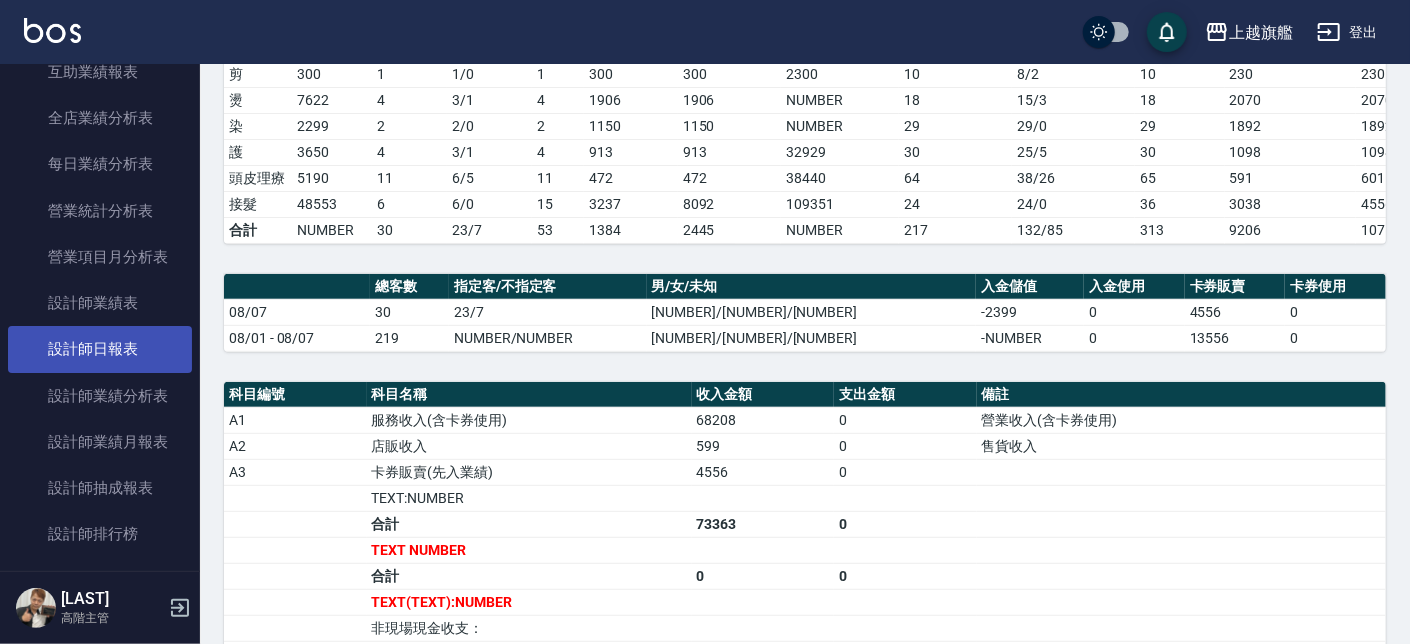 click on "設計師日報表" at bounding box center (100, 349) 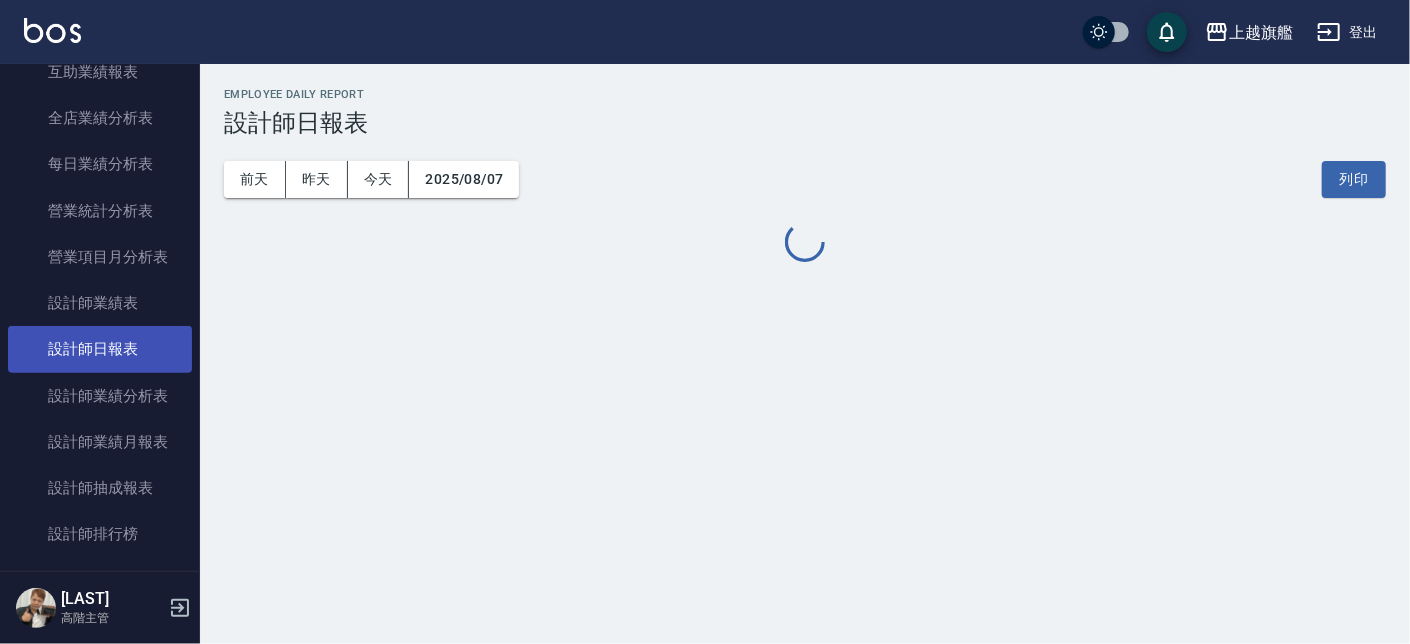 scroll, scrollTop: 0, scrollLeft: 0, axis: both 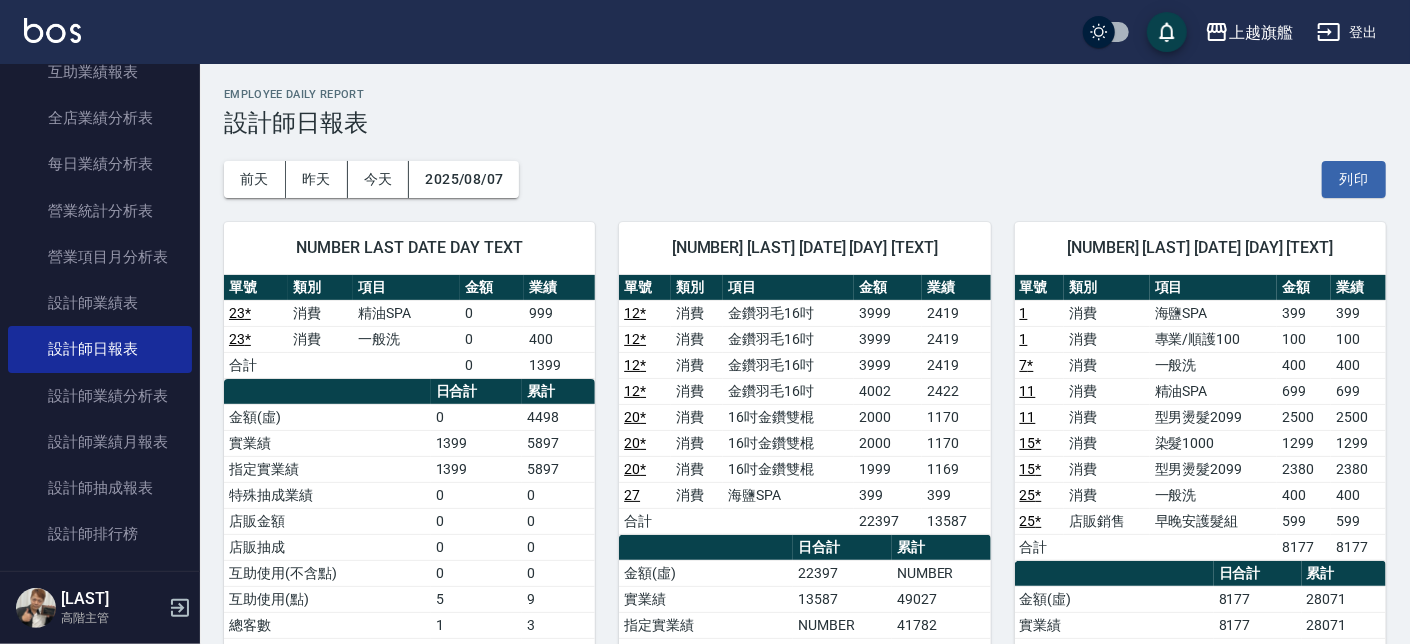 click on "23 *" at bounding box center (240, 313) 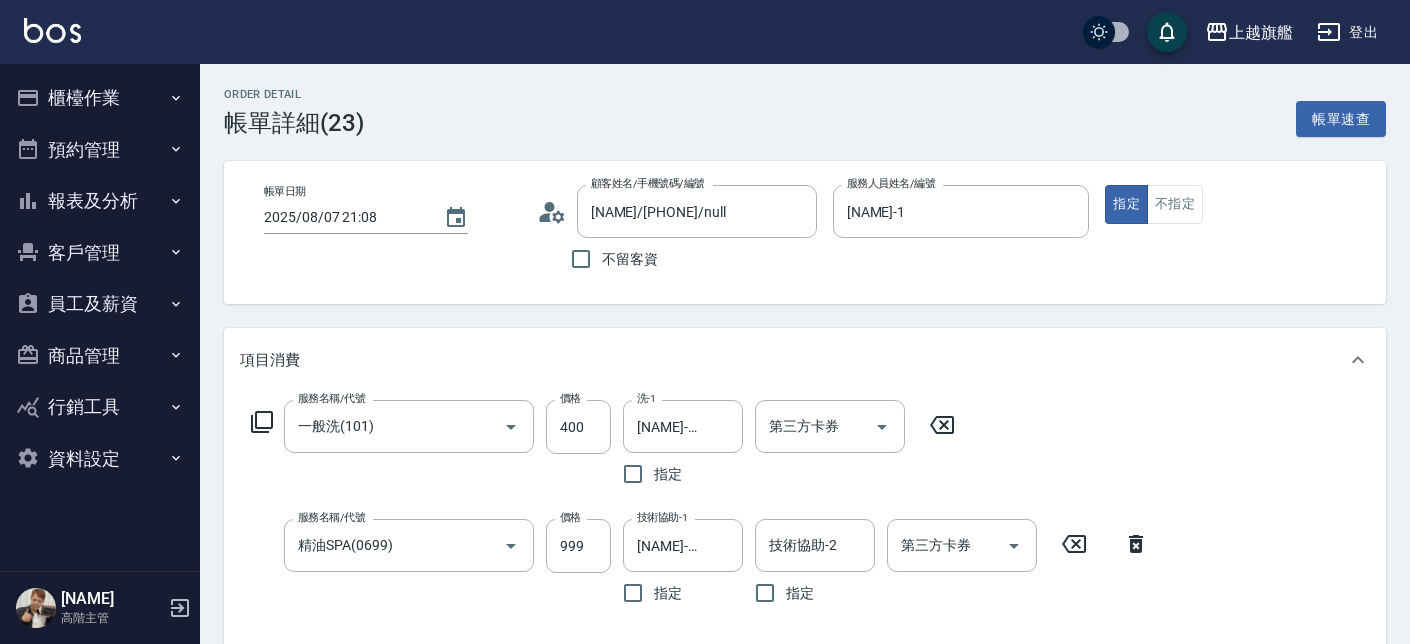 click on "帳單日期 2025/08/07 21:08 顧客姓名/手機號碼/編號 冰冰/0975753097/null 顧客姓名/手機號碼/編號 不留客資 服務人員姓名/編號 盧孟-1 服務人員姓名/編號 指定 不指定" at bounding box center [805, 232] 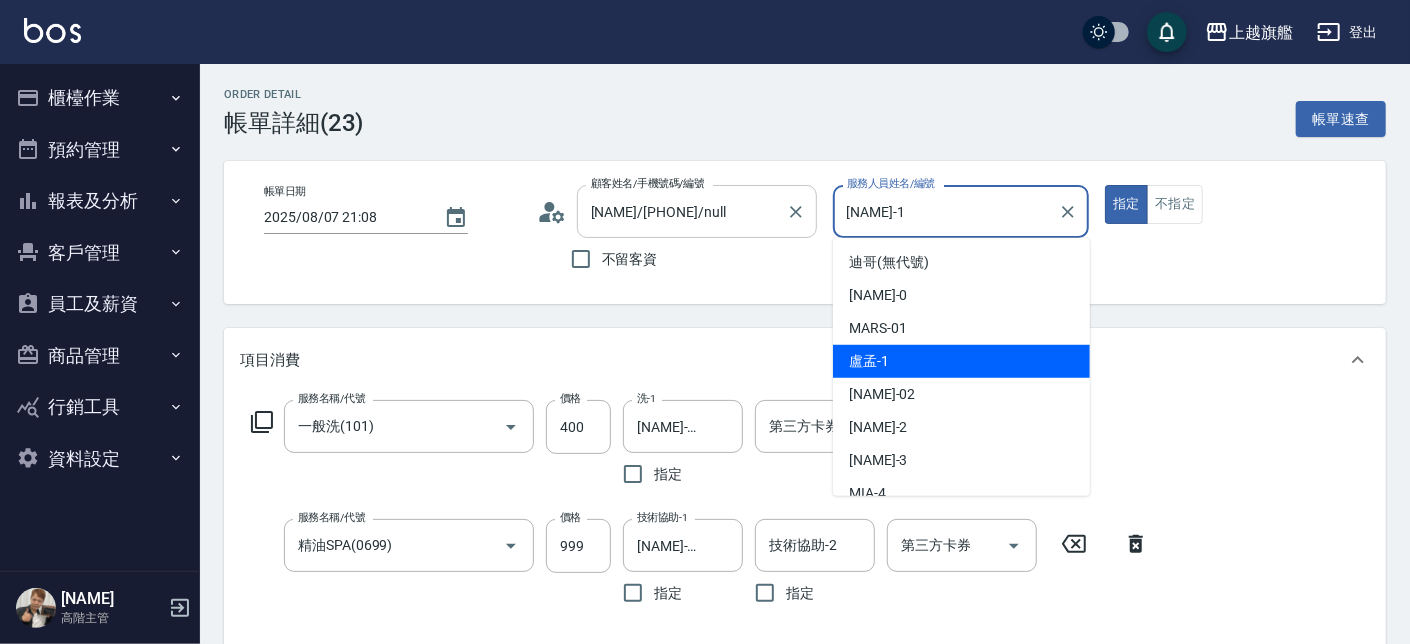 drag, startPoint x: 844, startPoint y: 211, endPoint x: 787, endPoint y: 201, distance: 57.870544 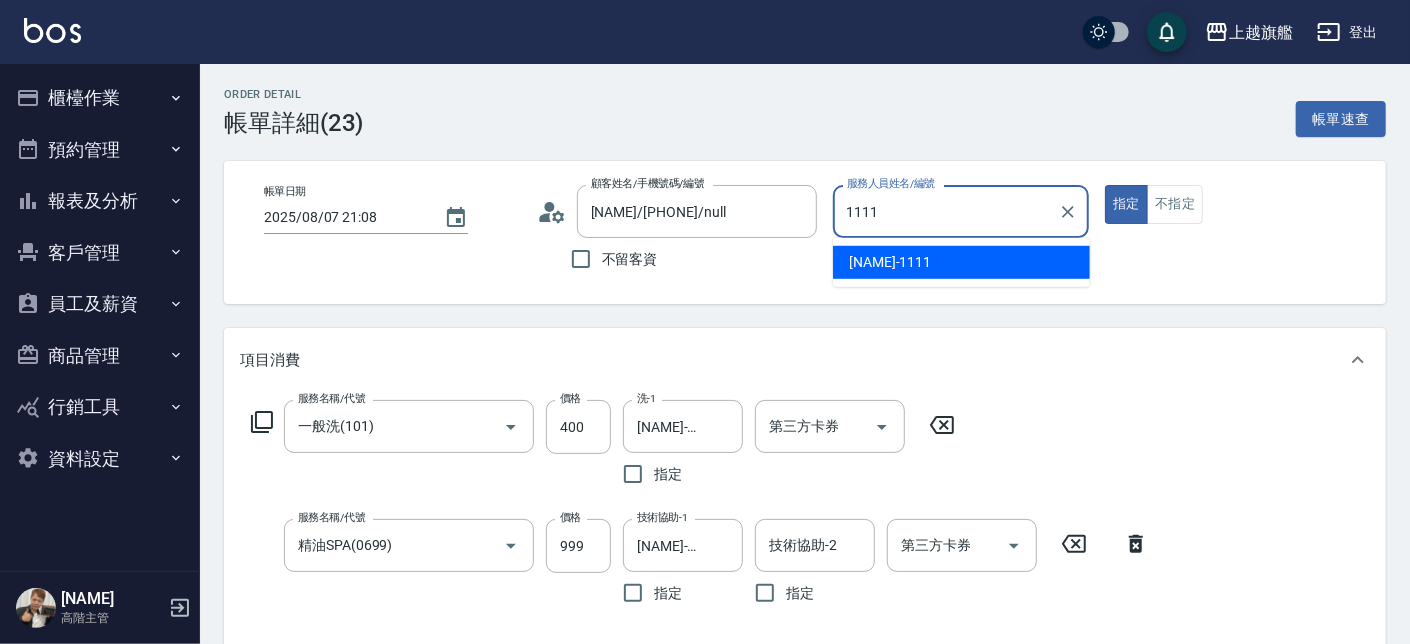 click on "林彎彎 -1111" at bounding box center [961, 262] 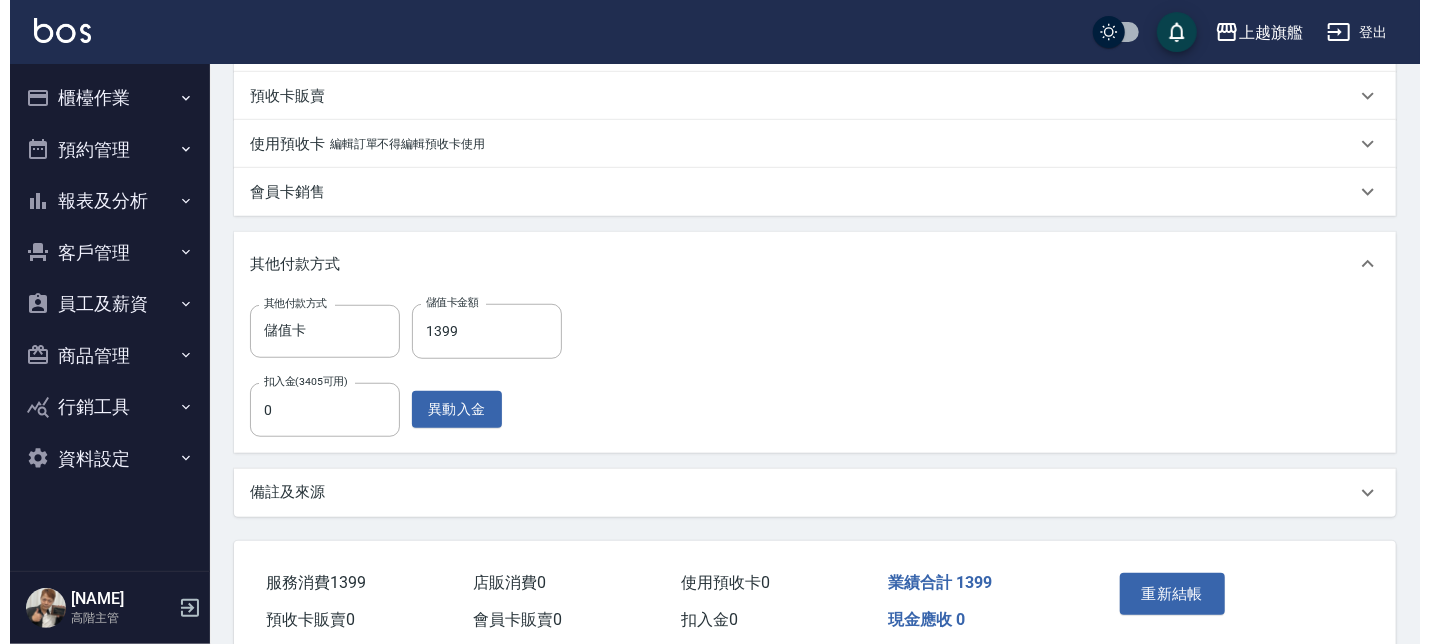scroll, scrollTop: 769, scrollLeft: 0, axis: vertical 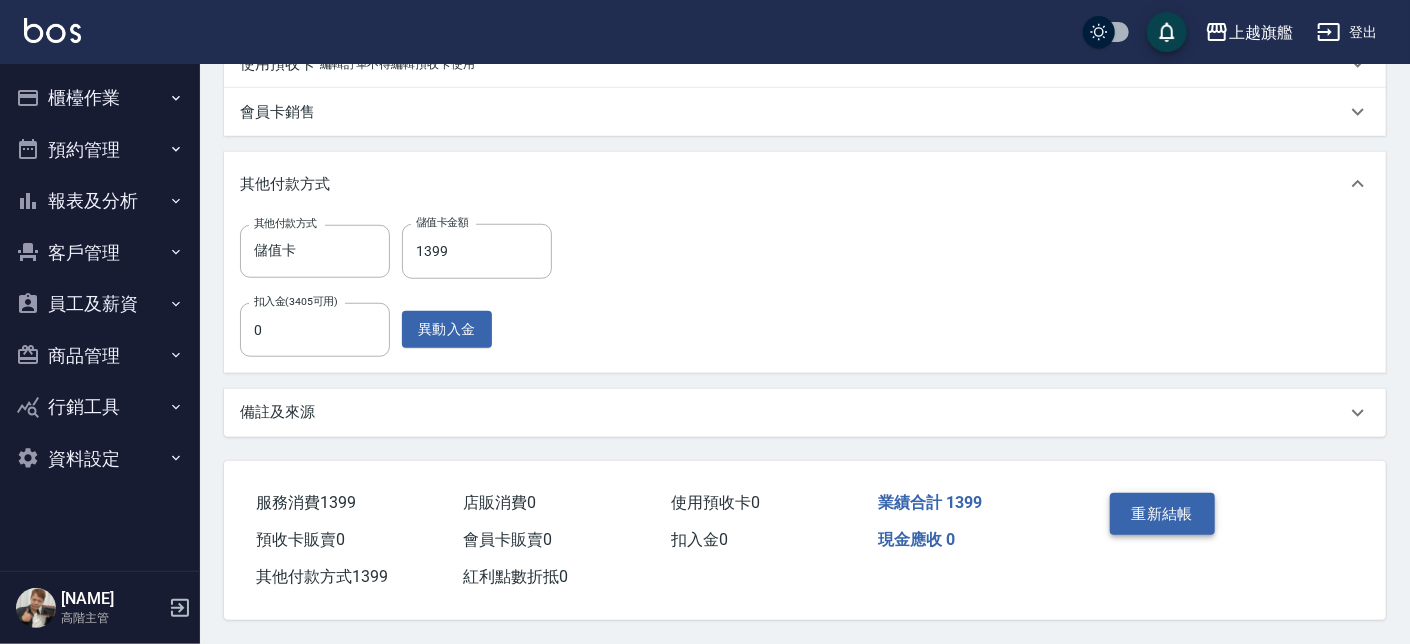 type on "[LAST]-[NUMBER]" 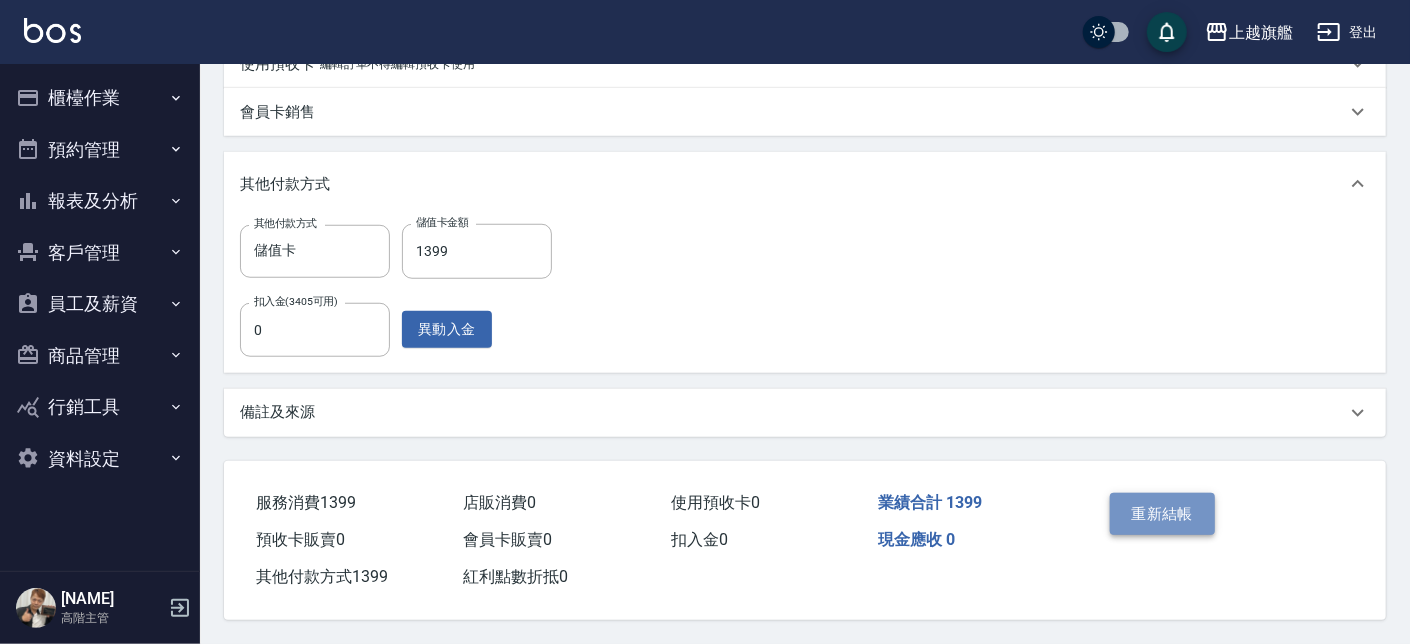 click on "重新結帳" at bounding box center [1163, 514] 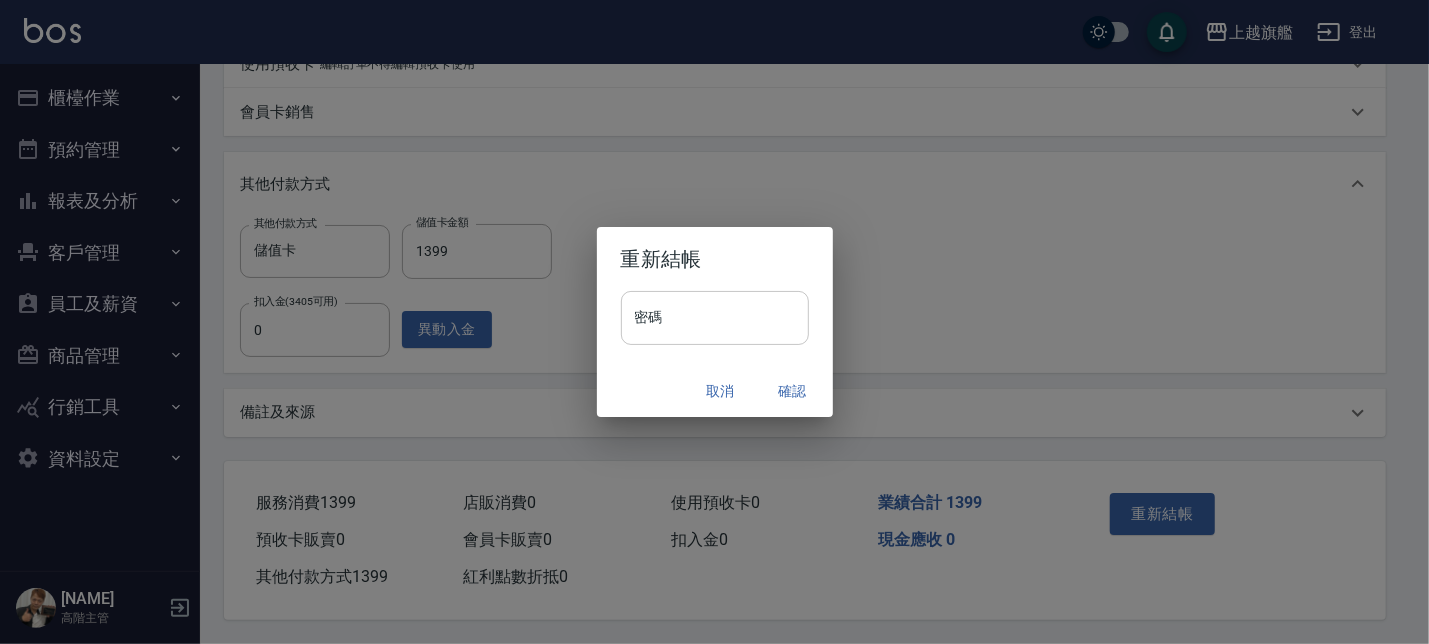 click on "密碼" at bounding box center [715, 318] 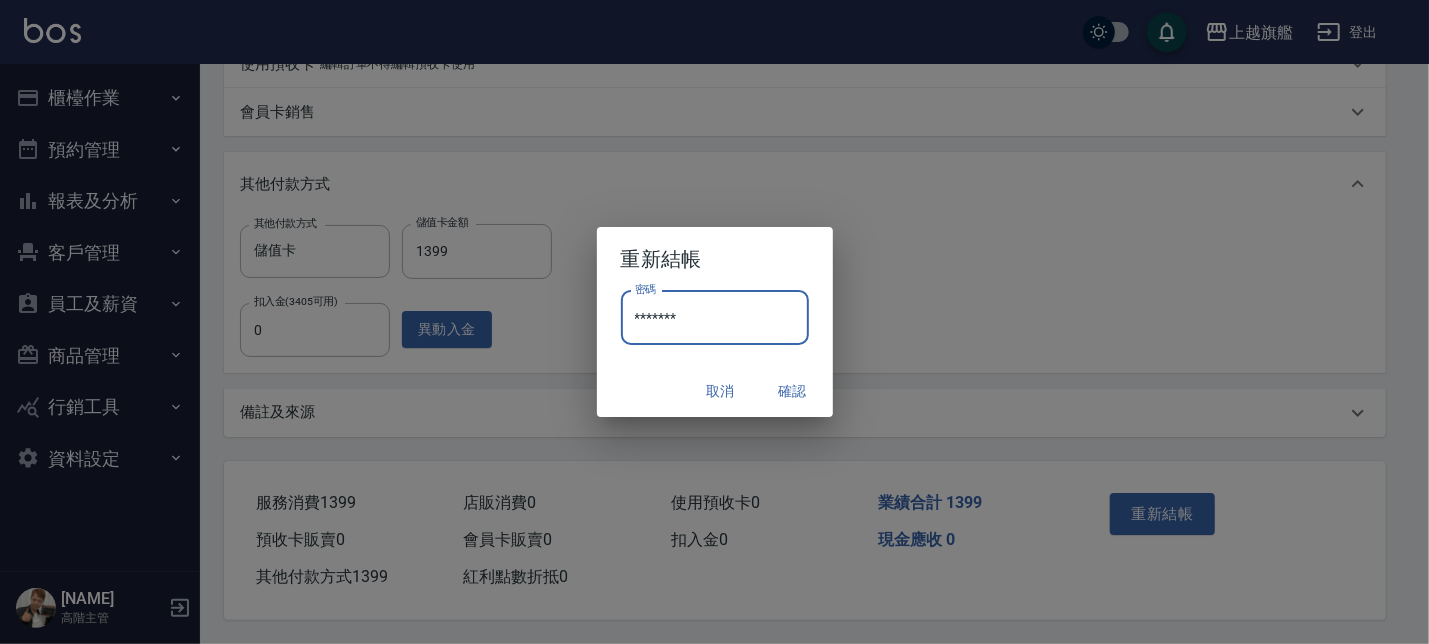 type on "*******" 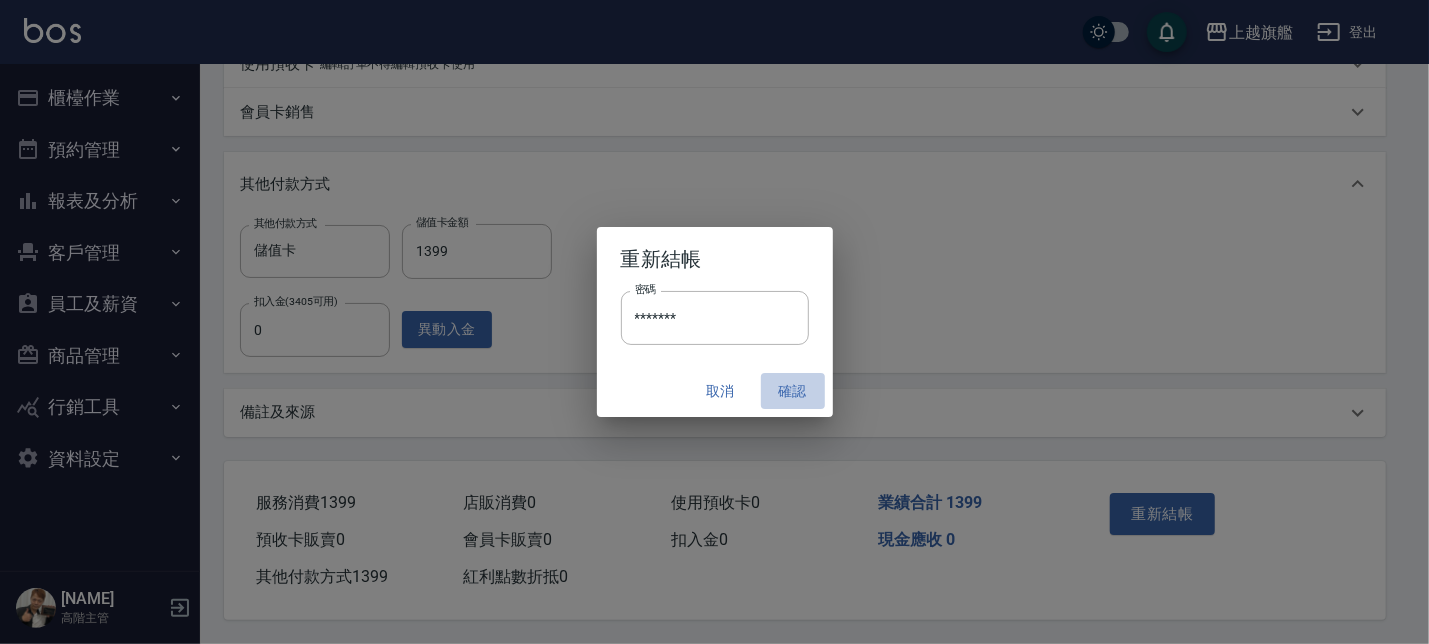 click on "確認" at bounding box center [793, 391] 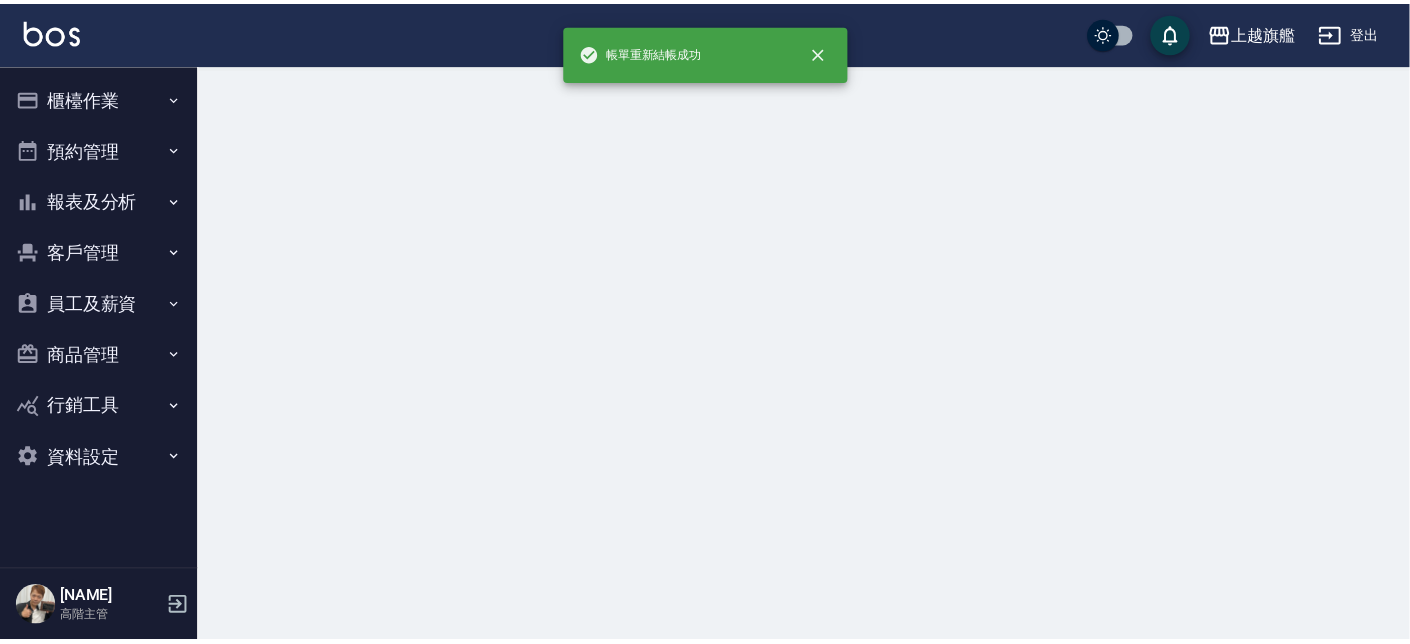 scroll, scrollTop: 0, scrollLeft: 0, axis: both 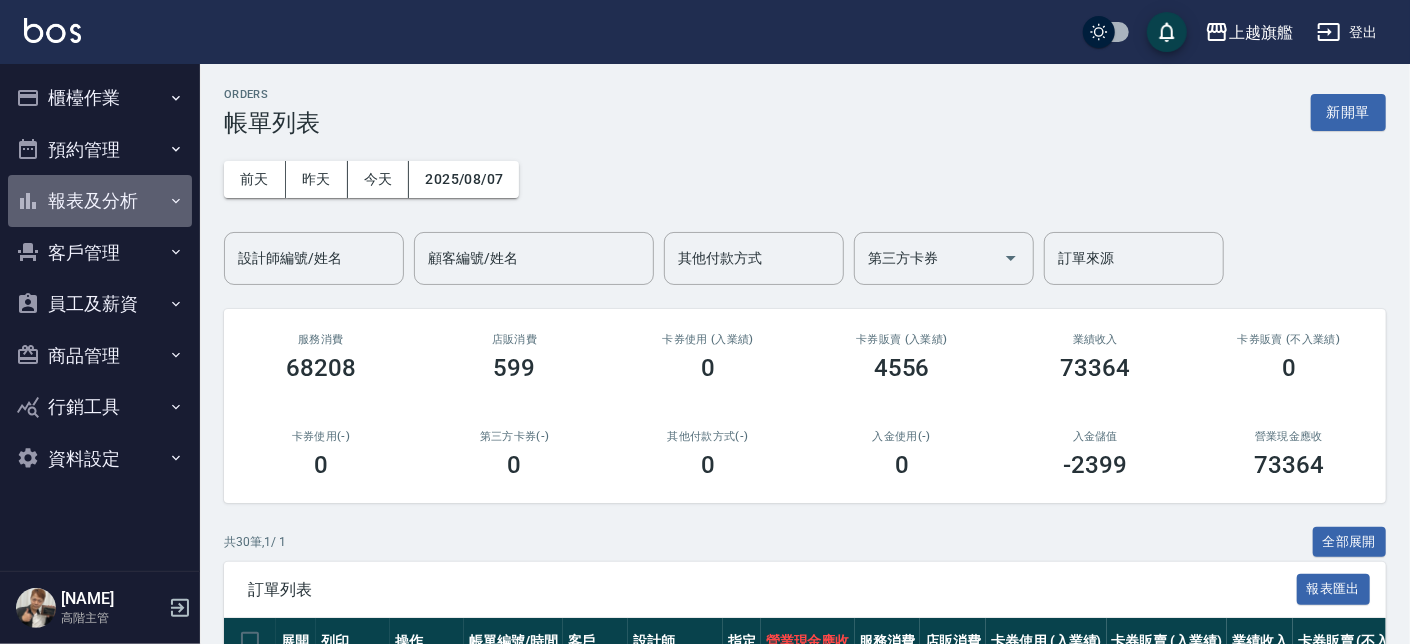 click on "報表及分析" at bounding box center (100, 201) 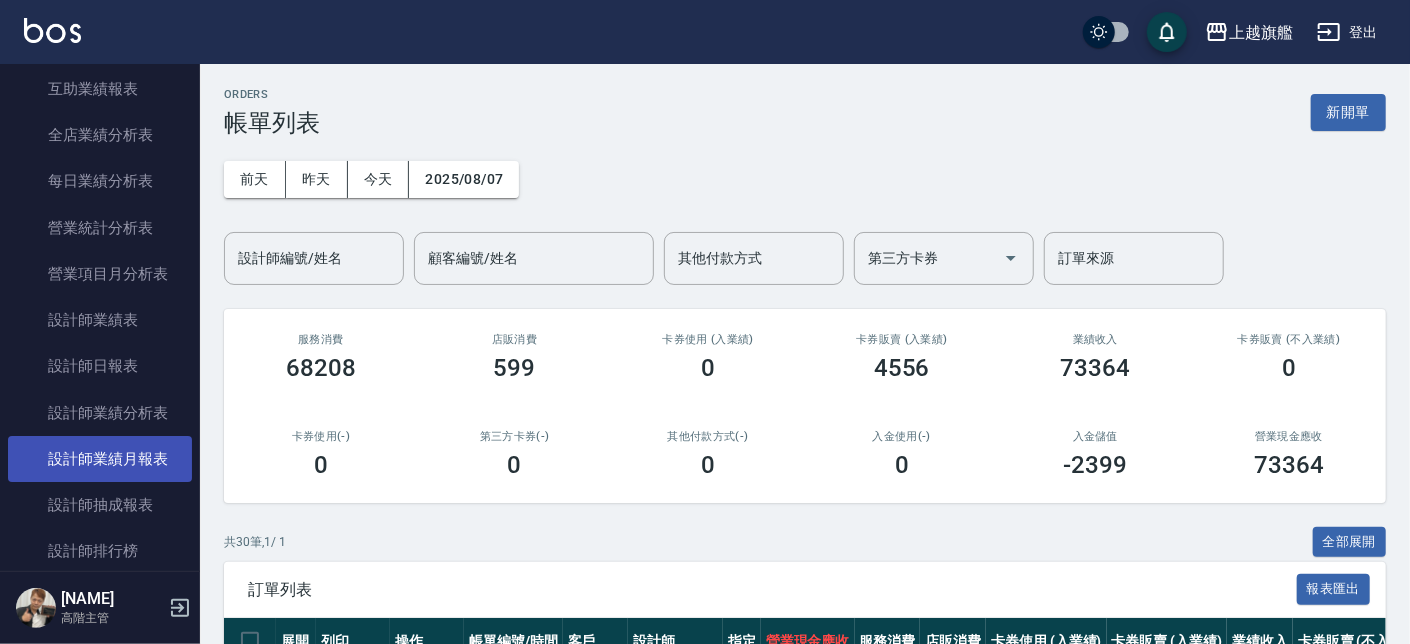scroll, scrollTop: 603, scrollLeft: 0, axis: vertical 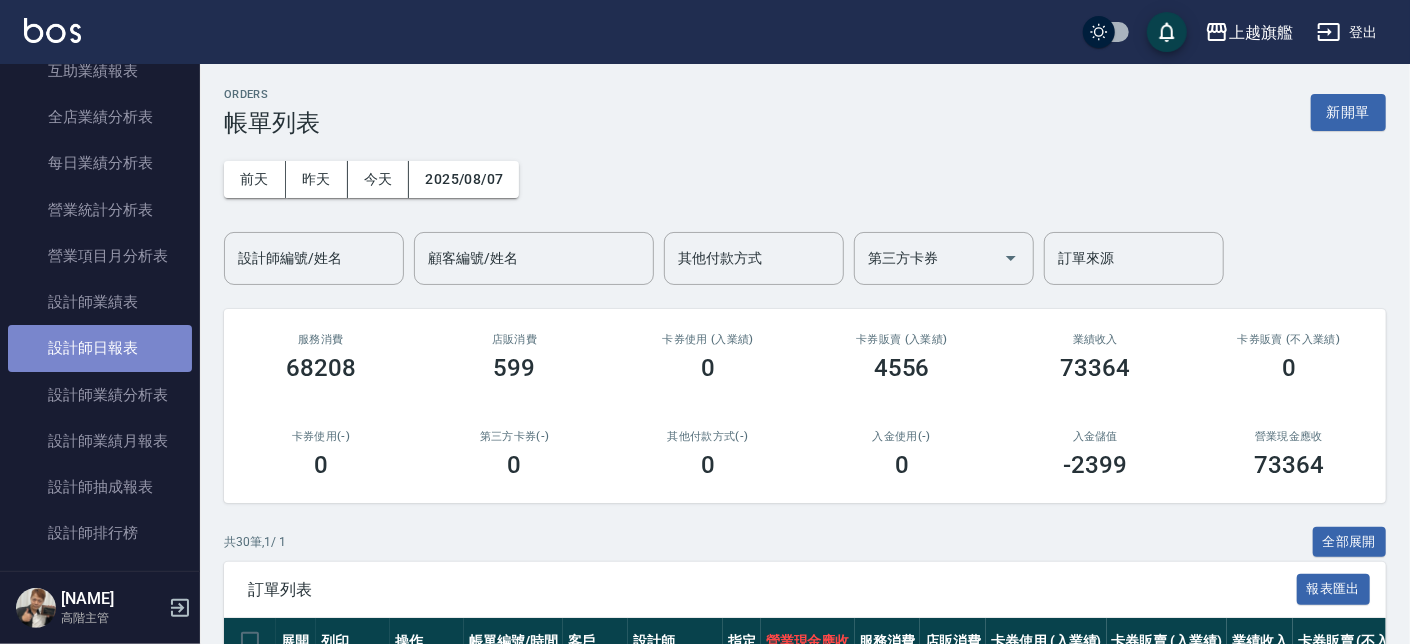 click on "設計師日報表" at bounding box center [100, 348] 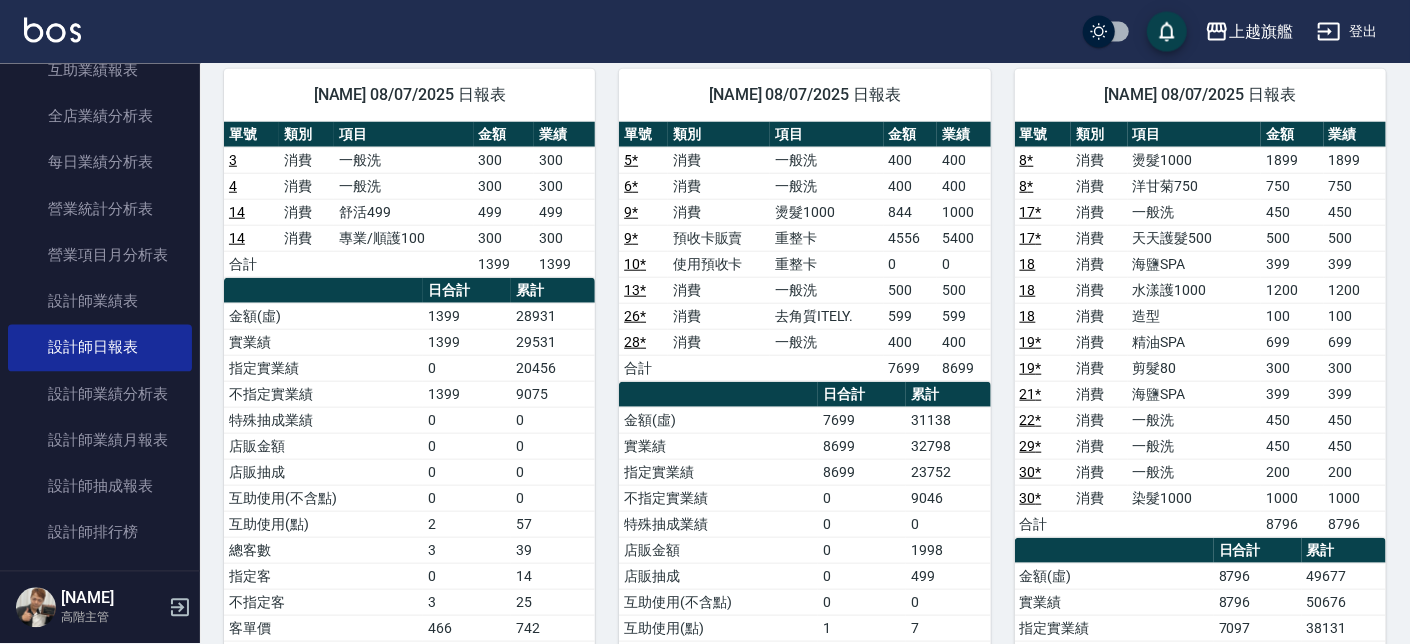 scroll, scrollTop: 911, scrollLeft: 0, axis: vertical 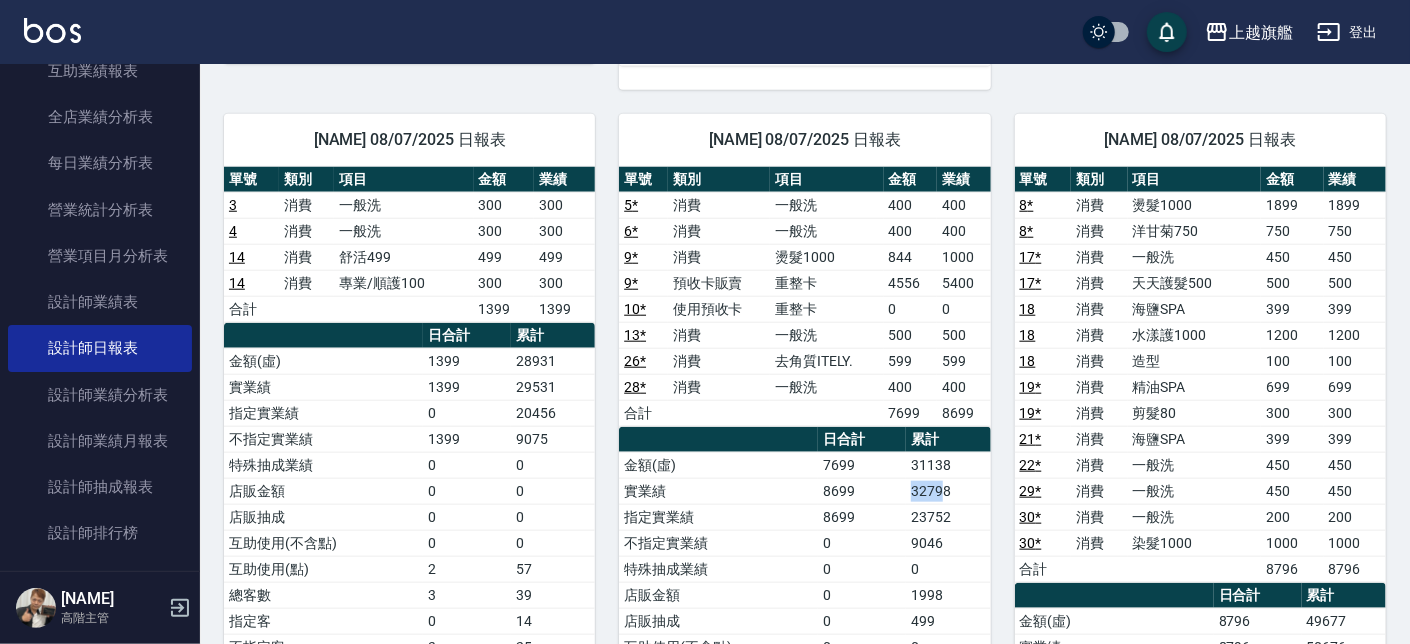 drag, startPoint x: 905, startPoint y: 497, endPoint x: 946, endPoint y: 503, distance: 41.4367 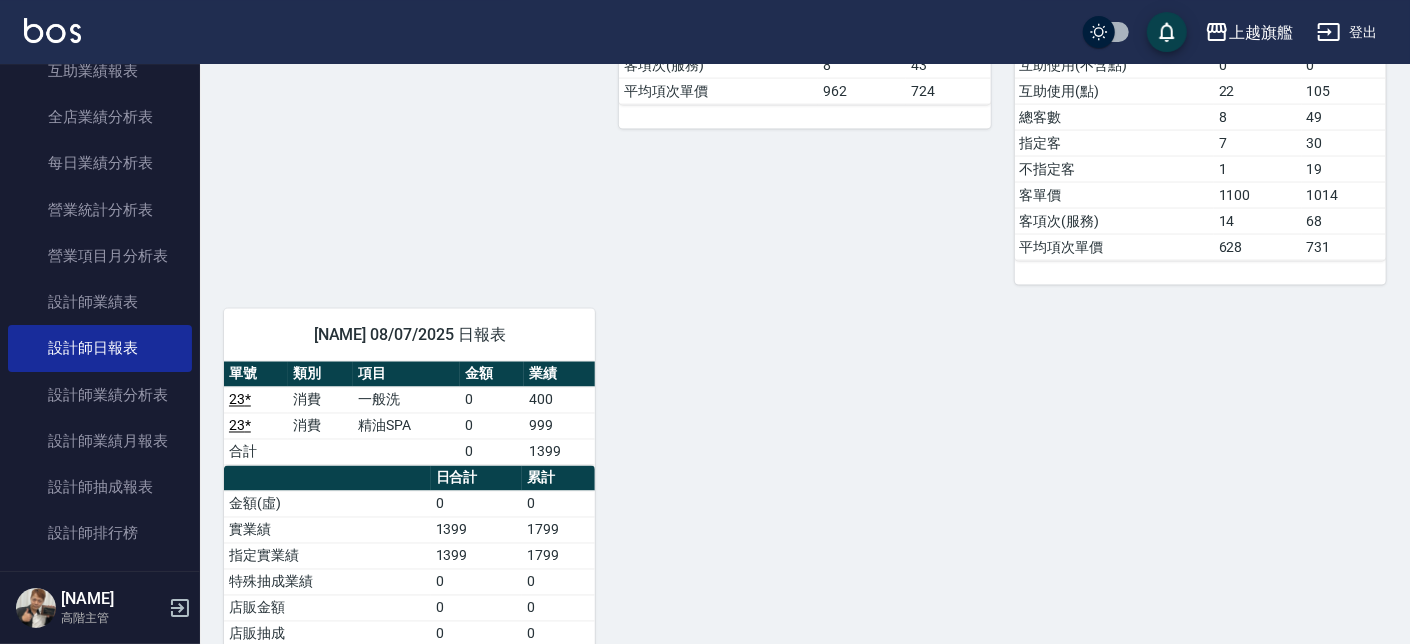 scroll, scrollTop: 1708, scrollLeft: 0, axis: vertical 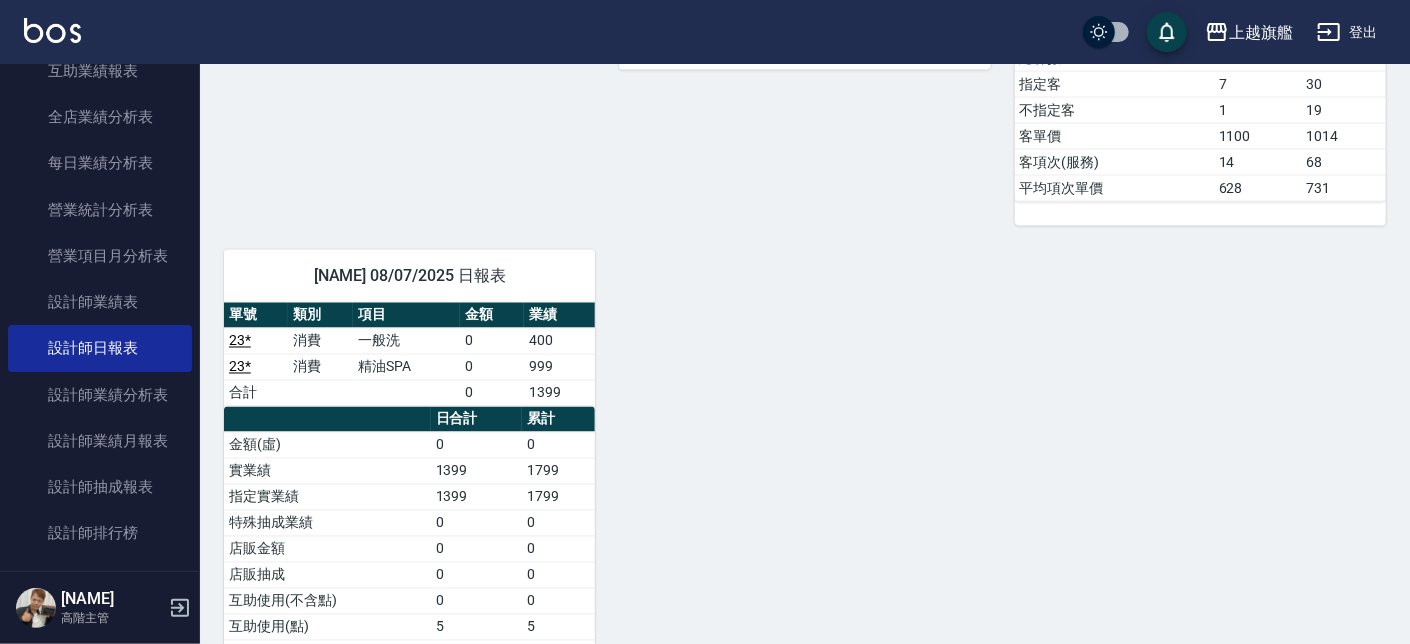 click on "3  謝雅婷 08/07/2025 日報表  單號 類別 項目 金額 業績 12 * 消費 金鑽羽毛16吋 3999 2419 12 * 消費 金鑽羽毛16吋 3999 2419 12 * 消費 金鑽羽毛16吋 3999 2419 12 * 消費 金鑽羽毛16吋 4002 2422 20 * 消費 16吋金鑽雙棍 2000 1170 20 * 消費 16吋金鑽雙棍 2000 1170 20 * 消費 16吋金鑽雙棍 1999 1169 27 消費 海鹽SPA 399 399 合計 22397 13587 日合計 累計 金額(虛) 22397 52939 實業績 13587 49027 指定實業績 13188 41782 不指定實業績 399 7245 特殊抽成業績 0 0 店販金額 0 4009 店販抽成 0 1002 互助使用(不含點) 0 0 互助使用(點) 16 68 總客數 3 27 指定客 2 13 不指定客 1 14 客單價 7466 1961 客項次(服務) 8 42 平均項次單價 2800 1260 6  張佳琳 08/07/2025 日報表  單號 類別 項目 金額 業績 1 消費 海鹽SPA 399 399 1 消費 專業/順護100 100 100 7 * 消費 一般洗 400 400 11 消費 精油SPA 699 699 11 消費 型男燙髮2099 2500 2500 15 * 消費 染髮1000 1299 1299 15 * 消費 25" at bounding box center (793, -384) 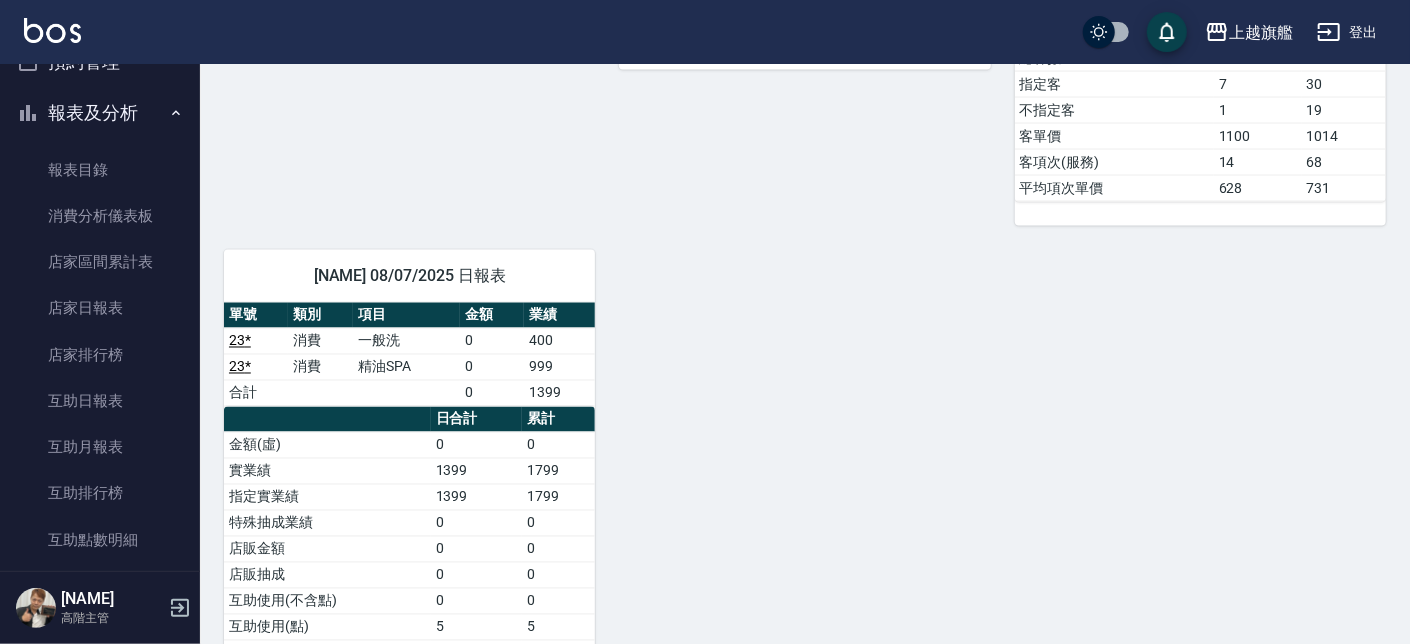 scroll, scrollTop: 0, scrollLeft: 0, axis: both 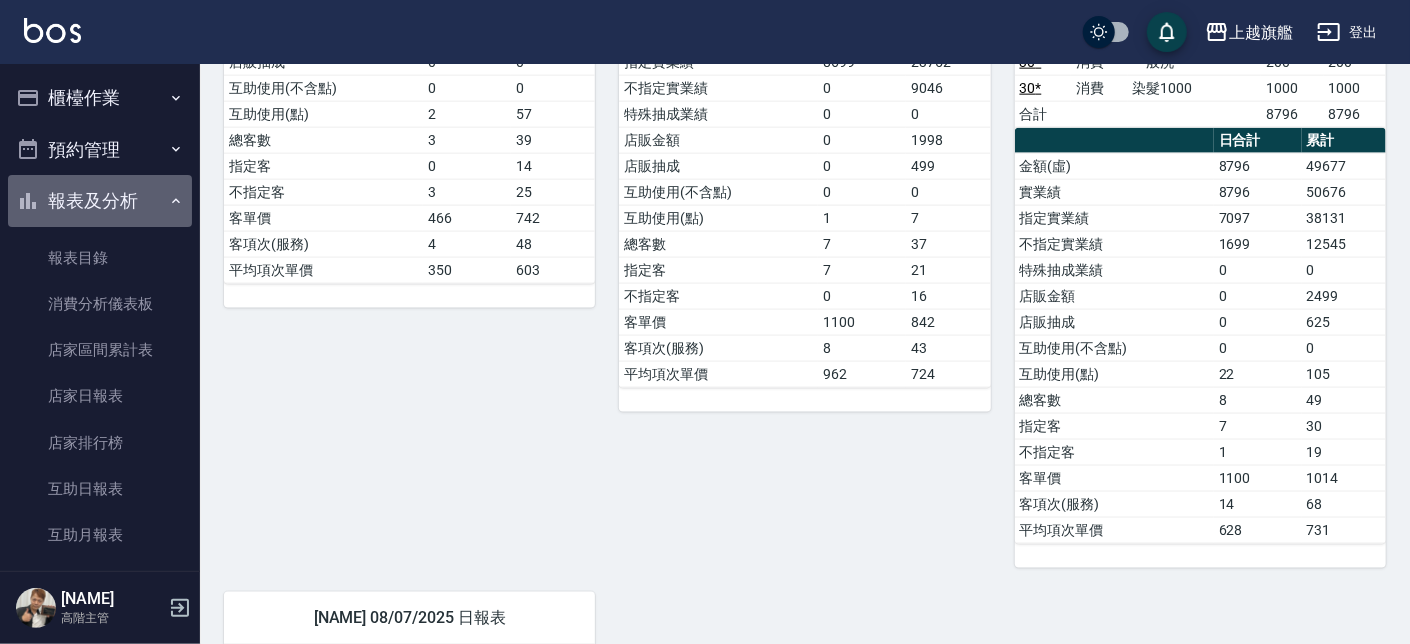 click on "報表及分析" at bounding box center (100, 201) 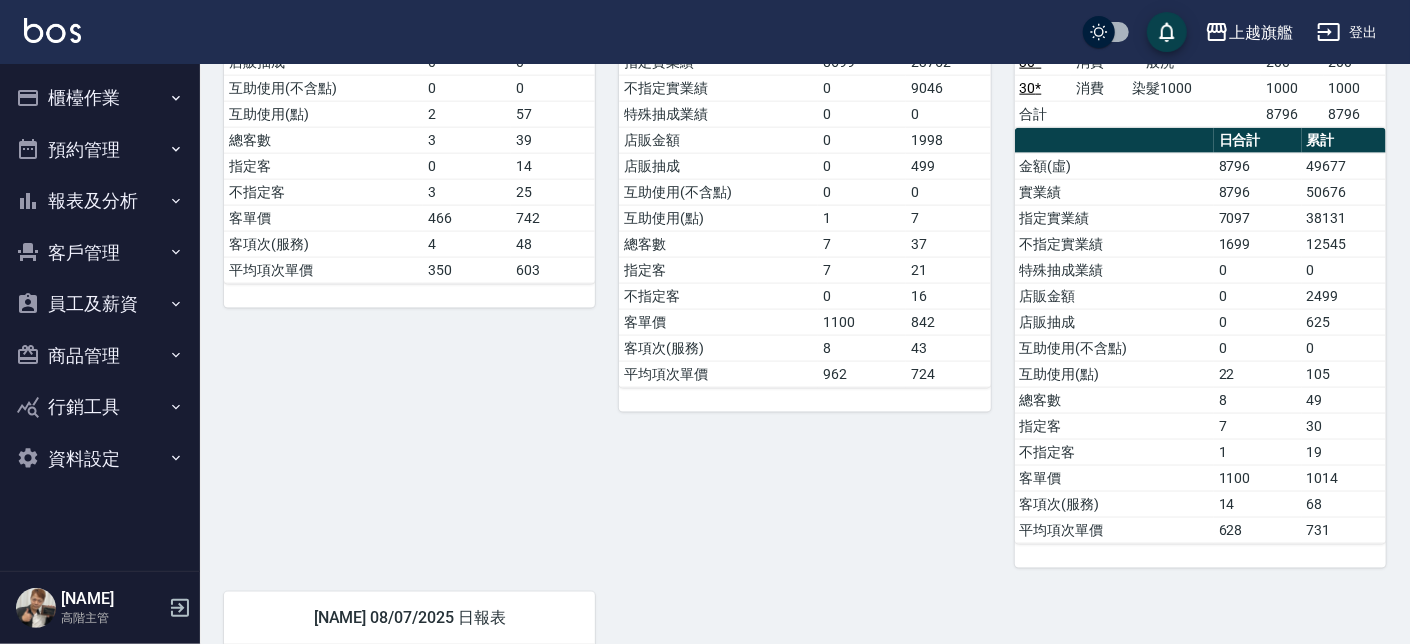 click on "櫃檯作業" at bounding box center [100, 98] 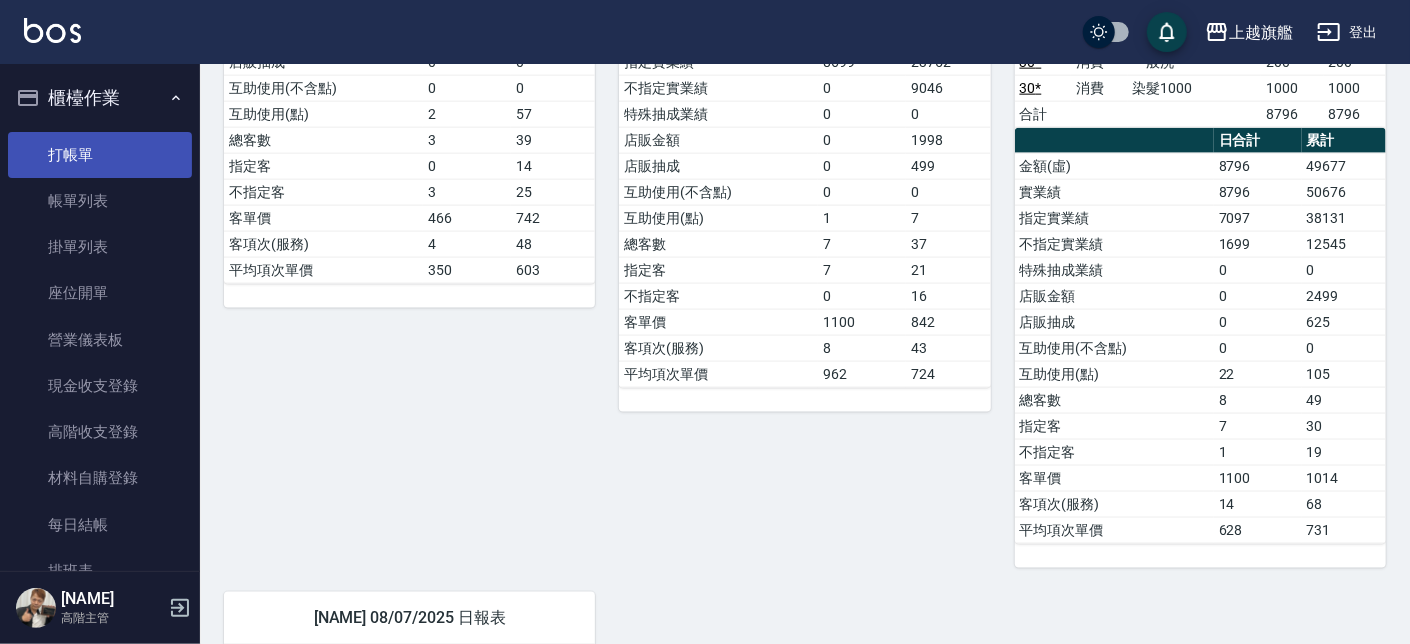 click on "打帳單" at bounding box center [100, 155] 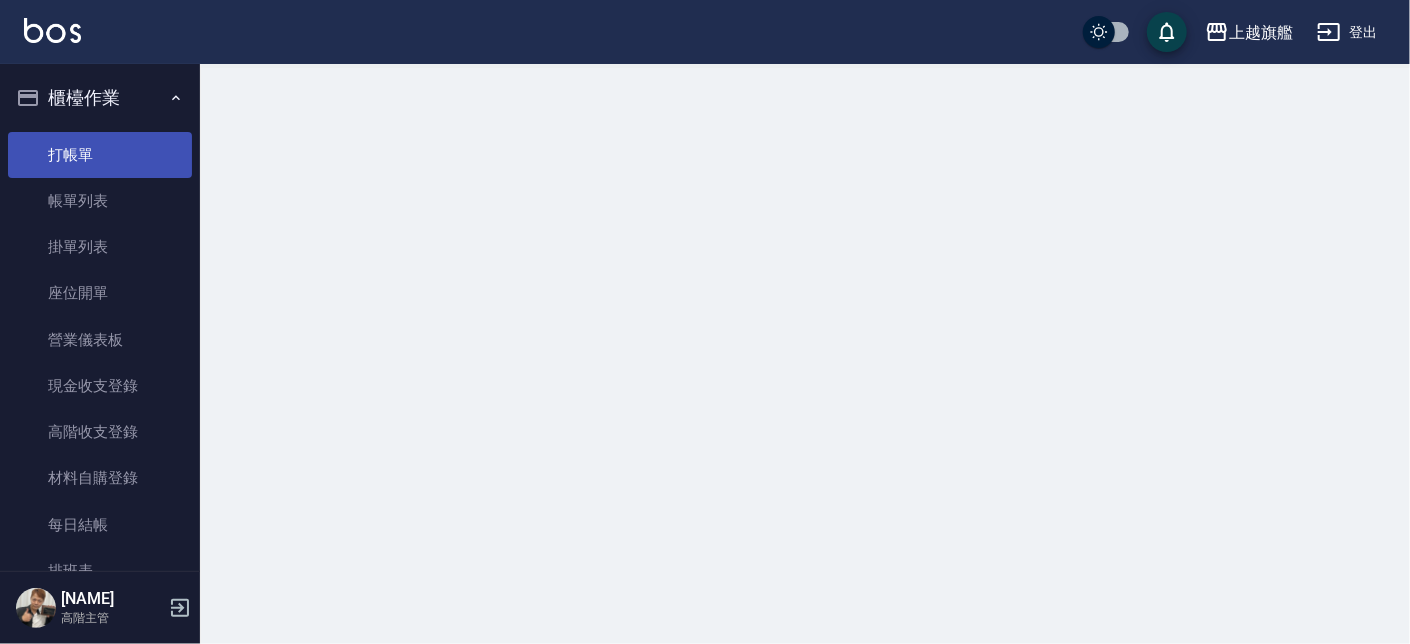 scroll, scrollTop: 0, scrollLeft: 0, axis: both 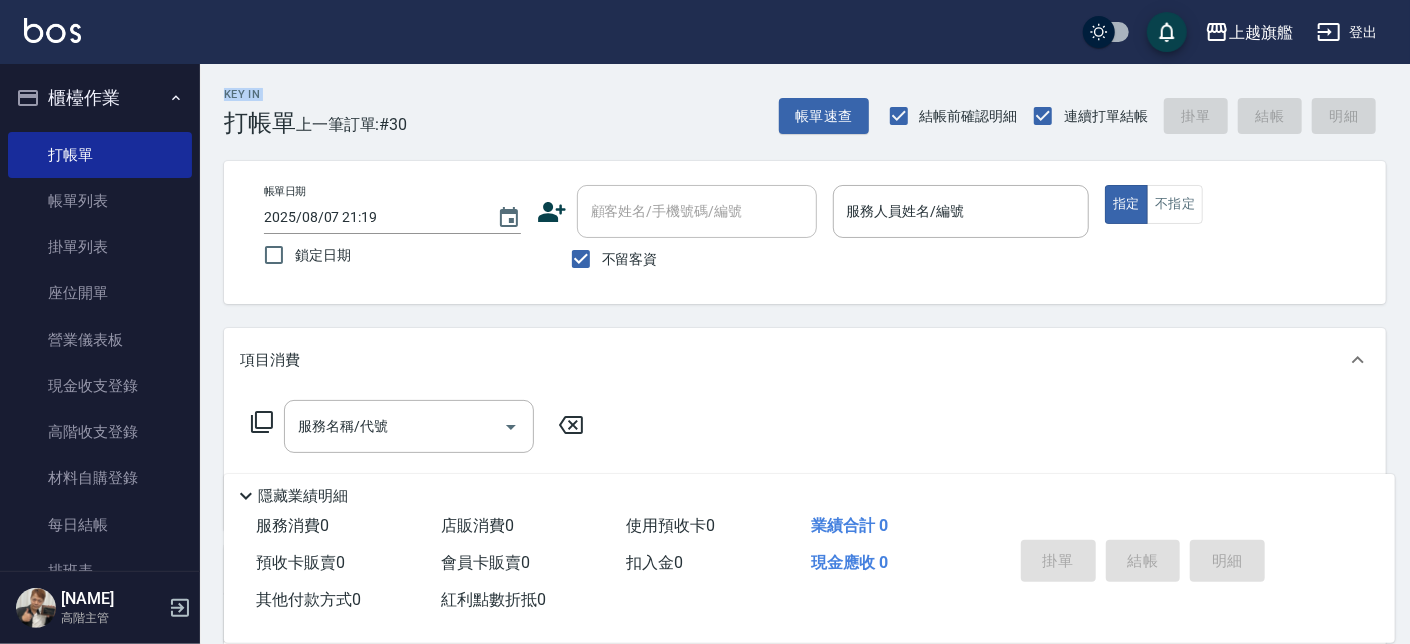 drag, startPoint x: 202, startPoint y: 115, endPoint x: 190, endPoint y: 106, distance: 15 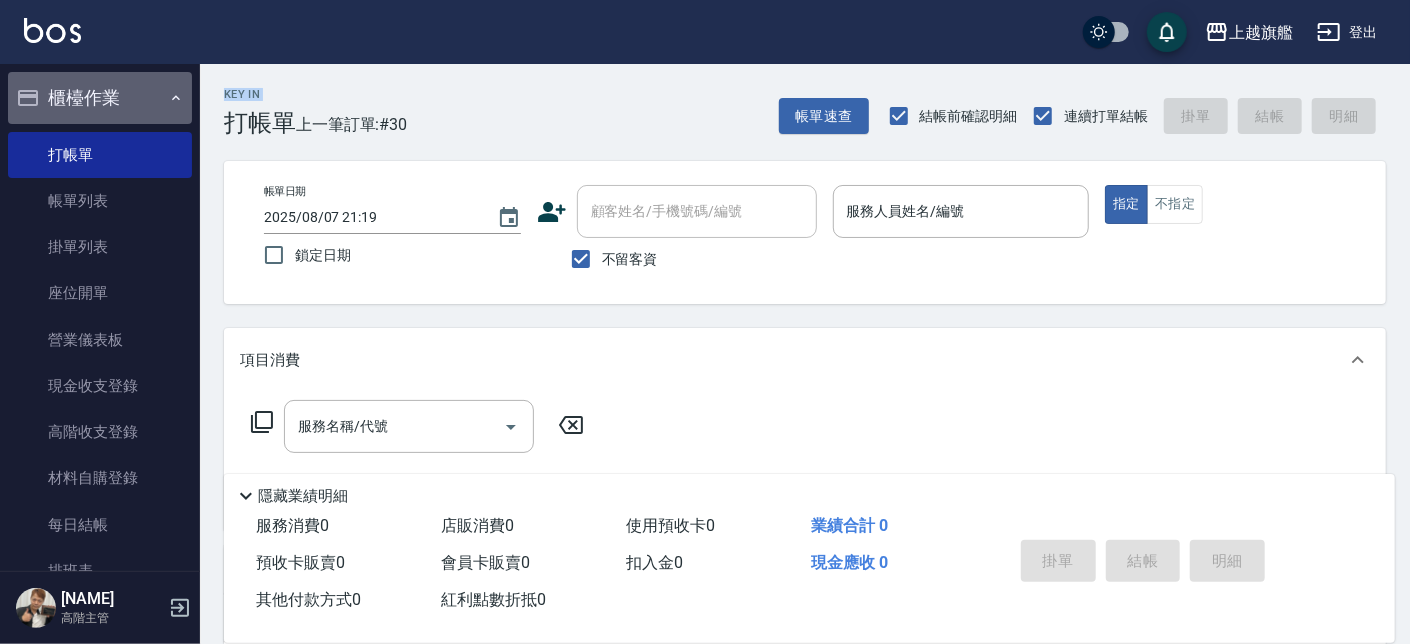 click on "櫃檯作業" at bounding box center (100, 98) 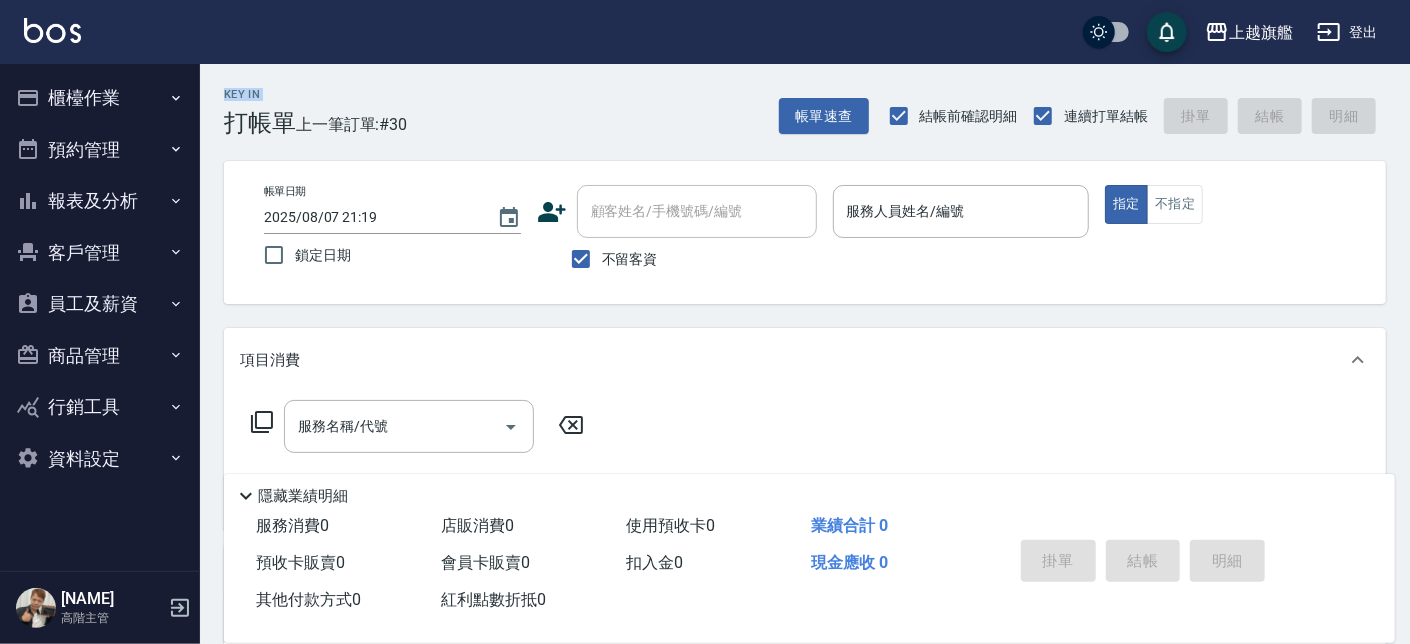 click on "櫃檯作業" at bounding box center [100, 98] 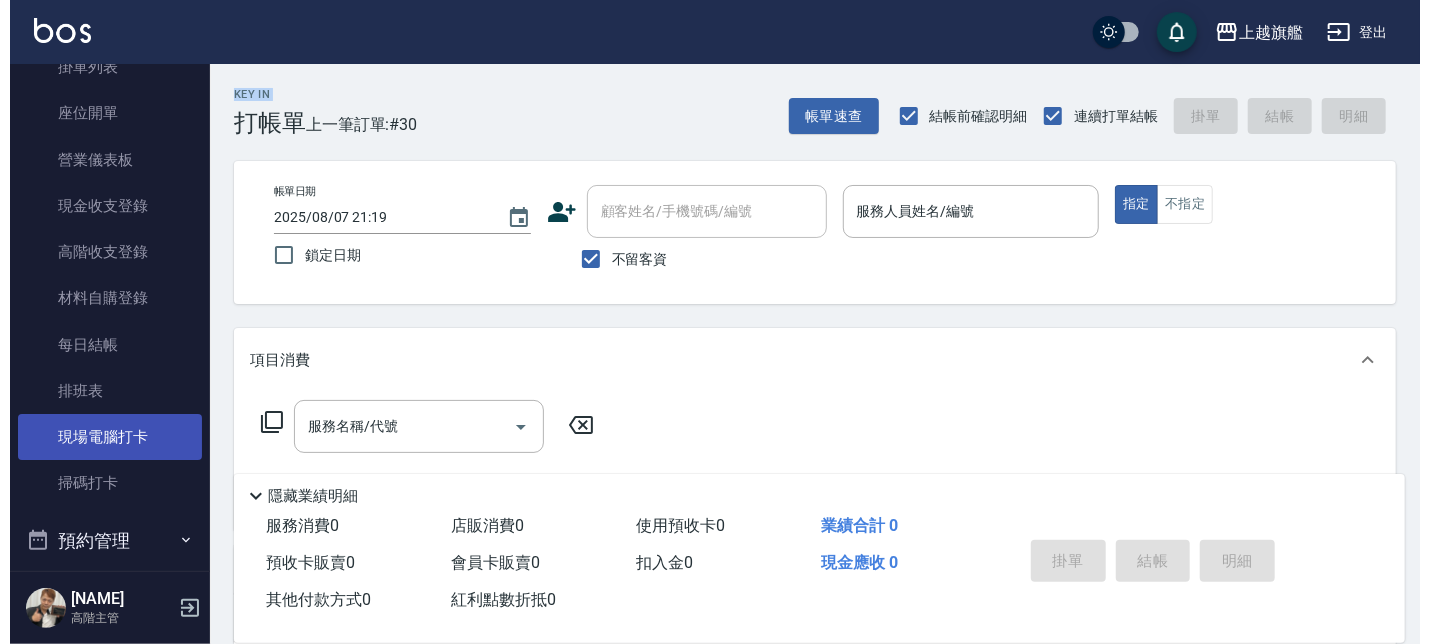 scroll, scrollTop: 241, scrollLeft: 0, axis: vertical 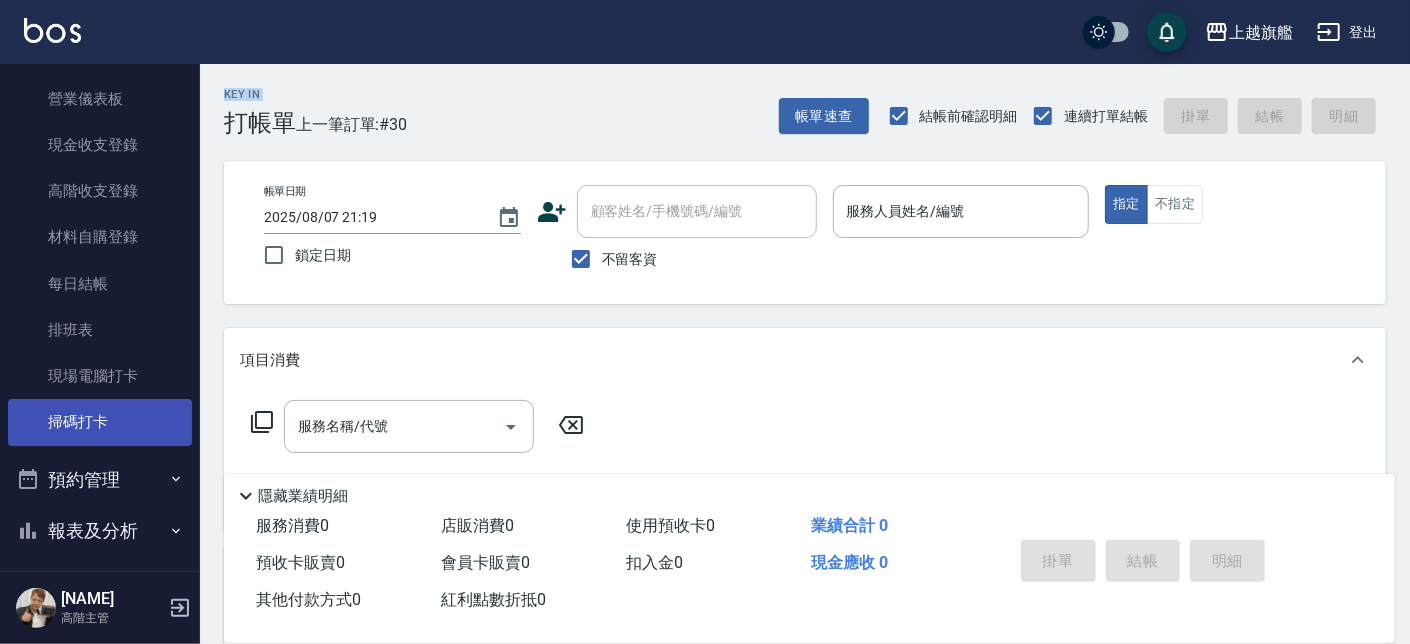 click on "掃碼打卡" at bounding box center (100, 422) 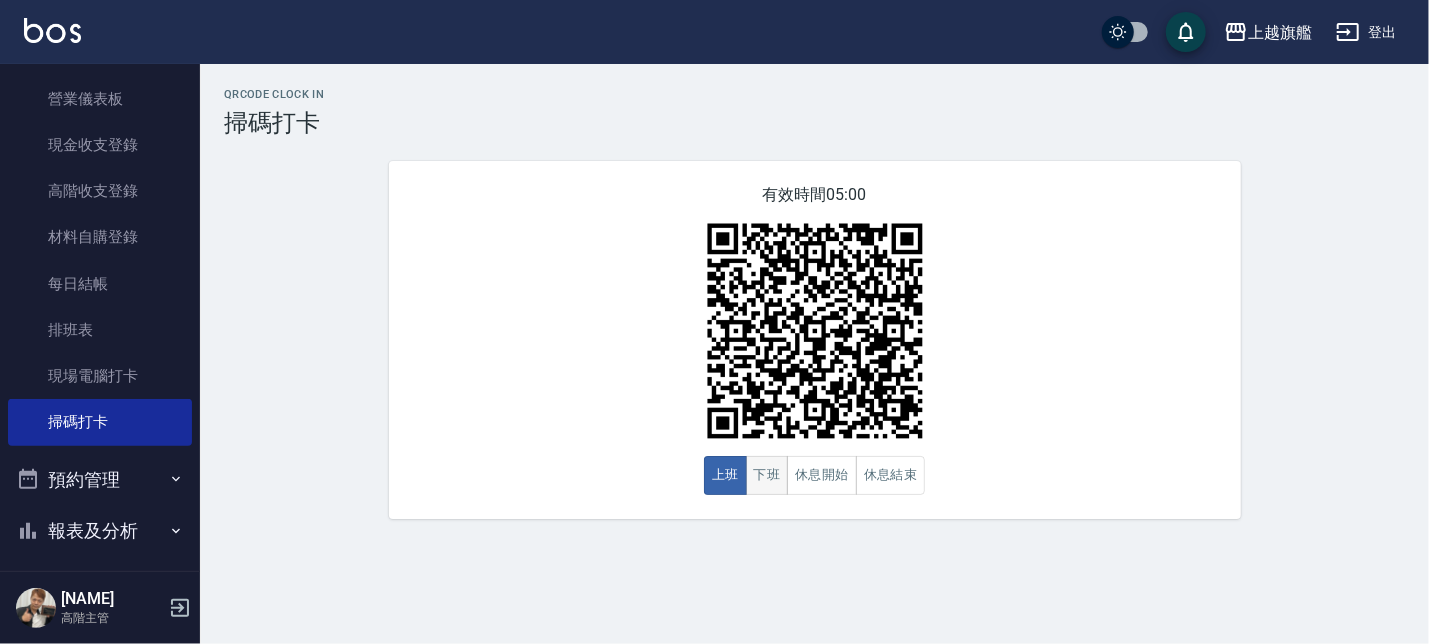 click on "下班" at bounding box center [767, 475] 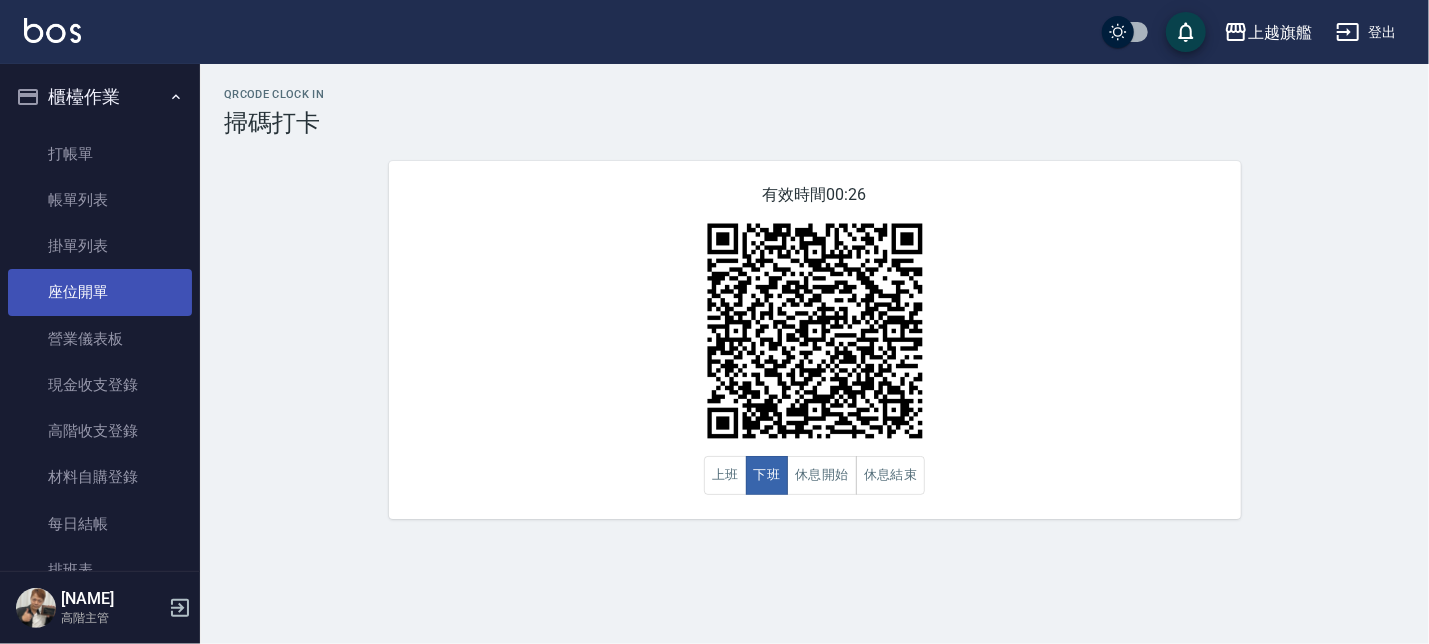 scroll, scrollTop: 0, scrollLeft: 0, axis: both 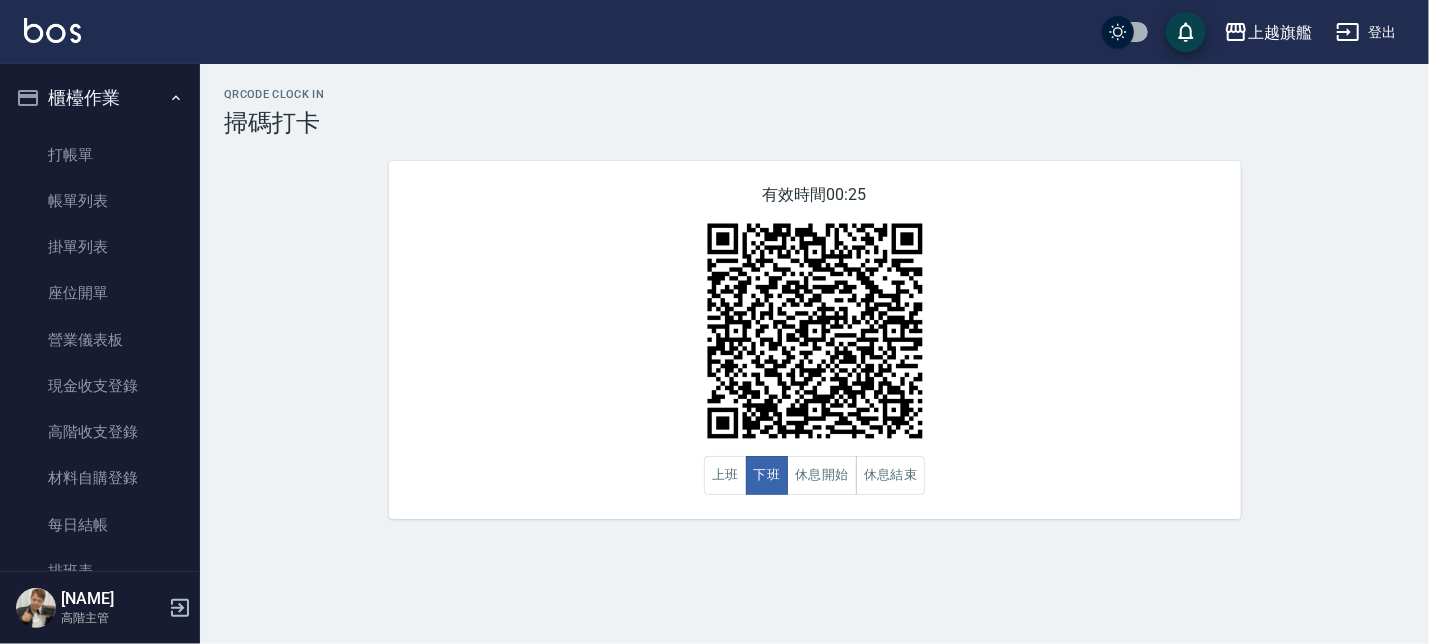 click on "櫃檯作業" at bounding box center [100, 98] 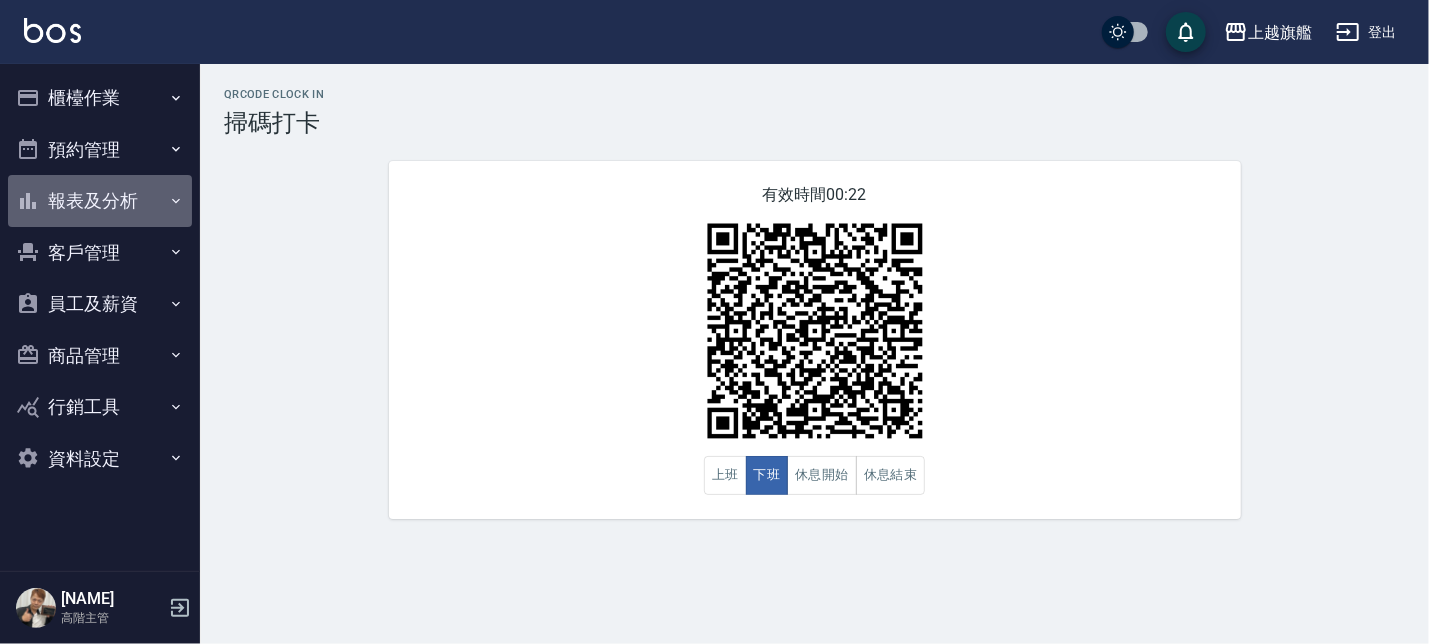 click on "報表及分析" at bounding box center (100, 201) 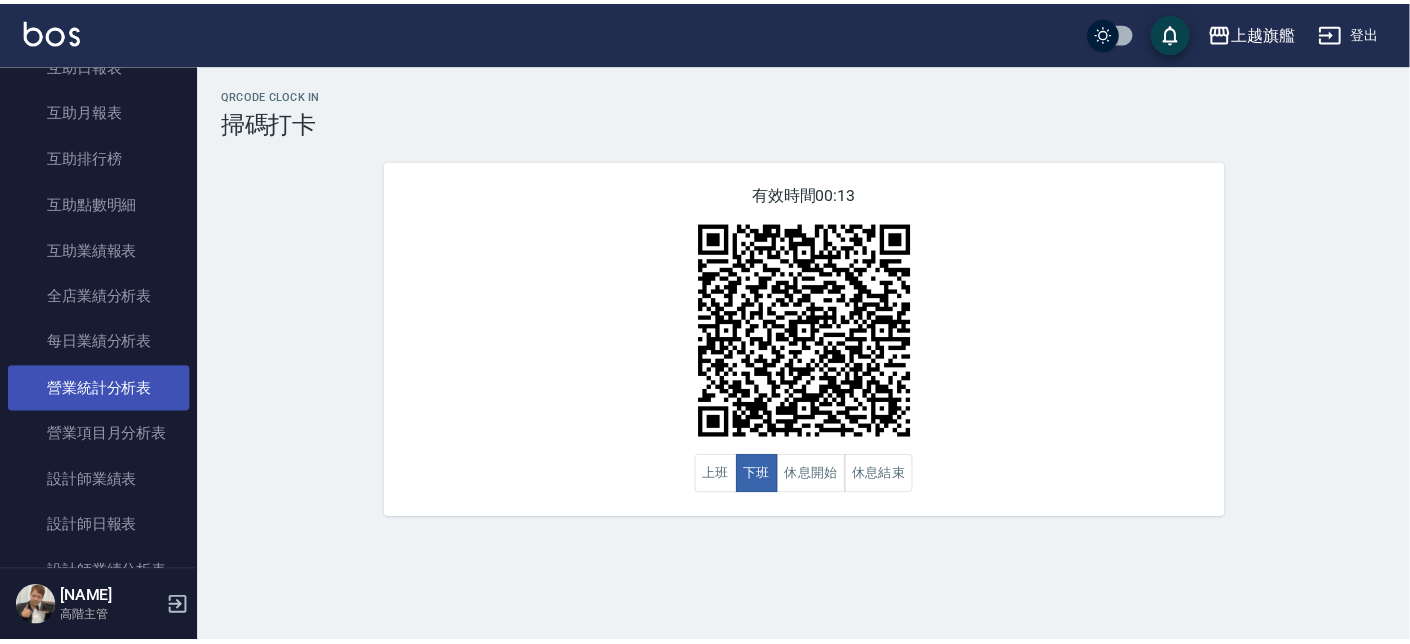 scroll, scrollTop: 482, scrollLeft: 0, axis: vertical 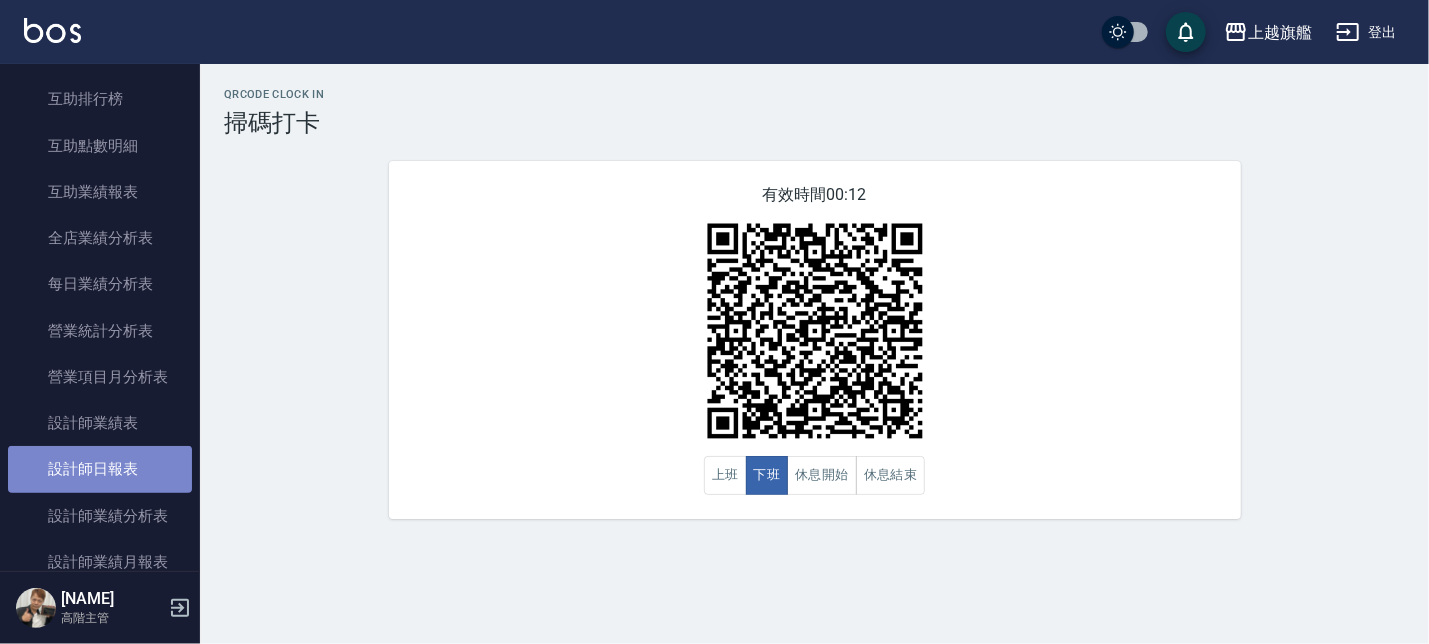 click on "設計師日報表" at bounding box center [100, 469] 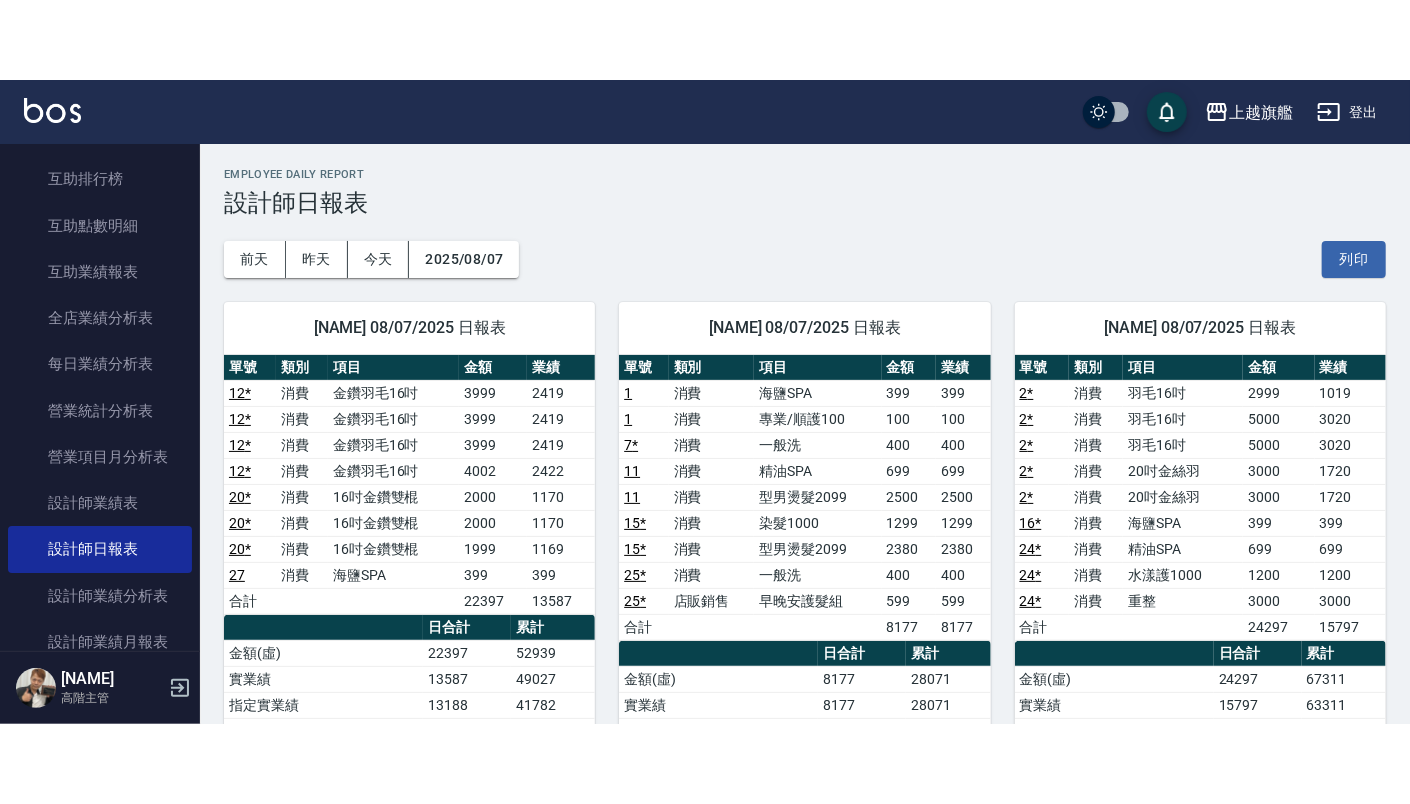 scroll, scrollTop: 113, scrollLeft: 0, axis: vertical 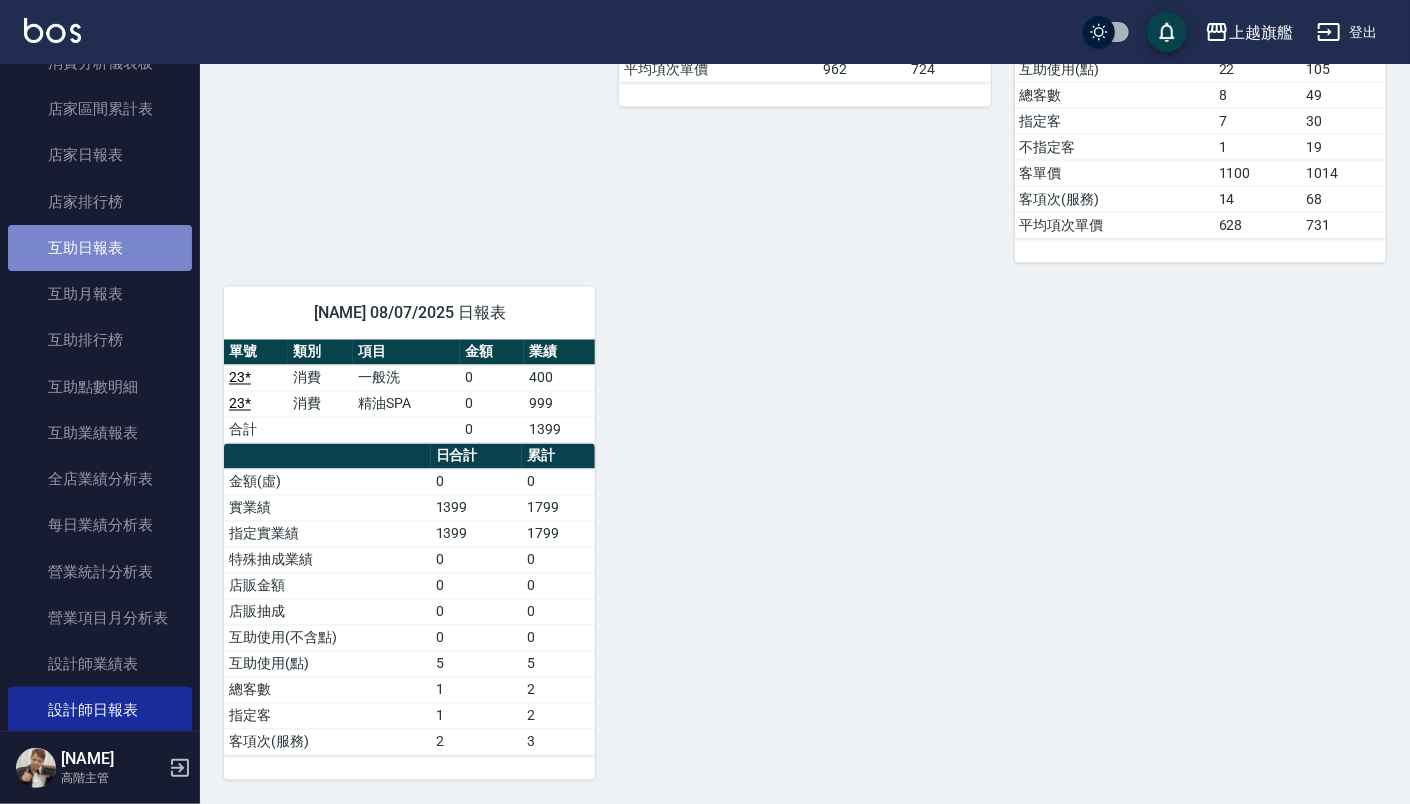 click on "互助日報表" at bounding box center (100, 248) 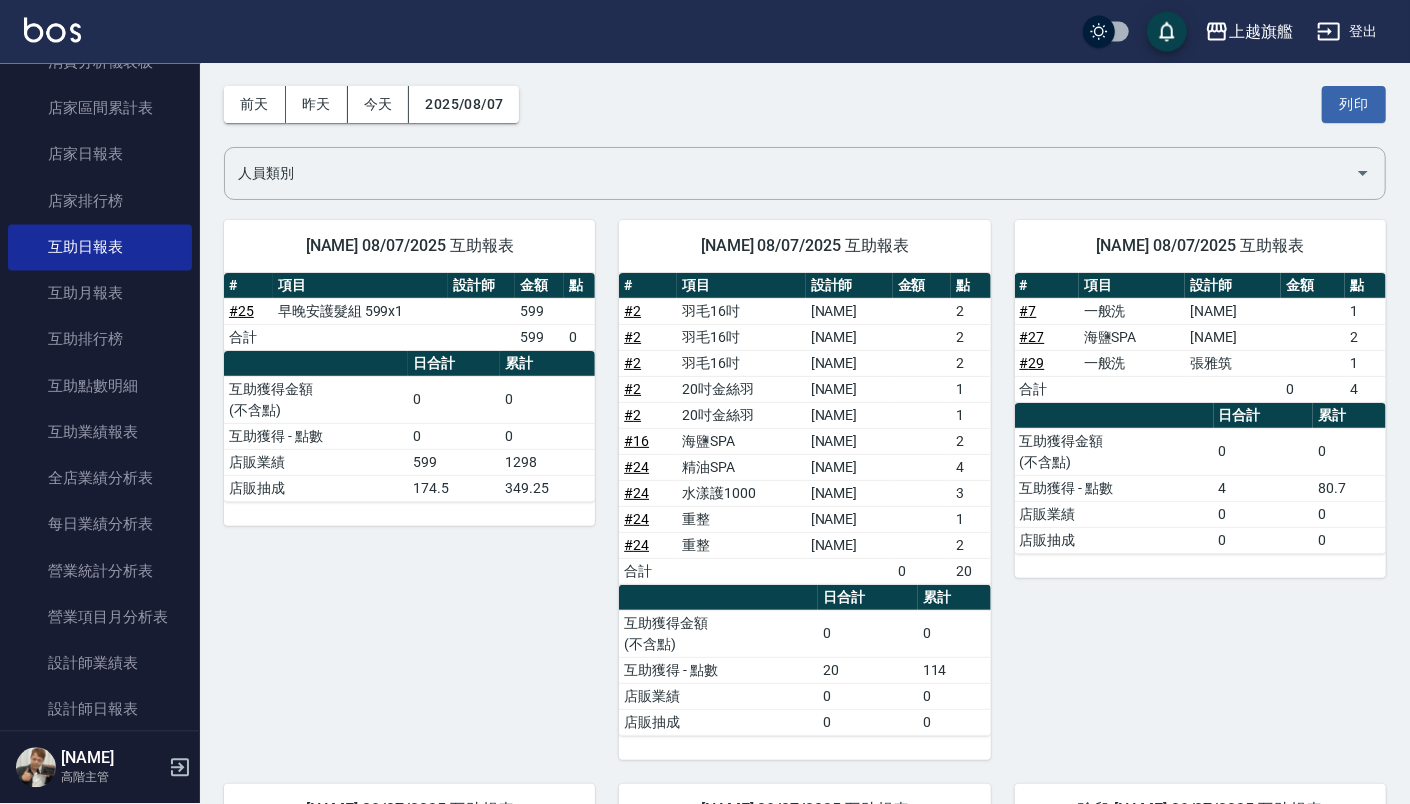 scroll, scrollTop: 113, scrollLeft: 0, axis: vertical 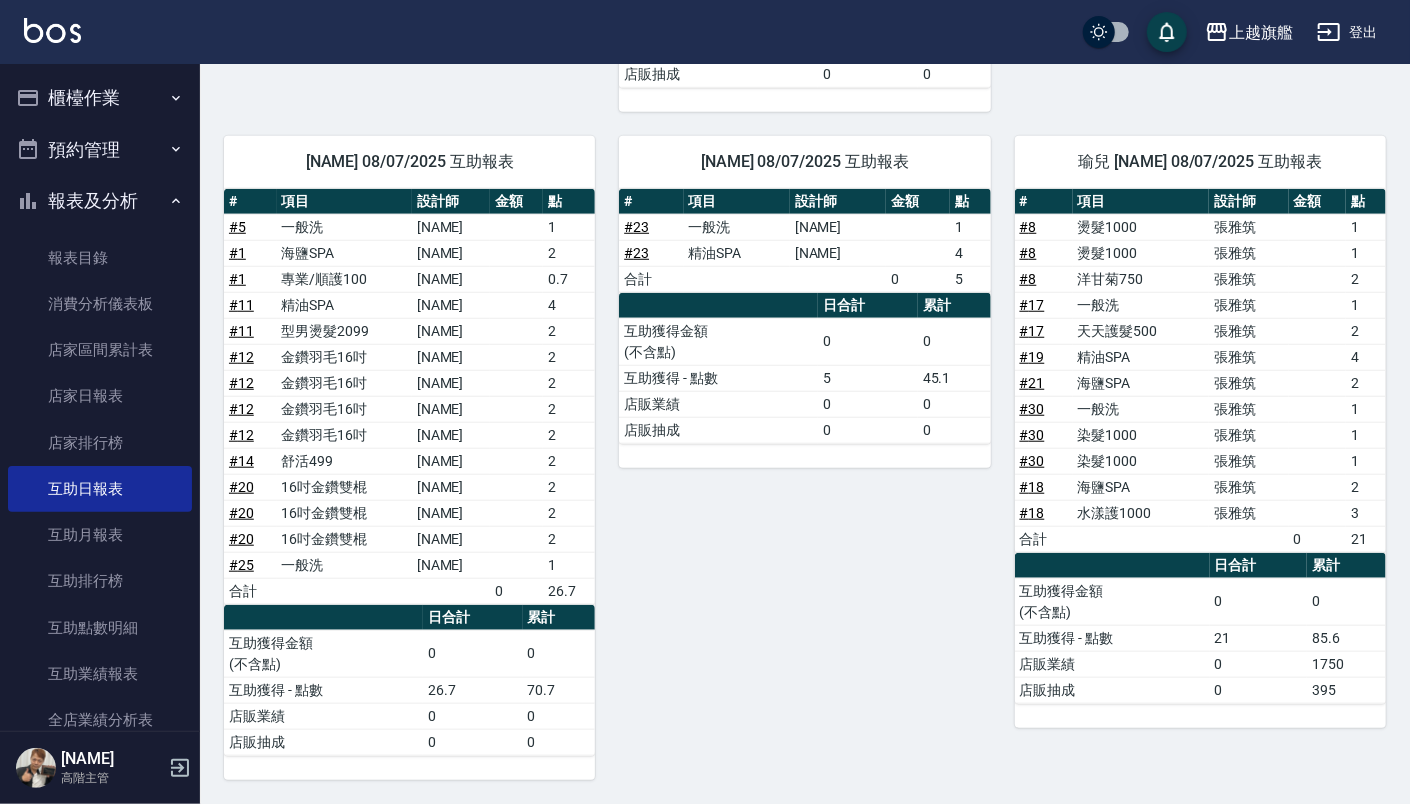 click on "報表及分析" at bounding box center (100, 201) 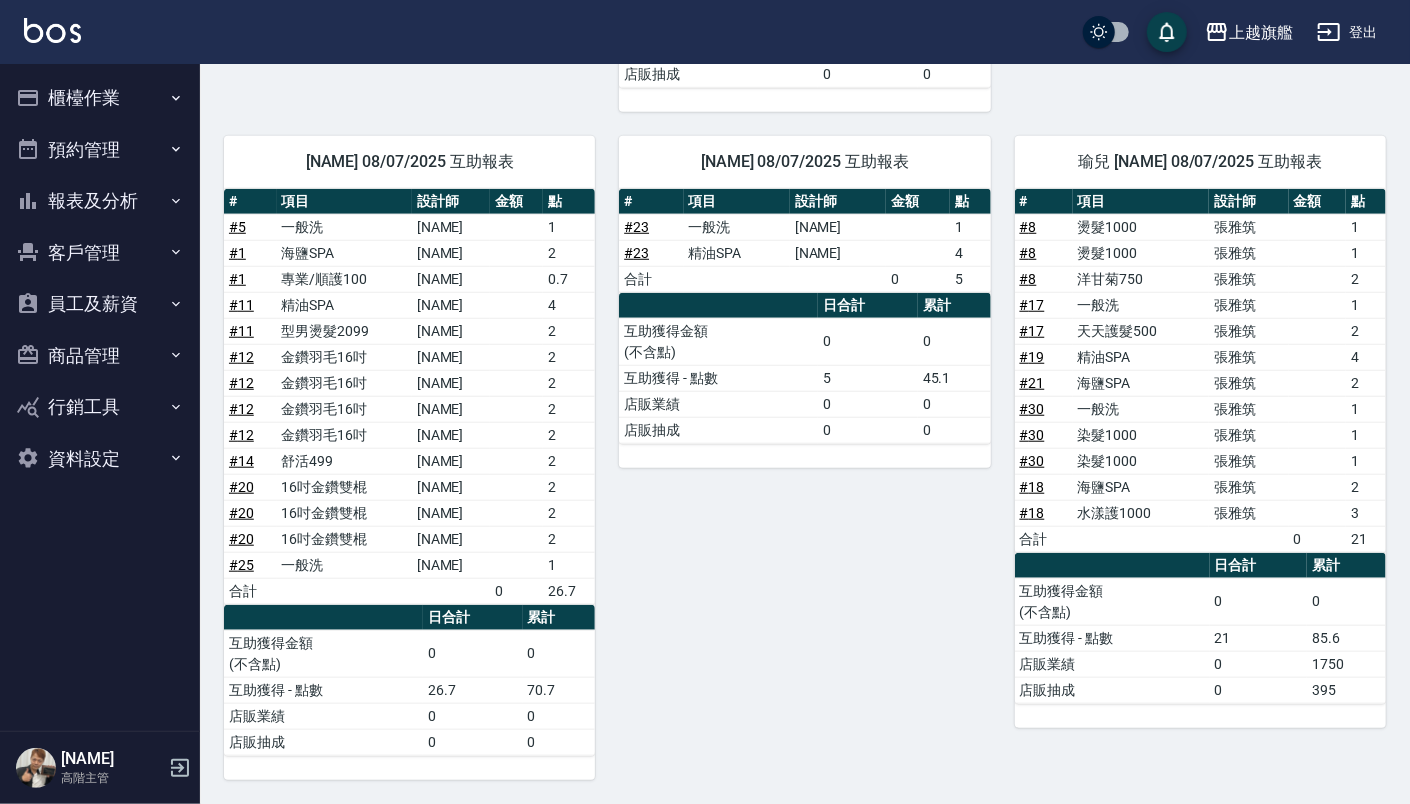 click on "櫃檯作業" at bounding box center (100, 98) 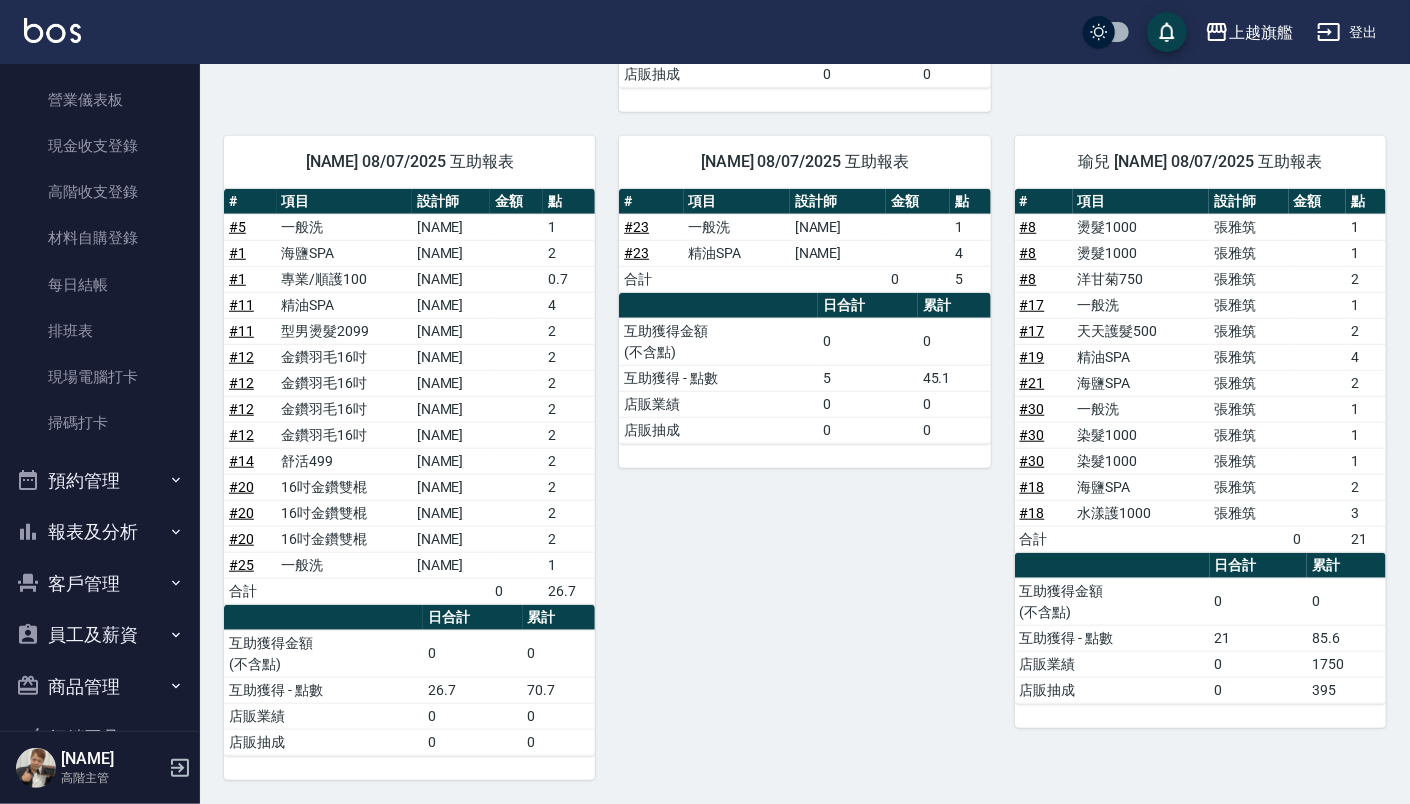 scroll, scrollTop: 241, scrollLeft: 0, axis: vertical 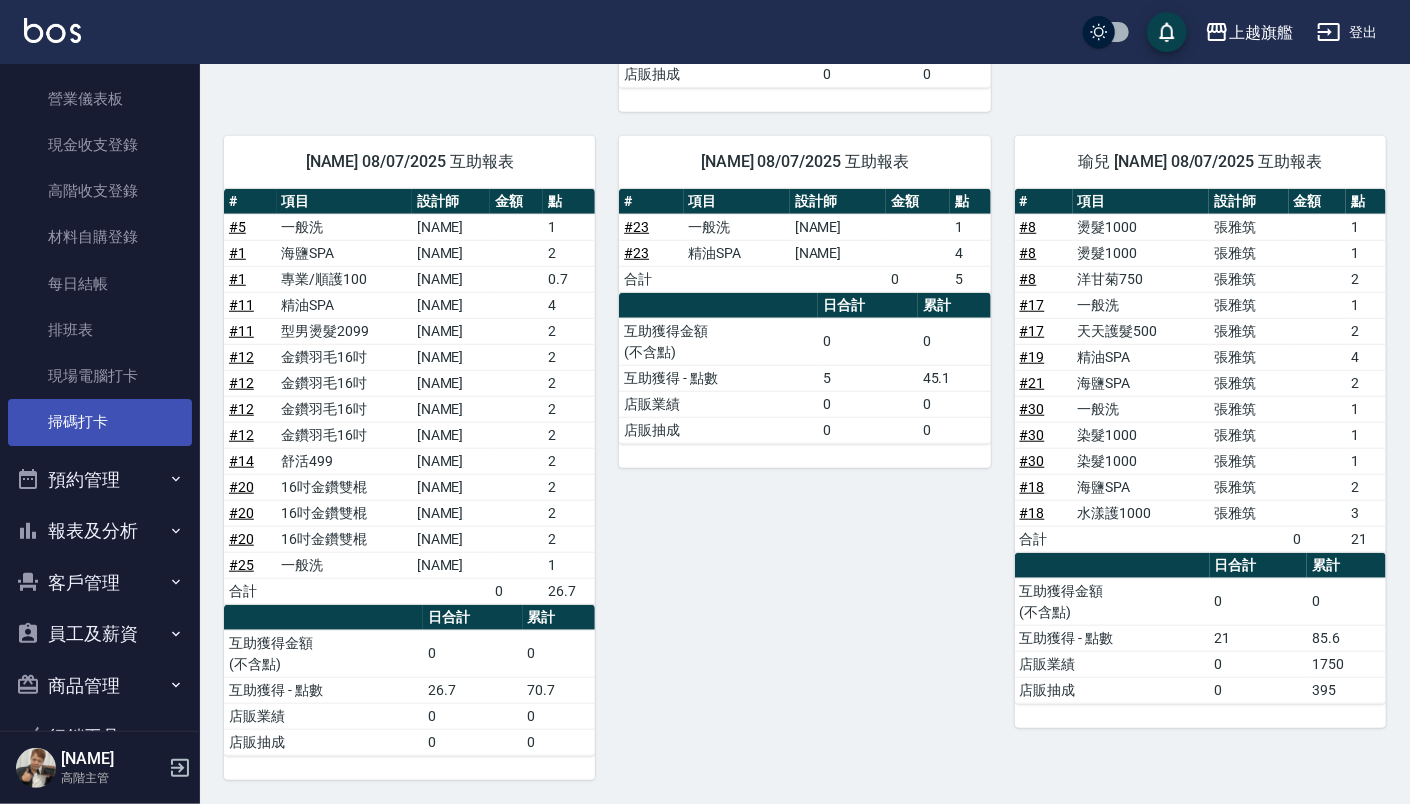 click on "掃碼打卡" at bounding box center [100, 422] 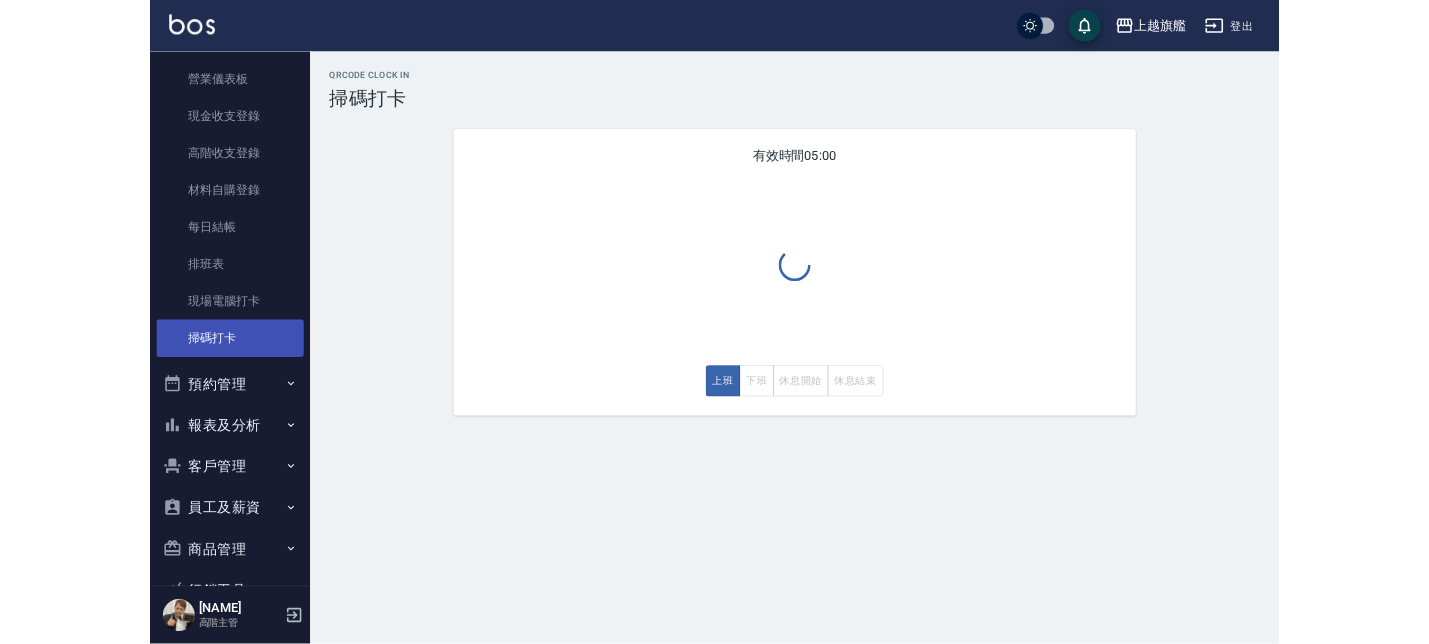 scroll, scrollTop: 0, scrollLeft: 0, axis: both 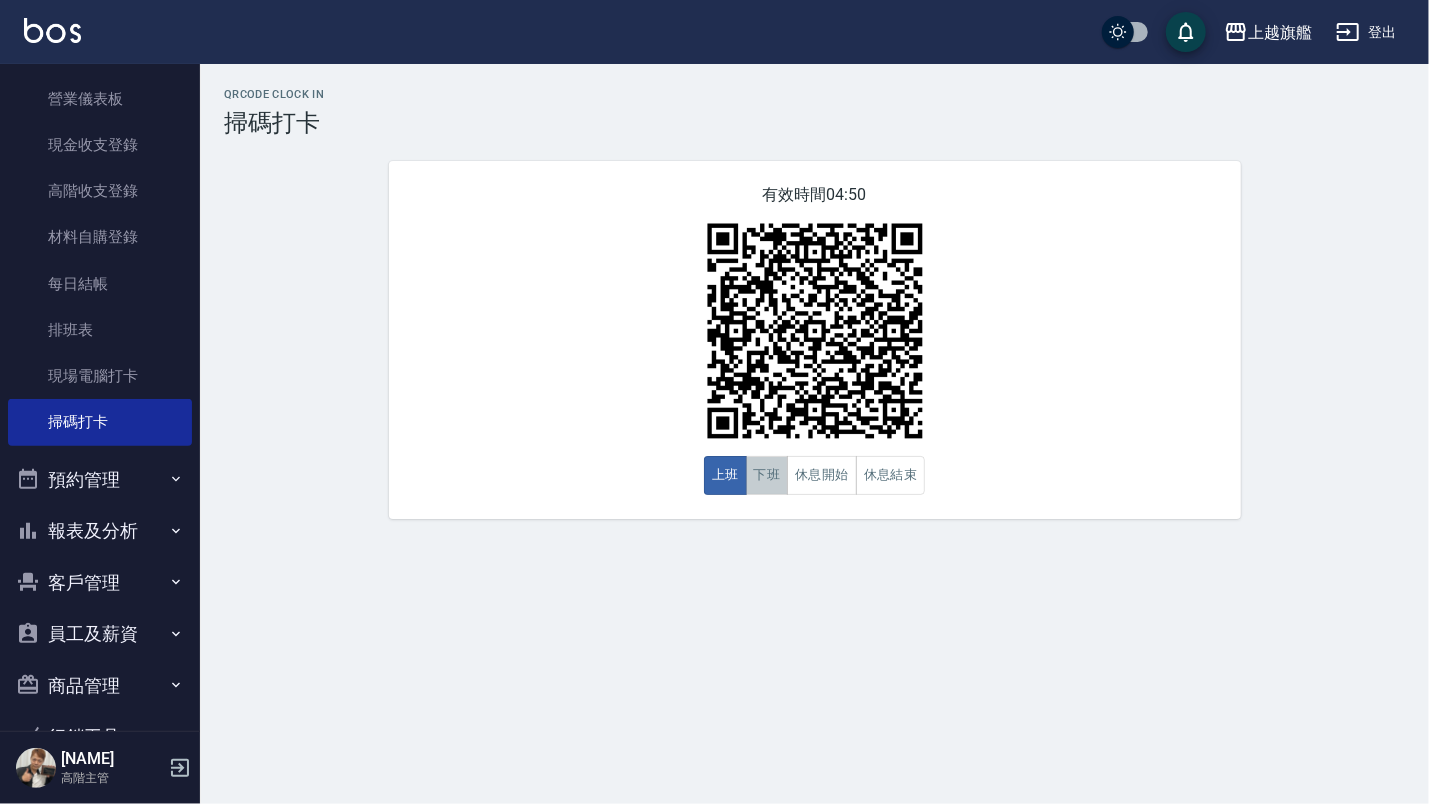 click on "下班" at bounding box center [767, 475] 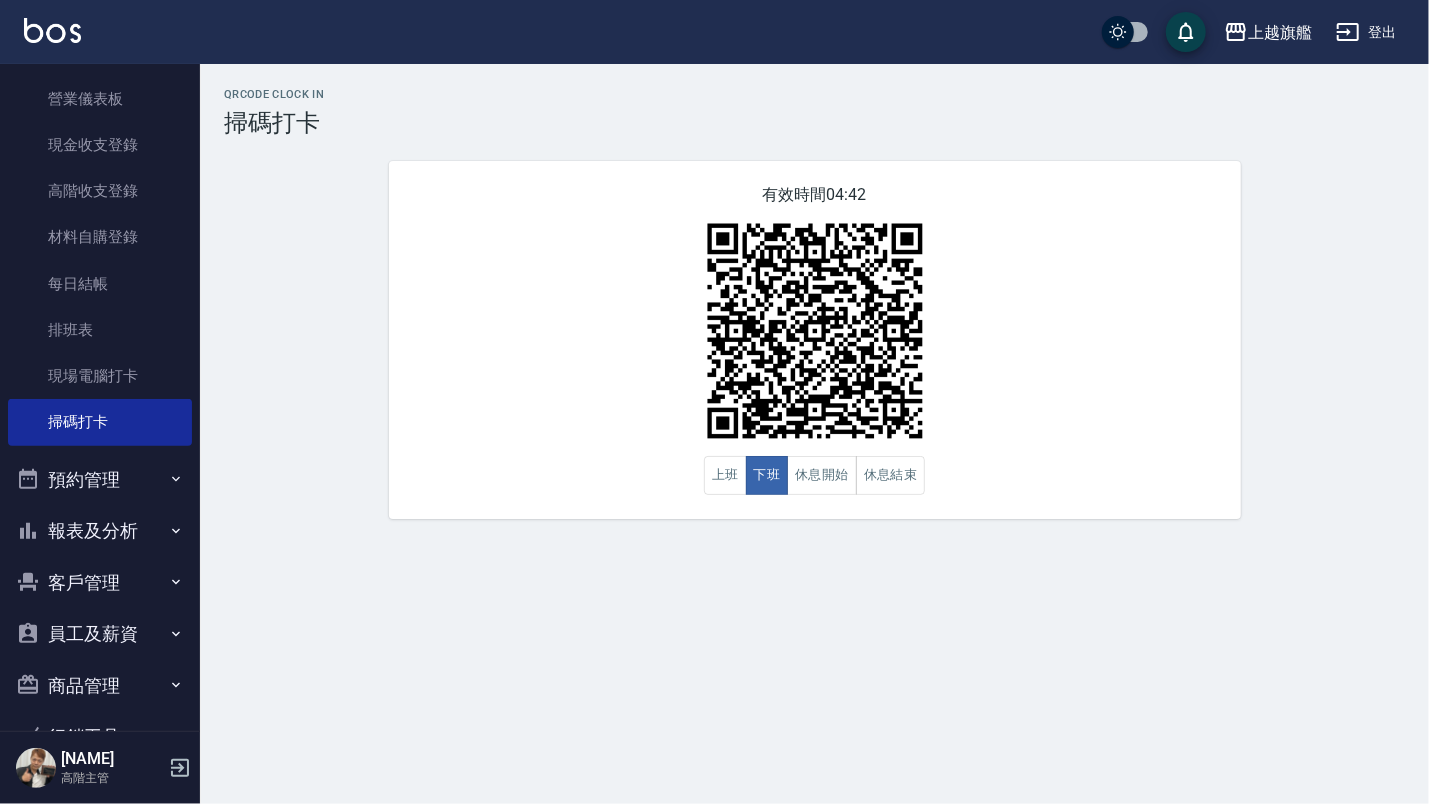 type on "CLOCKOUT" 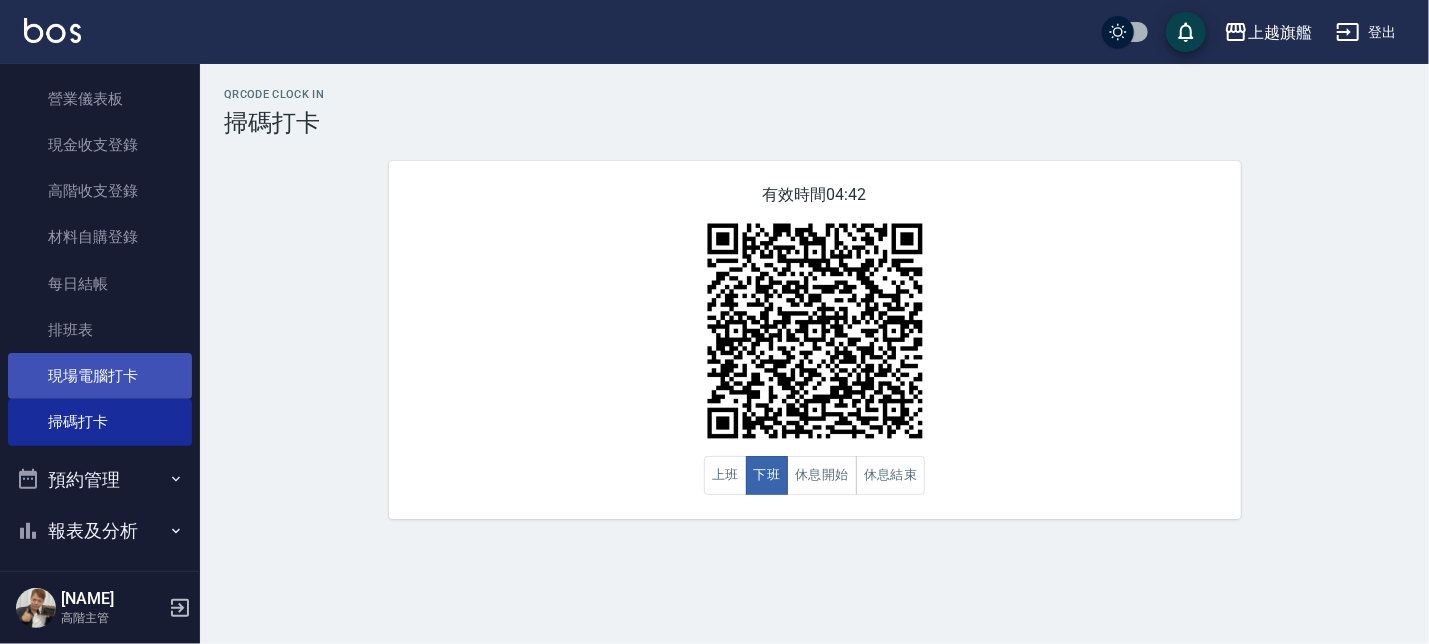 click on "現場電腦打卡" at bounding box center [100, 376] 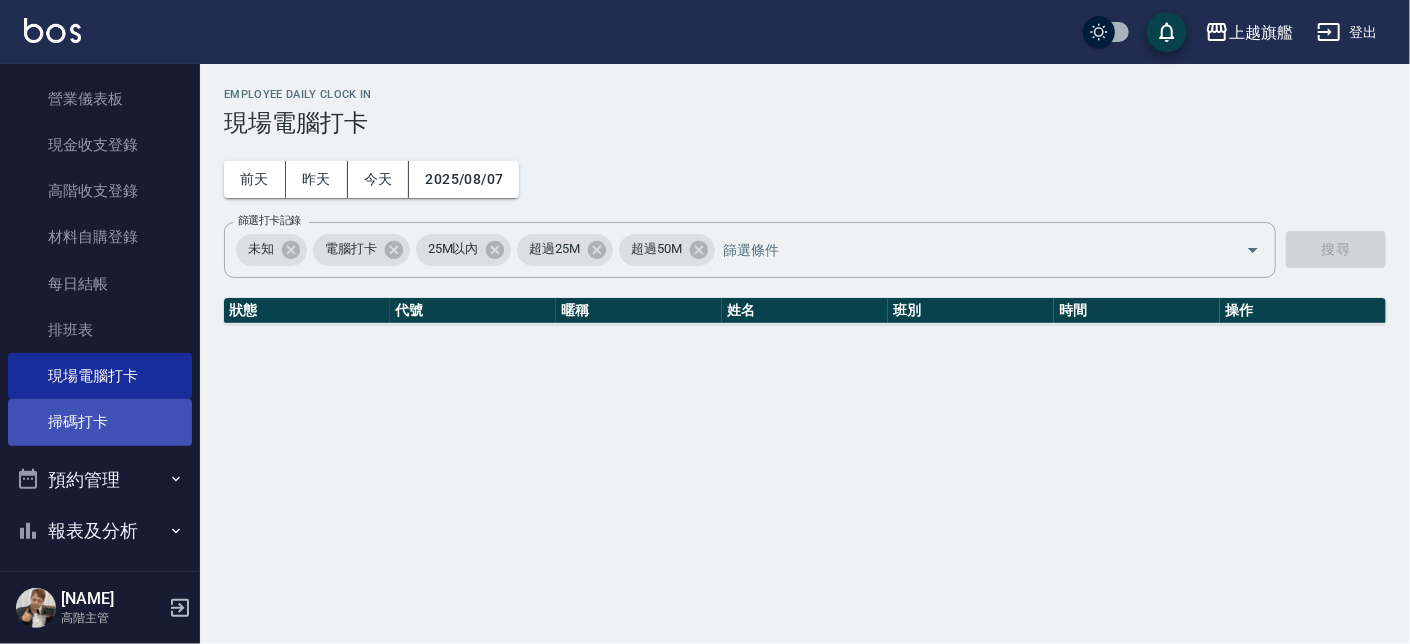 click on "掃碼打卡" at bounding box center (100, 422) 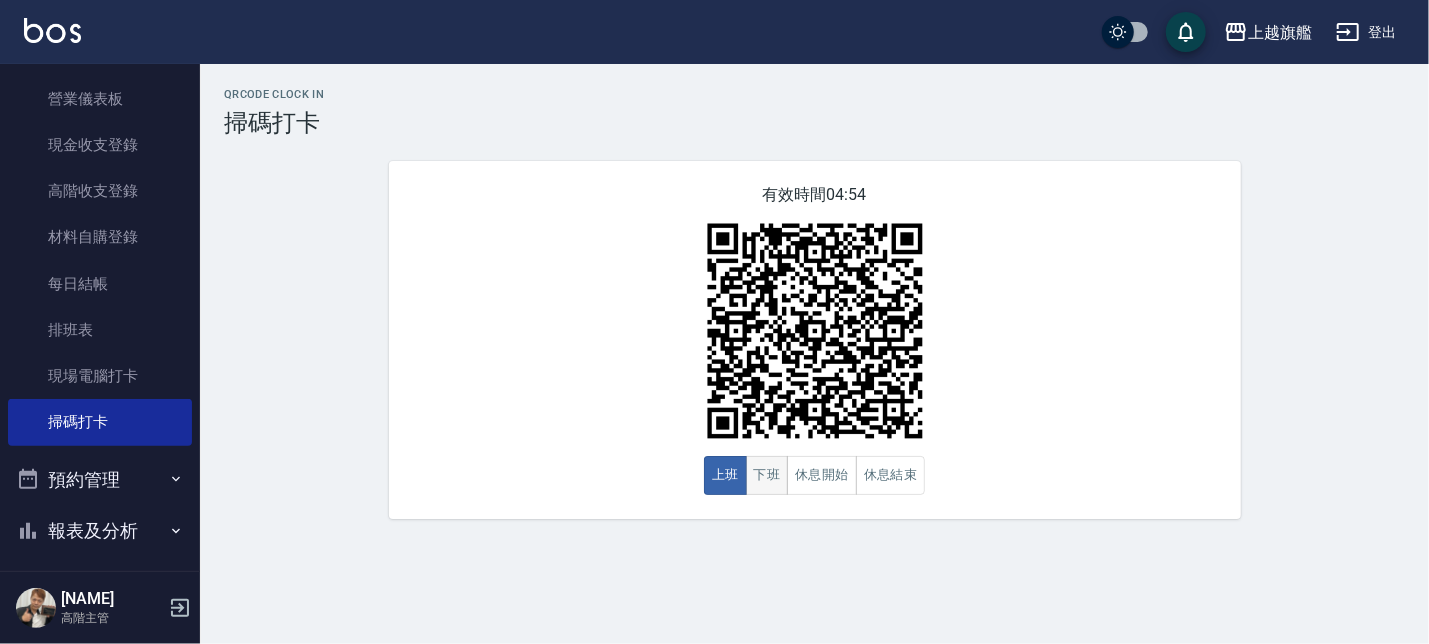 click on "下班" at bounding box center [767, 475] 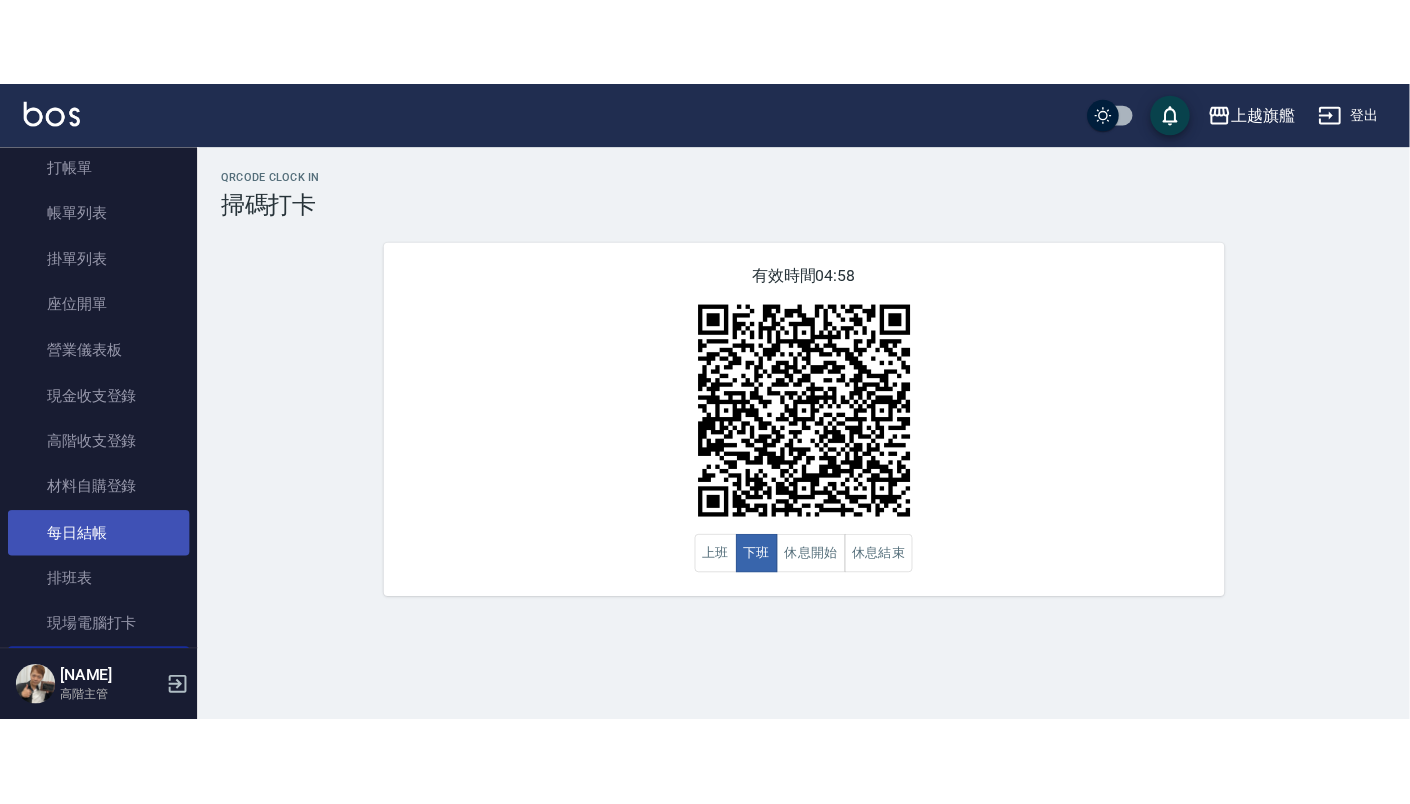 scroll, scrollTop: 0, scrollLeft: 0, axis: both 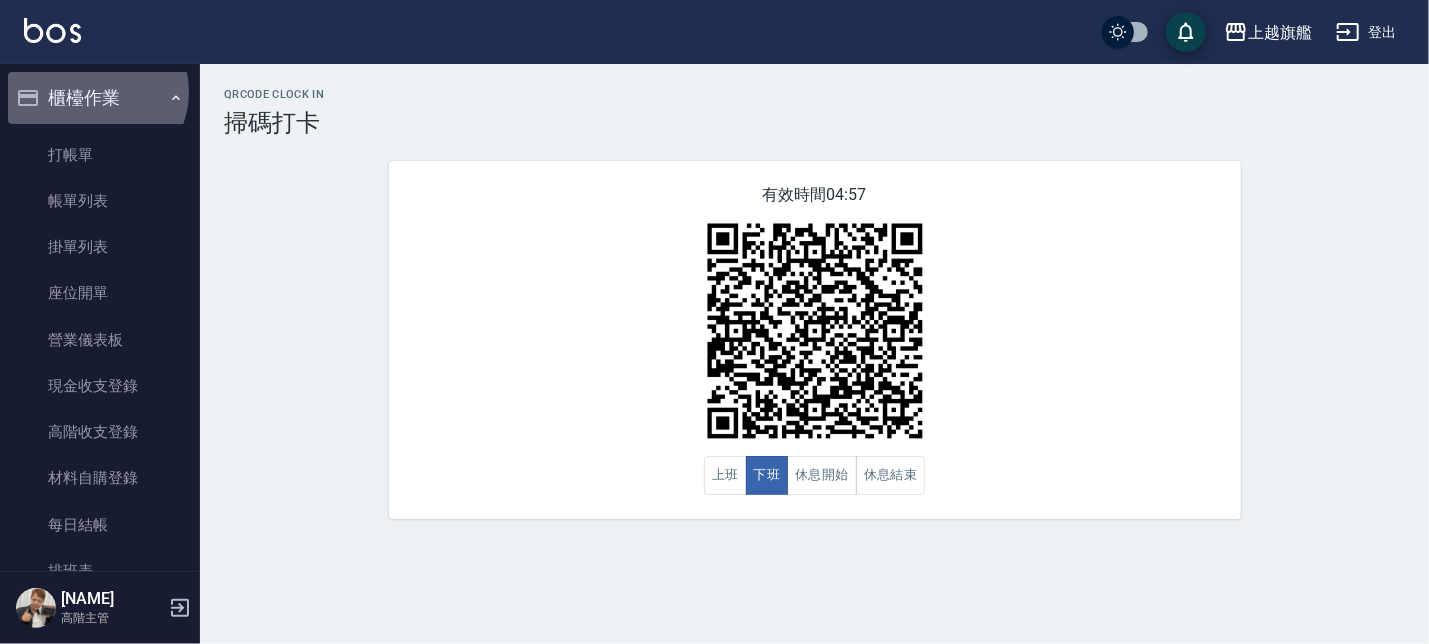 click on "櫃檯作業" at bounding box center [100, 98] 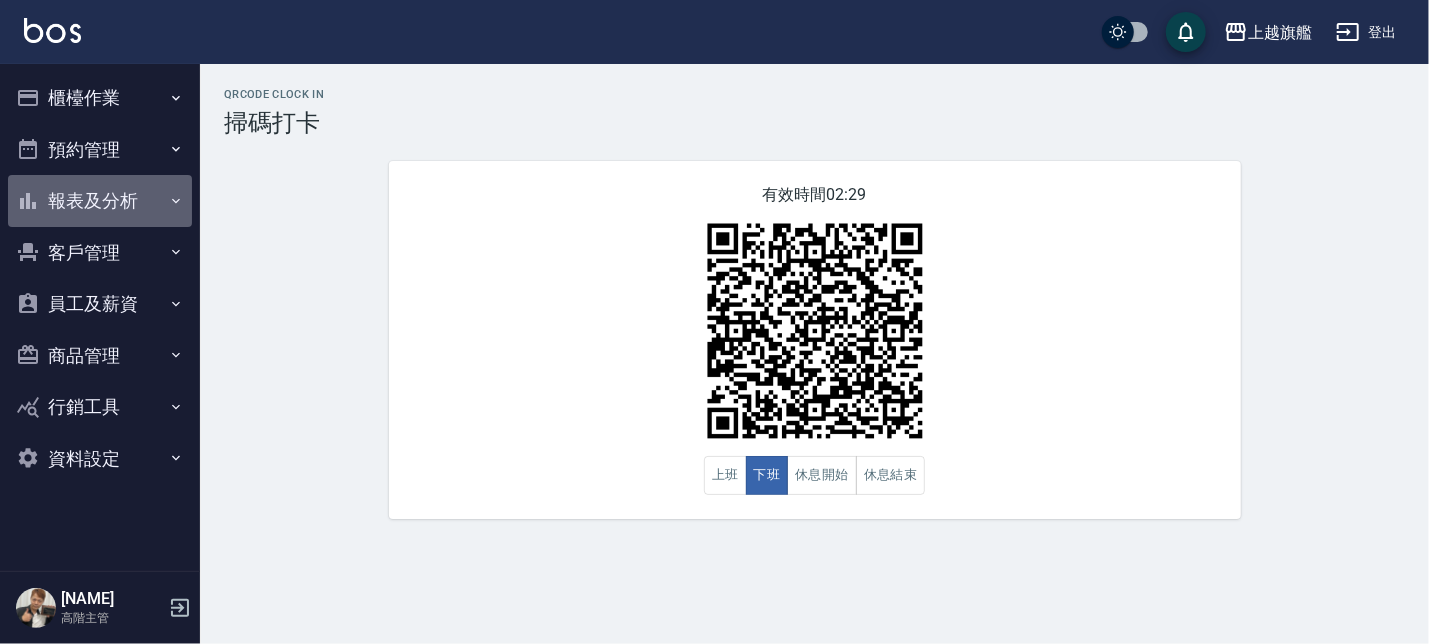 click on "報表及分析" at bounding box center [100, 201] 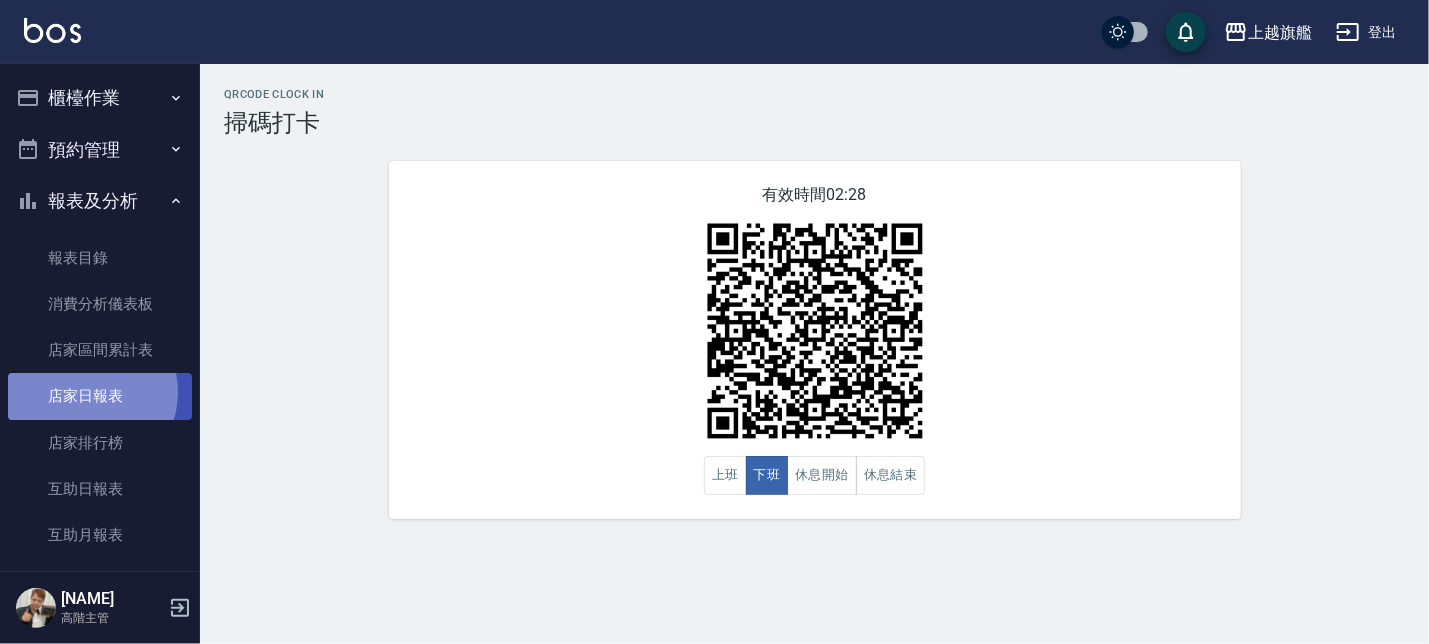 click on "店家日報表" at bounding box center (100, 396) 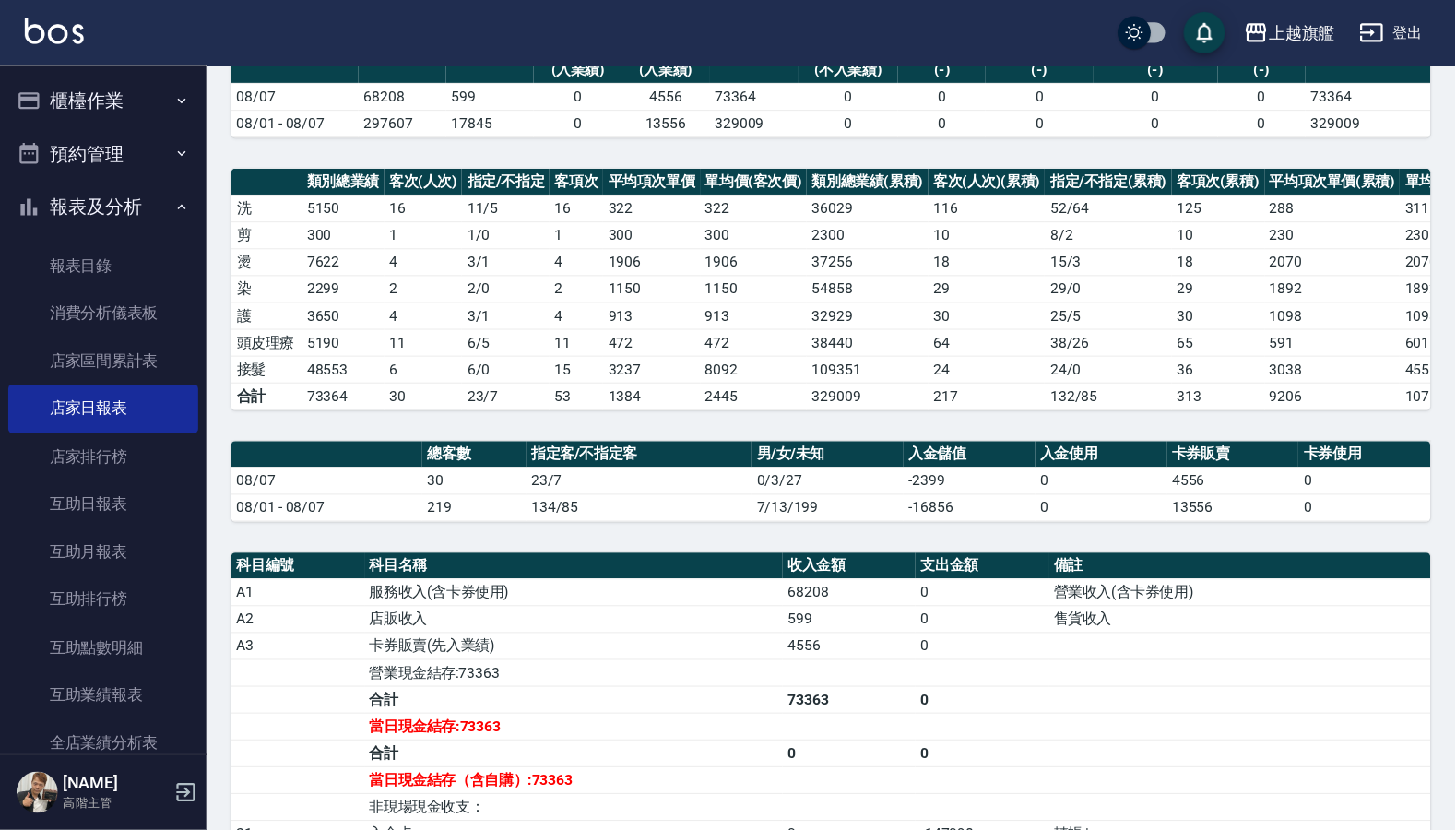 scroll, scrollTop: 209, scrollLeft: 0, axis: vertical 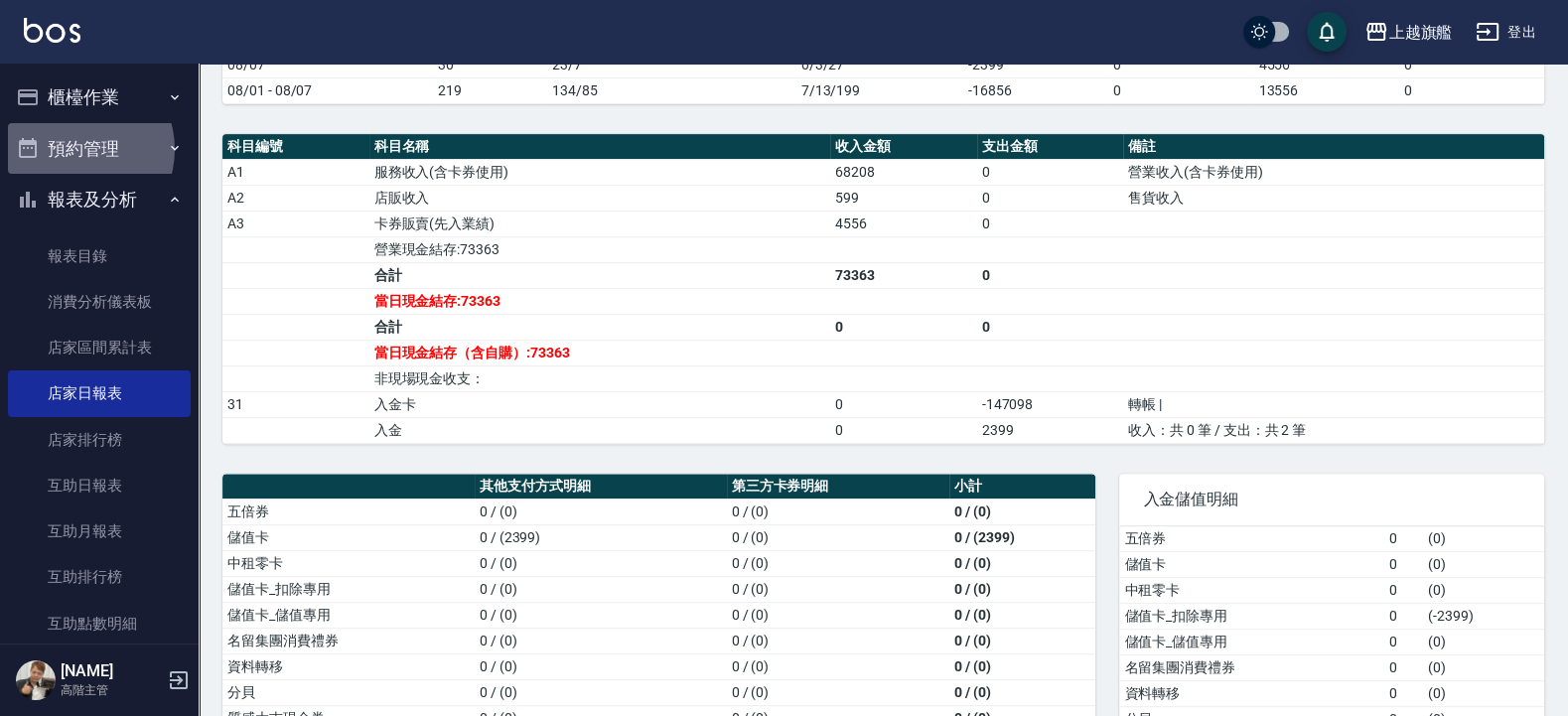 click on "預約管理" at bounding box center [99, 149] 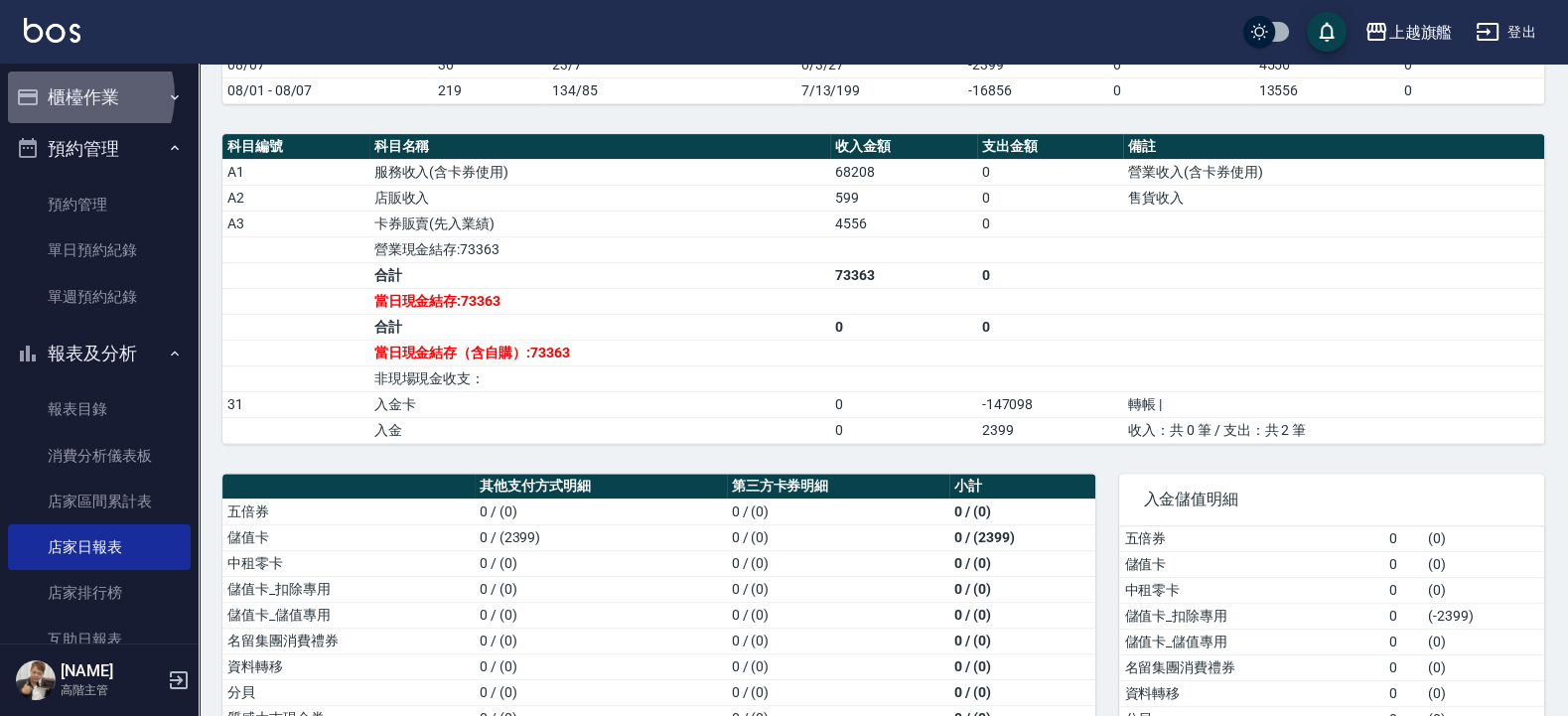 click on "櫃檯作業" at bounding box center [99, 97] 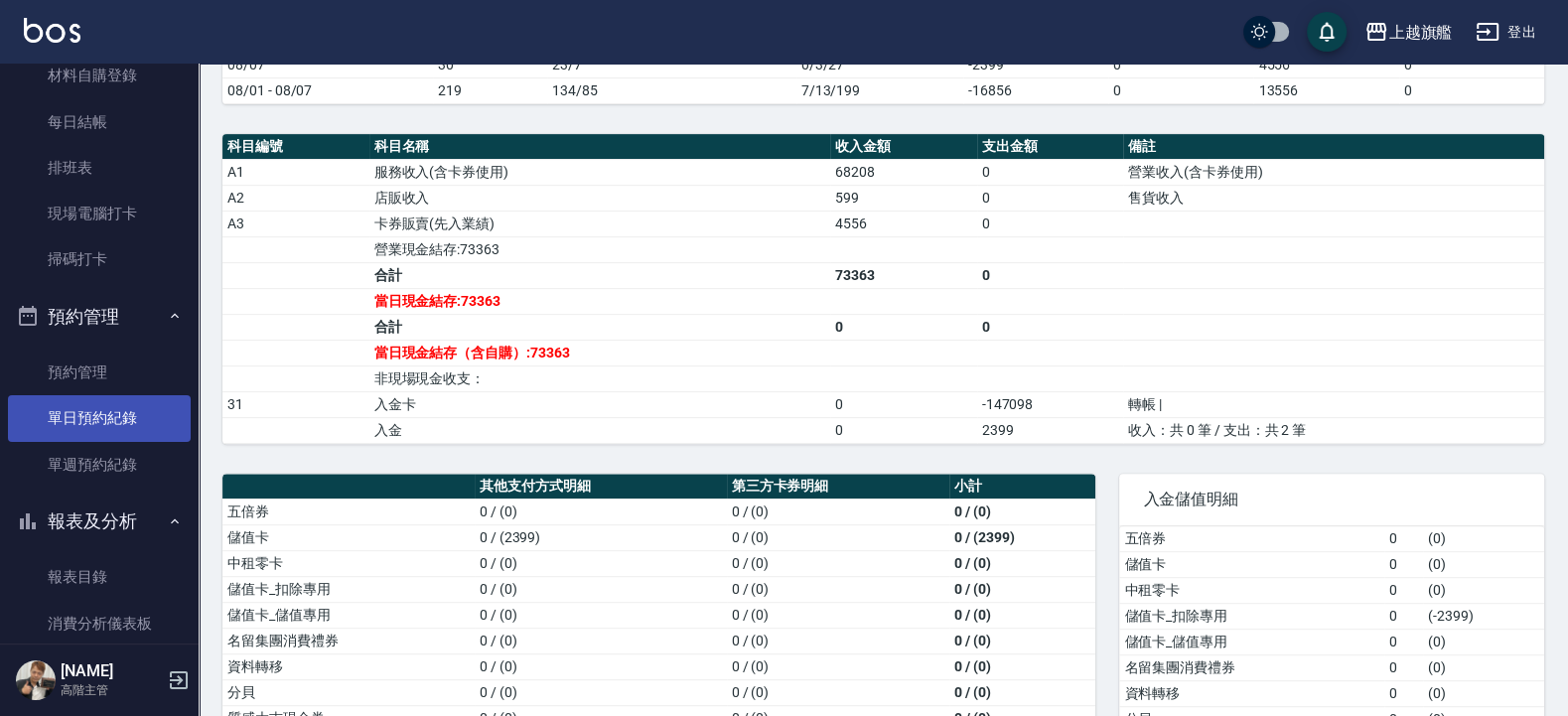 scroll, scrollTop: 358, scrollLeft: 0, axis: vertical 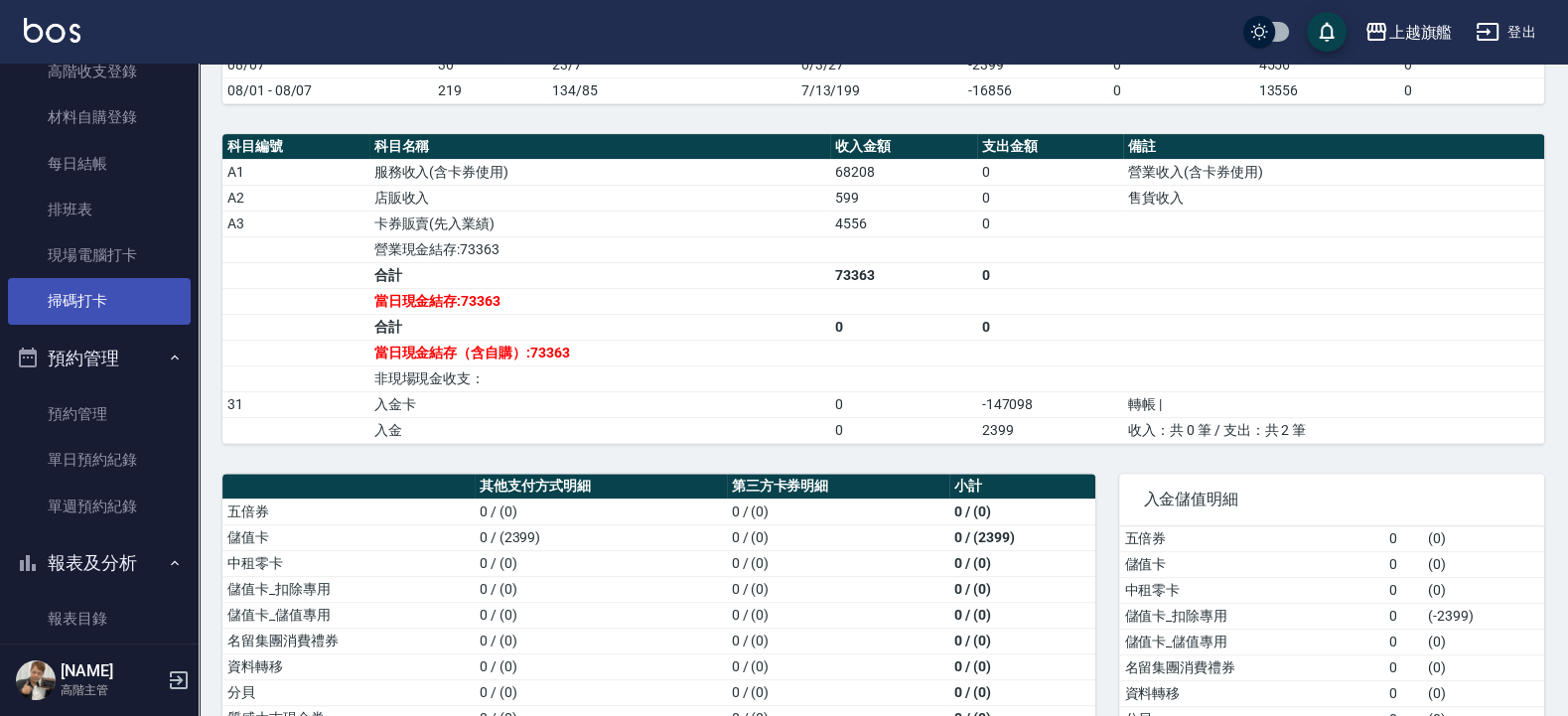 click on "掃碼打卡" at bounding box center (99, 301) 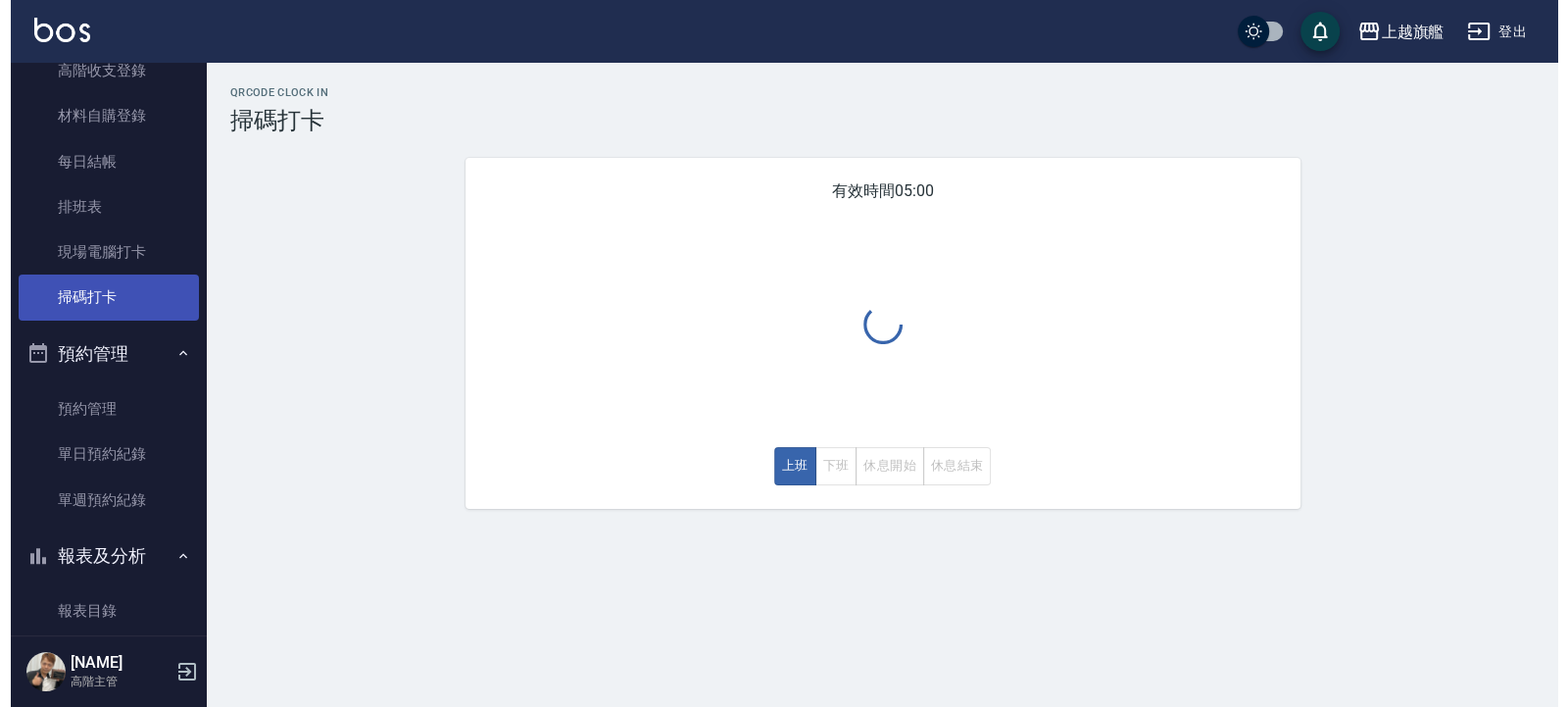 scroll, scrollTop: 0, scrollLeft: 0, axis: both 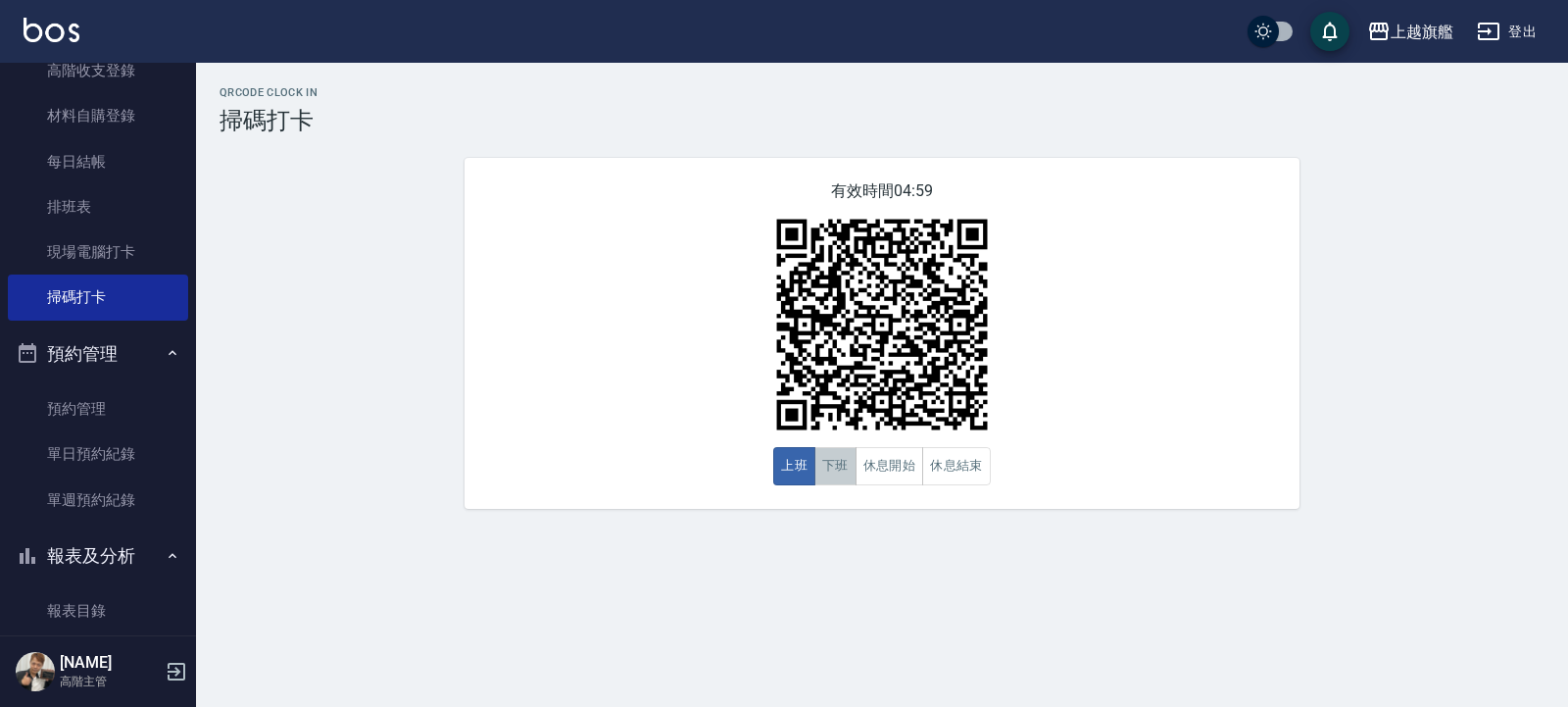 drag, startPoint x: 839, startPoint y: 472, endPoint x: 809, endPoint y: 464, distance: 31.04835 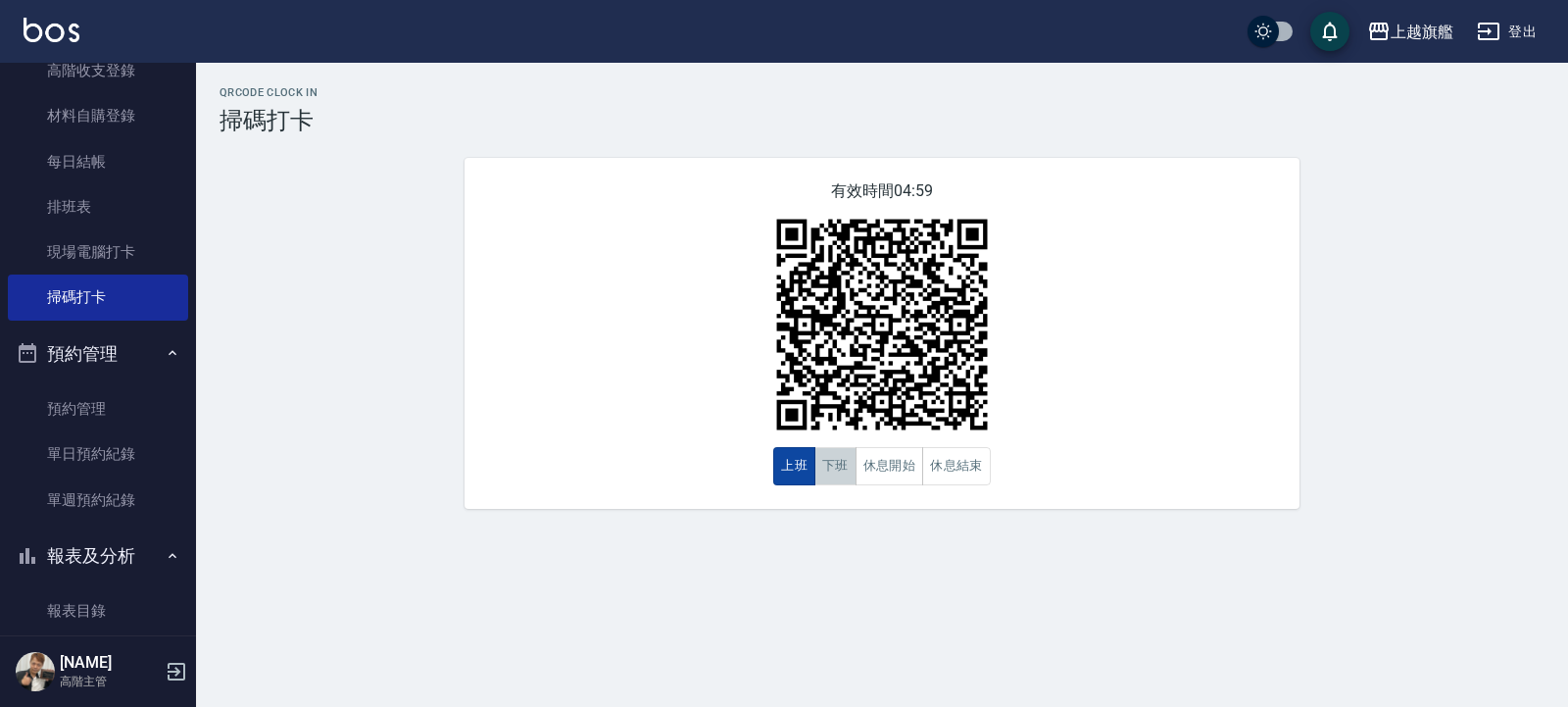 click on "下班" at bounding box center [835, 466] 